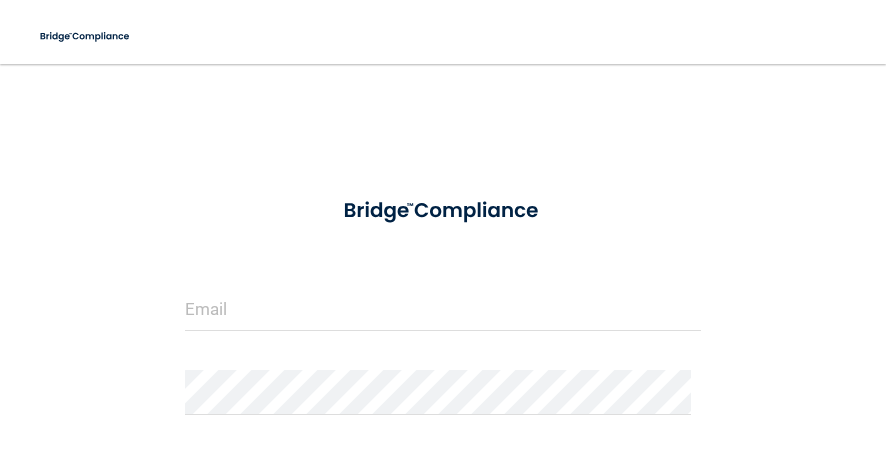 scroll, scrollTop: 0, scrollLeft: 0, axis: both 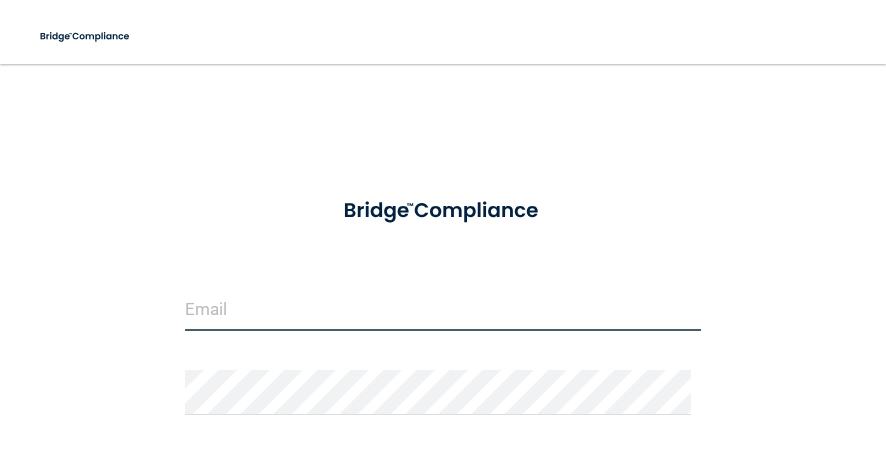 click at bounding box center [443, 308] 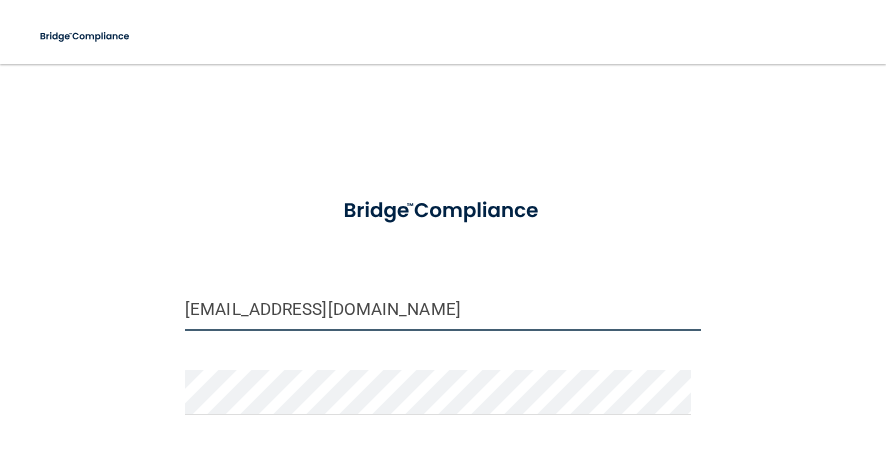 click on "[EMAIL_ADDRESS][DOMAIN_NAME]" at bounding box center [443, 308] 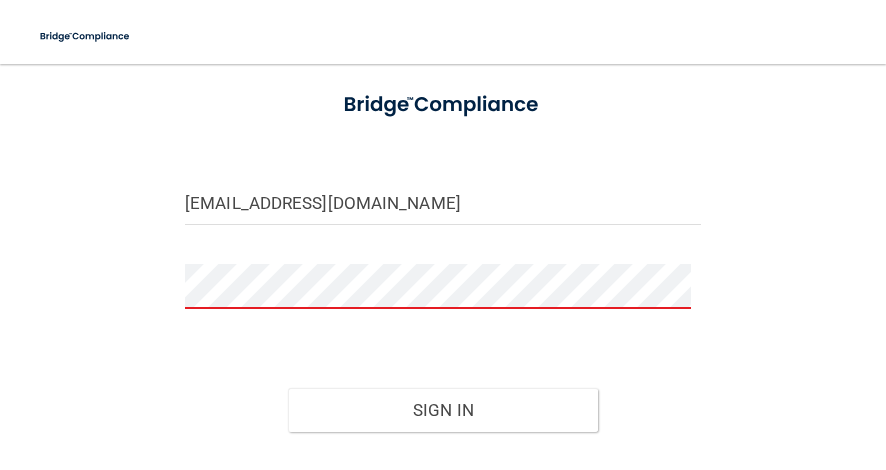 scroll, scrollTop: 108, scrollLeft: 0, axis: vertical 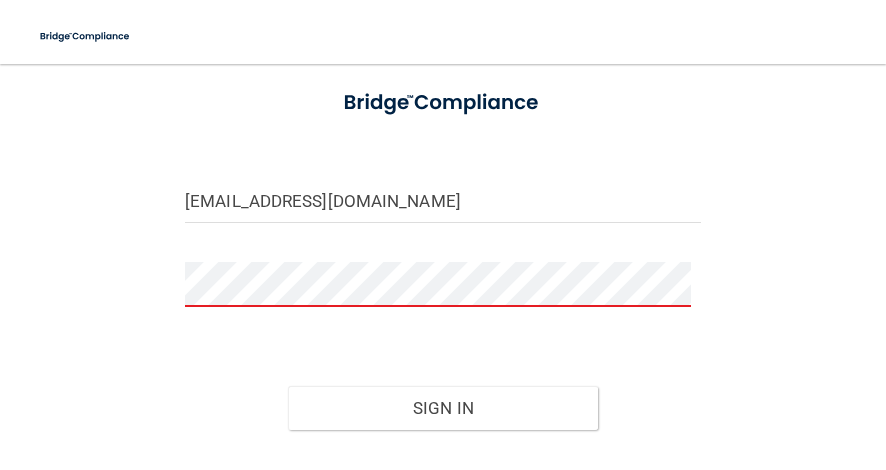 click on "jyen@stswell.com                                    Invalid email/password.     You don't have permission to access that page.       Sign In            Forgot Password?" at bounding box center [443, 239] 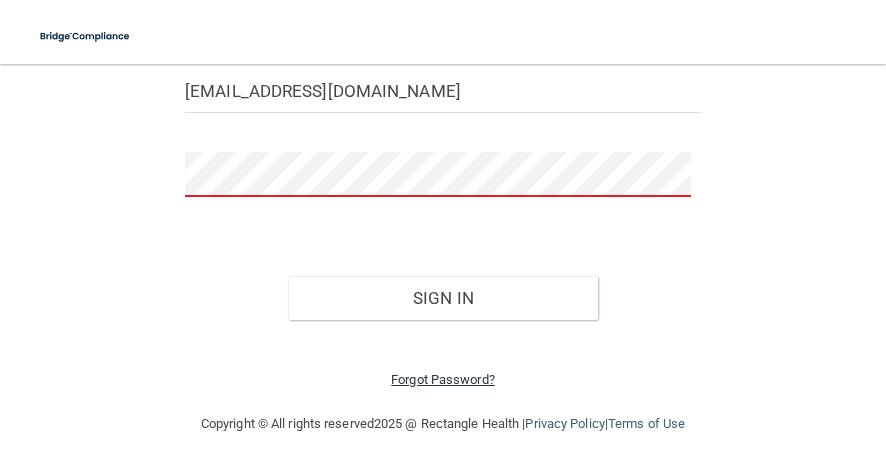 click on "Forgot Password?" at bounding box center (443, 379) 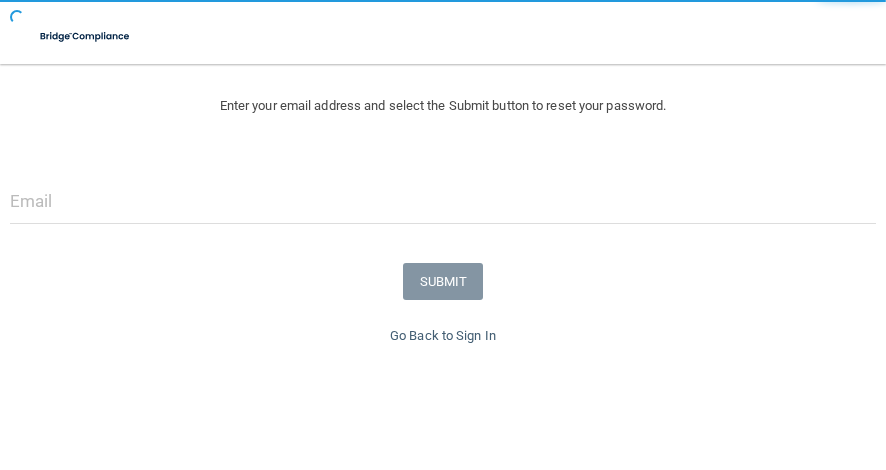 scroll, scrollTop: 272, scrollLeft: 0, axis: vertical 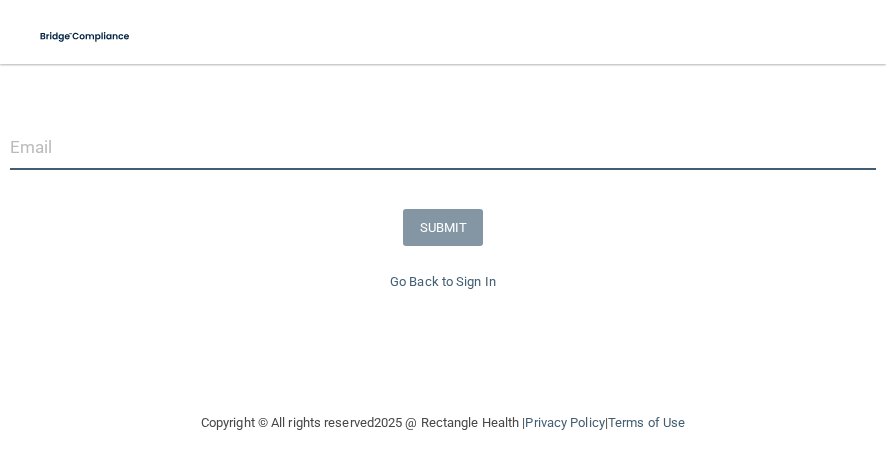 click at bounding box center [443, 147] 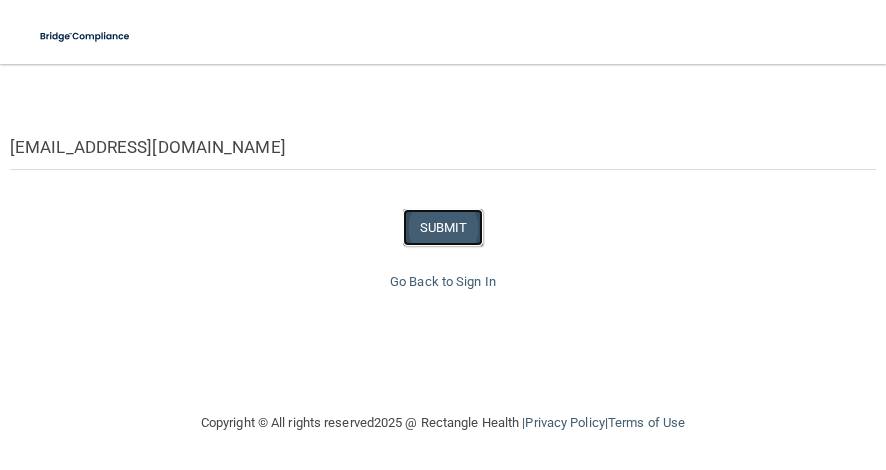 click on "SUBMIT" at bounding box center (443, 227) 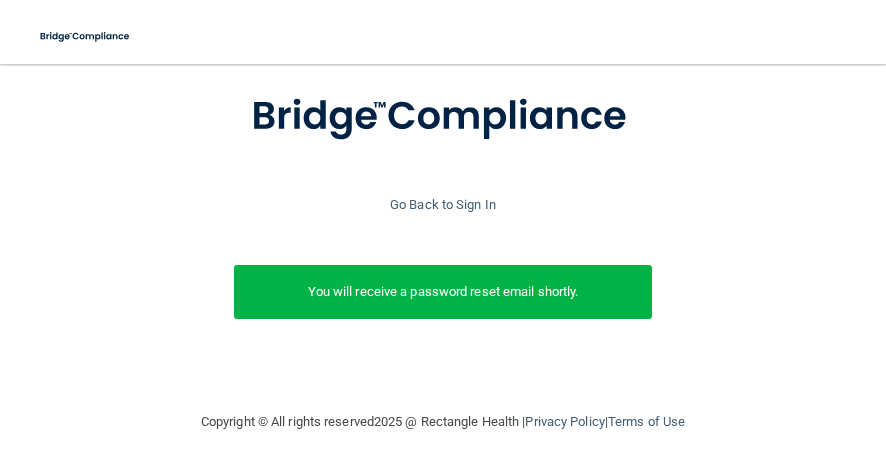 scroll, scrollTop: 134, scrollLeft: 0, axis: vertical 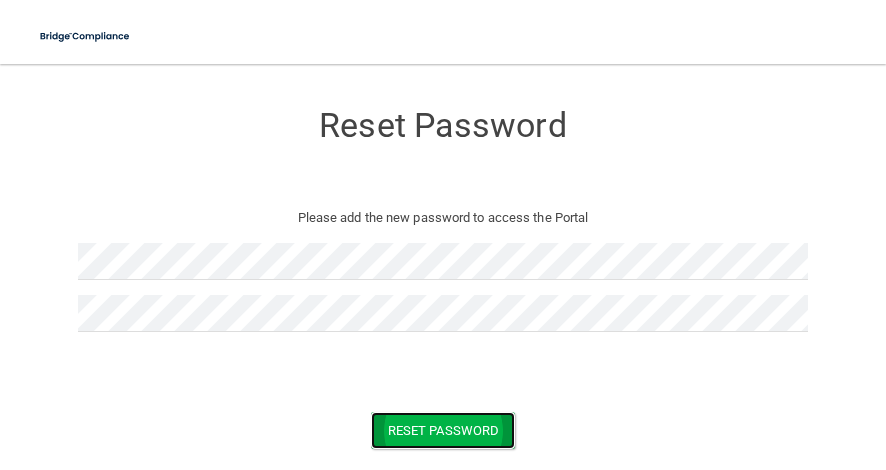 click on "Reset Password" at bounding box center [443, 430] 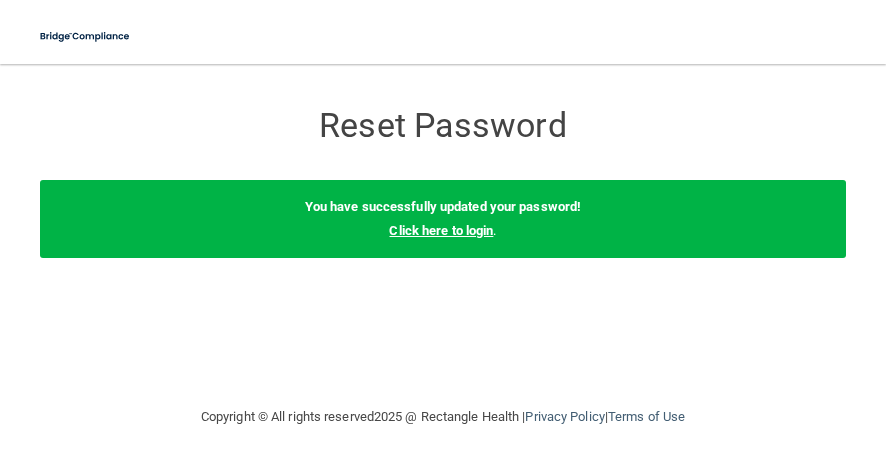 click on "Click here to login" at bounding box center (441, 230) 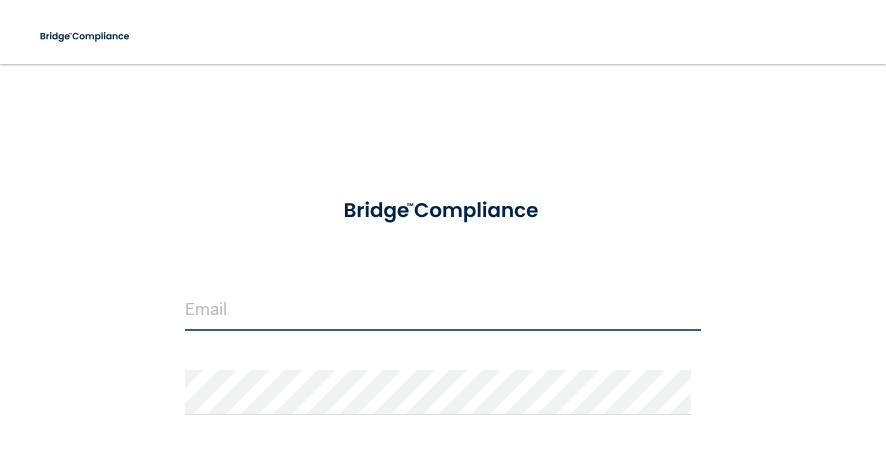 click at bounding box center [443, 308] 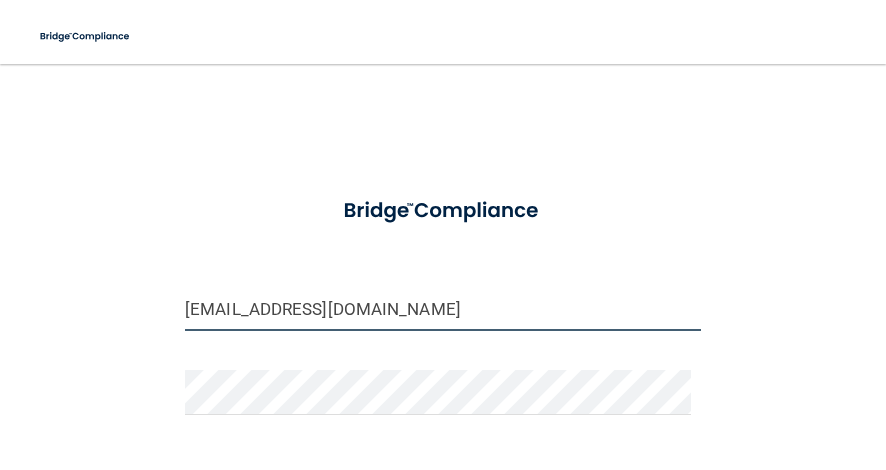 click on "[EMAIL_ADDRESS][DOMAIN_NAME]" at bounding box center (443, 308) 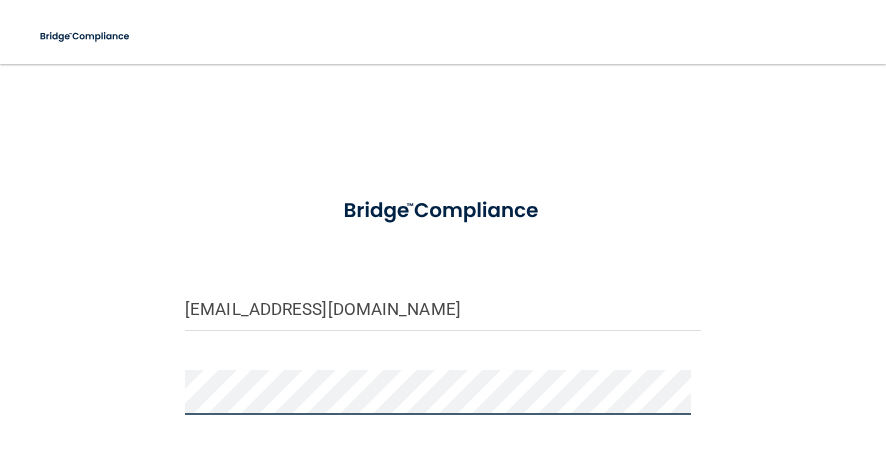 click on "Sign In" at bounding box center (443, 516) 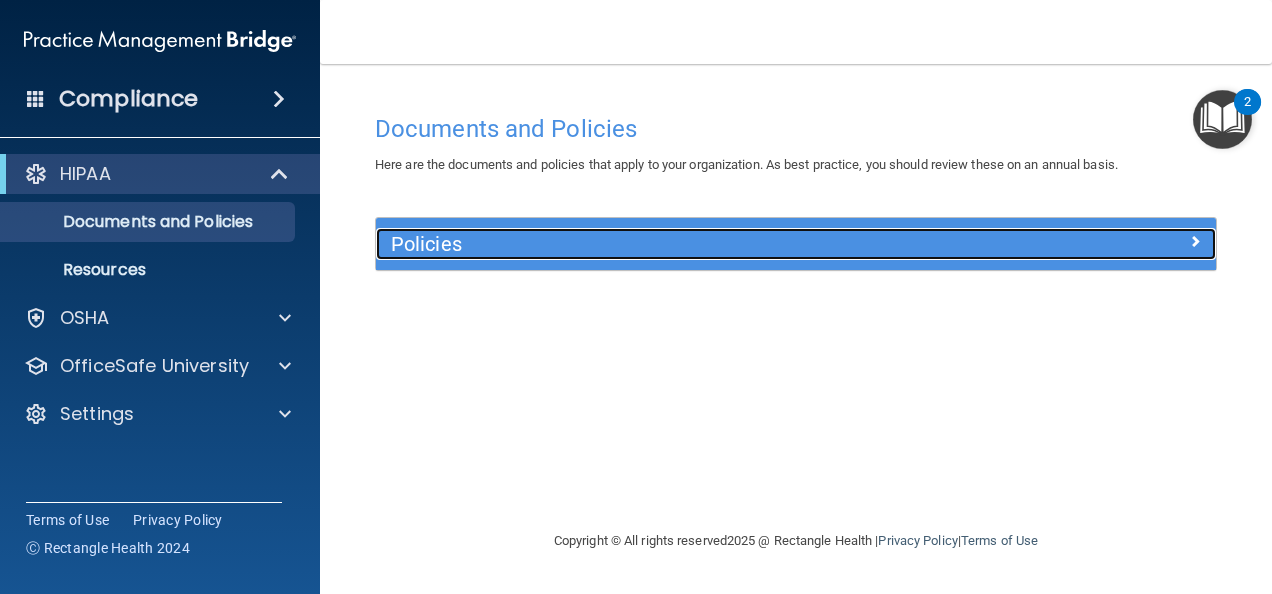 click on "Policies" at bounding box center [691, 244] 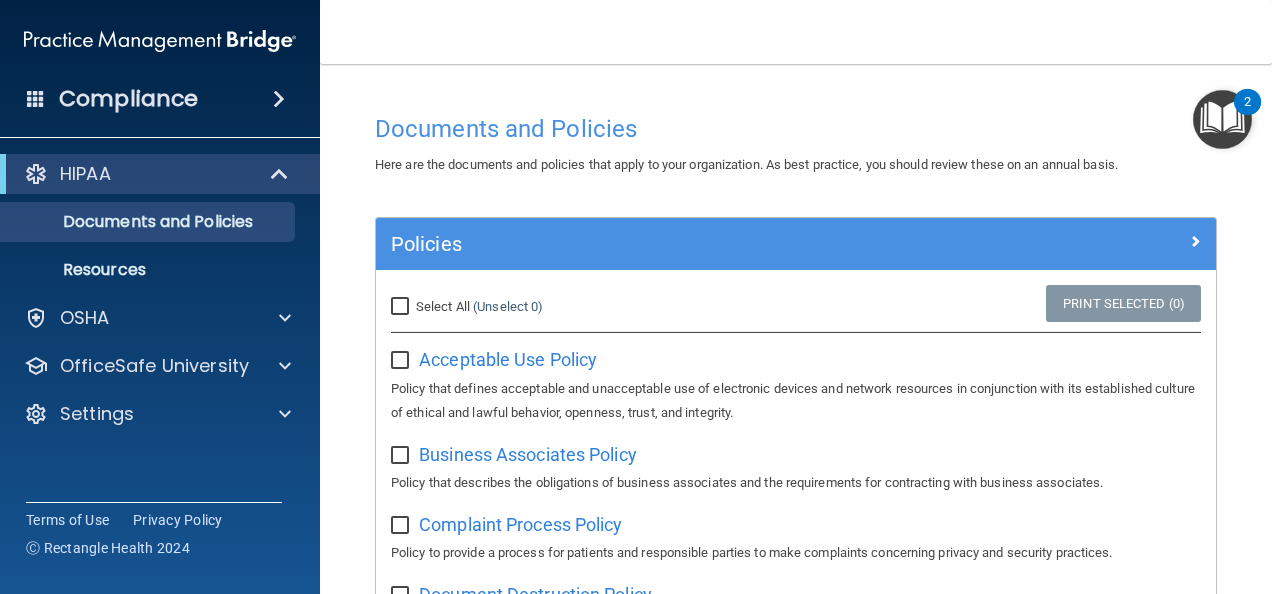 click on "Select All   (Unselect 0)    Unselect All" at bounding box center (402, 307) 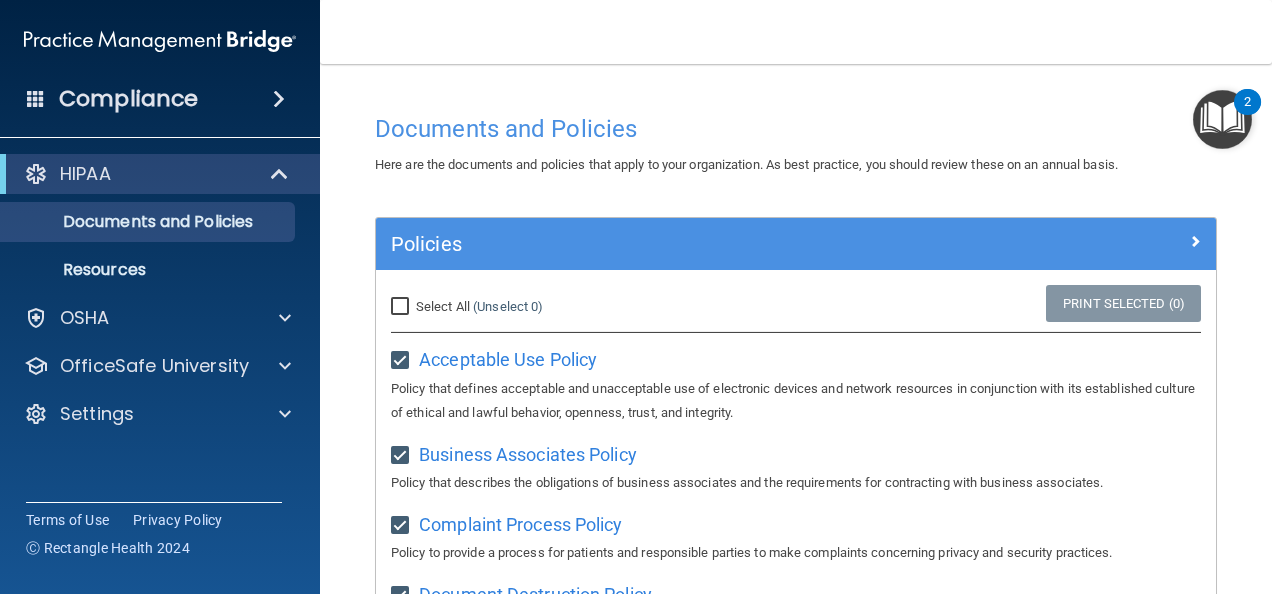 checkbox on "true" 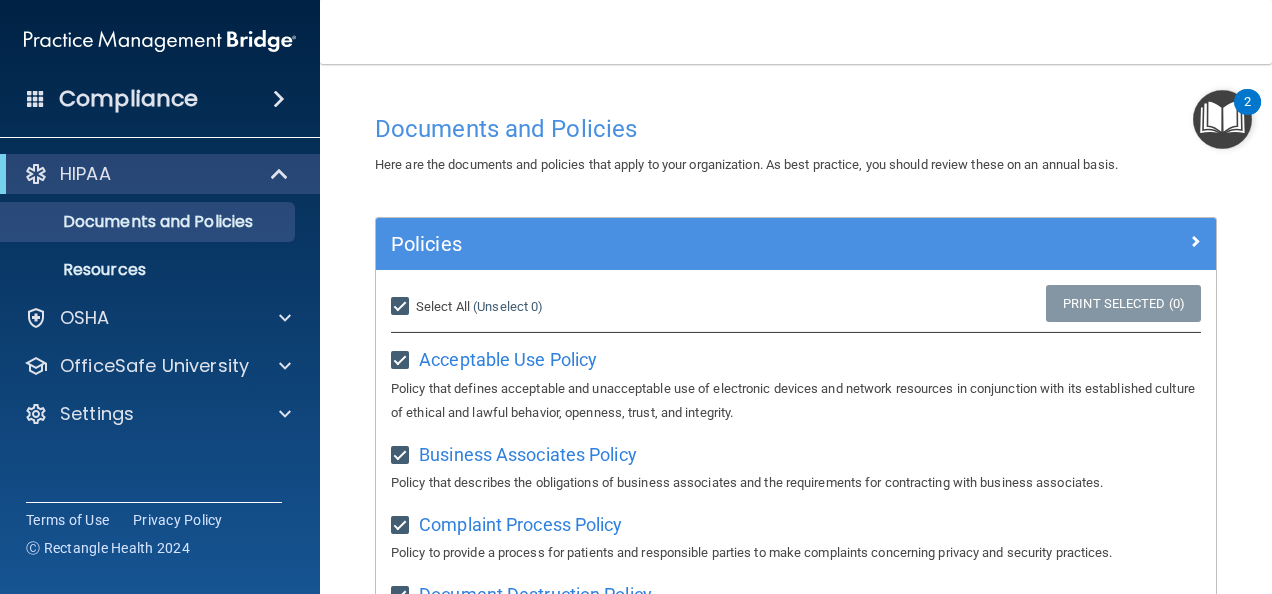 checkbox on "true" 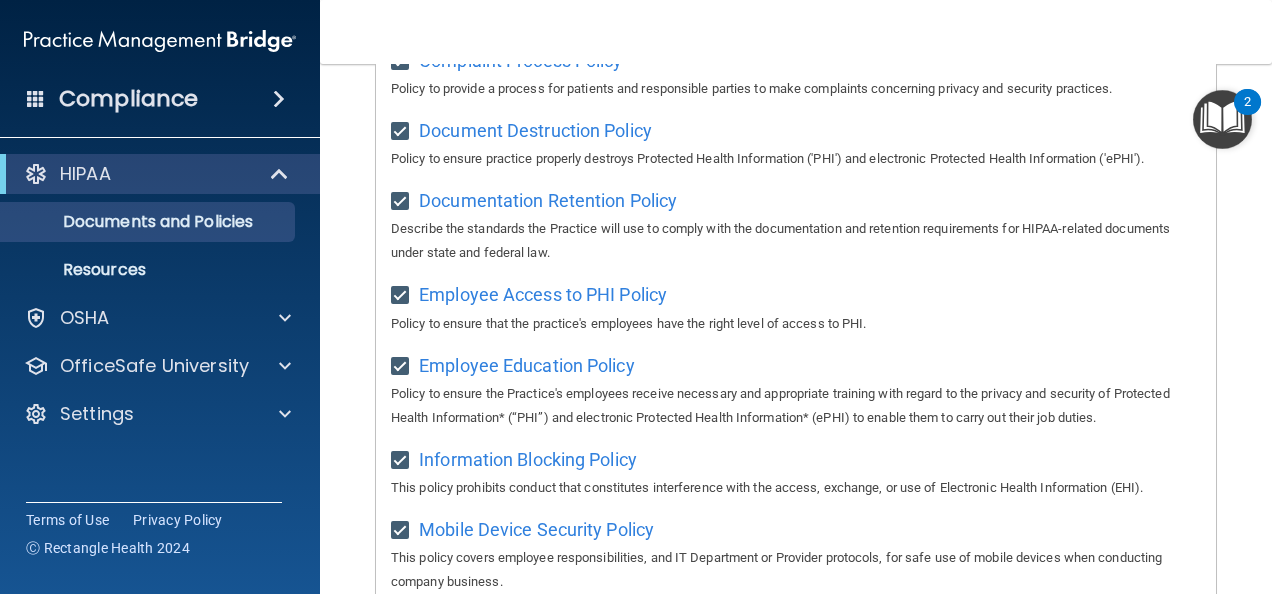 scroll, scrollTop: 0, scrollLeft: 0, axis: both 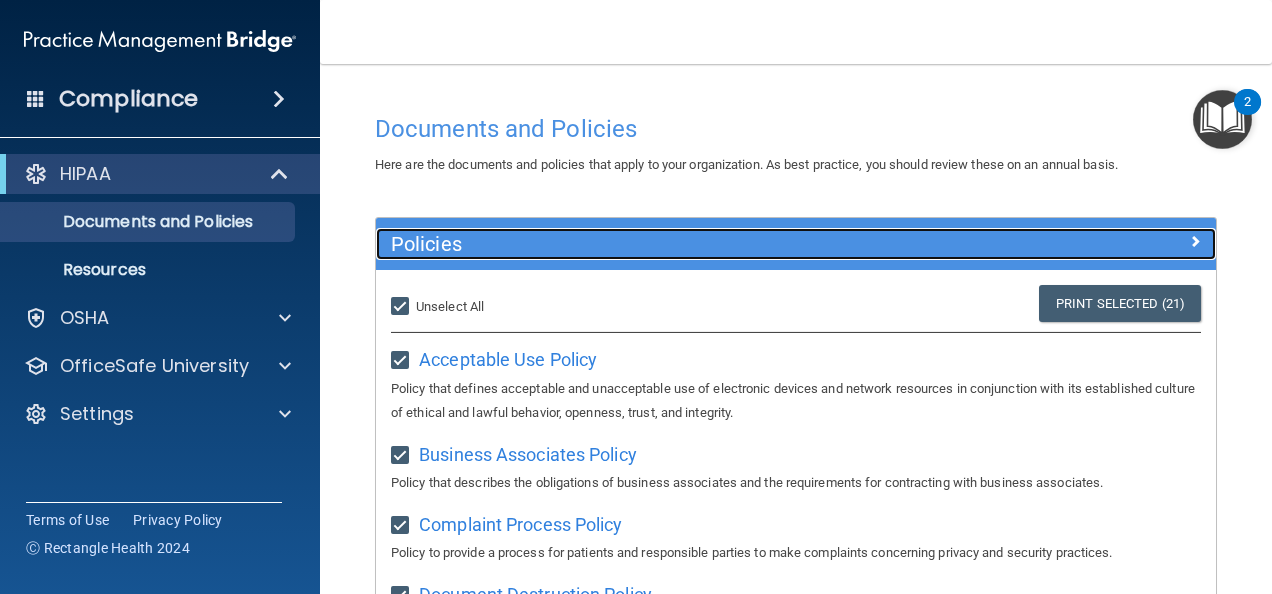 click at bounding box center [1195, 241] 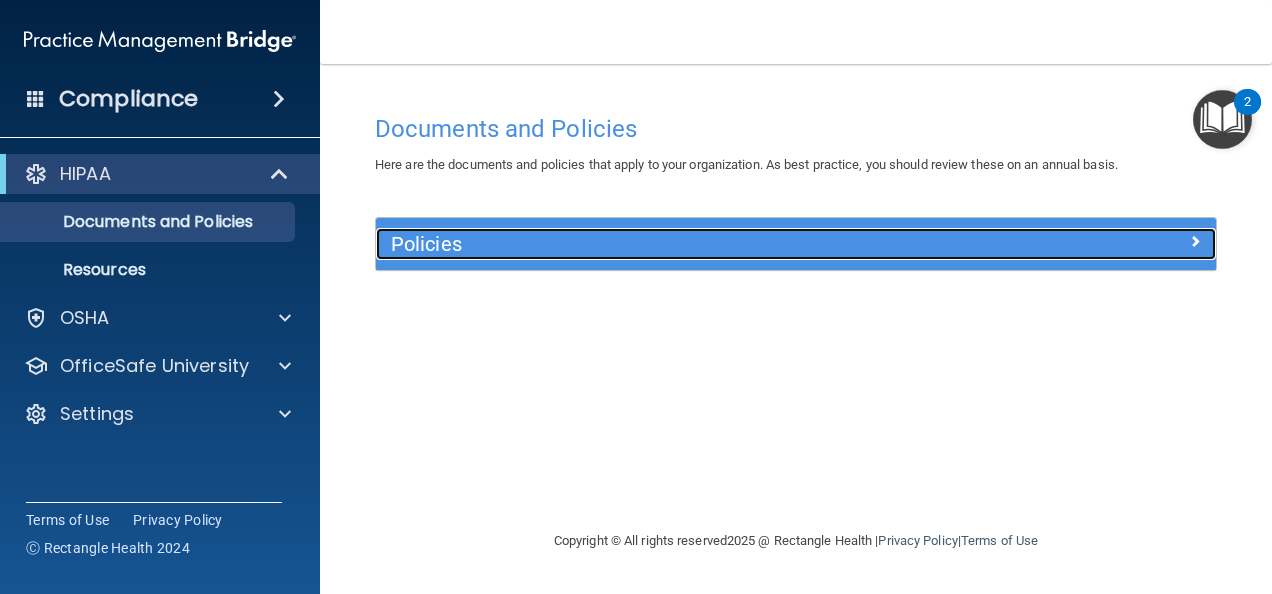 click at bounding box center (1111, 240) 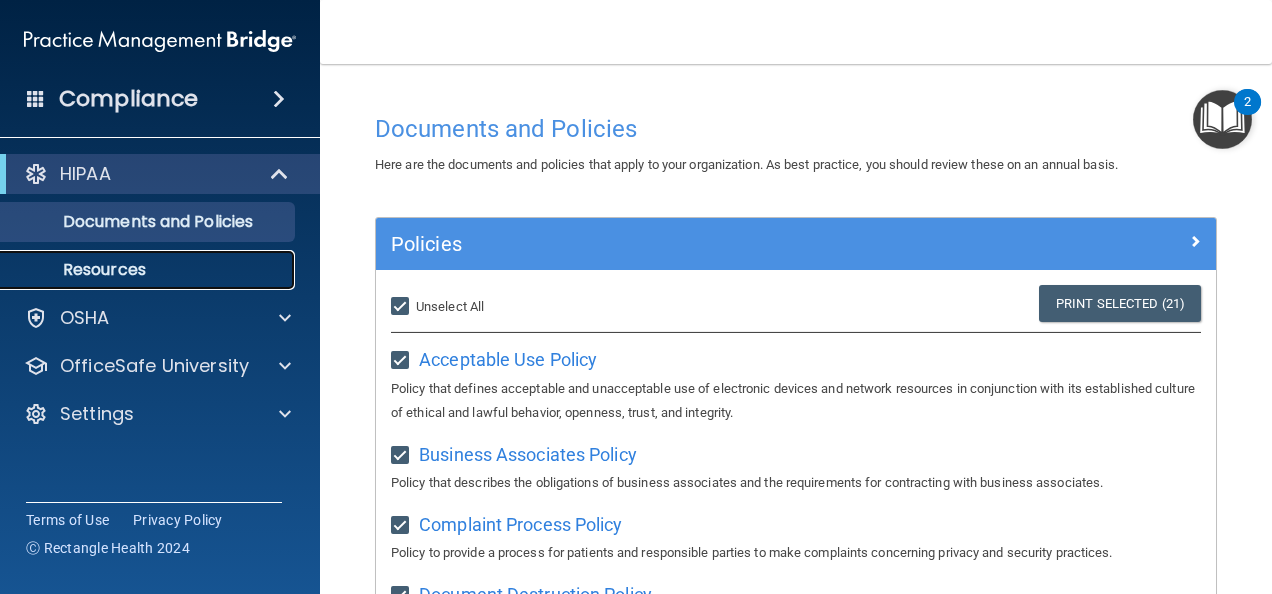 click on "Resources" at bounding box center [149, 270] 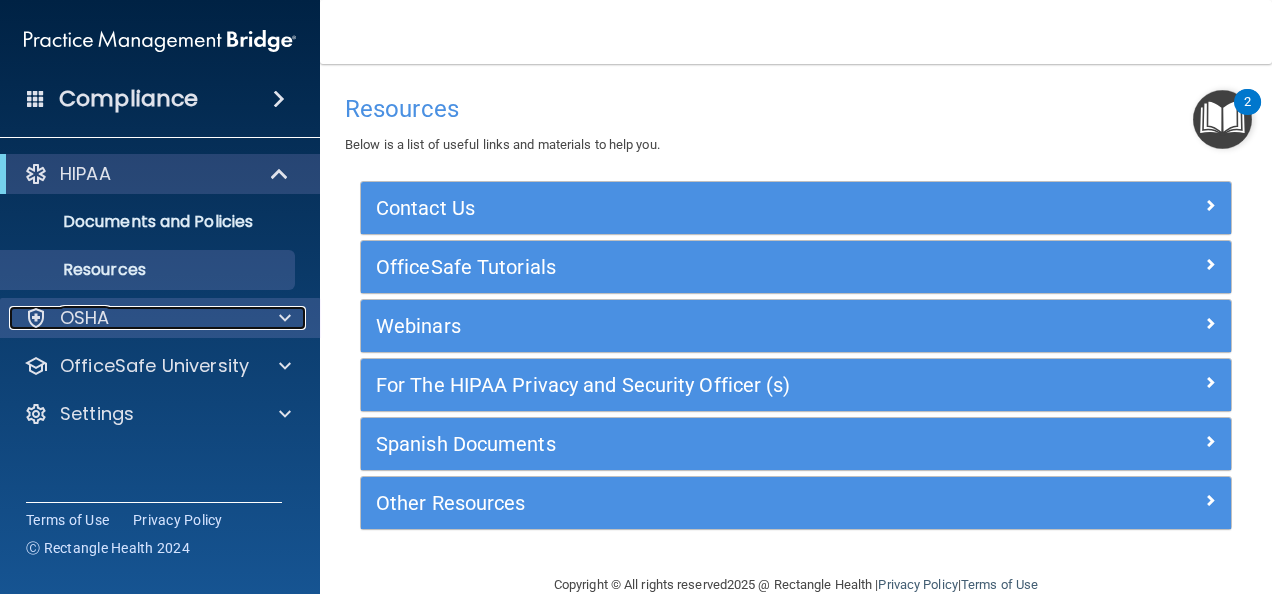 click on "OSHA" at bounding box center (133, 318) 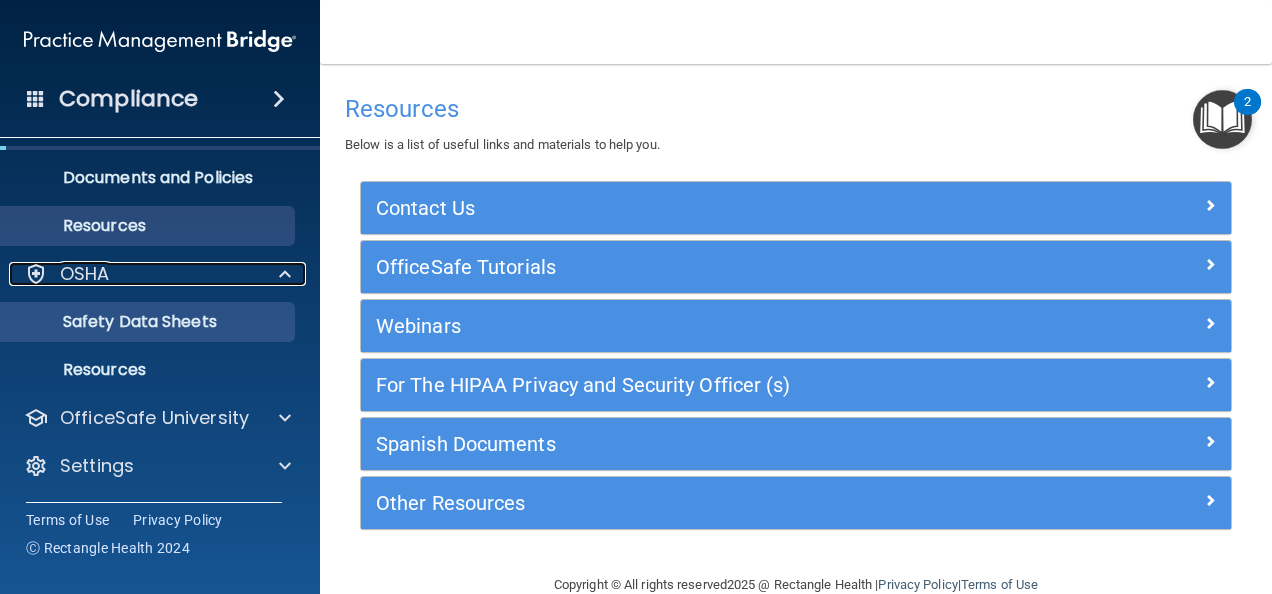 scroll, scrollTop: 0, scrollLeft: 0, axis: both 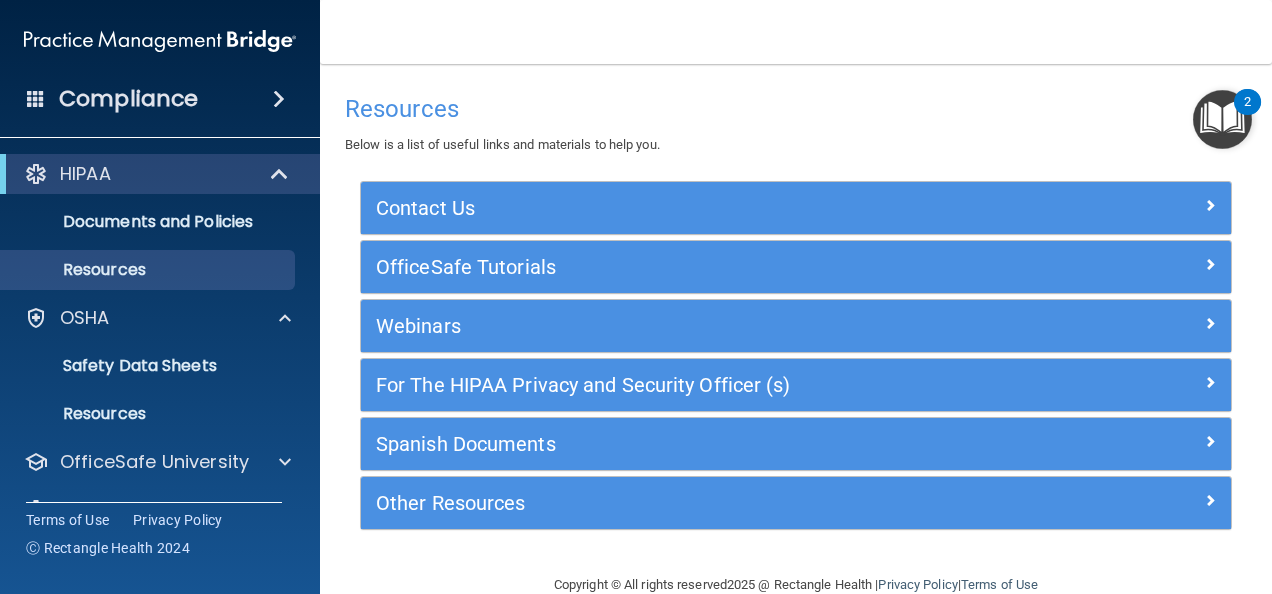 click at bounding box center (279, 99) 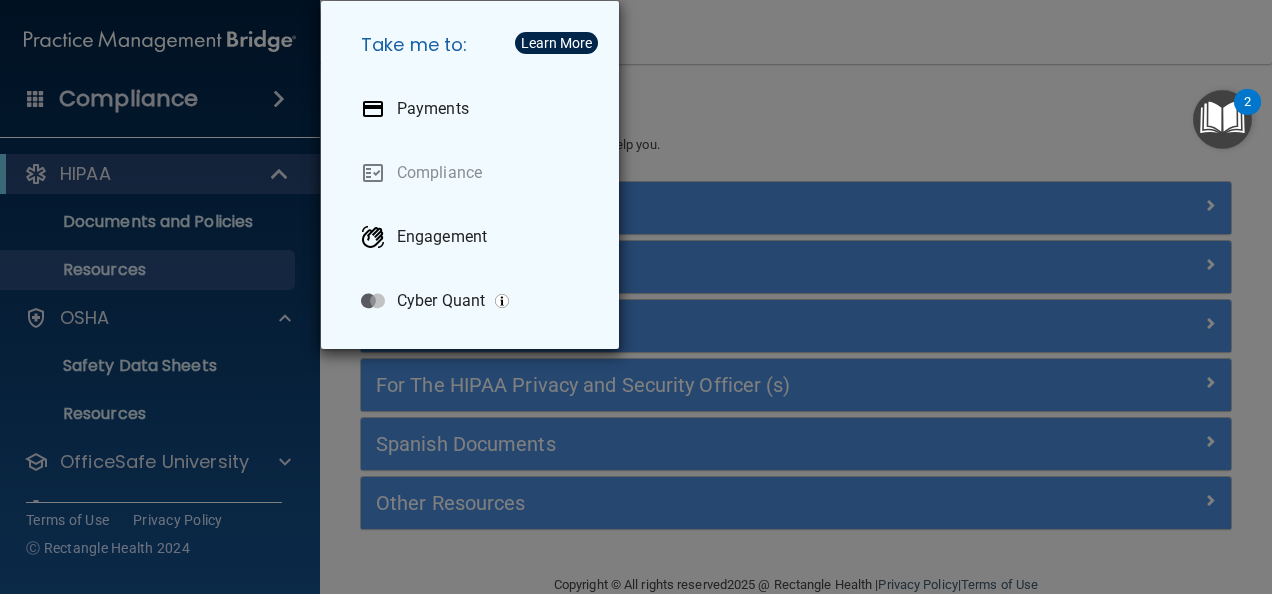 click on "Take me to:             Payments                   Compliance                     Engagement                     Cyber Quant" at bounding box center [636, 297] 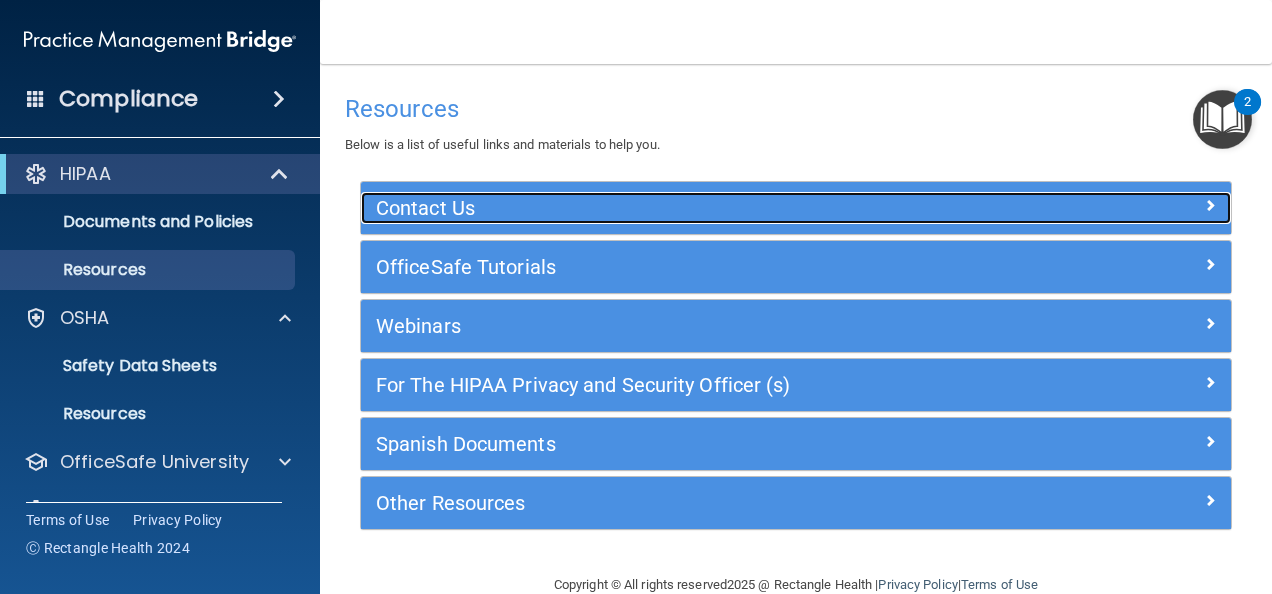 click on "Contact Us" at bounding box center (687, 208) 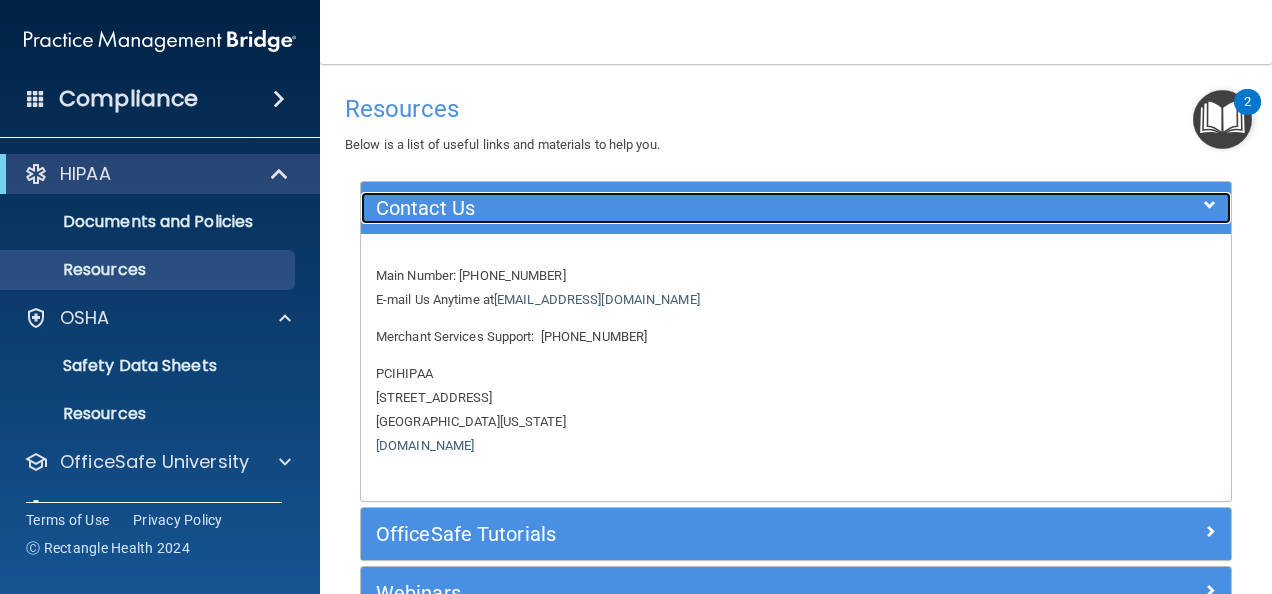 scroll, scrollTop: 302, scrollLeft: 0, axis: vertical 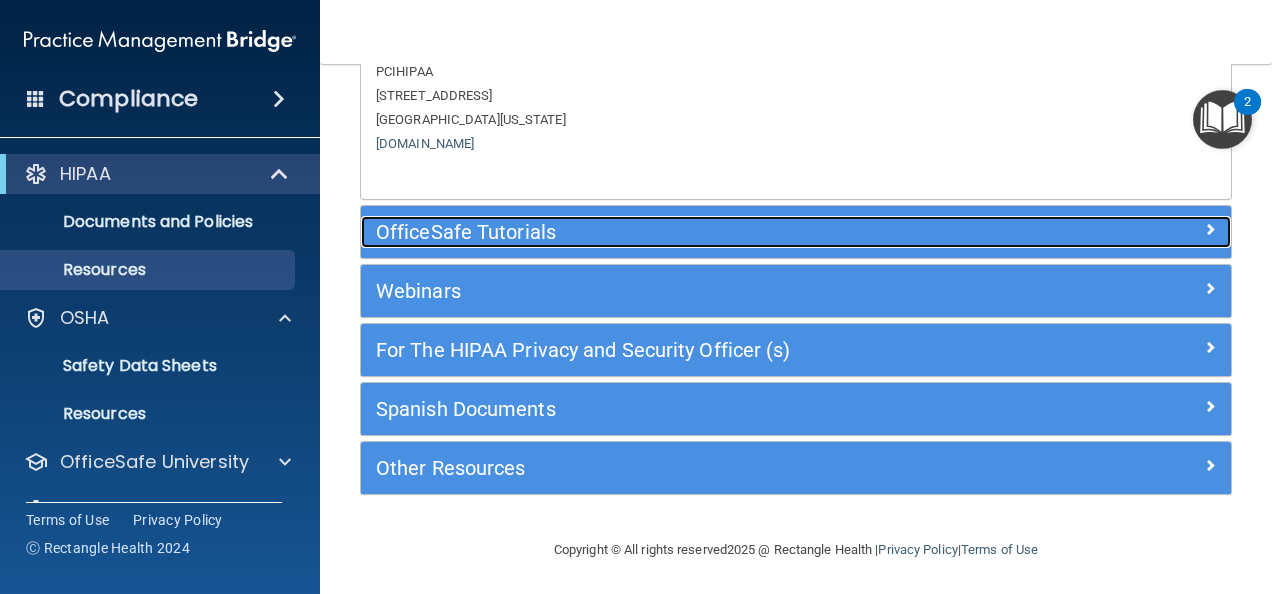 click on "OfficeSafe Tutorials" at bounding box center [687, 232] 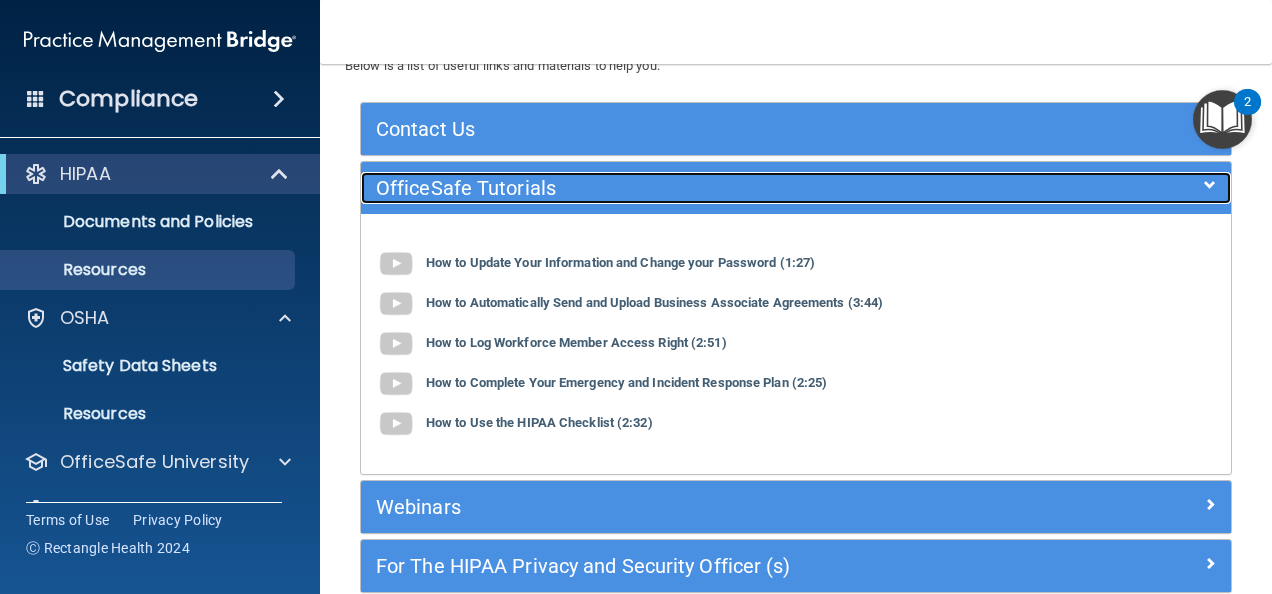 scroll, scrollTop: 70, scrollLeft: 0, axis: vertical 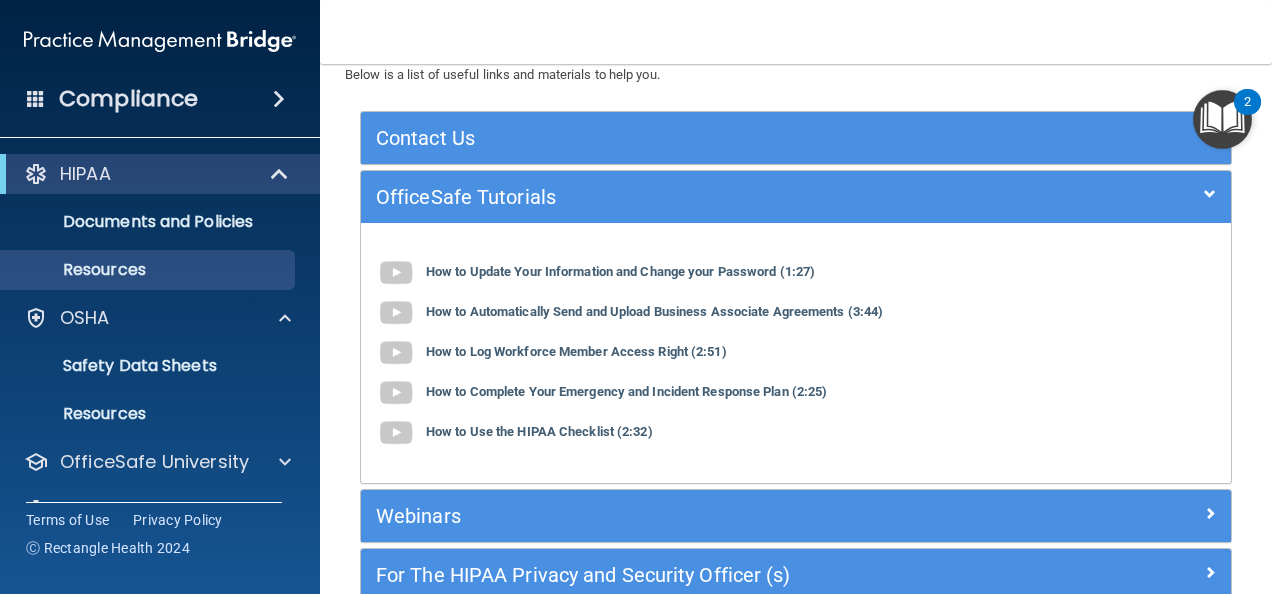 click on "Contact Us
Main Number: 800-588-0254   E-mail Us Anytime at  support@pcihipaa.com   Merchant Services Support:  1-800-792-1590   PCIHIPAA   2601 Ocean Park Boulevard Suite 302   Santa Monica, California 90405    www.rectanglehealth.com
OfficeSafe Tutorials
How to Update Your Information and Change your Password  (1:27)              How to Automatically Send and Upload Business Associate Agreements  (3:44)              How to Log Workforce Member Access Right  (2:51)              How to Complete Your Emergency and Incident Response Plan  (2:25)              How to Use the HIPAA Checklist   (2:32)
Webinars
View and Register for Upcoming Webinars           OfficeSafe™ Refresher: How To Get The Most From Your Compliance Program" at bounding box center [796, 427] 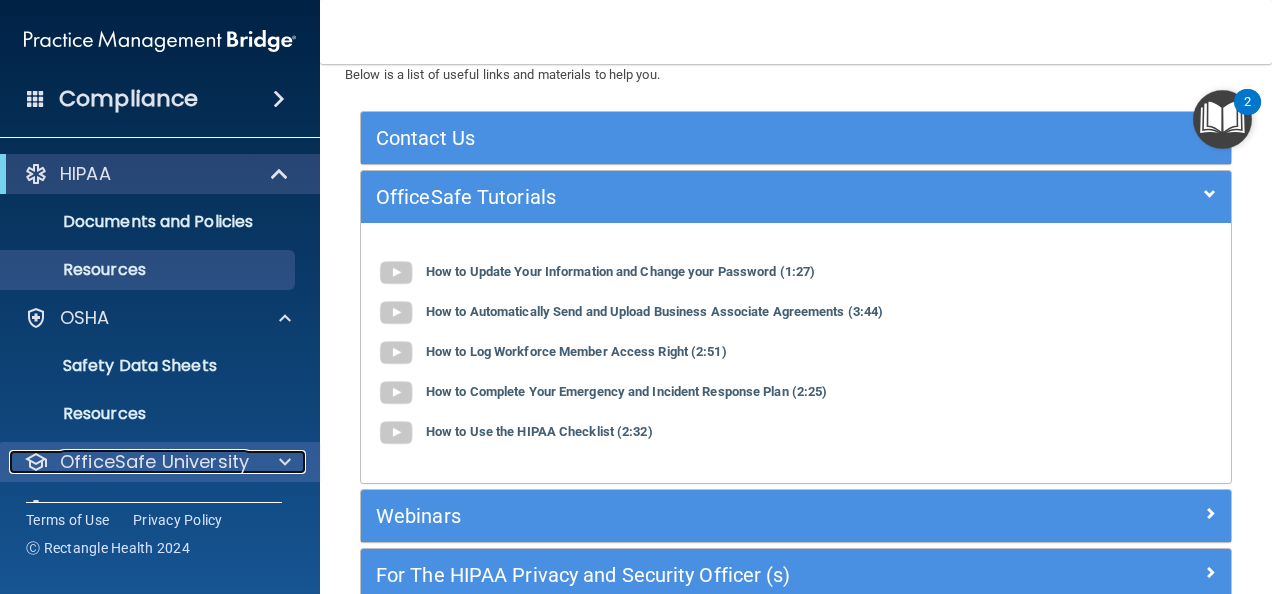 click on "OfficeSafe University" at bounding box center [154, 462] 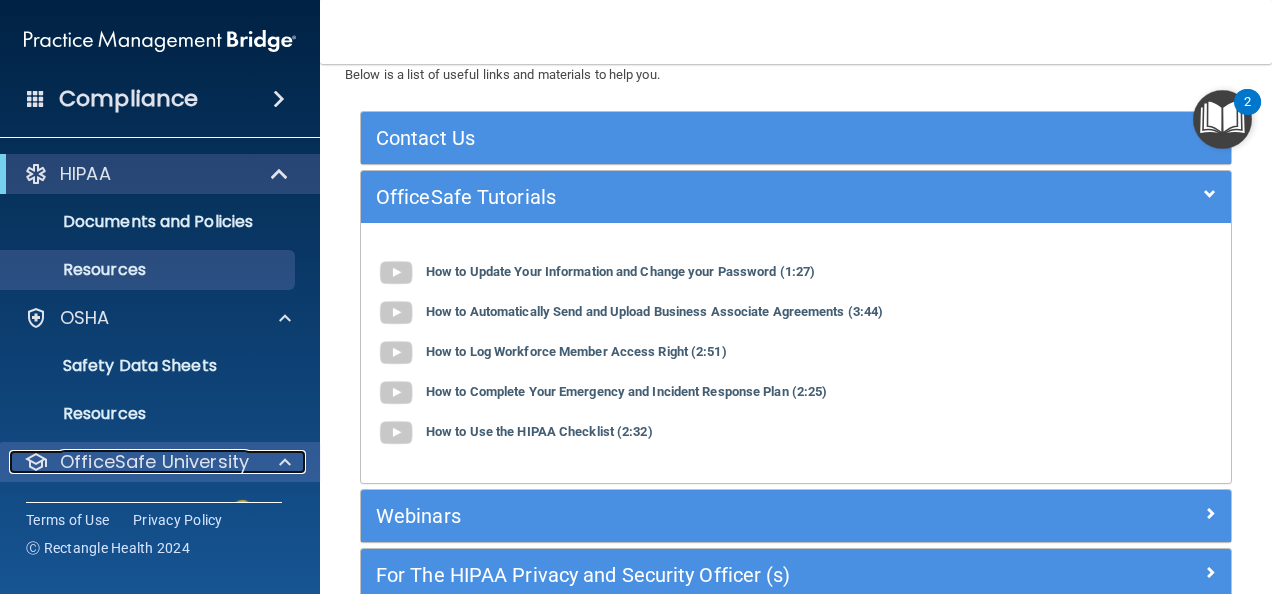 scroll, scrollTop: 187, scrollLeft: 0, axis: vertical 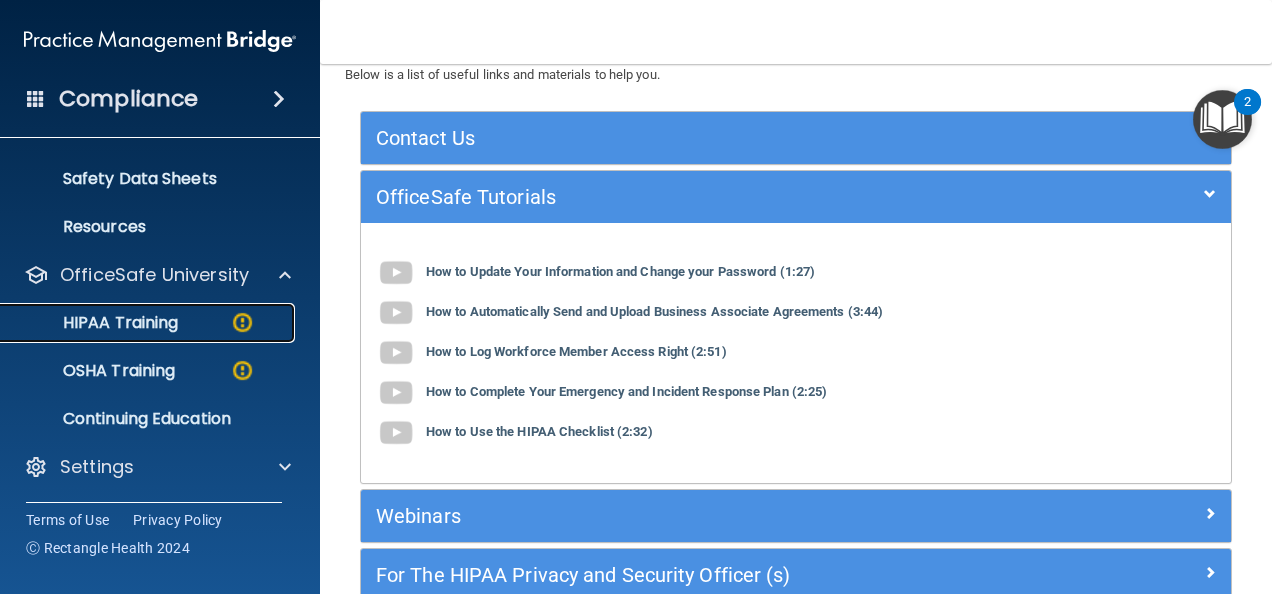 click on "HIPAA Training" at bounding box center [149, 323] 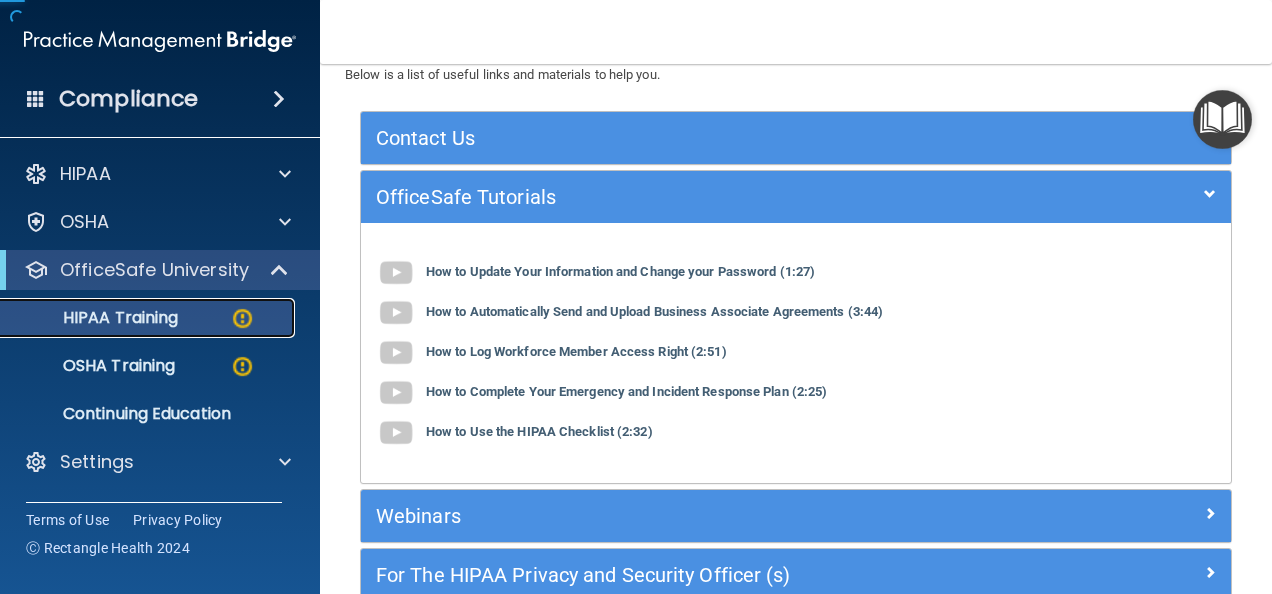 scroll, scrollTop: 0, scrollLeft: 0, axis: both 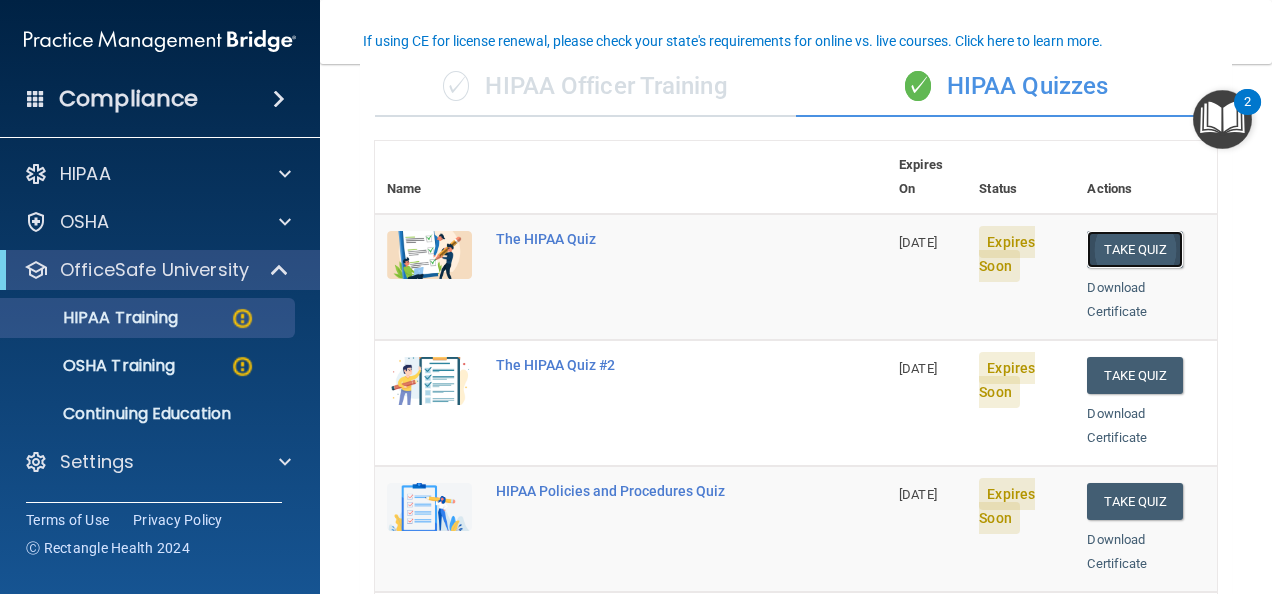 click on "Take Quiz" at bounding box center [1135, 249] 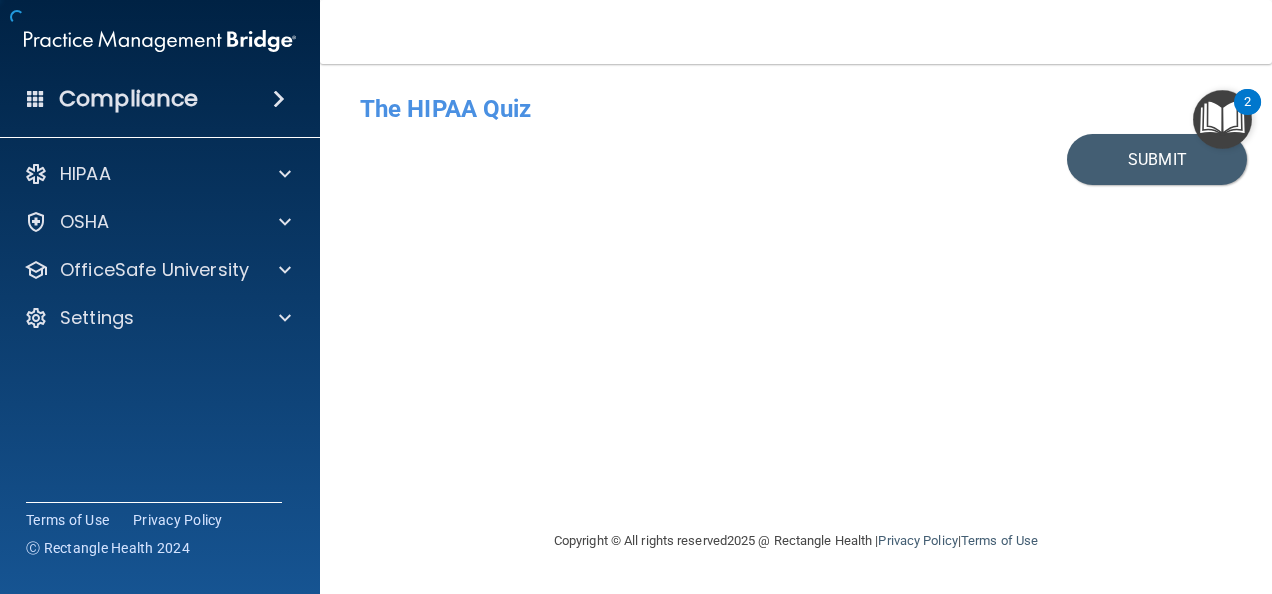 scroll, scrollTop: 0, scrollLeft: 0, axis: both 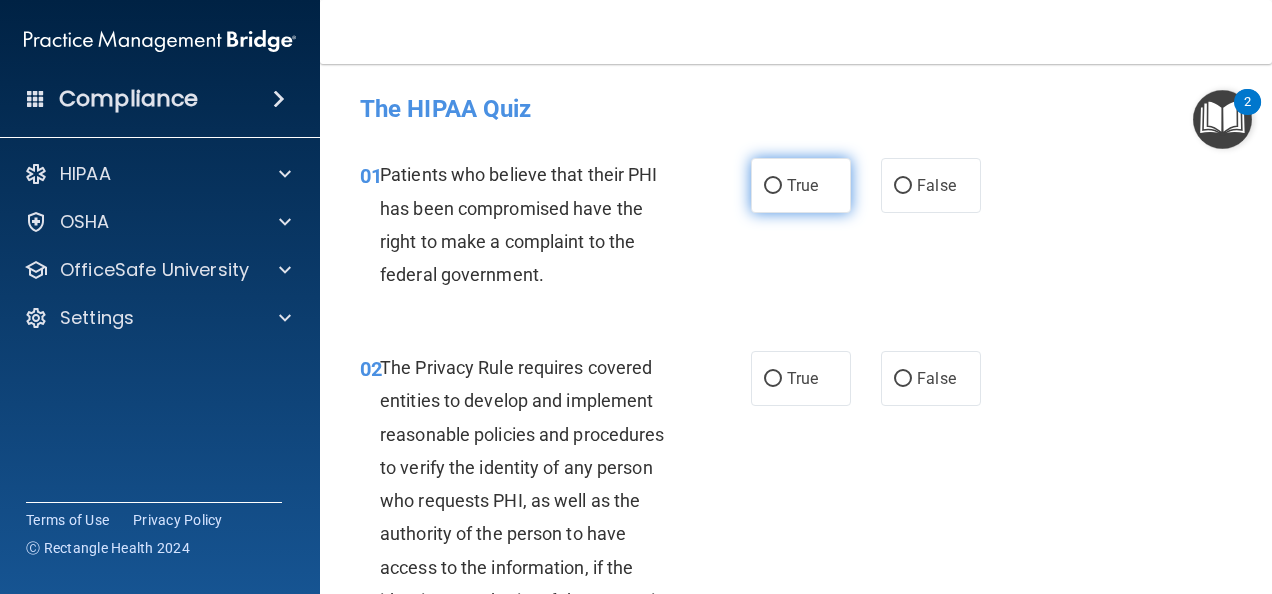 click on "True" at bounding box center (802, 185) 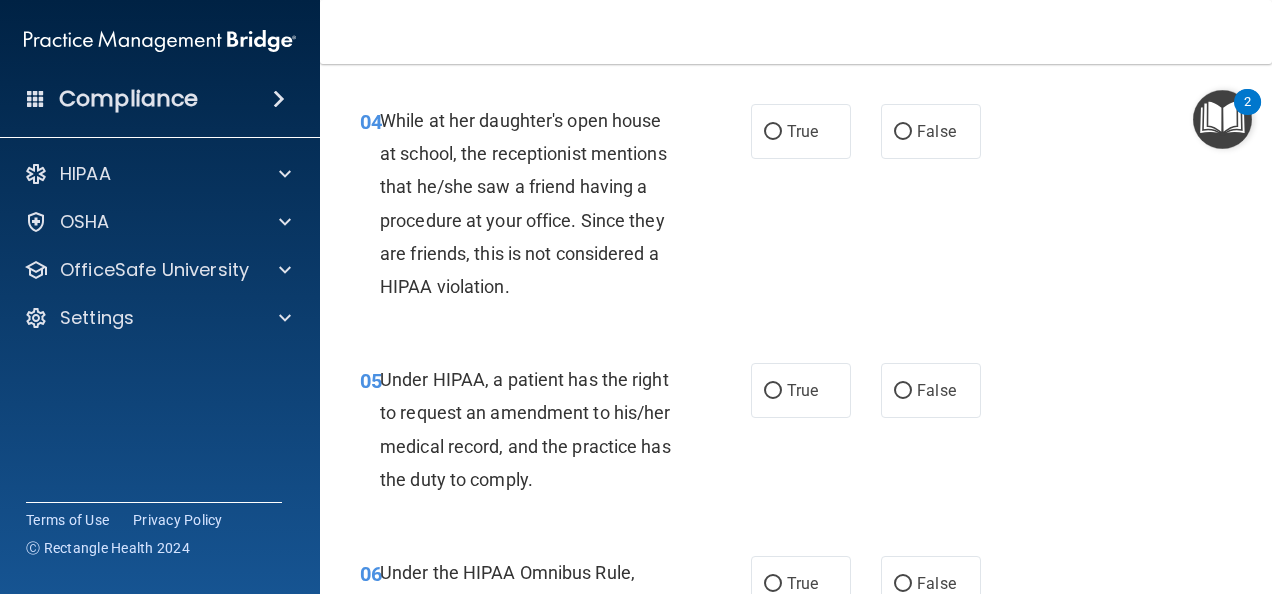 scroll, scrollTop: 767, scrollLeft: 0, axis: vertical 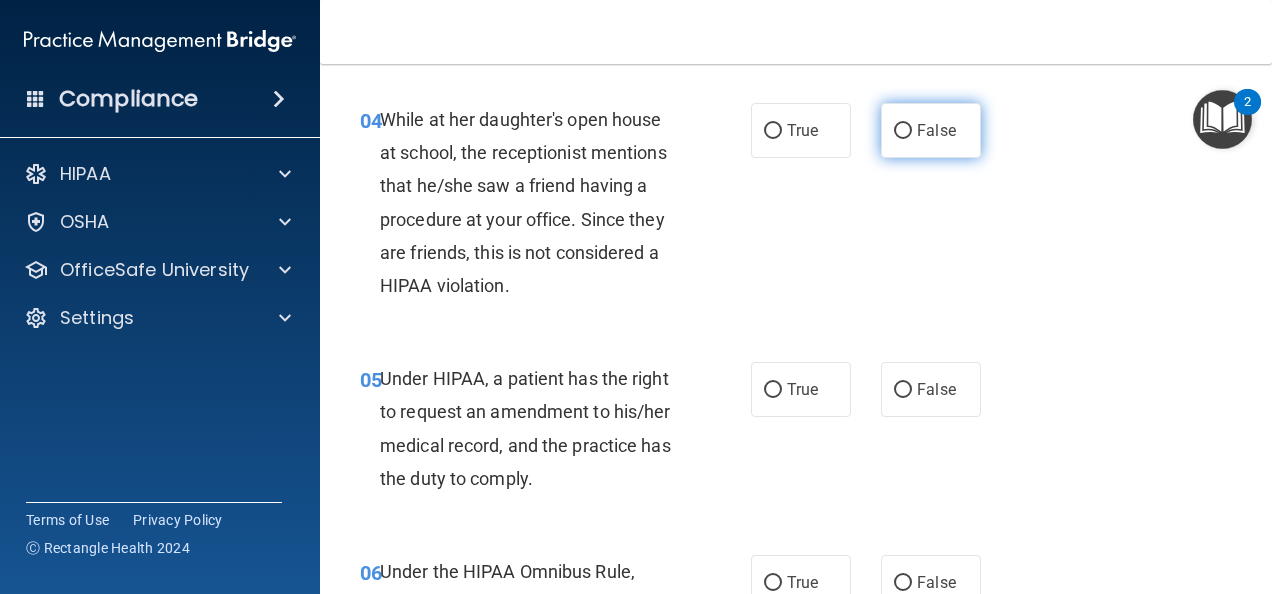 click on "False" at bounding box center (903, 131) 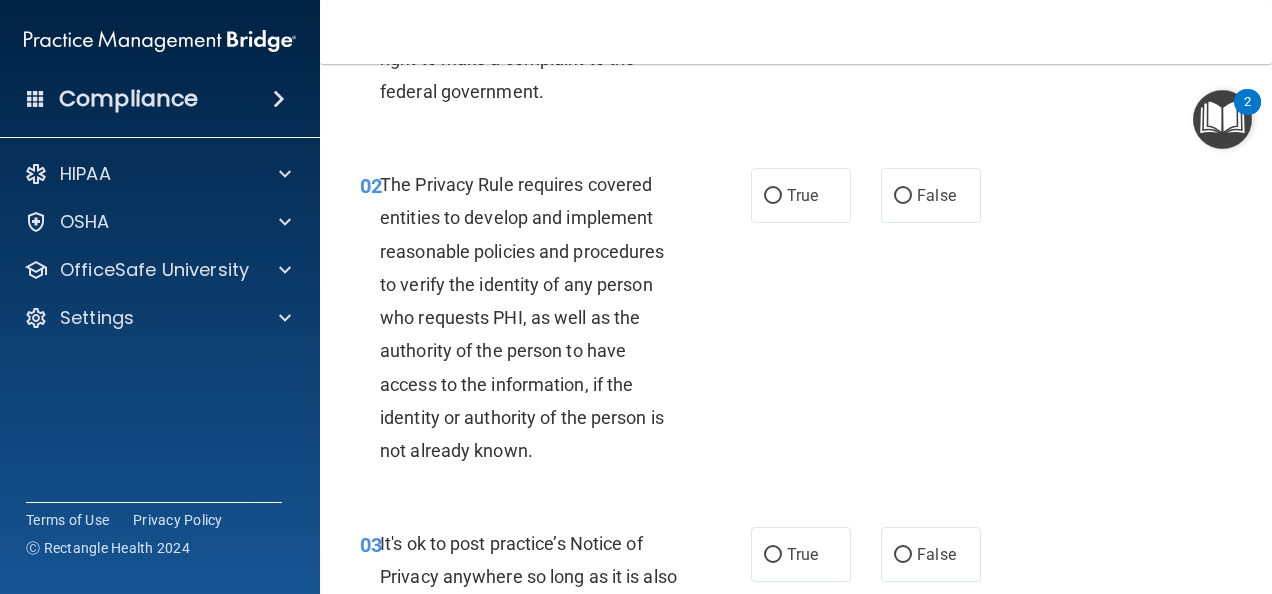 scroll, scrollTop: 0, scrollLeft: 0, axis: both 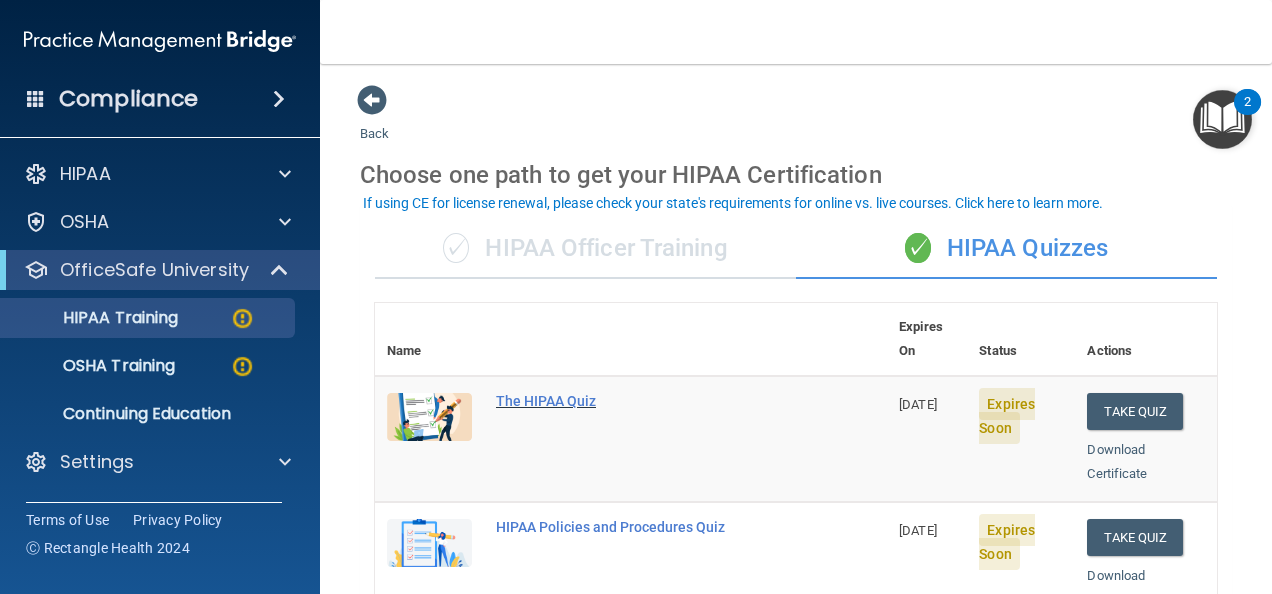click on "The HIPAA Quiz" at bounding box center [641, 401] 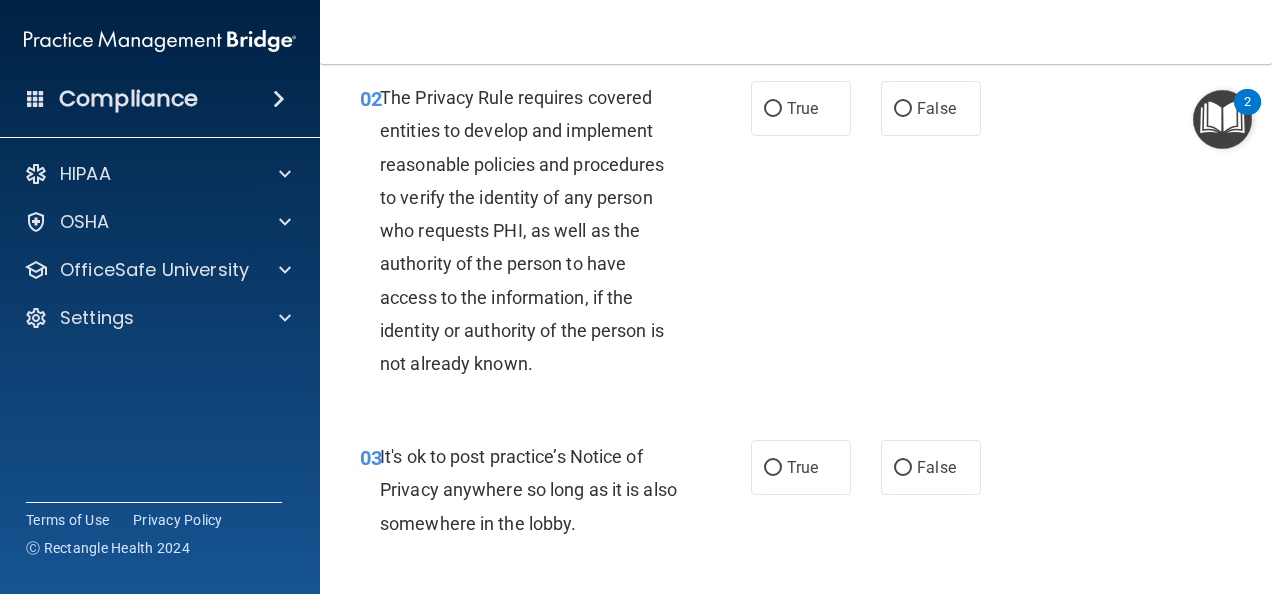 scroll, scrollTop: 0, scrollLeft: 0, axis: both 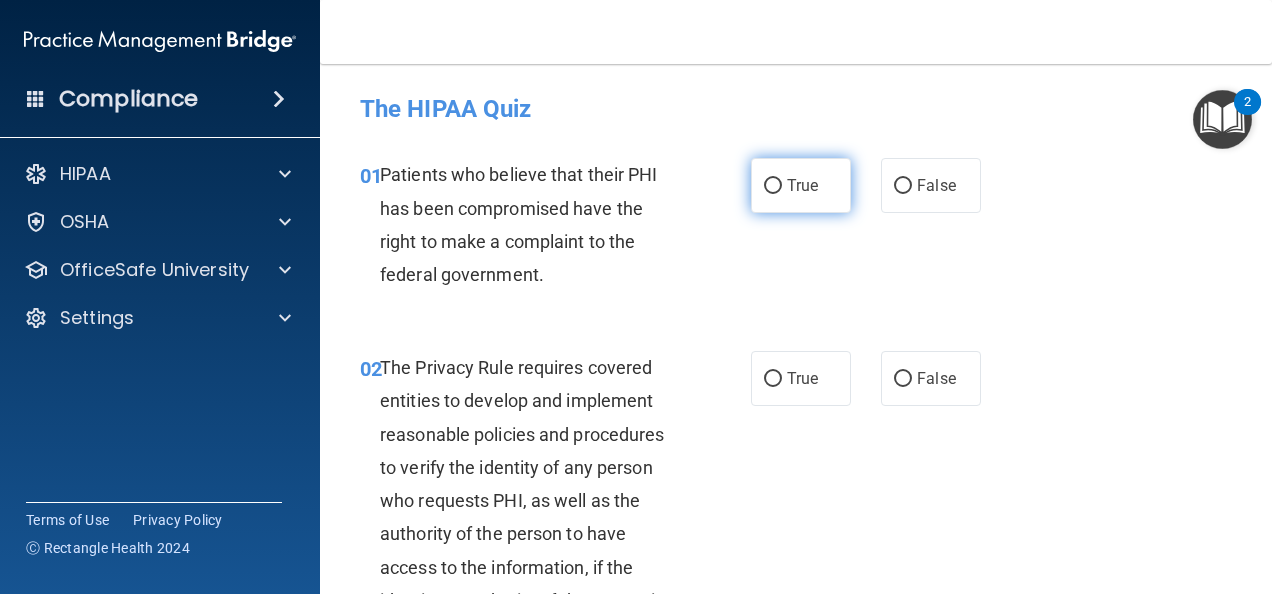 click on "True" at bounding box center (801, 185) 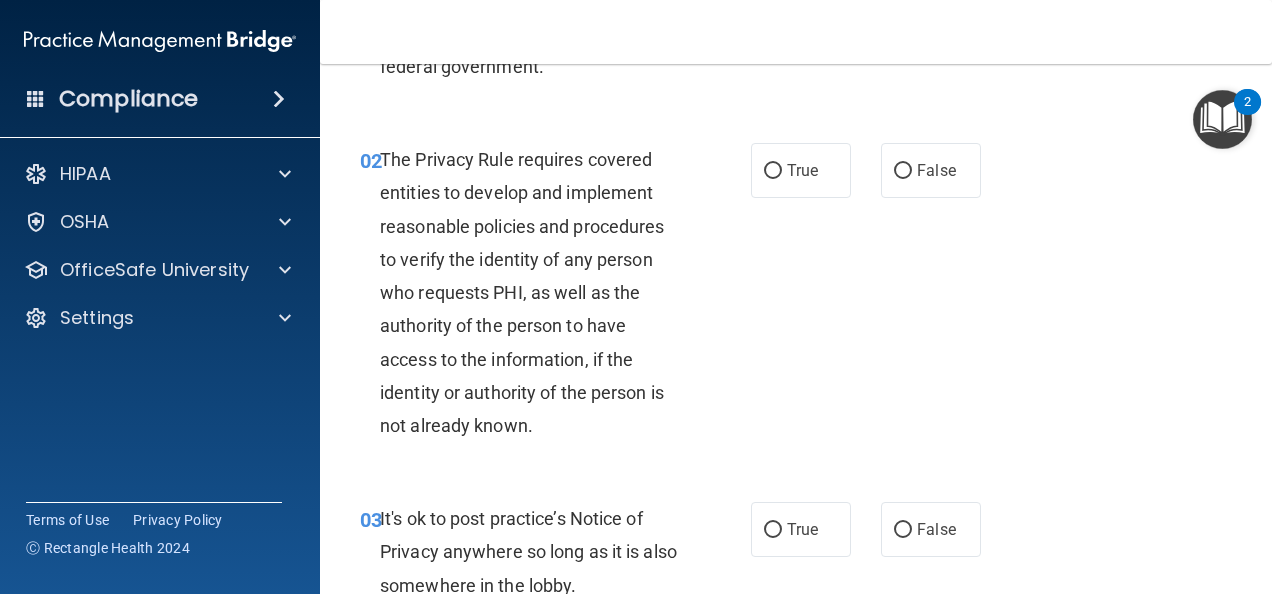 scroll, scrollTop: 207, scrollLeft: 0, axis: vertical 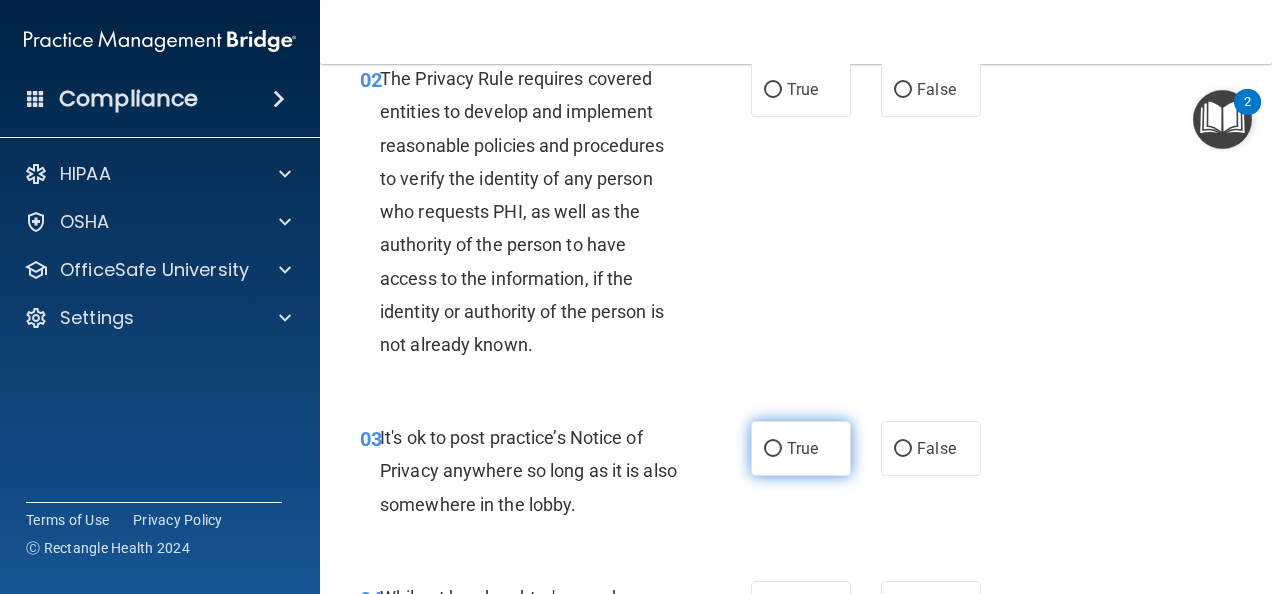 click on "True" at bounding box center [801, 448] 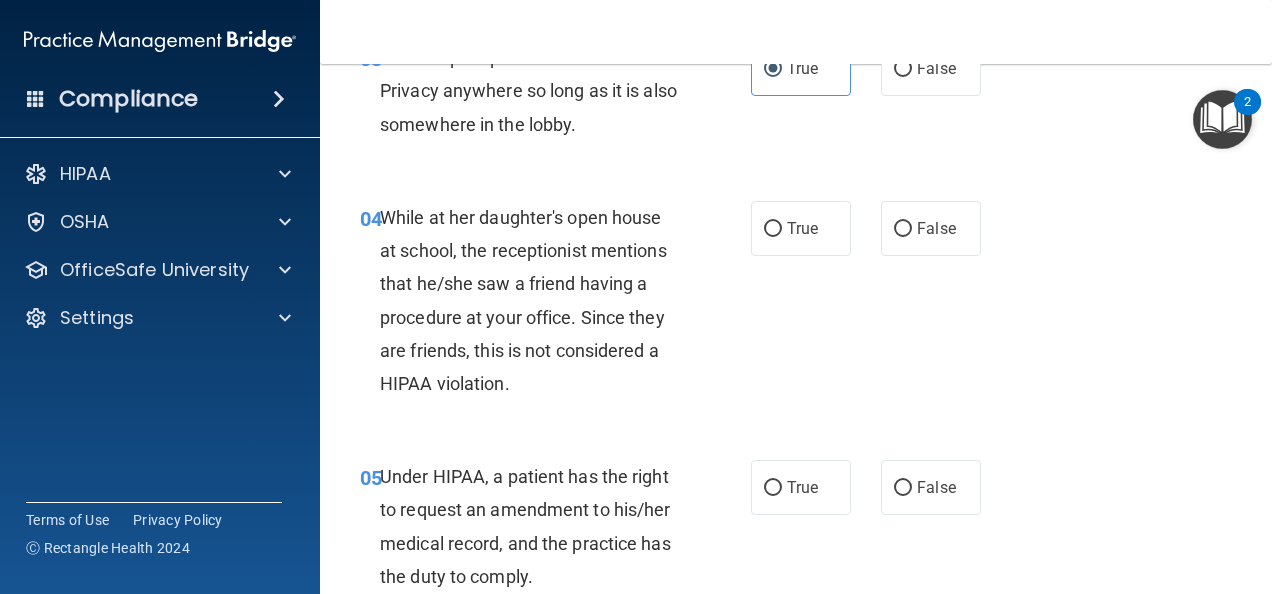 scroll, scrollTop: 672, scrollLeft: 0, axis: vertical 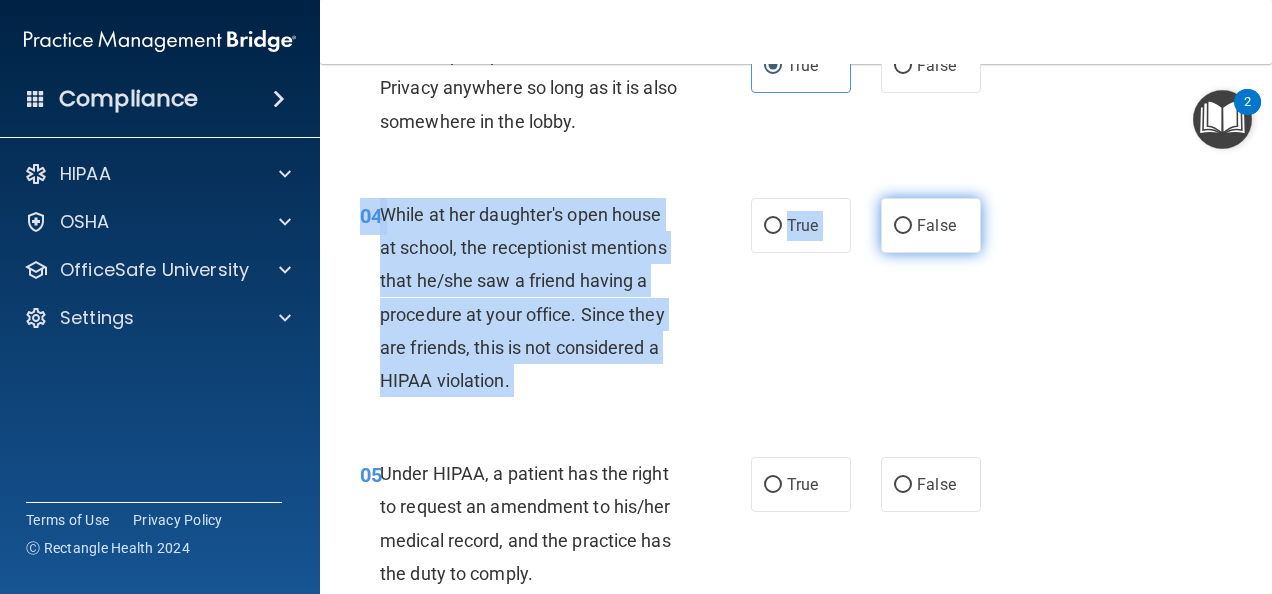 drag, startPoint x: 919, startPoint y: 192, endPoint x: 909, endPoint y: 227, distance: 36.40055 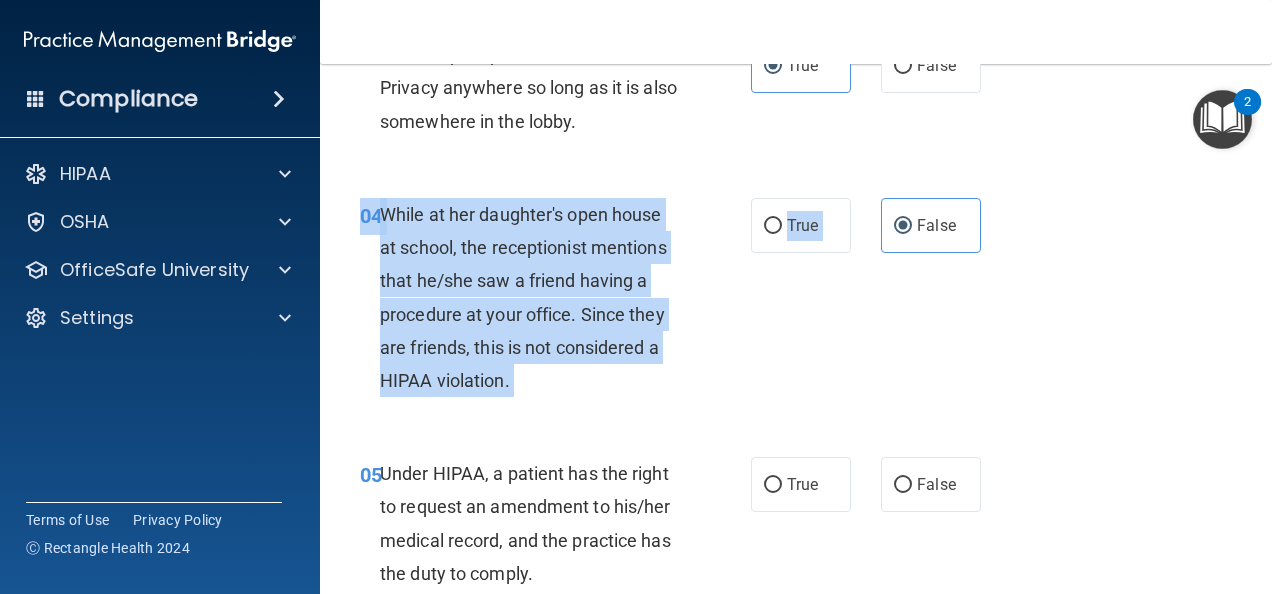 click on "04       While at her daughter's open house at school, the receptionist mentions that he/she saw a friend having a procedure at your office.  Since they are friends, this is not considered a HIPAA violation." at bounding box center [555, 302] 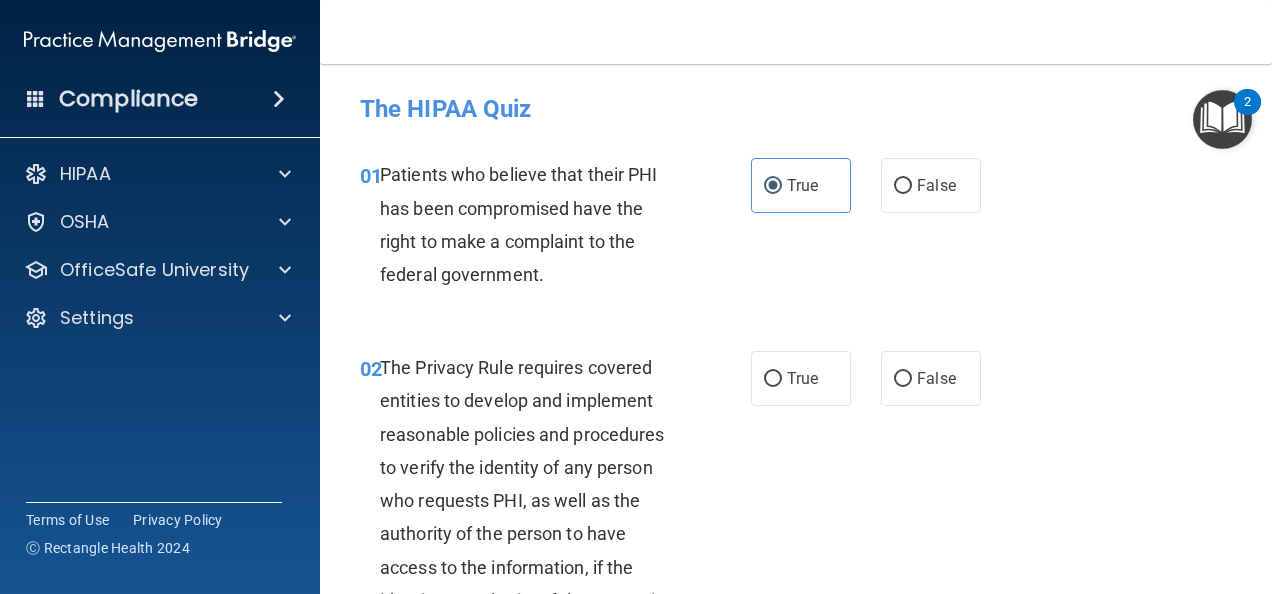 scroll, scrollTop: 146, scrollLeft: 0, axis: vertical 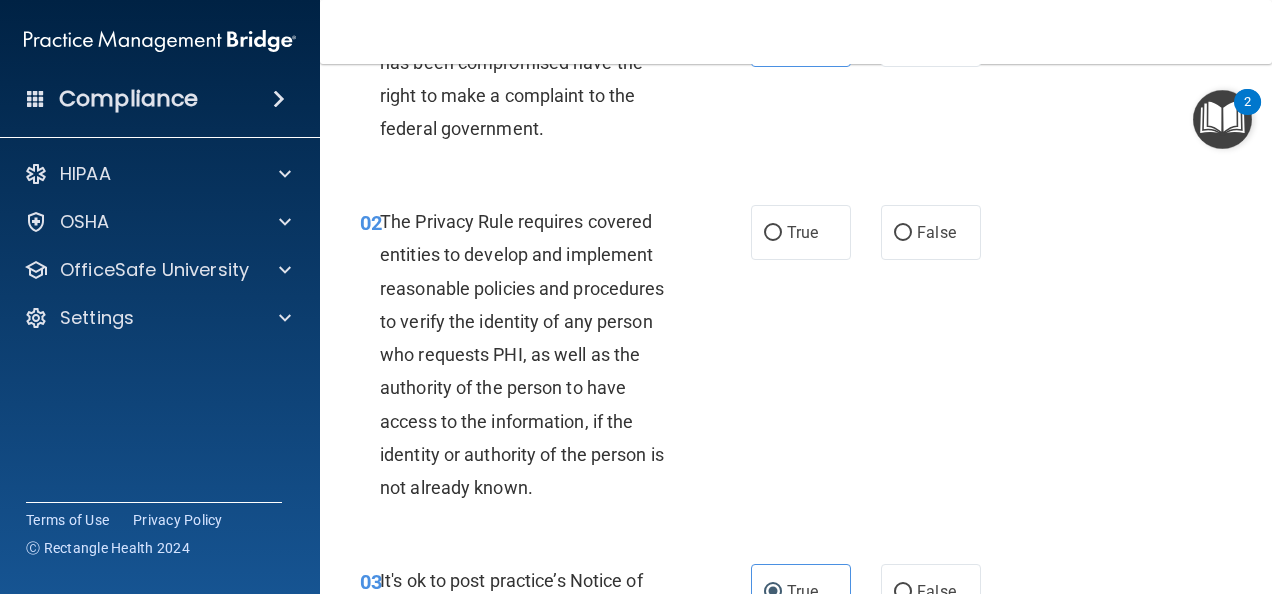 click on "02       The Privacy Rule requires covered entities to develop and implement reasonable policies and procedures to verify the identity of any person who requests PHI, as well as the authority of the person to have access to the information, if the identity or authority of the person is not already known." at bounding box center [555, 359] 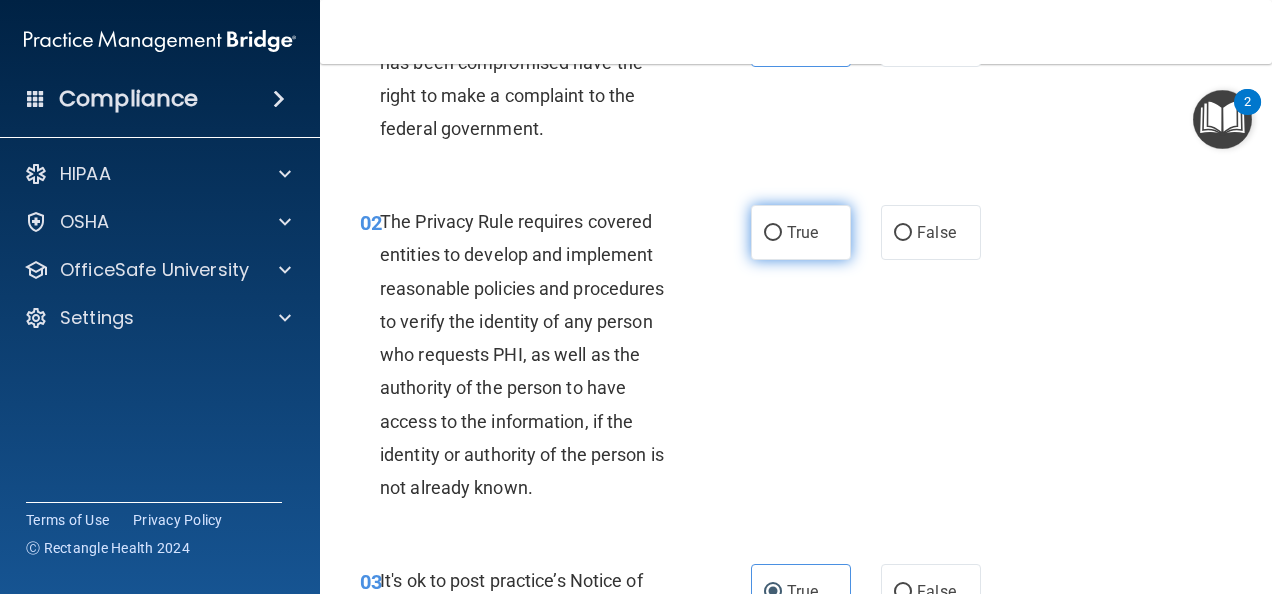 click on "True" at bounding box center [801, 232] 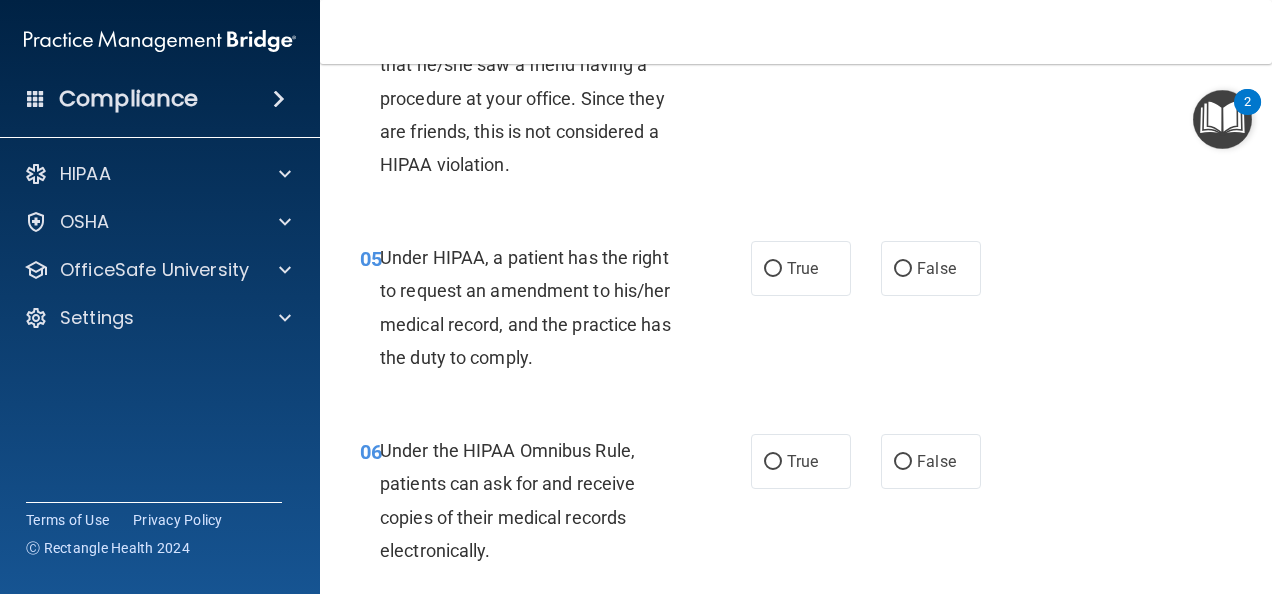 scroll, scrollTop: 1036, scrollLeft: 0, axis: vertical 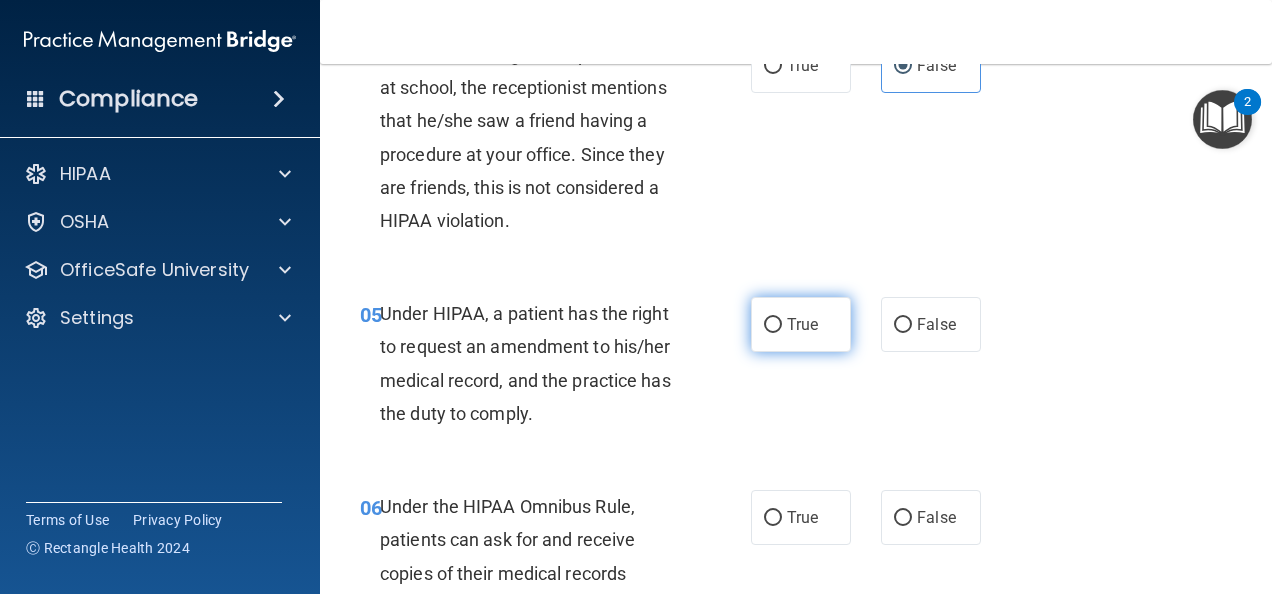 click on "True" at bounding box center (801, 324) 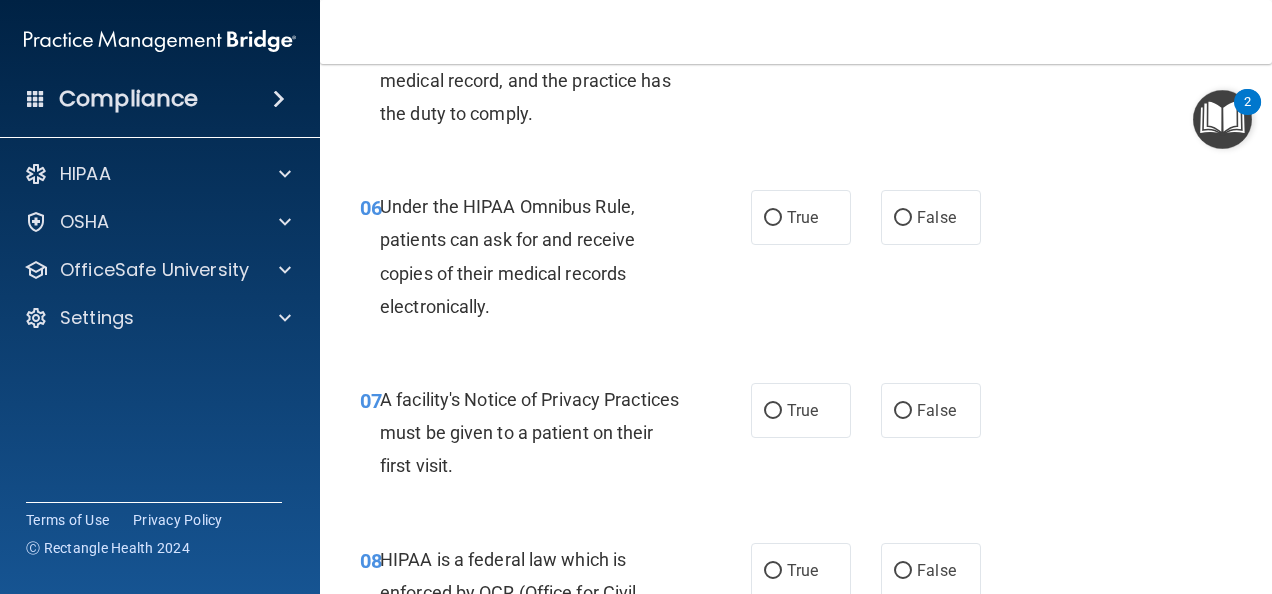 scroll, scrollTop: 1134, scrollLeft: 0, axis: vertical 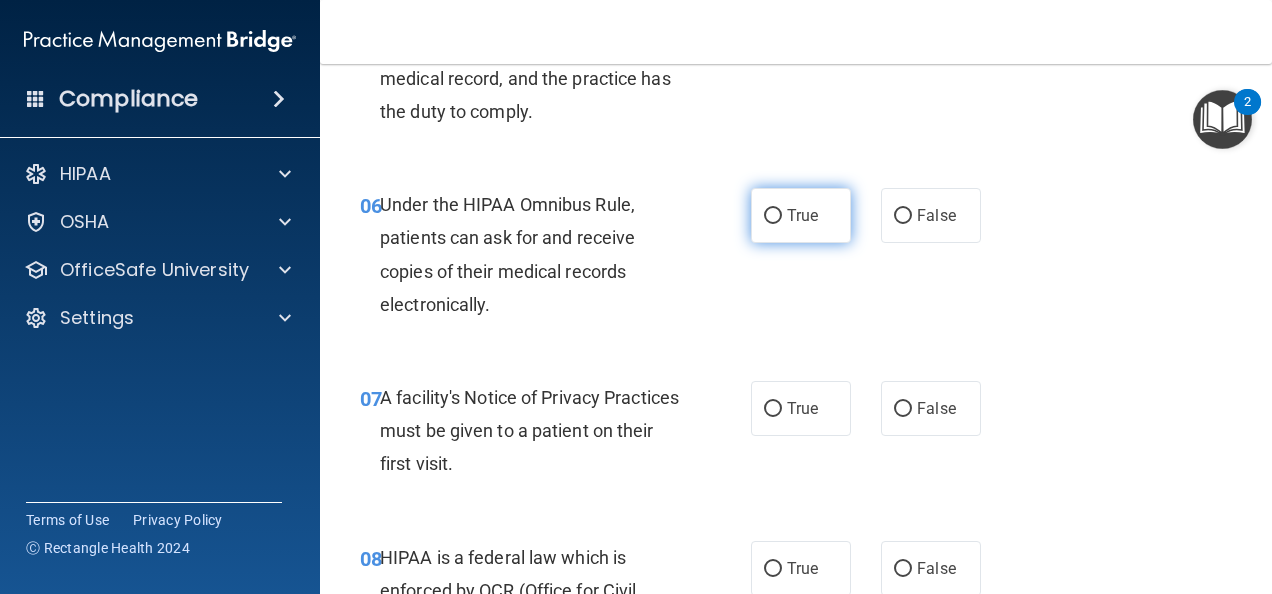 click on "True" at bounding box center (801, 215) 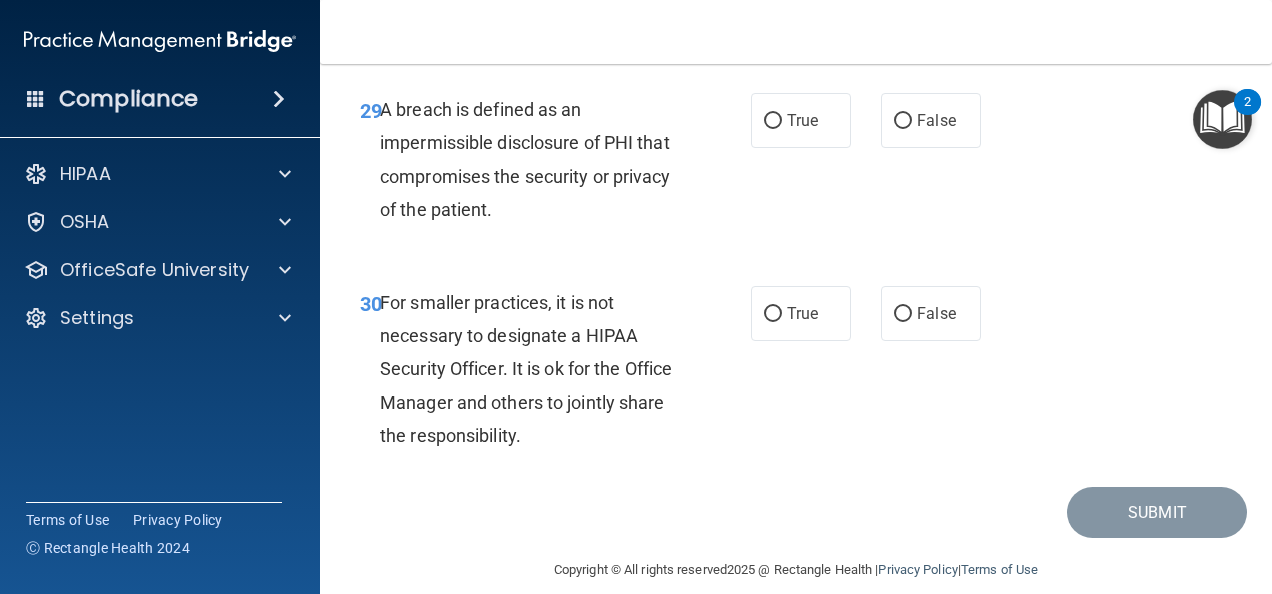 scroll, scrollTop: 5960, scrollLeft: 0, axis: vertical 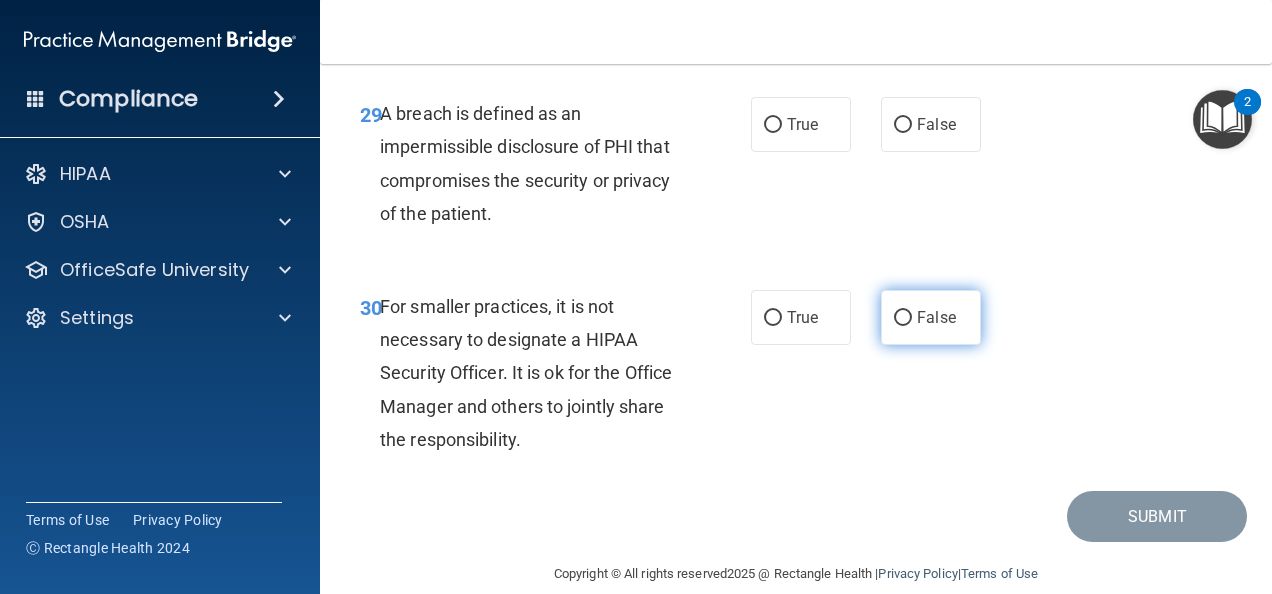 click on "False" at bounding box center (931, 317) 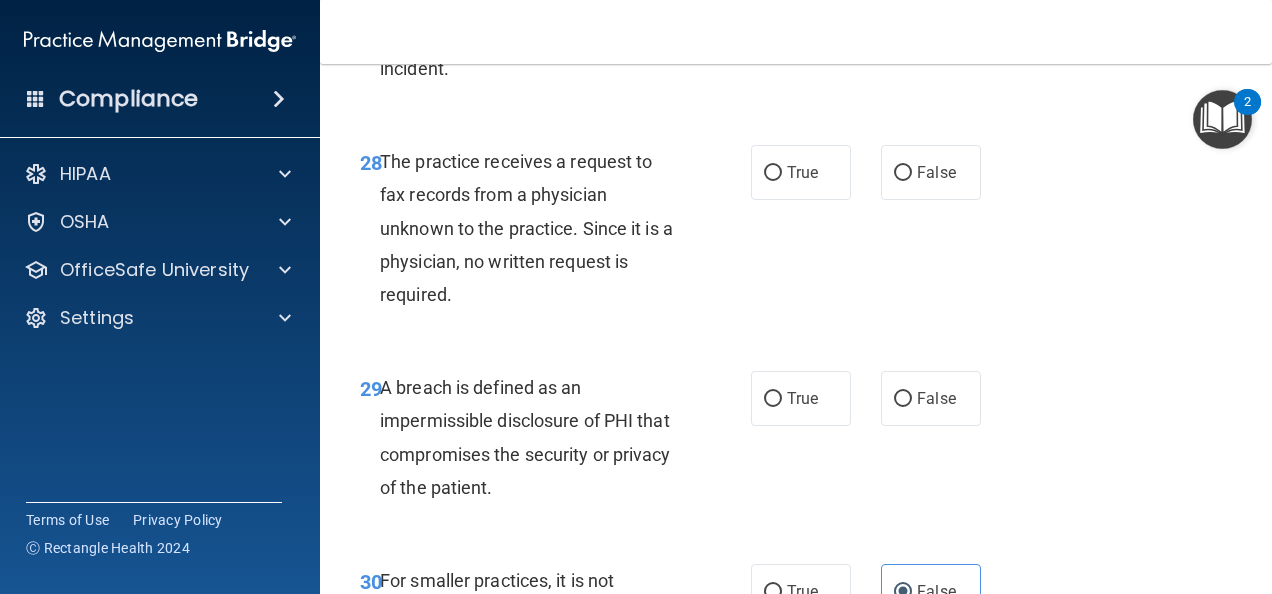 scroll, scrollTop: 5686, scrollLeft: 0, axis: vertical 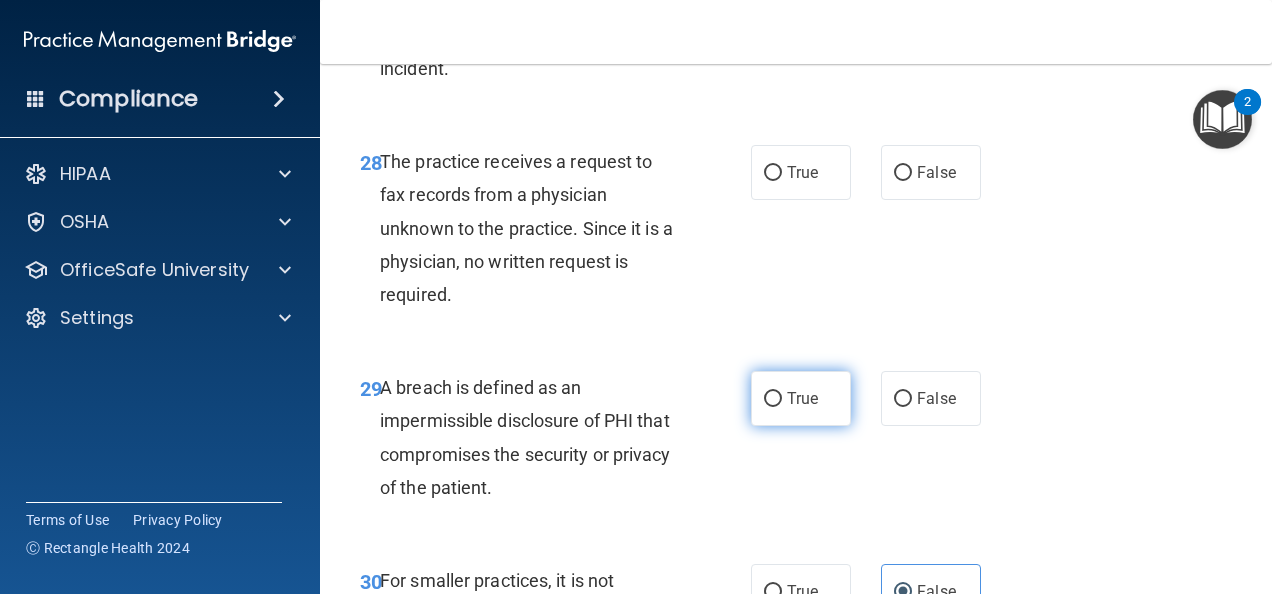 click on "True" at bounding box center [801, 398] 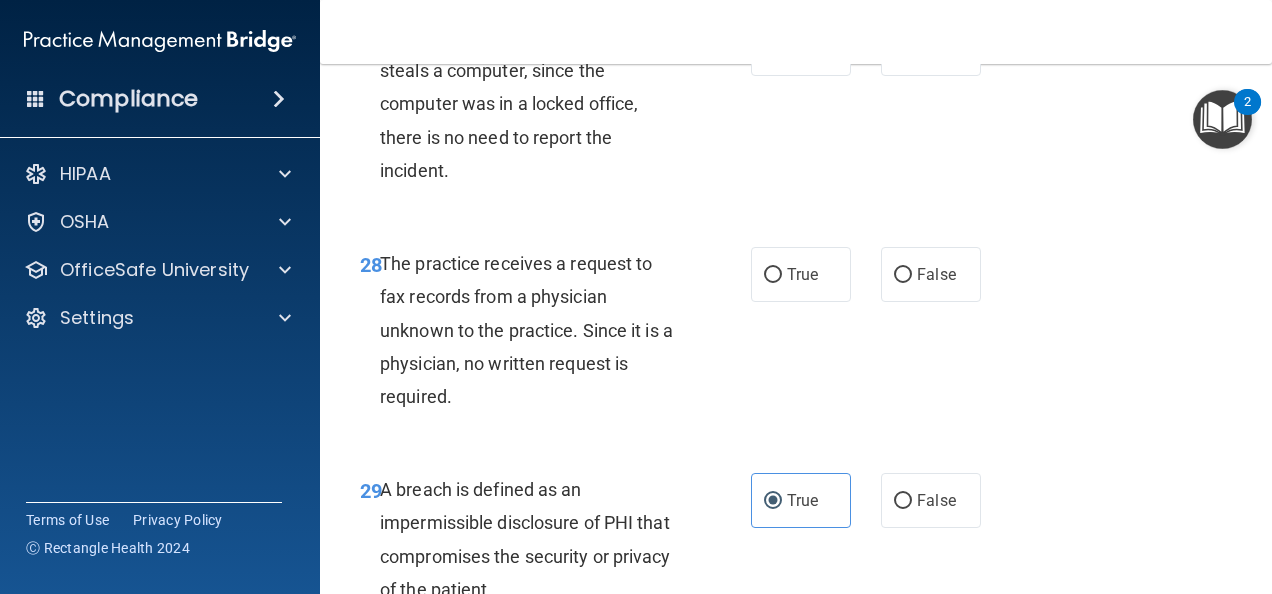 scroll, scrollTop: 5574, scrollLeft: 0, axis: vertical 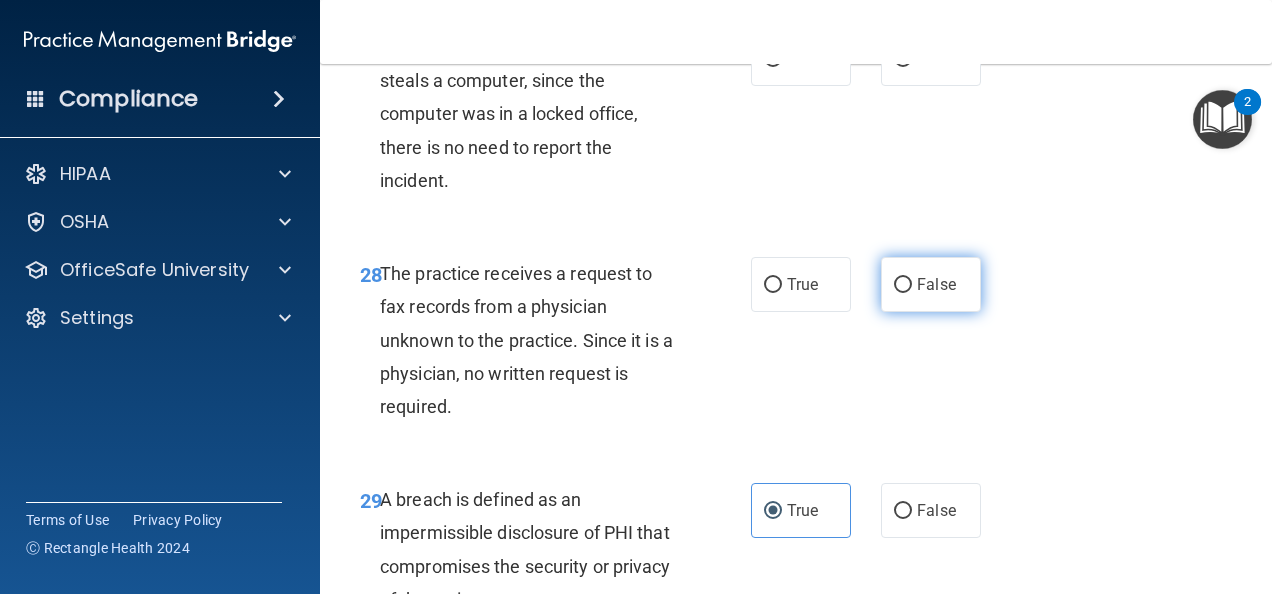 click on "False" at bounding box center (936, 284) 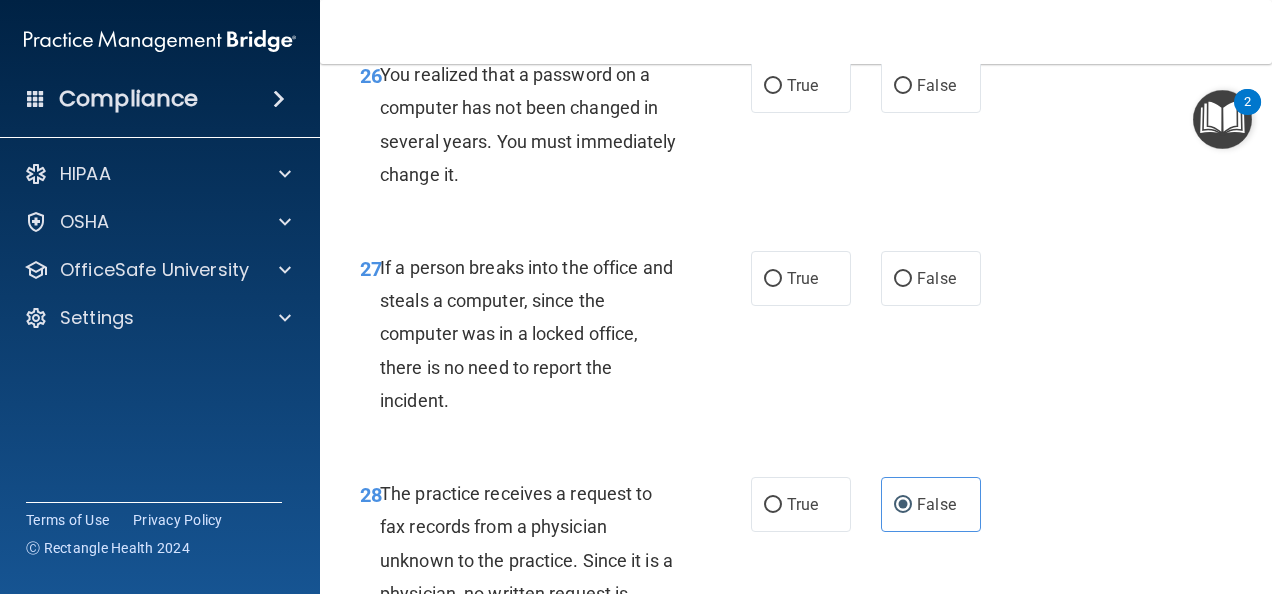 scroll, scrollTop: 5352, scrollLeft: 0, axis: vertical 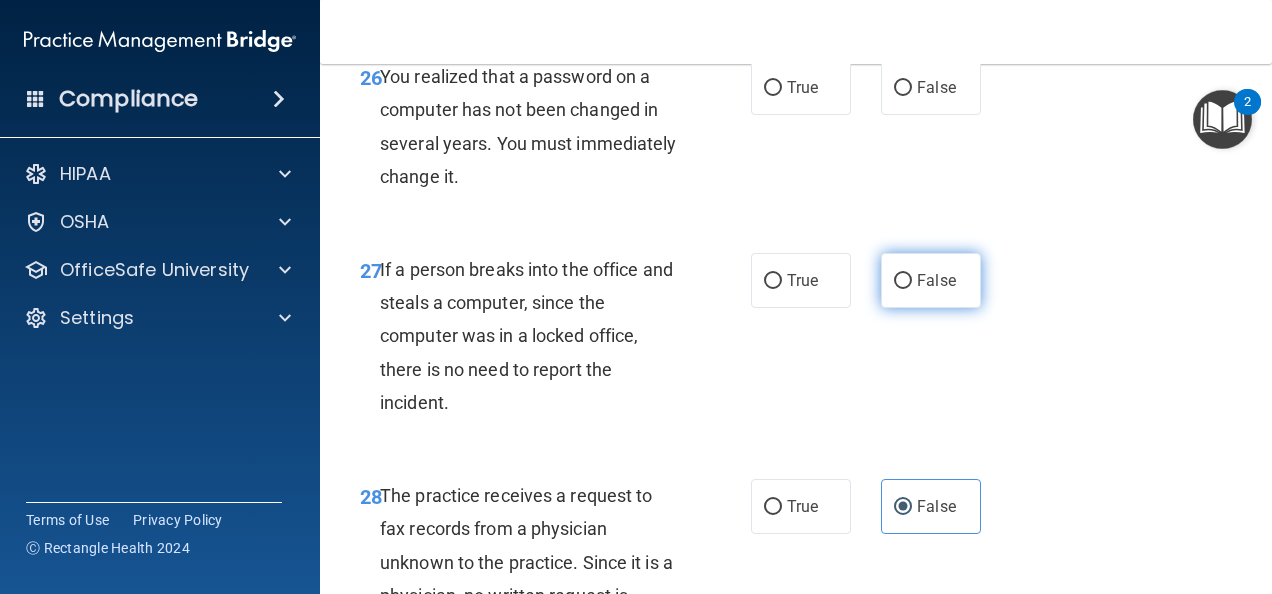 click on "False" at bounding box center (936, 280) 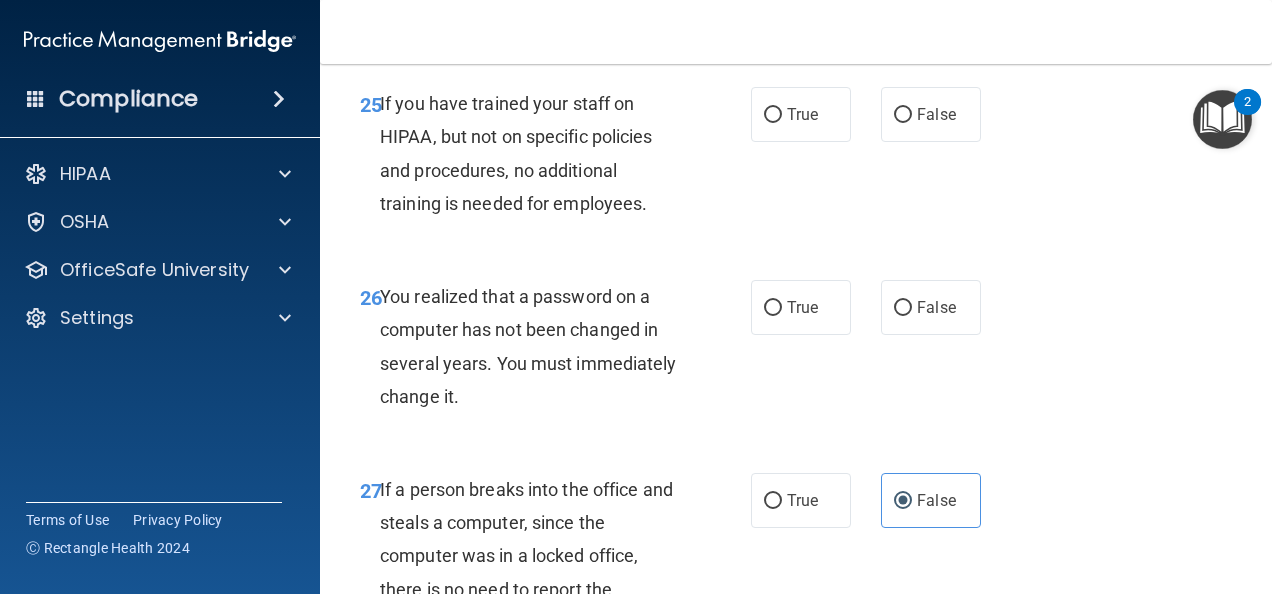 scroll, scrollTop: 5132, scrollLeft: 0, axis: vertical 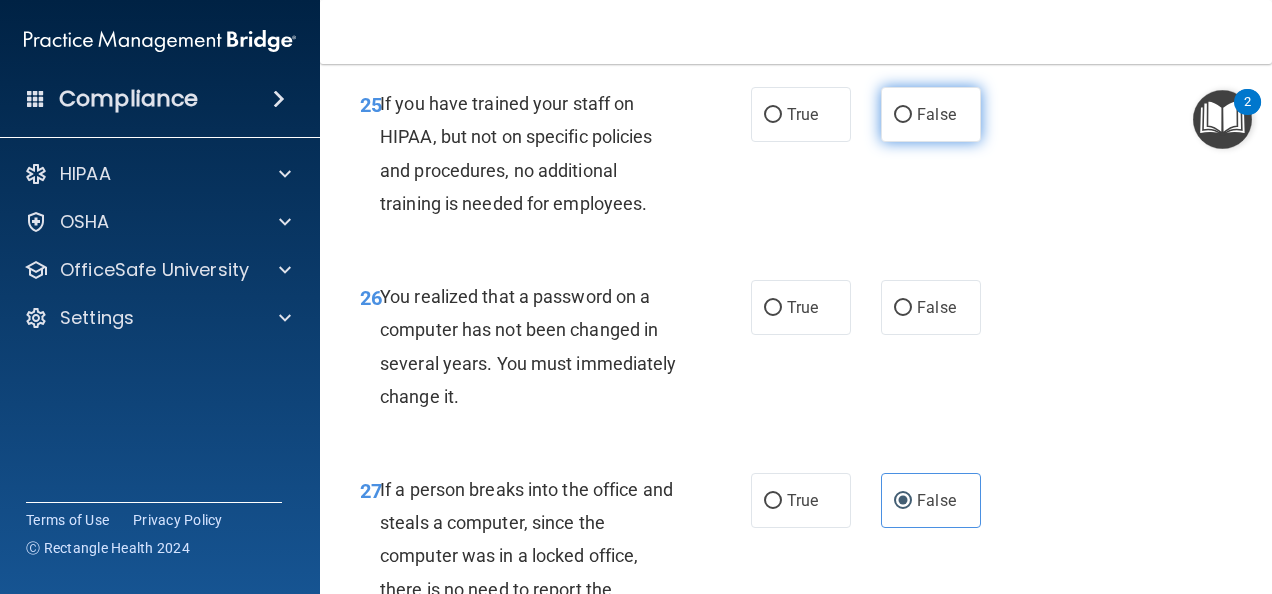 click on "False" at bounding box center [931, 114] 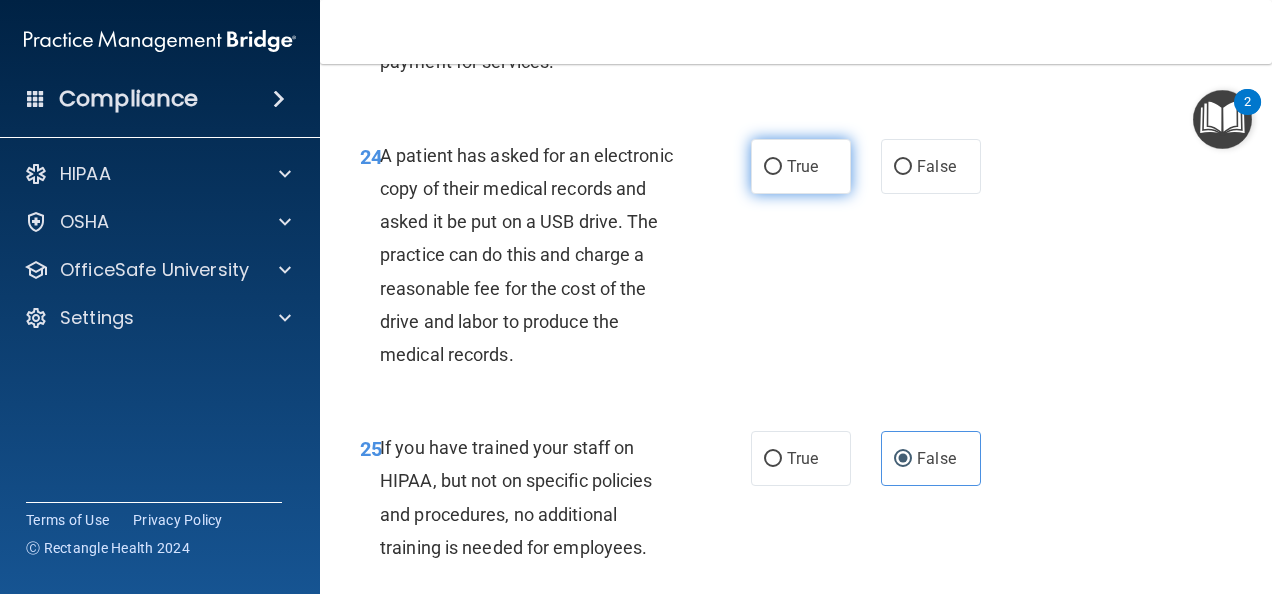 scroll, scrollTop: 4788, scrollLeft: 0, axis: vertical 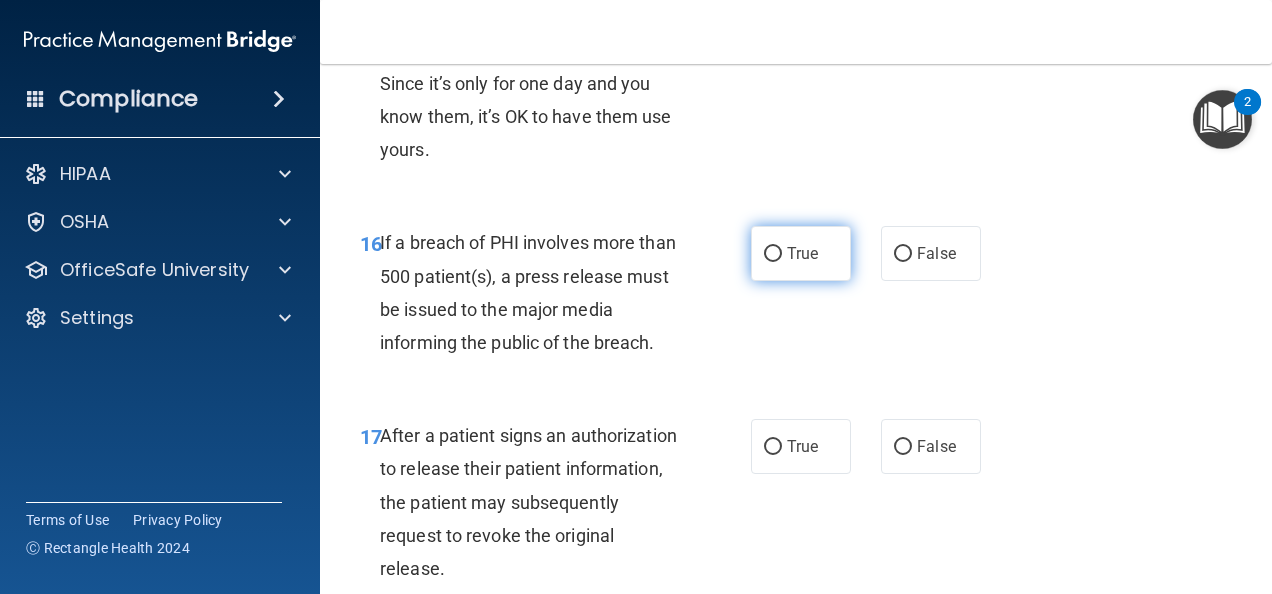 click on "True" at bounding box center (801, 253) 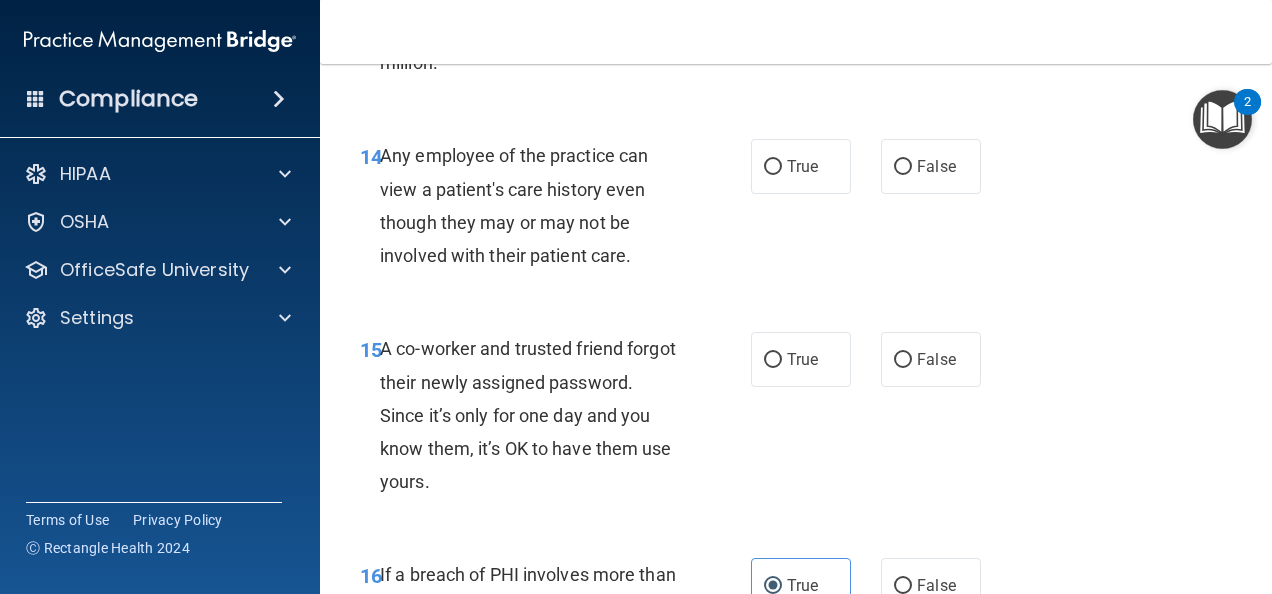 scroll, scrollTop: 2626, scrollLeft: 0, axis: vertical 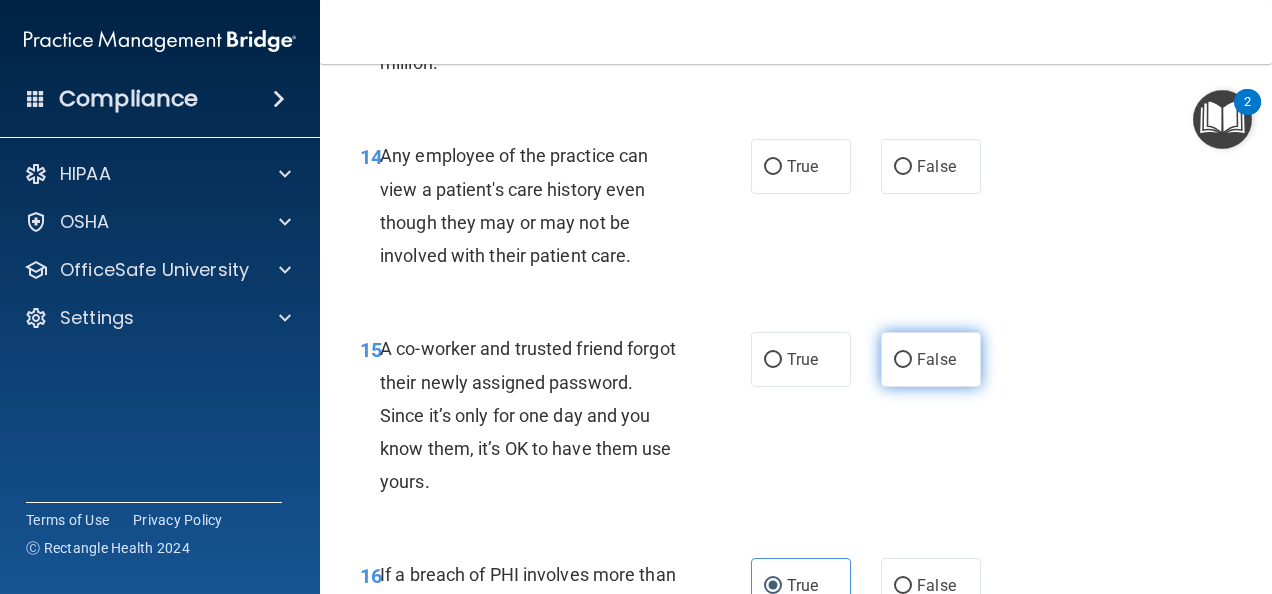 click on "False" at bounding box center (903, 360) 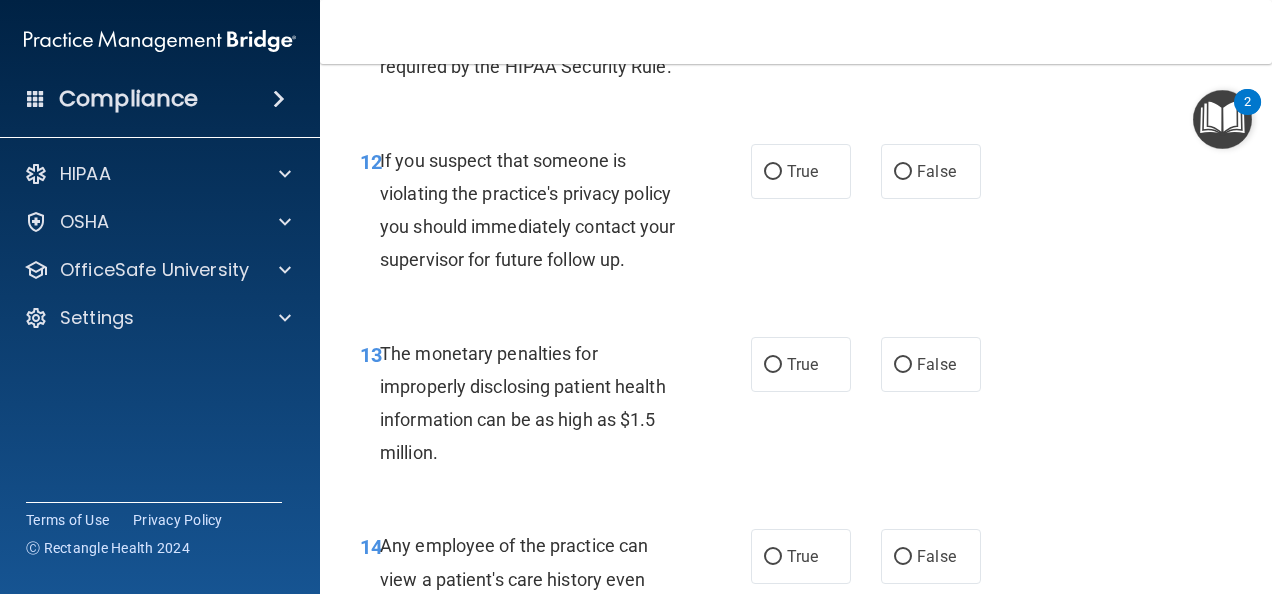 scroll, scrollTop: 2206, scrollLeft: 0, axis: vertical 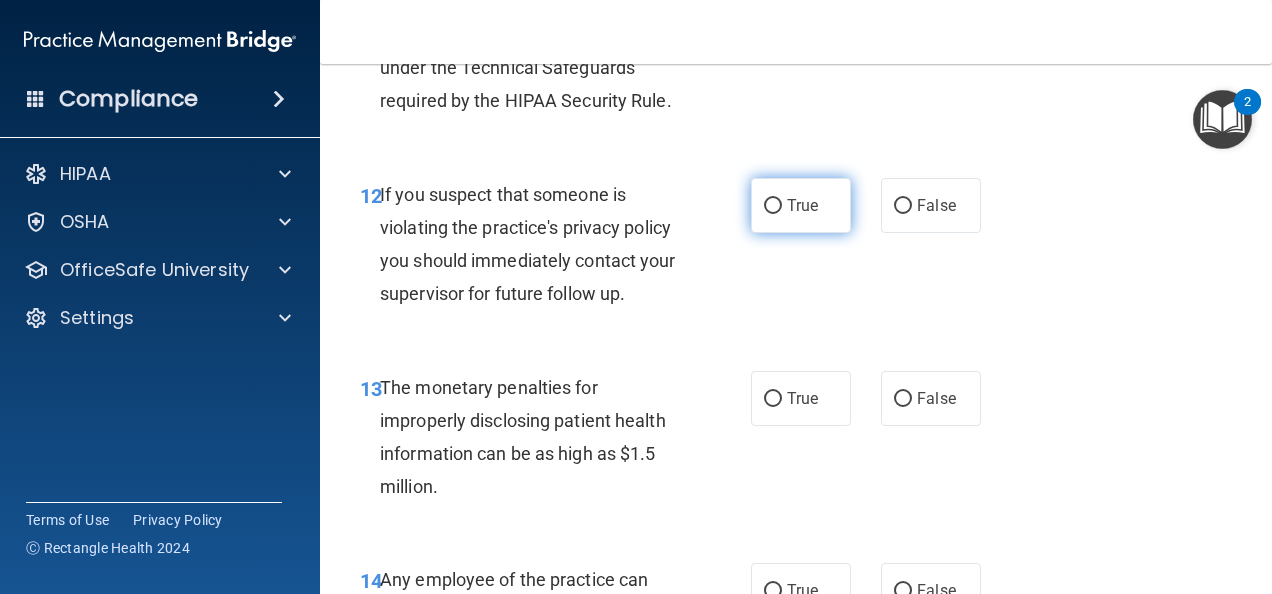 click on "True" at bounding box center (802, 205) 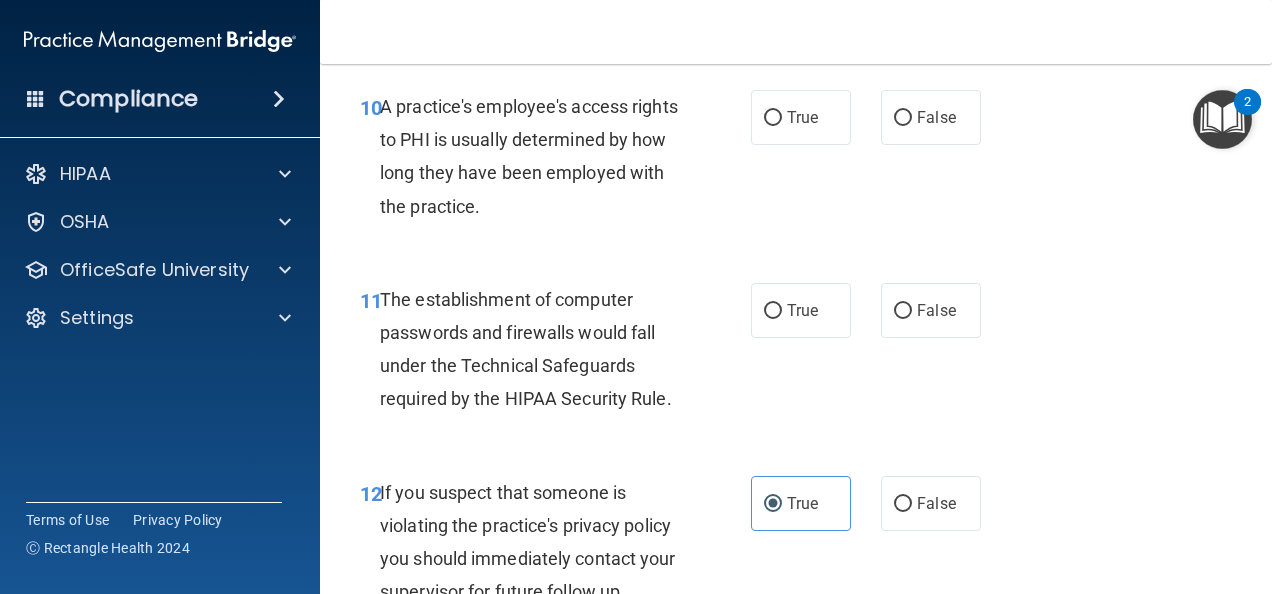 scroll, scrollTop: 1900, scrollLeft: 0, axis: vertical 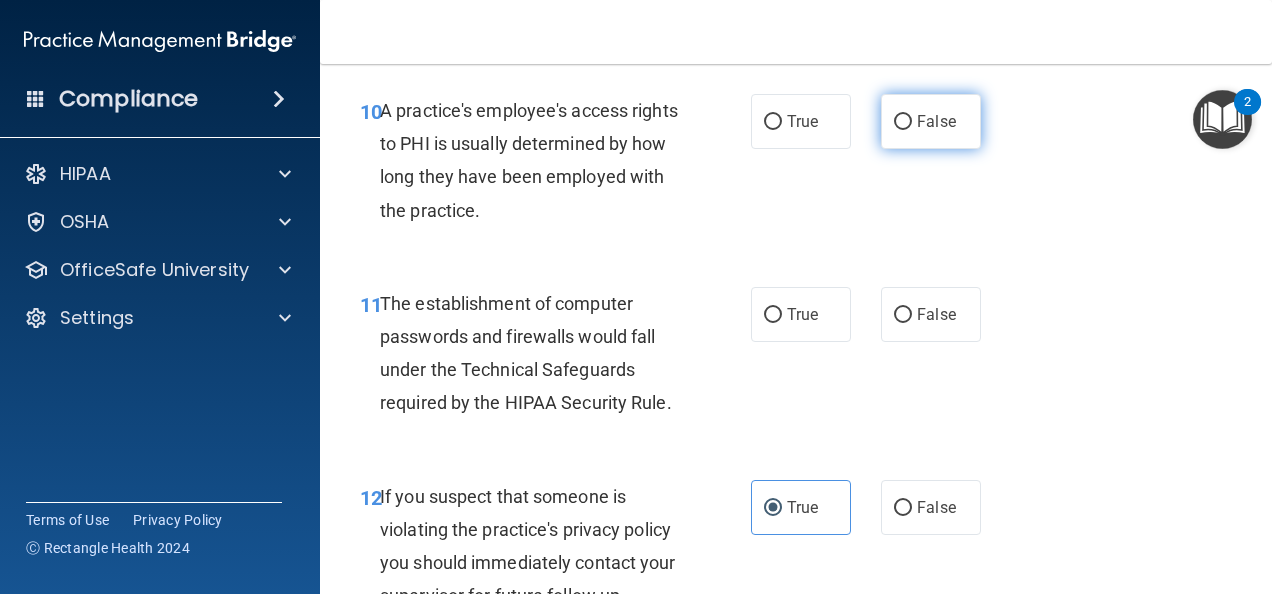 click on "False" at bounding box center (931, 121) 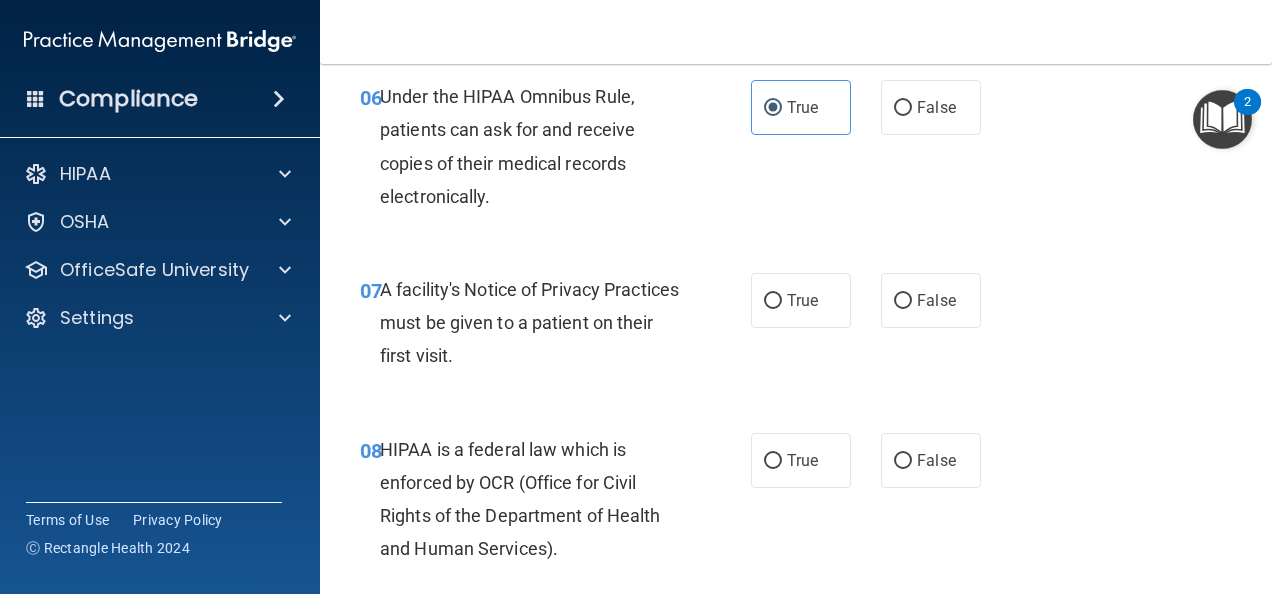 scroll, scrollTop: 1240, scrollLeft: 0, axis: vertical 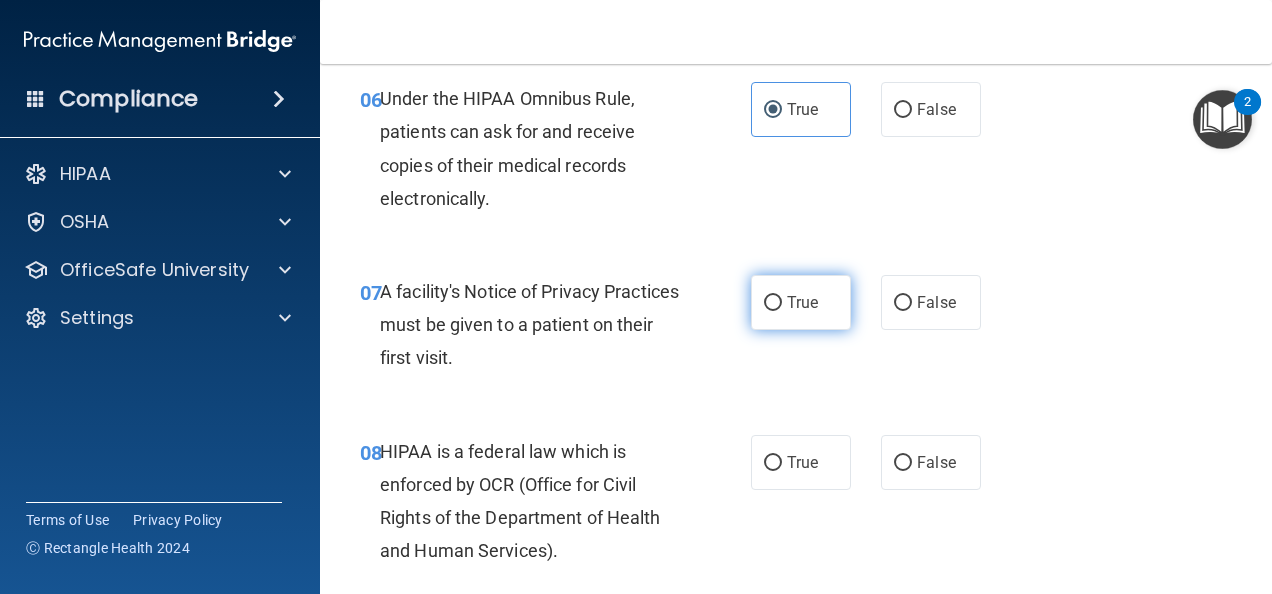 click on "True" at bounding box center [773, 303] 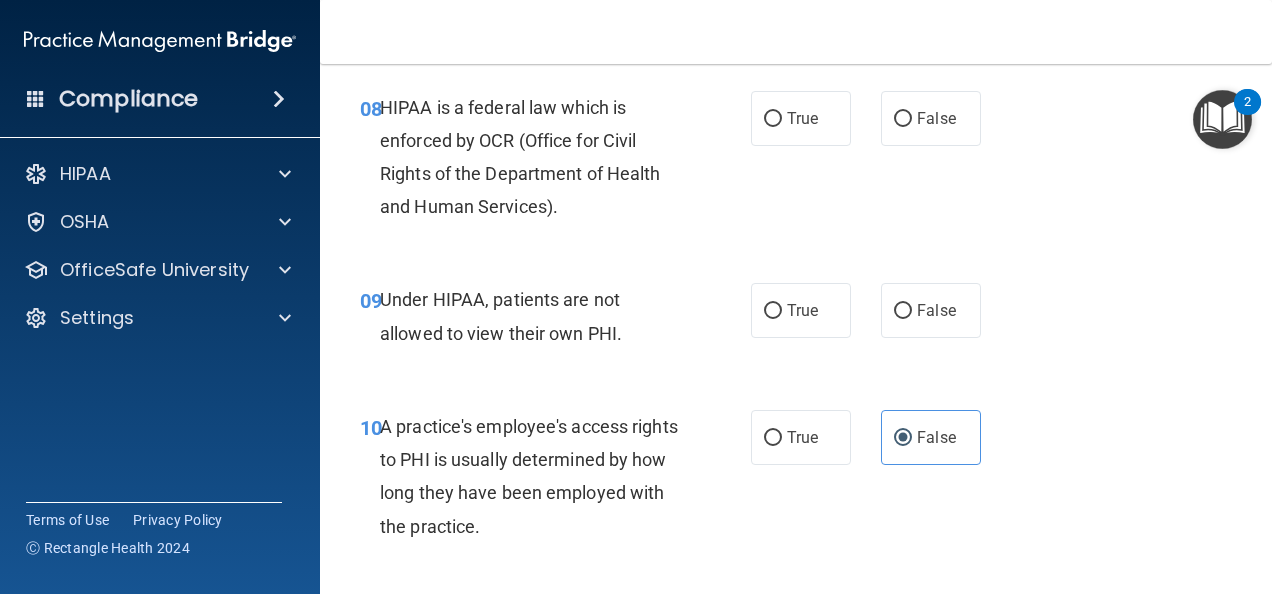 scroll, scrollTop: 1583, scrollLeft: 0, axis: vertical 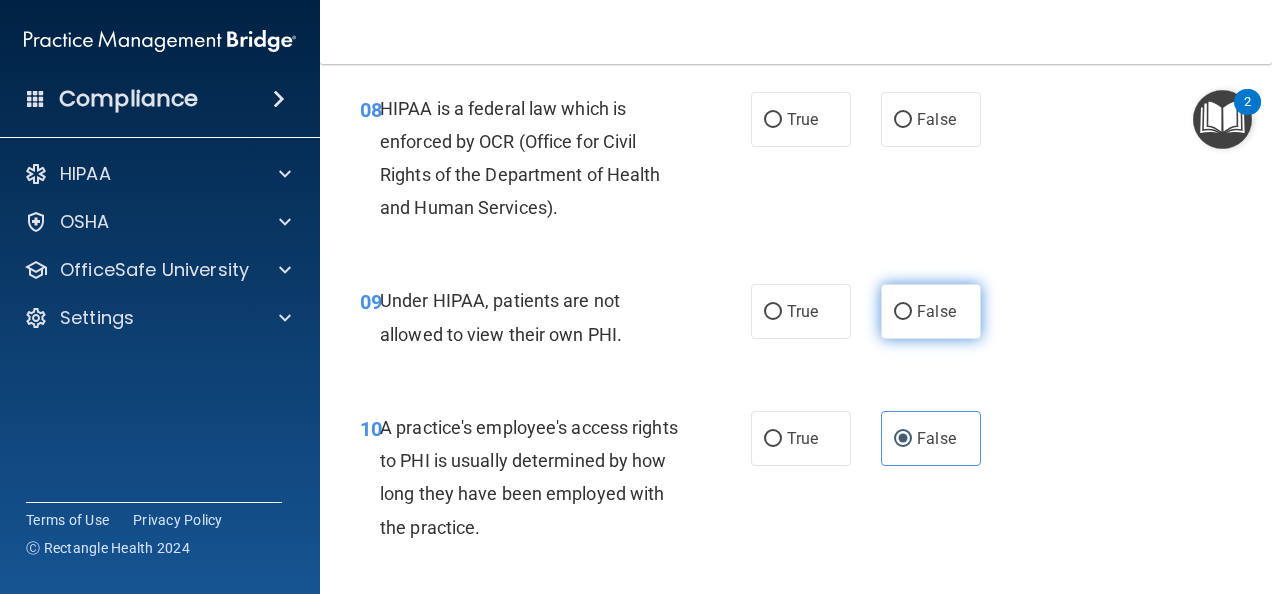 click on "False" at bounding box center [936, 311] 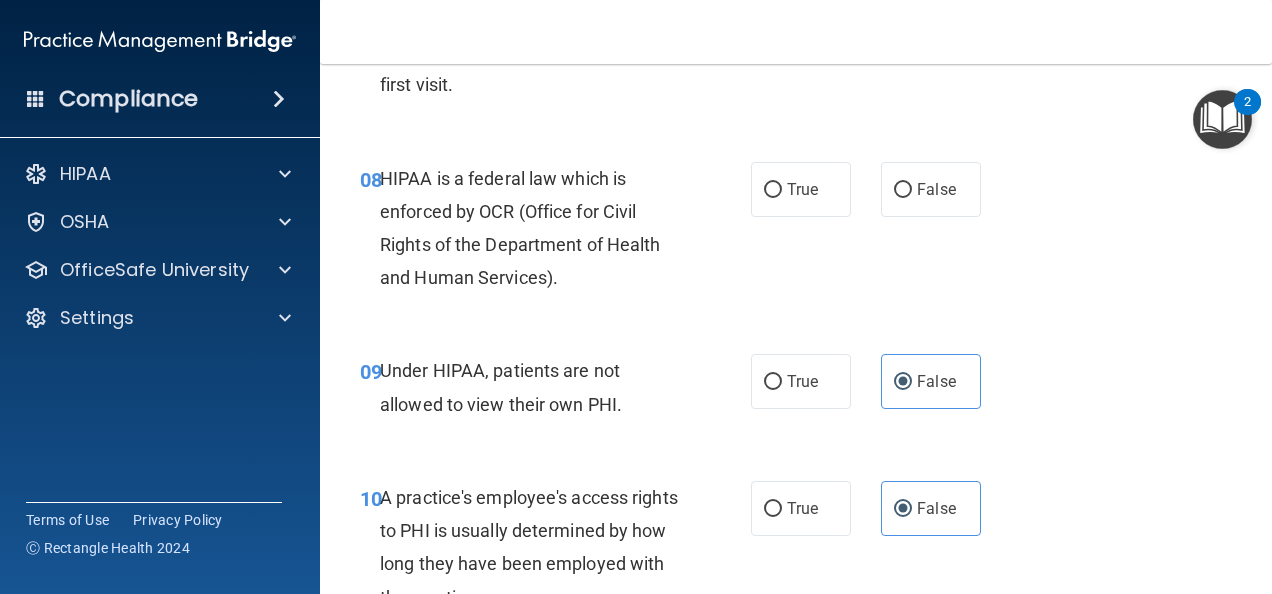 scroll, scrollTop: 1512, scrollLeft: 0, axis: vertical 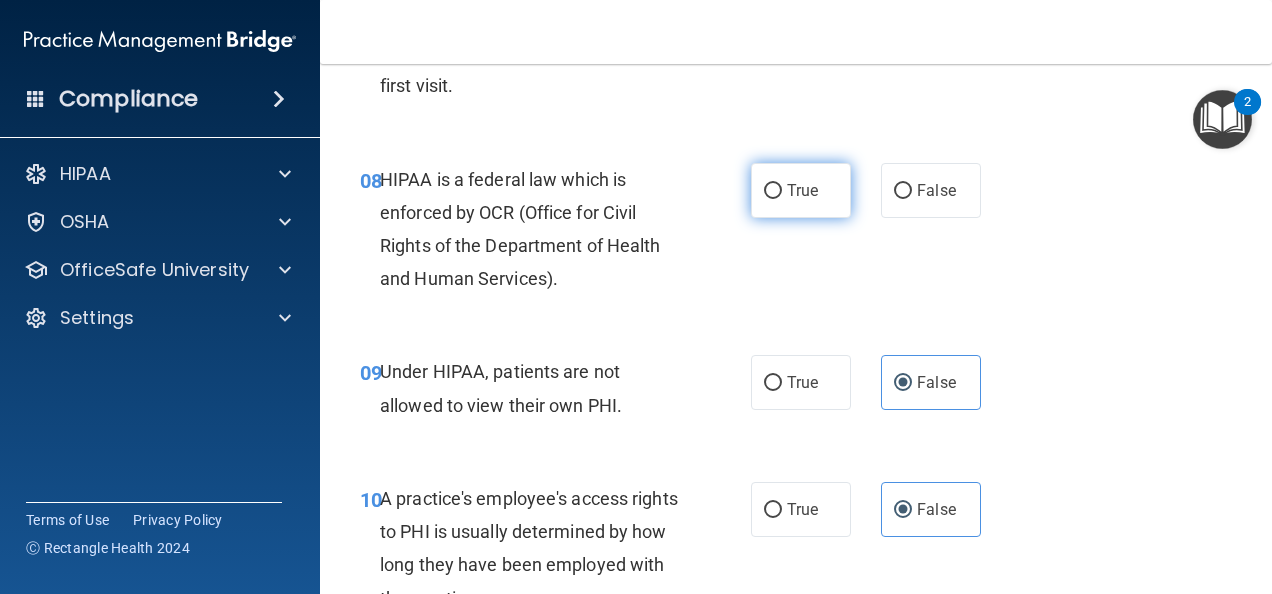 click on "True" at bounding box center [801, 190] 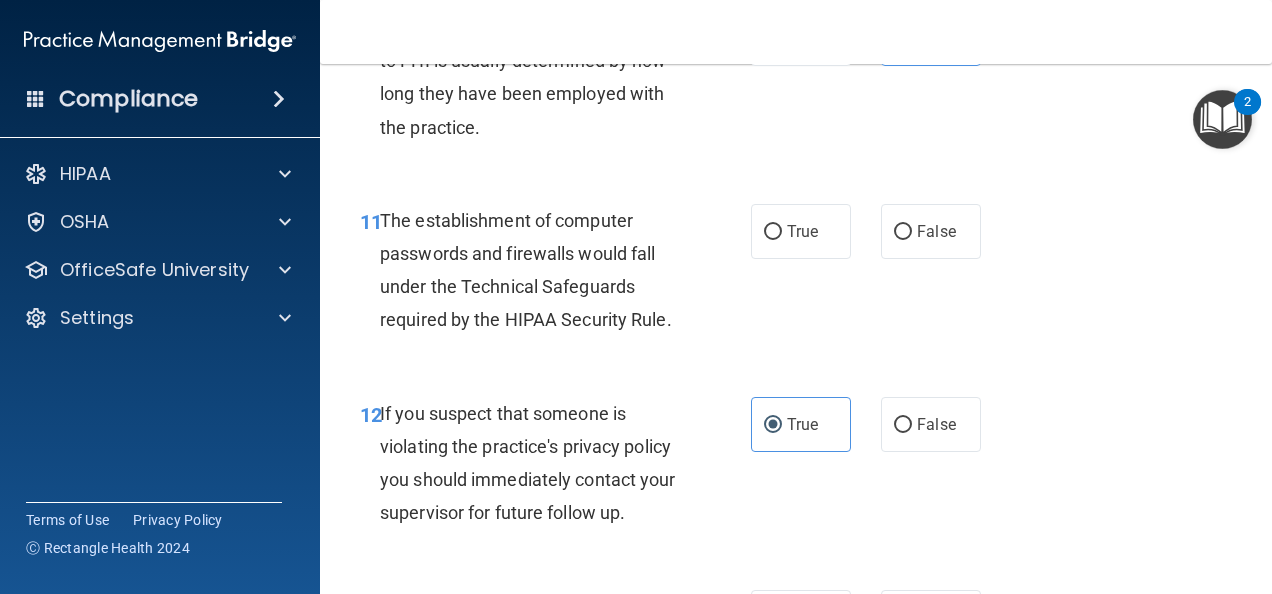 scroll, scrollTop: 1989, scrollLeft: 0, axis: vertical 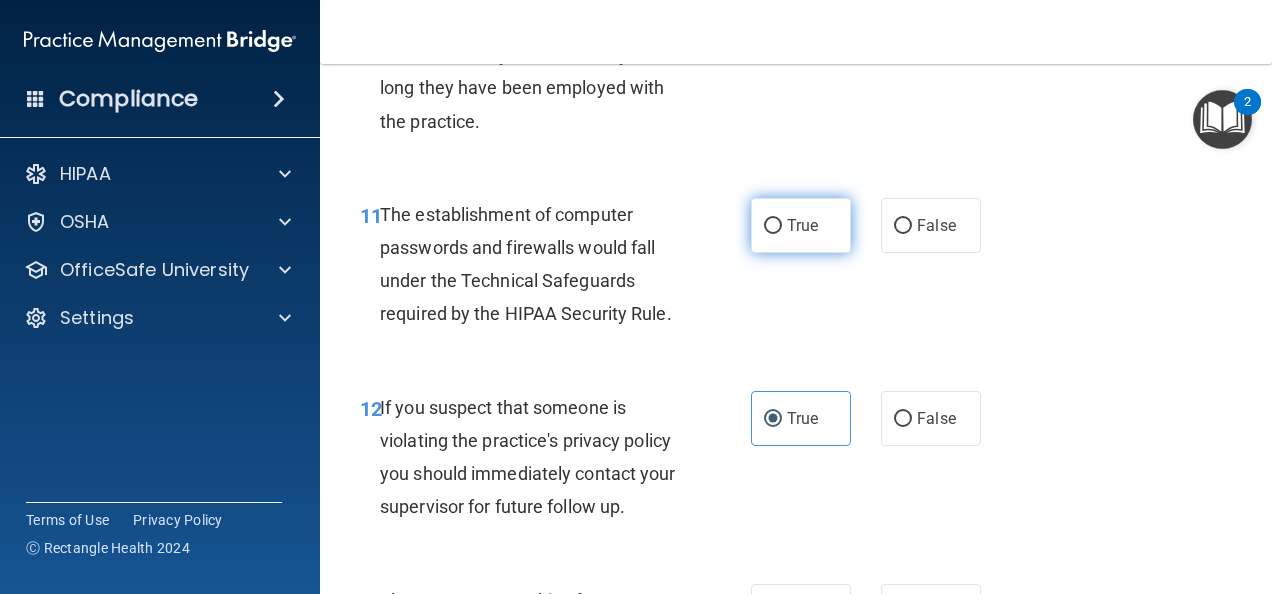 click on "True" at bounding box center (801, 225) 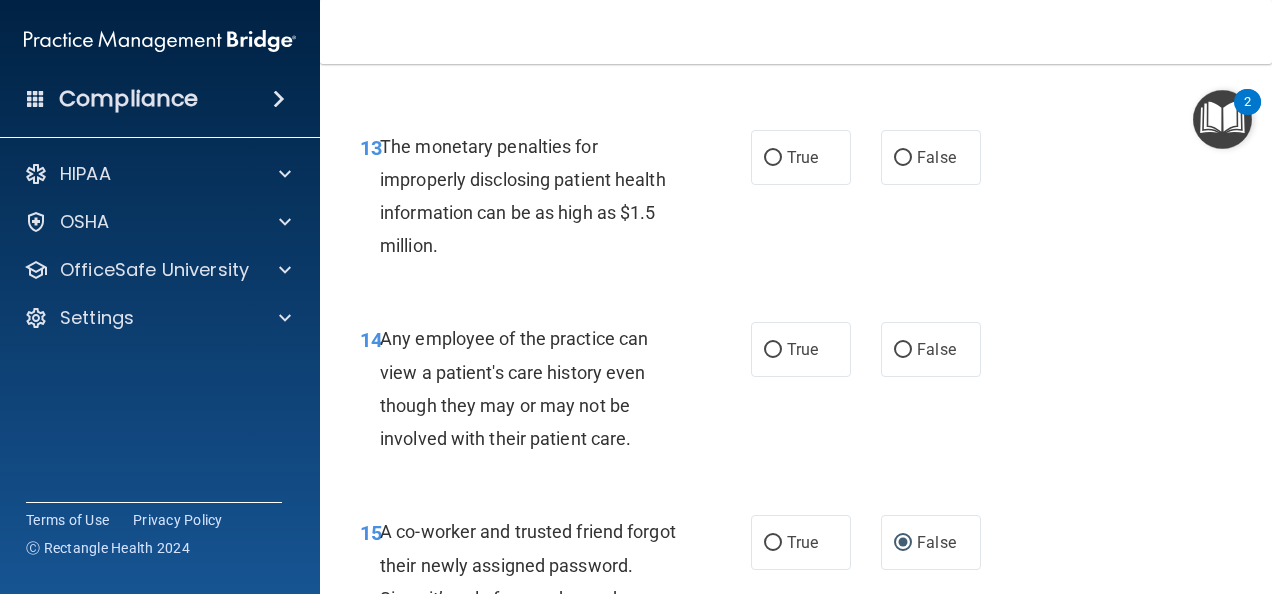scroll, scrollTop: 2444, scrollLeft: 0, axis: vertical 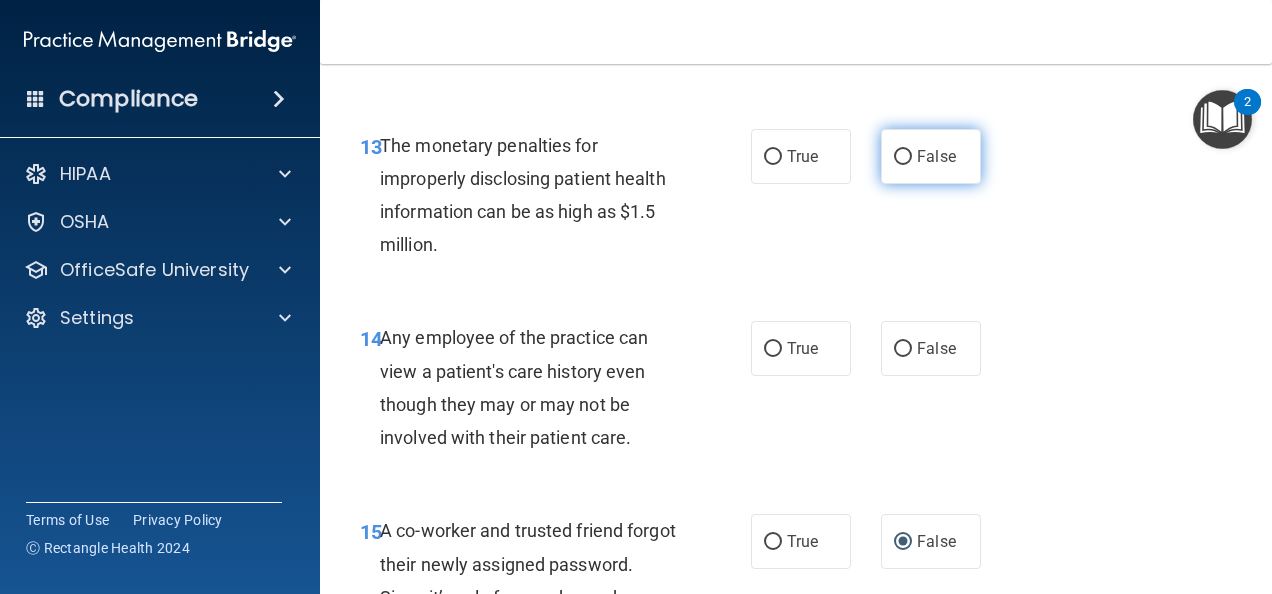 click on "False" at bounding box center [931, 156] 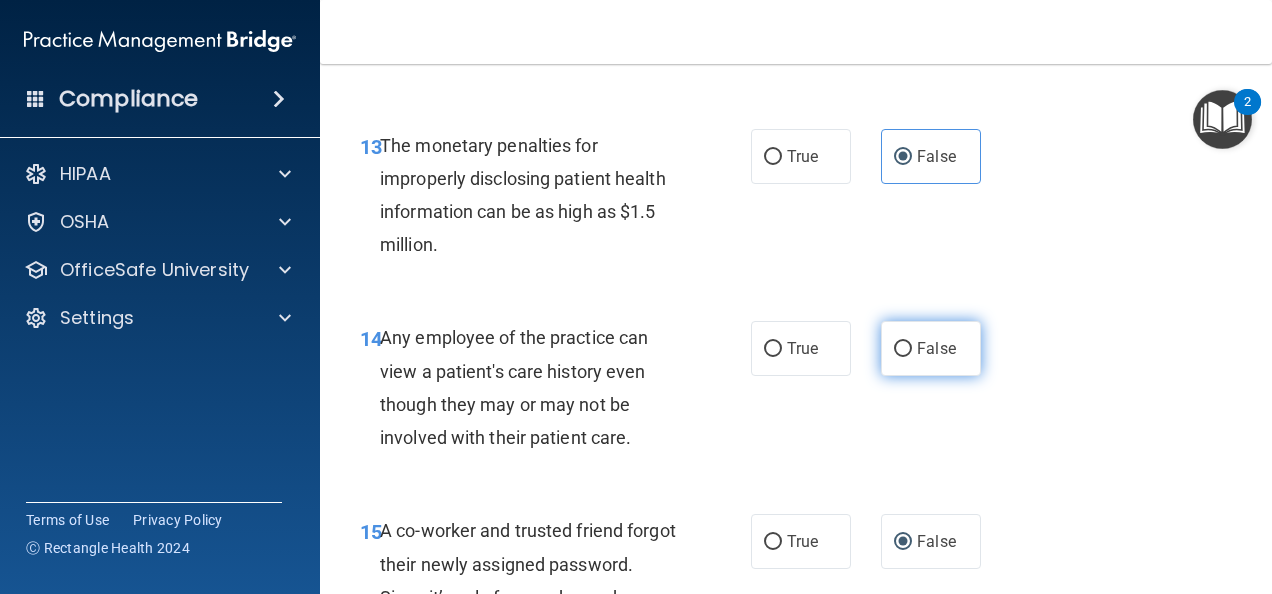 click on "False" at bounding box center [903, 349] 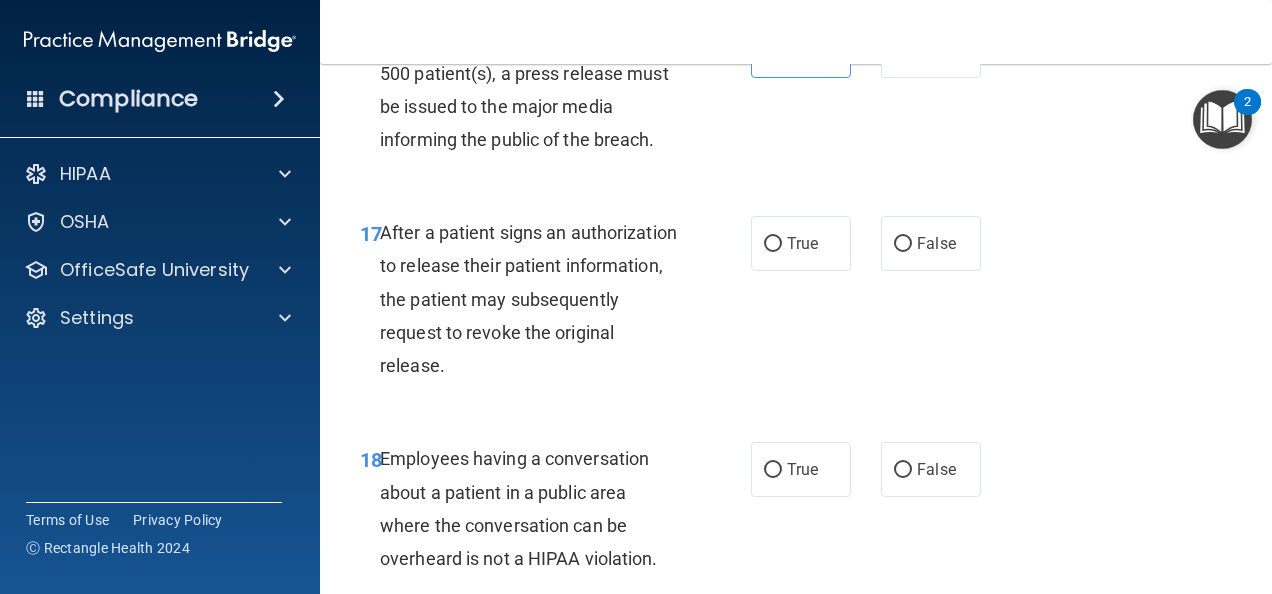 scroll, scrollTop: 3162, scrollLeft: 0, axis: vertical 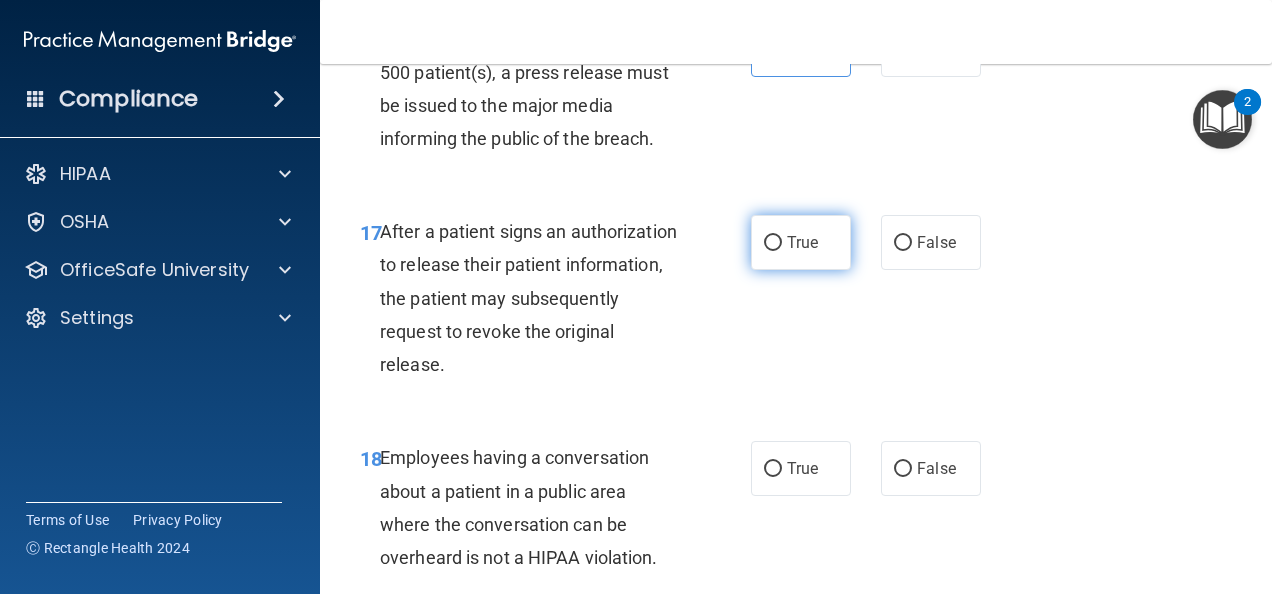 click on "True" at bounding box center (773, 243) 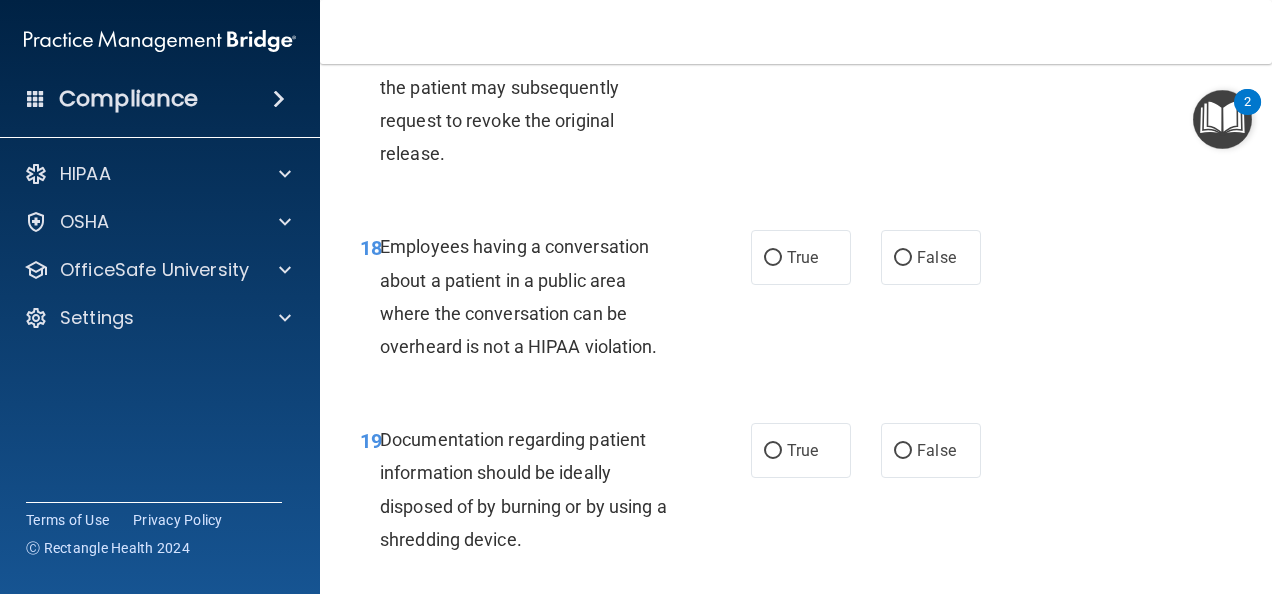 scroll, scrollTop: 3374, scrollLeft: 0, axis: vertical 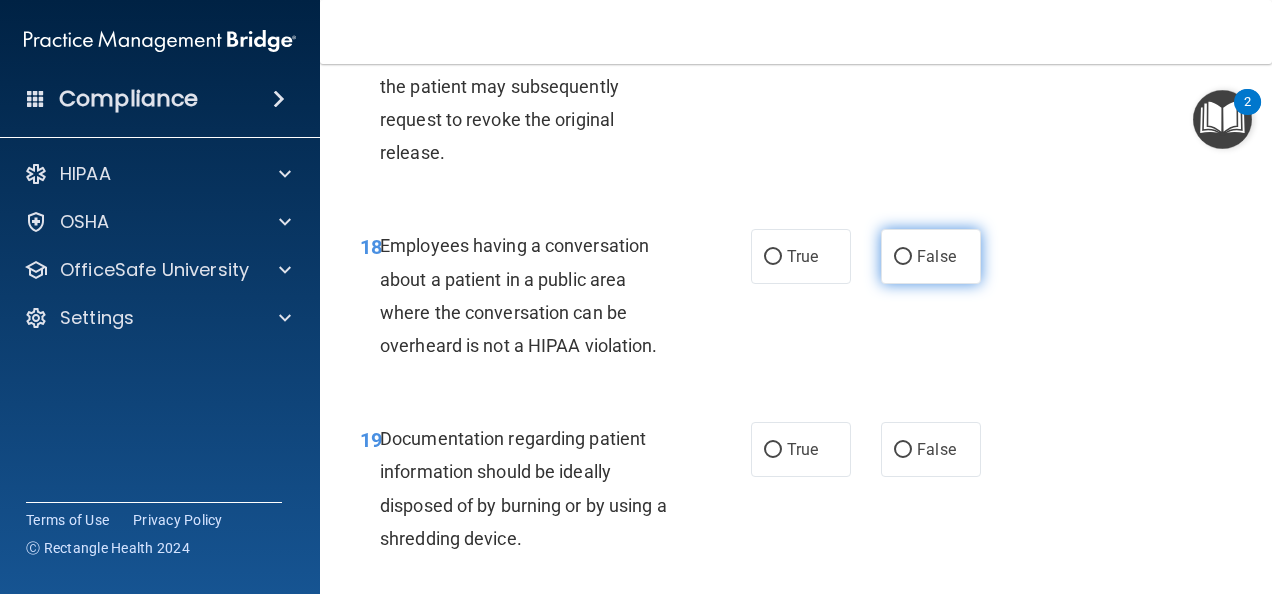 click on "False" at bounding box center [931, 256] 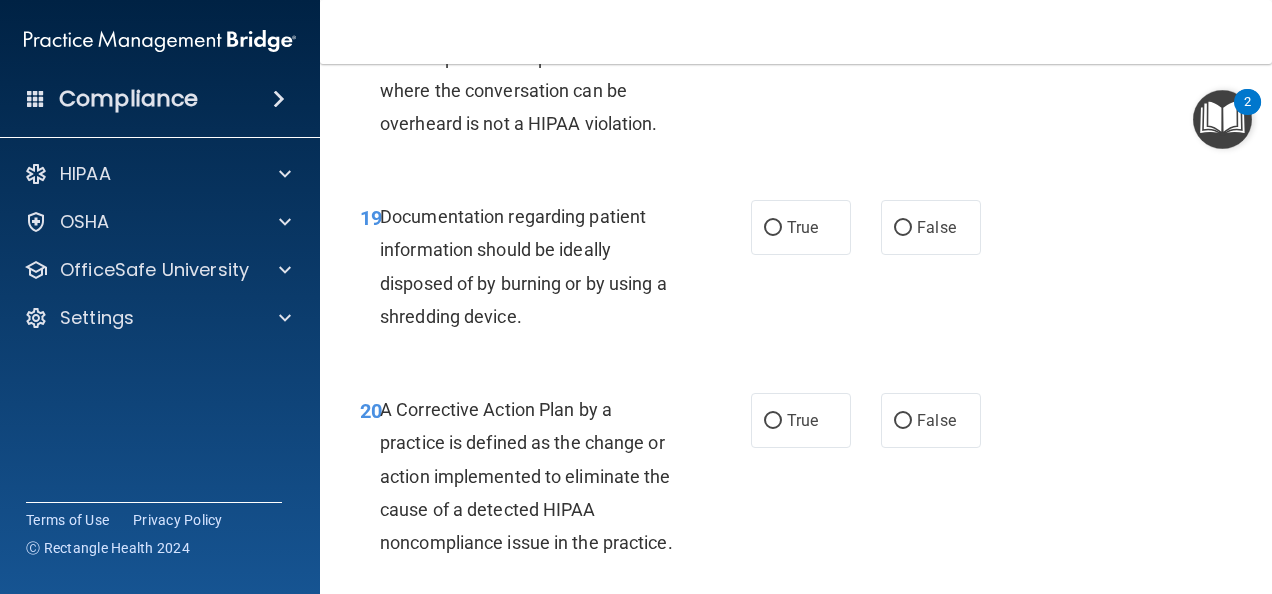 scroll, scrollTop: 3597, scrollLeft: 0, axis: vertical 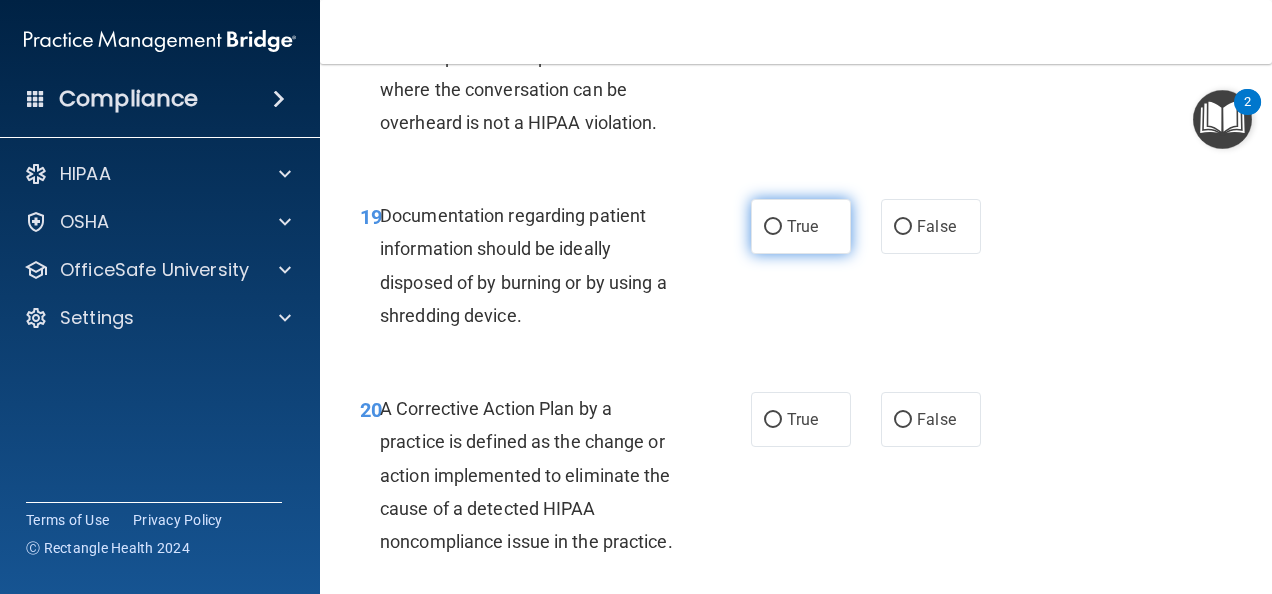 click on "True" at bounding box center (801, 226) 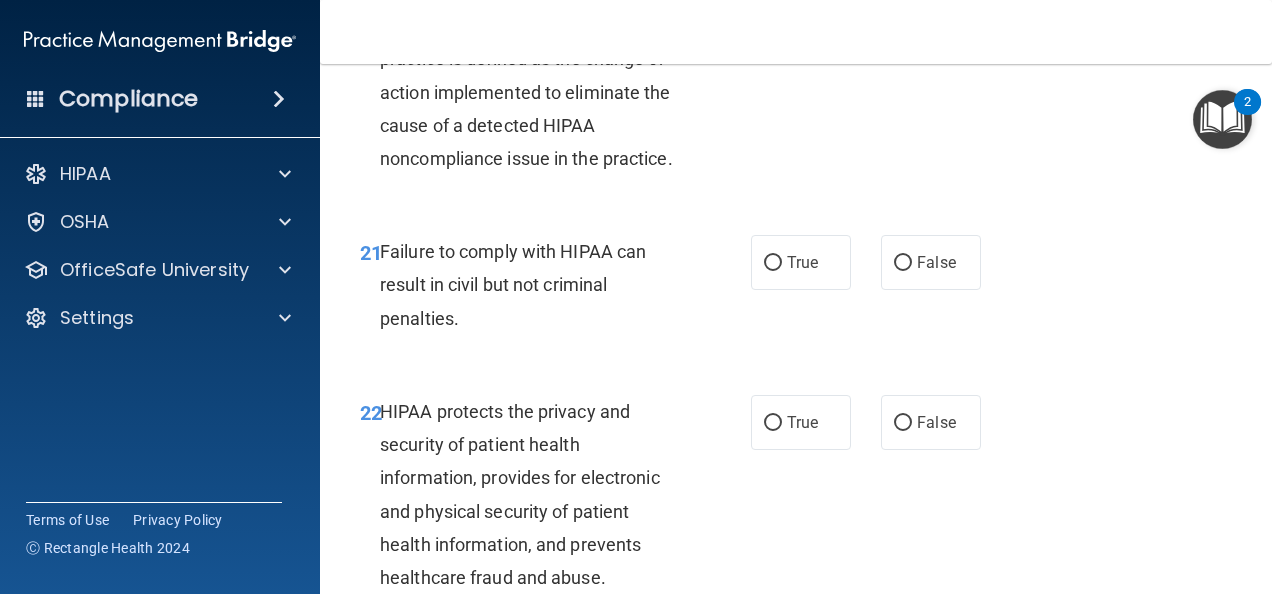 scroll, scrollTop: 4008, scrollLeft: 0, axis: vertical 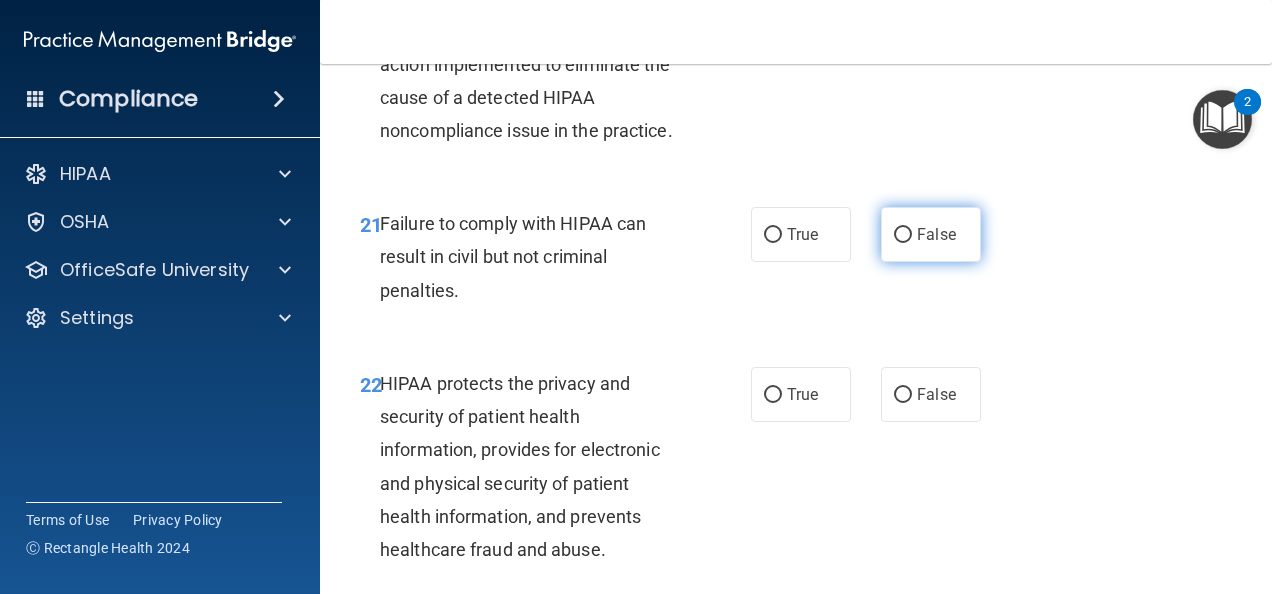 click on "False" at bounding box center (931, 234) 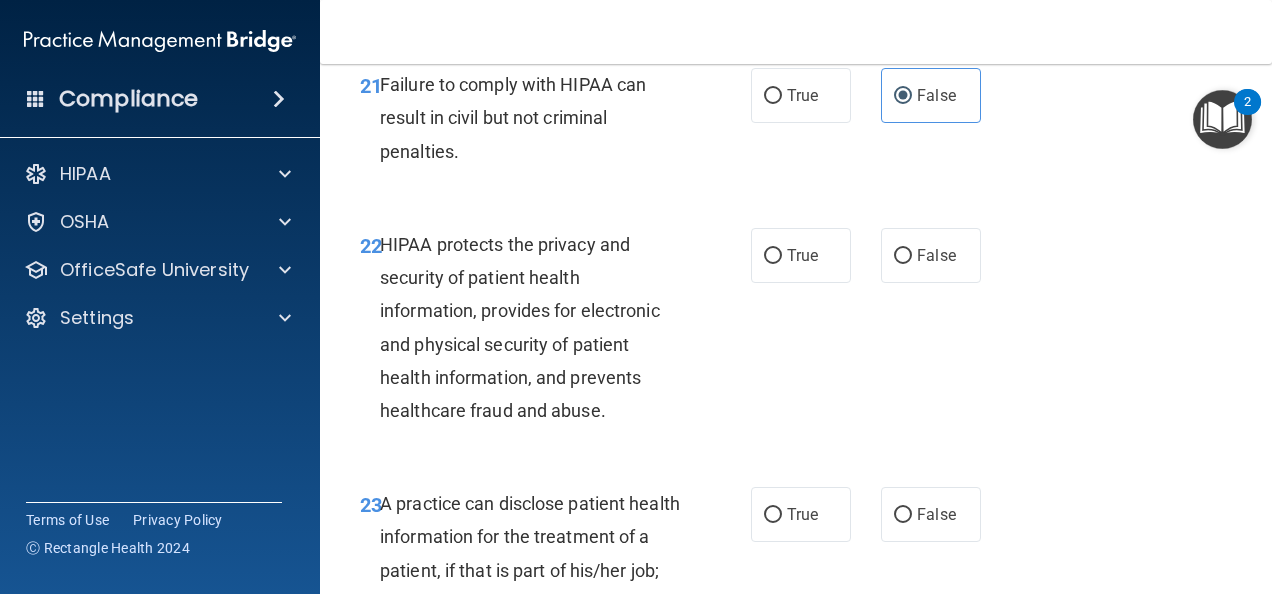 scroll, scrollTop: 4148, scrollLeft: 0, axis: vertical 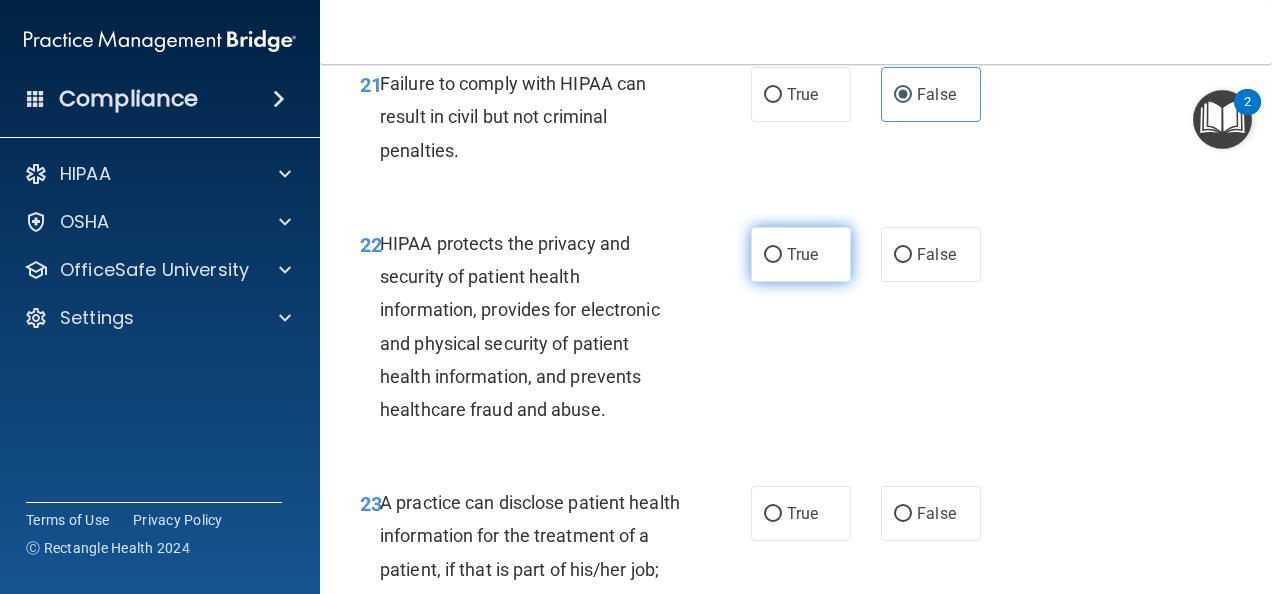 click on "True" at bounding box center [802, 254] 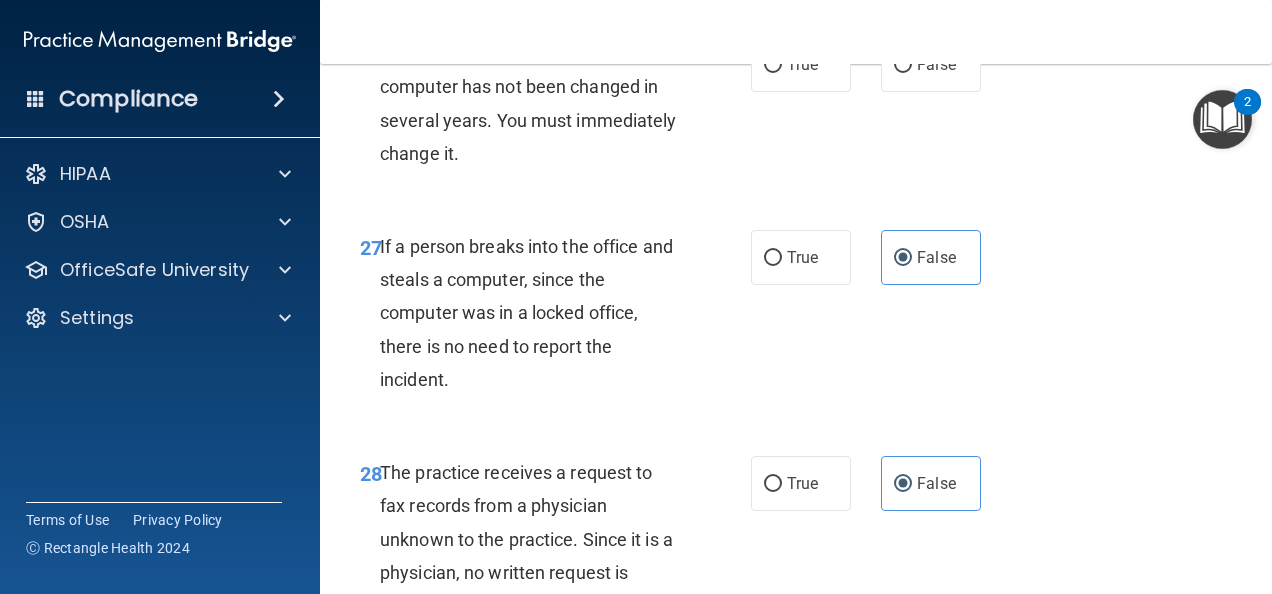 scroll, scrollTop: 5358, scrollLeft: 0, axis: vertical 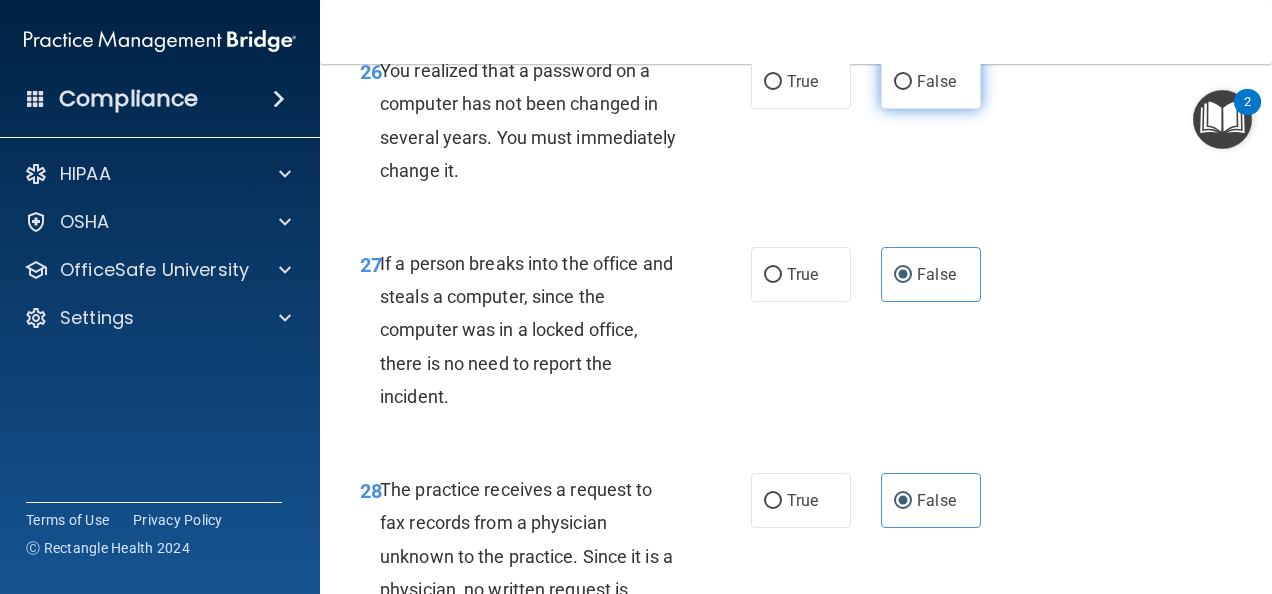 click on "False" at bounding box center [931, 81] 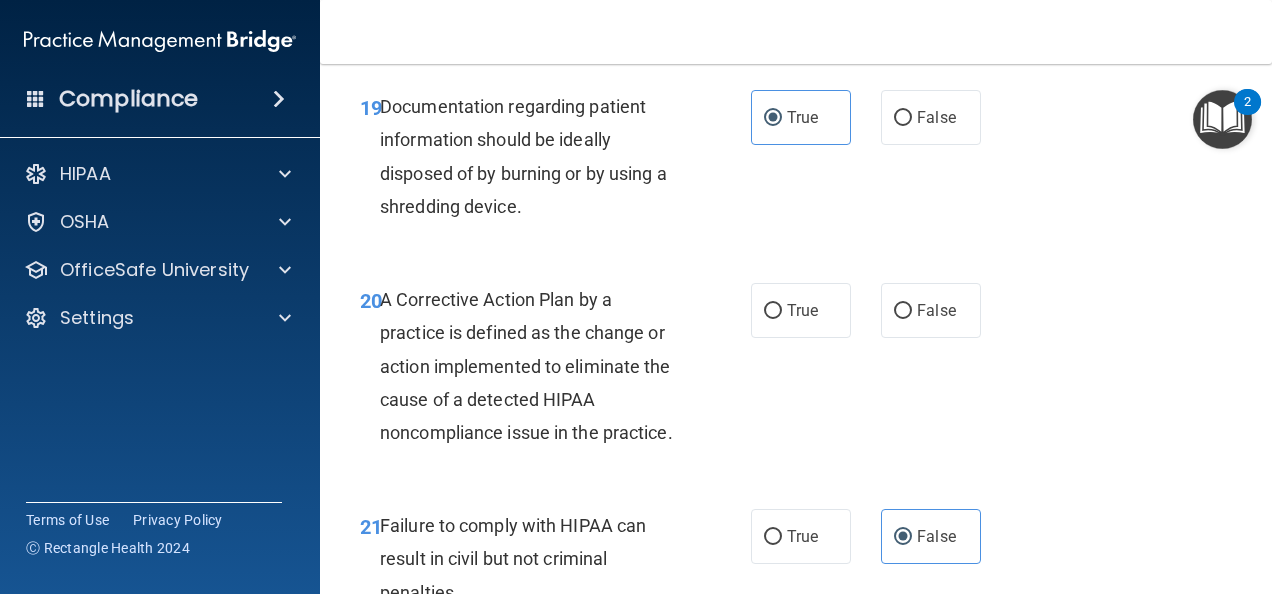scroll, scrollTop: 3707, scrollLeft: 0, axis: vertical 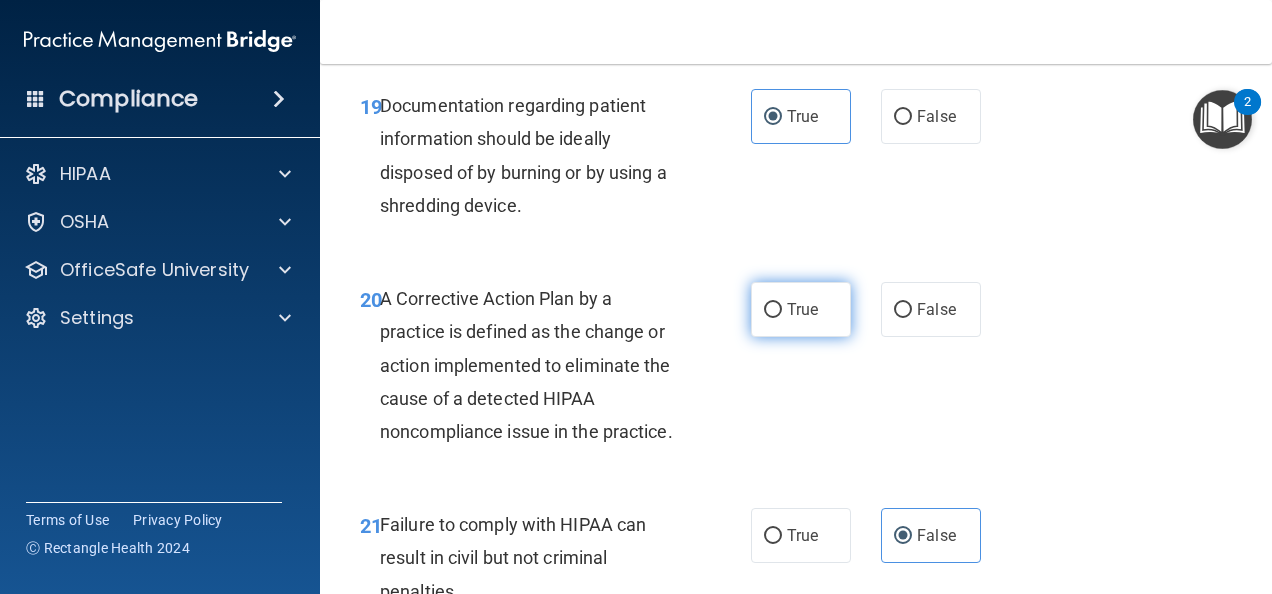 click on "True" at bounding box center (773, 310) 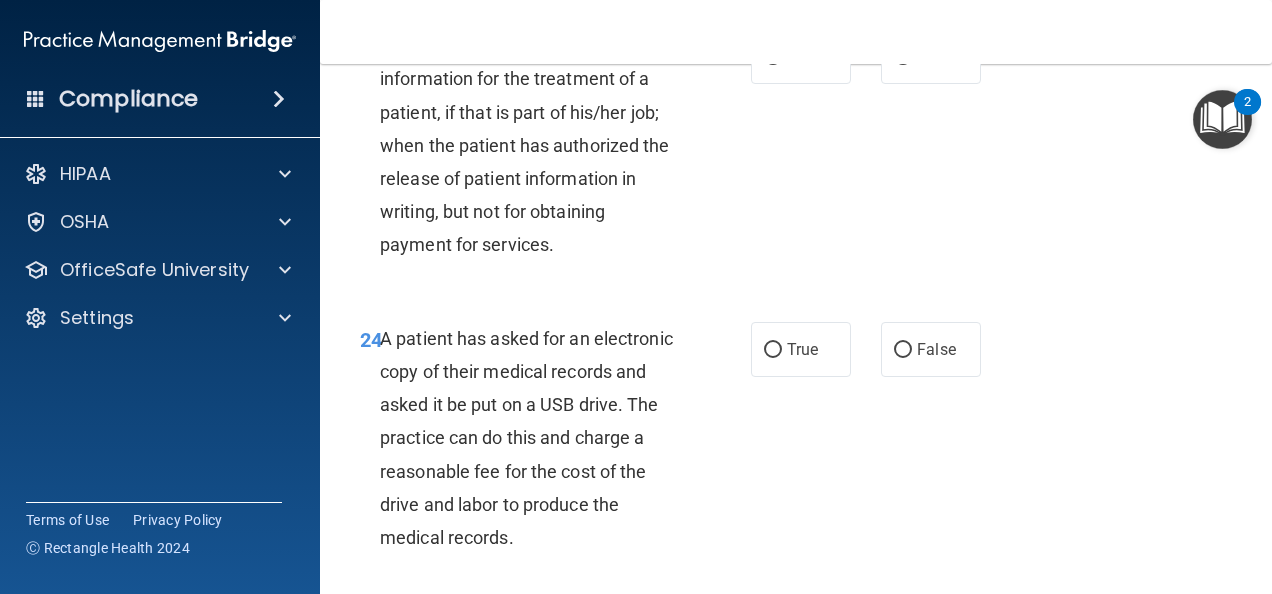 scroll, scrollTop: 4843, scrollLeft: 0, axis: vertical 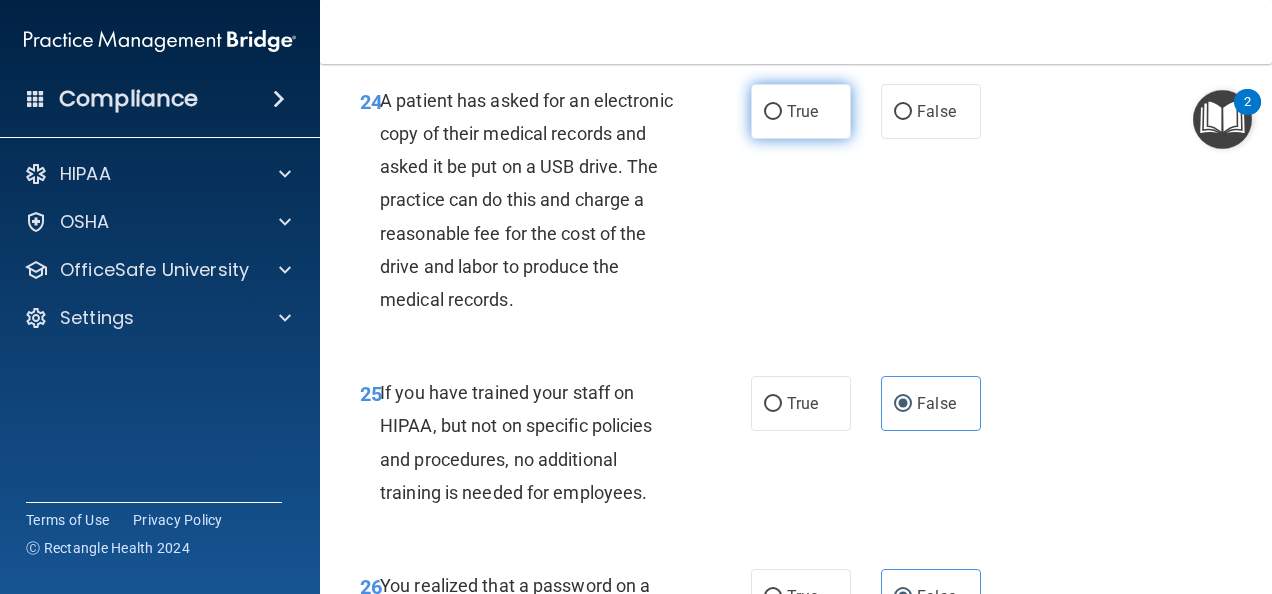 click on "True" at bounding box center [802, 111] 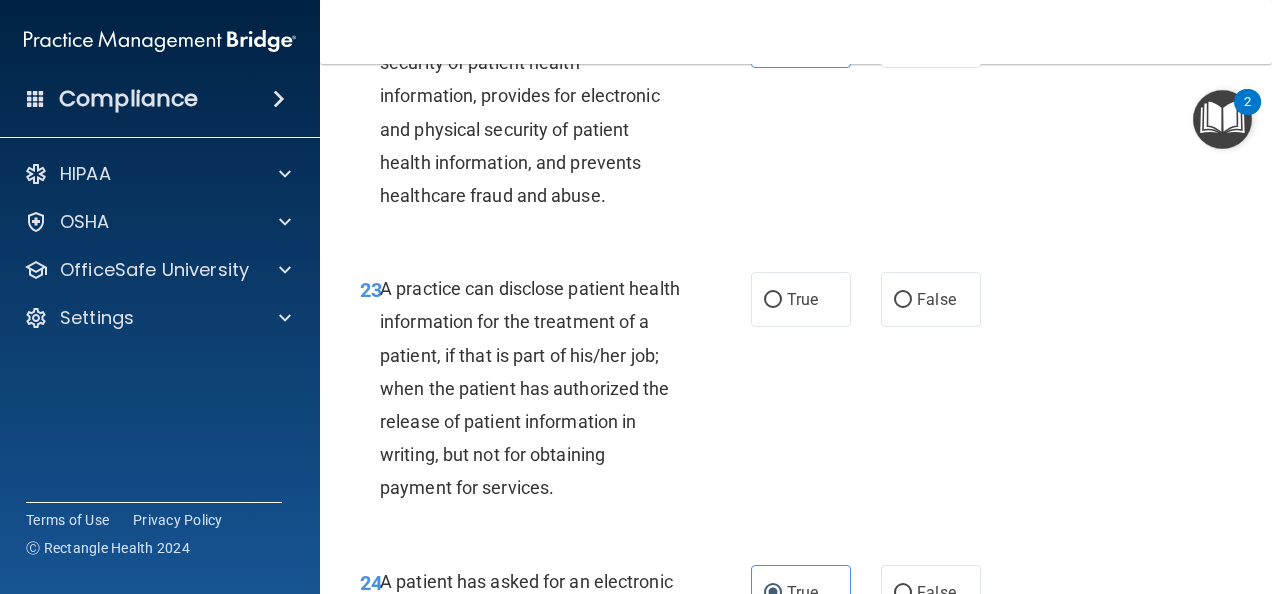 scroll, scrollTop: 4362, scrollLeft: 0, axis: vertical 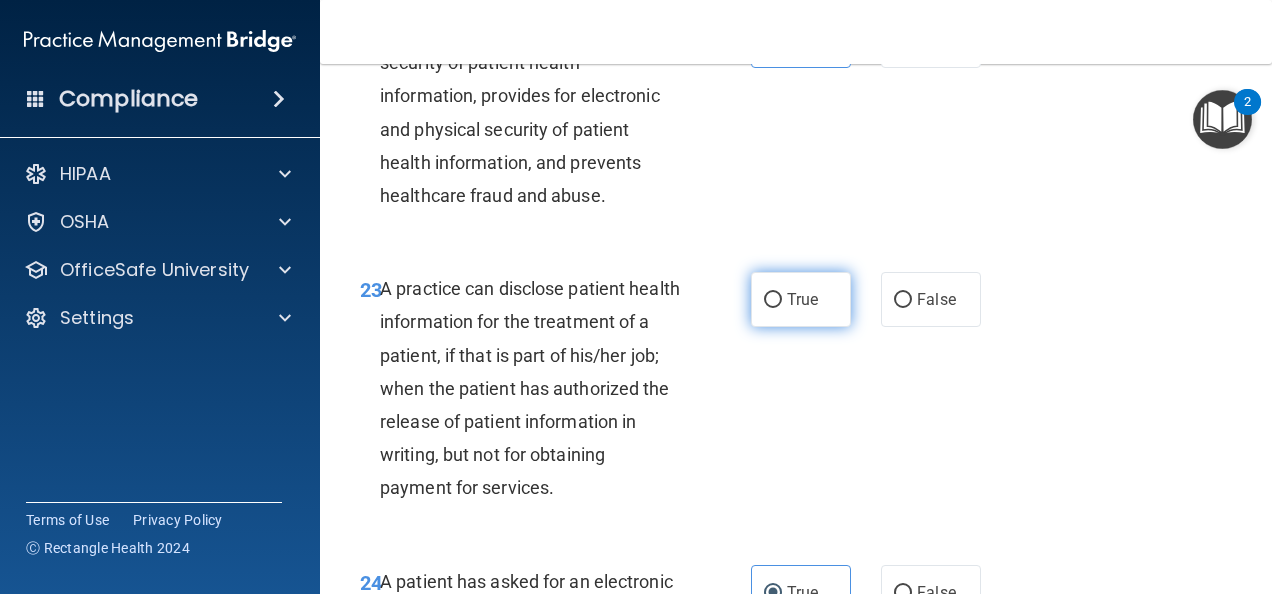 click on "True" at bounding box center (801, 299) 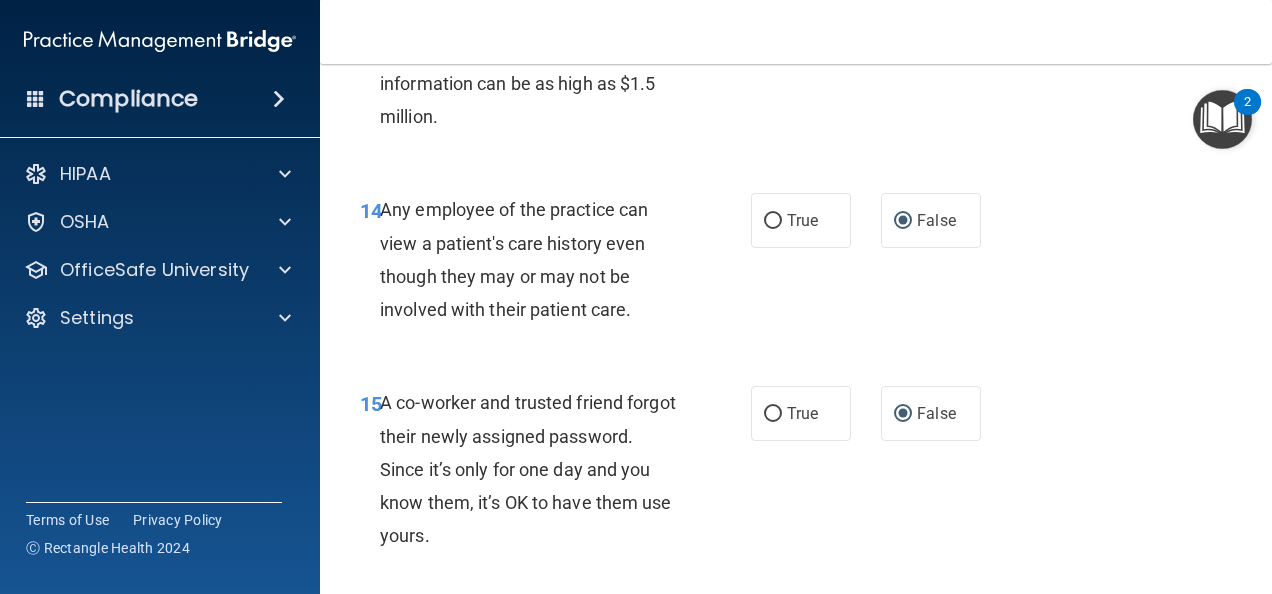 scroll, scrollTop: 2465, scrollLeft: 0, axis: vertical 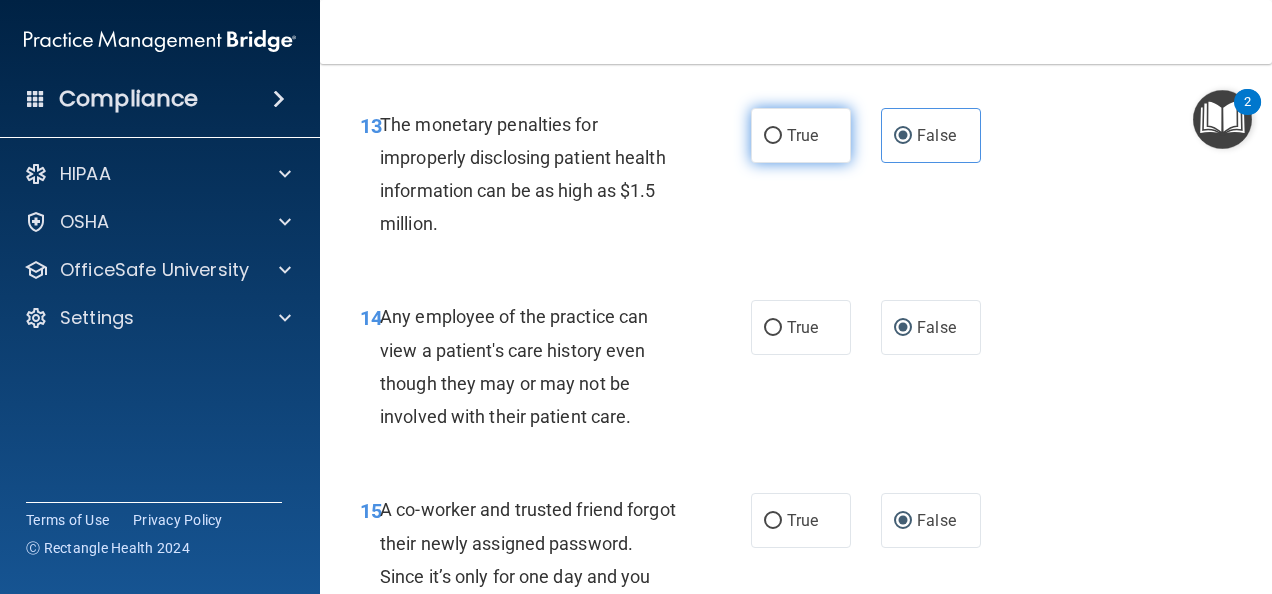 click on "True" at bounding box center (802, 135) 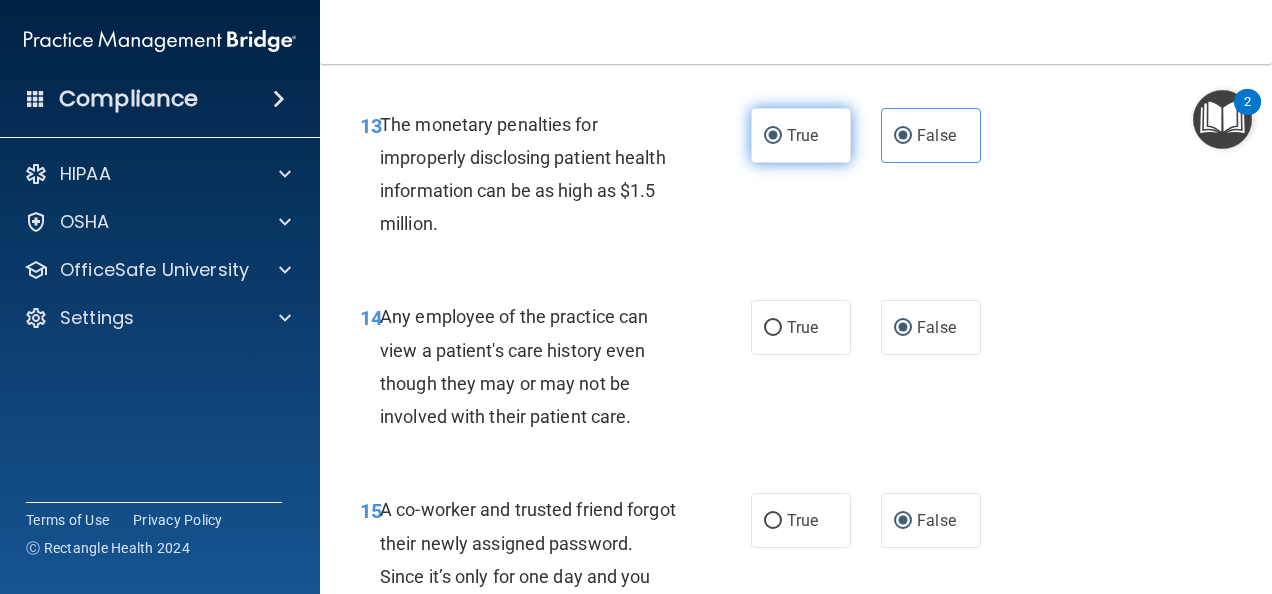radio on "false" 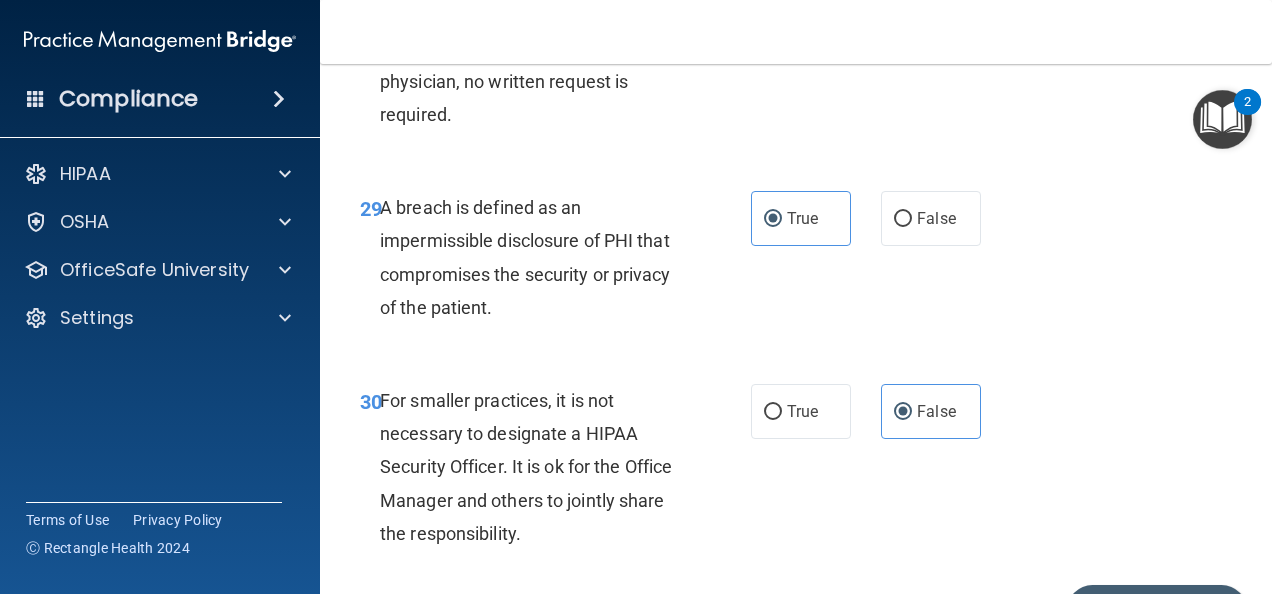 scroll, scrollTop: 6020, scrollLeft: 0, axis: vertical 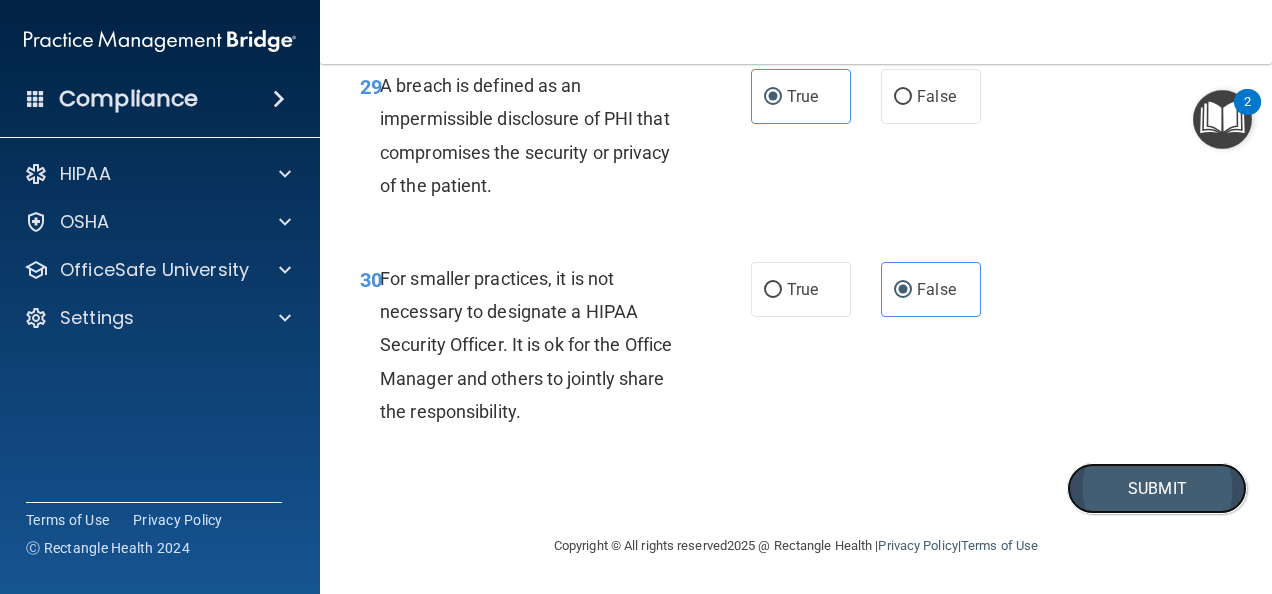 click on "Submit" at bounding box center (1157, 488) 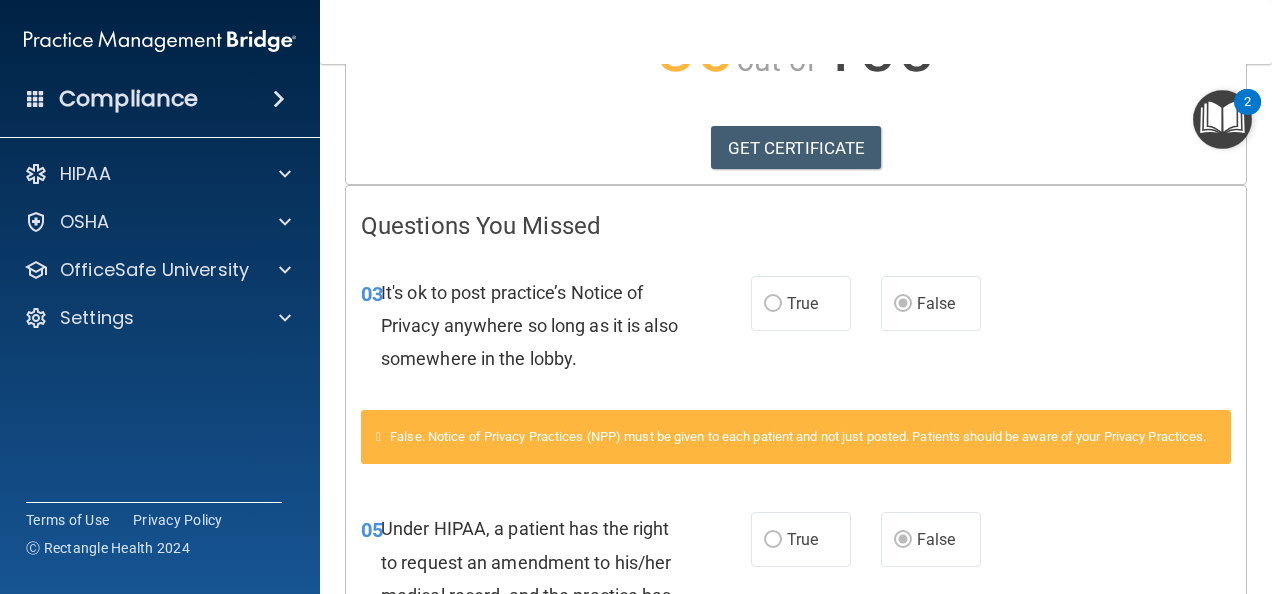 scroll, scrollTop: 0, scrollLeft: 0, axis: both 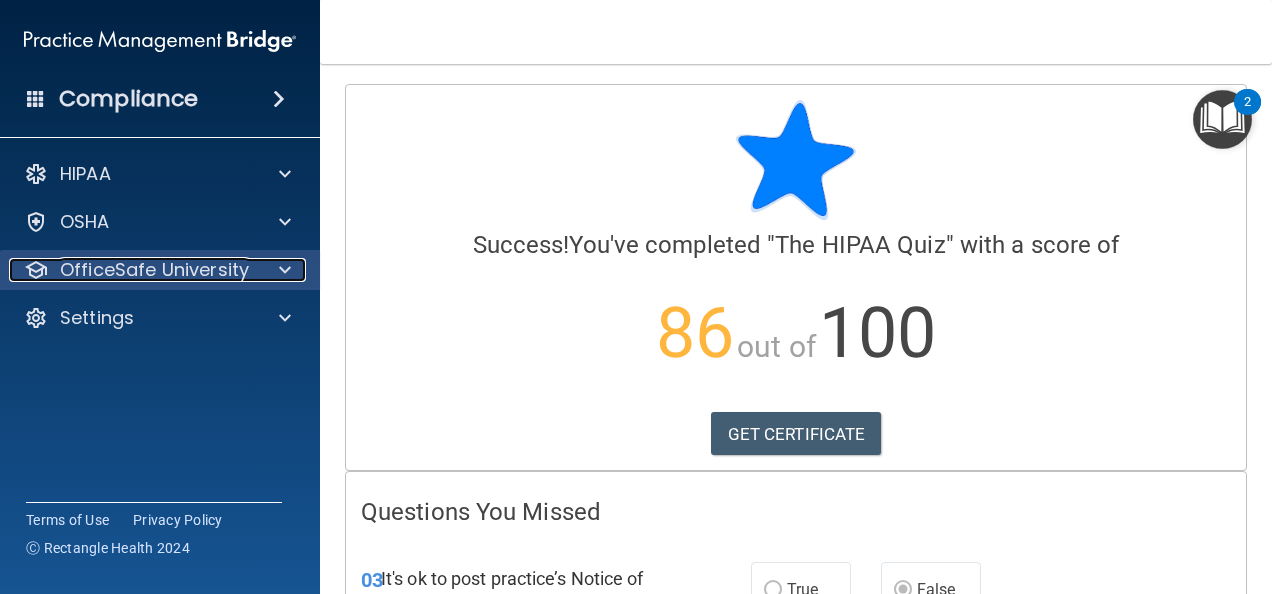 click on "OfficeSafe University" at bounding box center (154, 270) 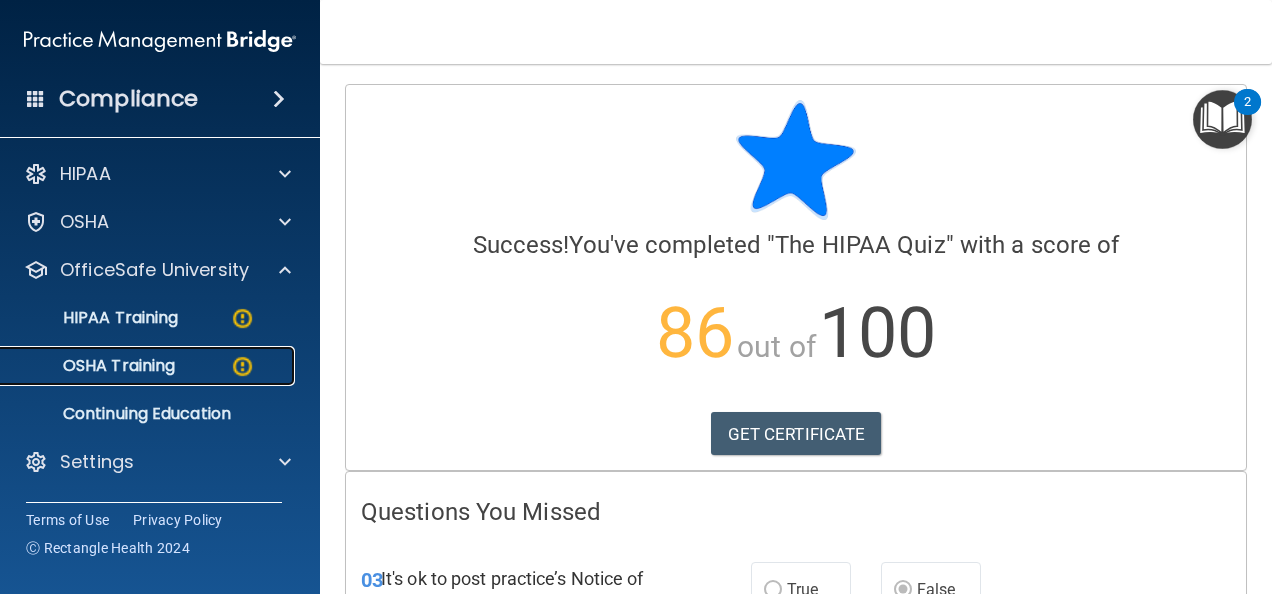click on "OSHA Training" at bounding box center [149, 366] 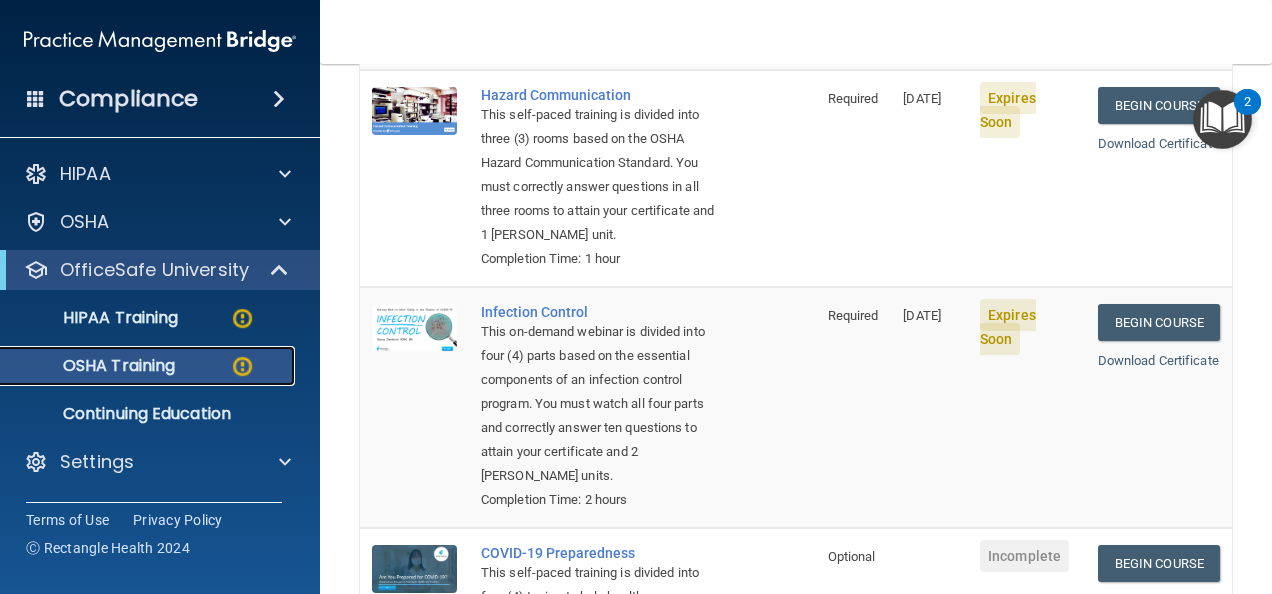 scroll, scrollTop: 496, scrollLeft: 0, axis: vertical 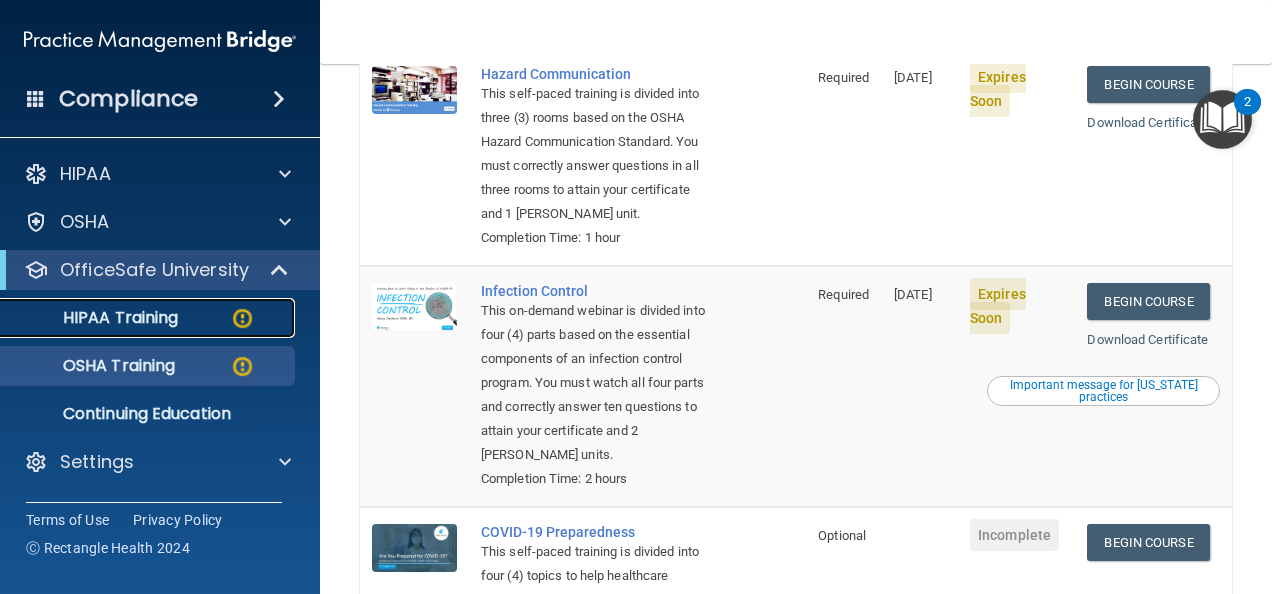 click on "HIPAA Training" at bounding box center [149, 318] 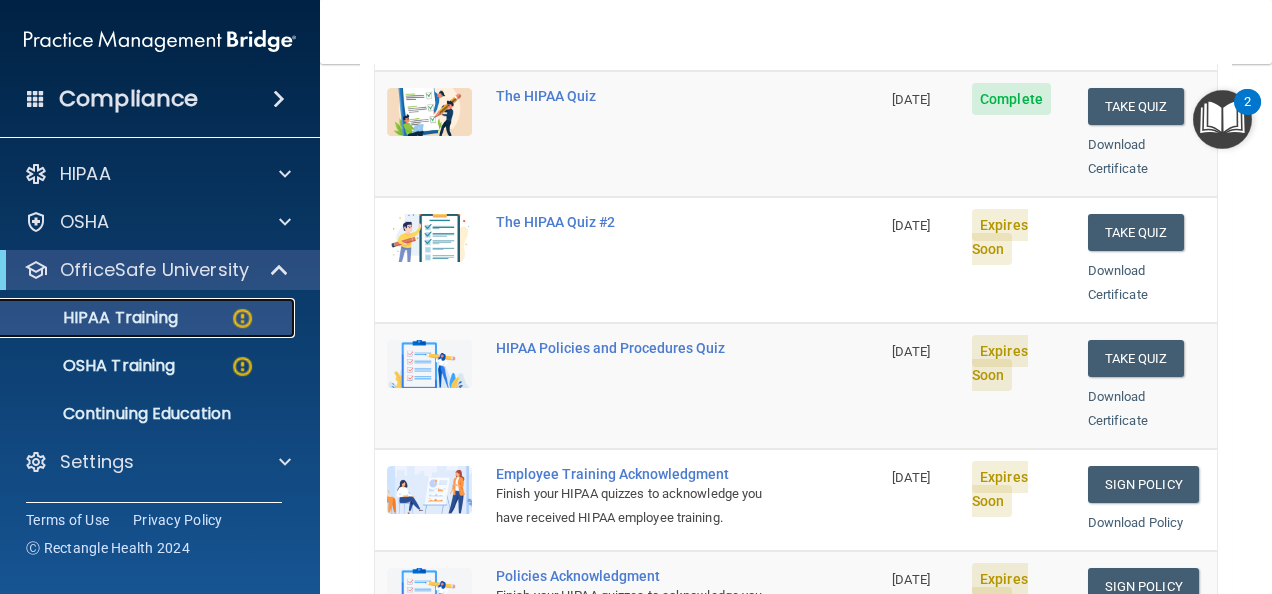 scroll, scrollTop: 305, scrollLeft: 0, axis: vertical 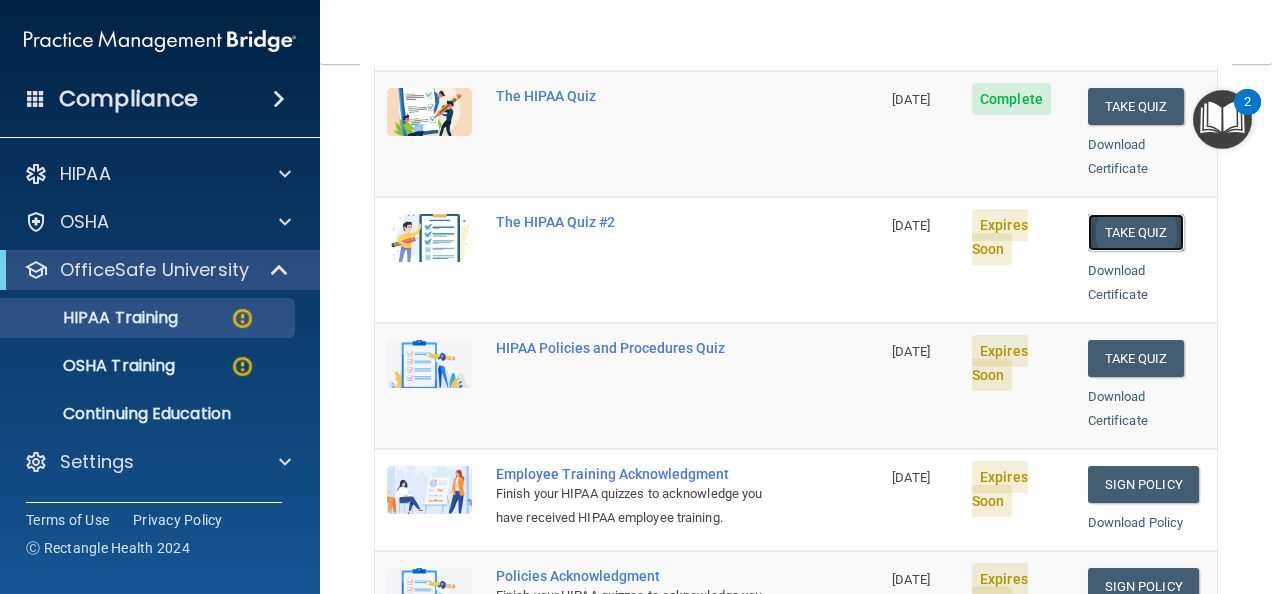 click on "Take Quiz" at bounding box center (1136, 232) 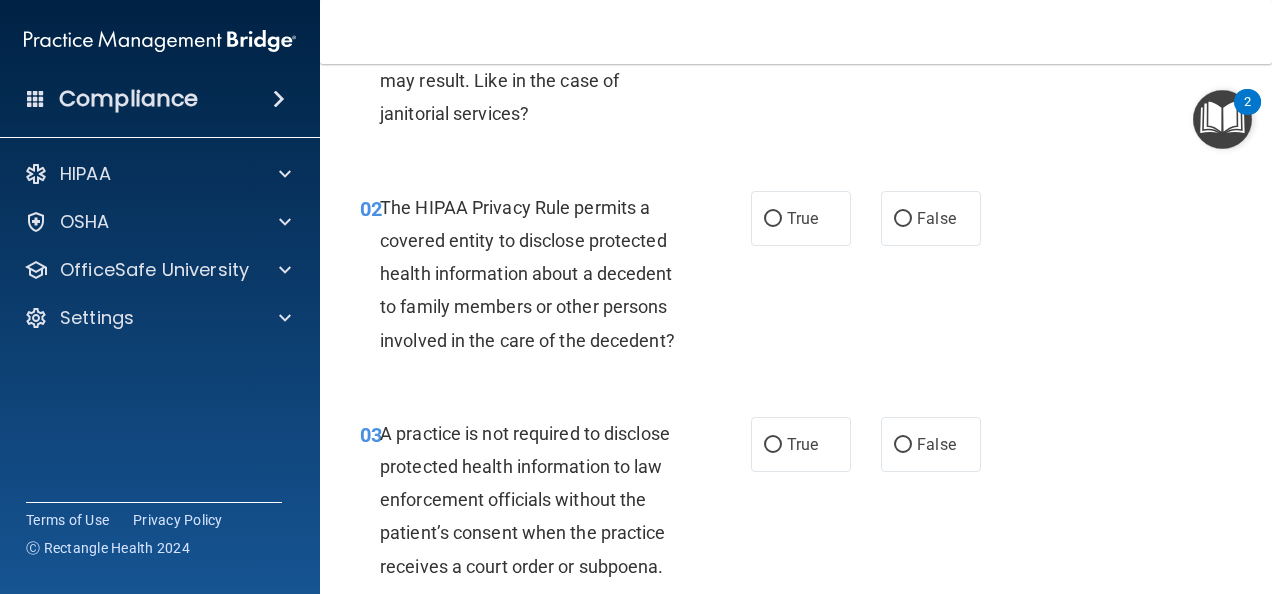 scroll, scrollTop: 0, scrollLeft: 0, axis: both 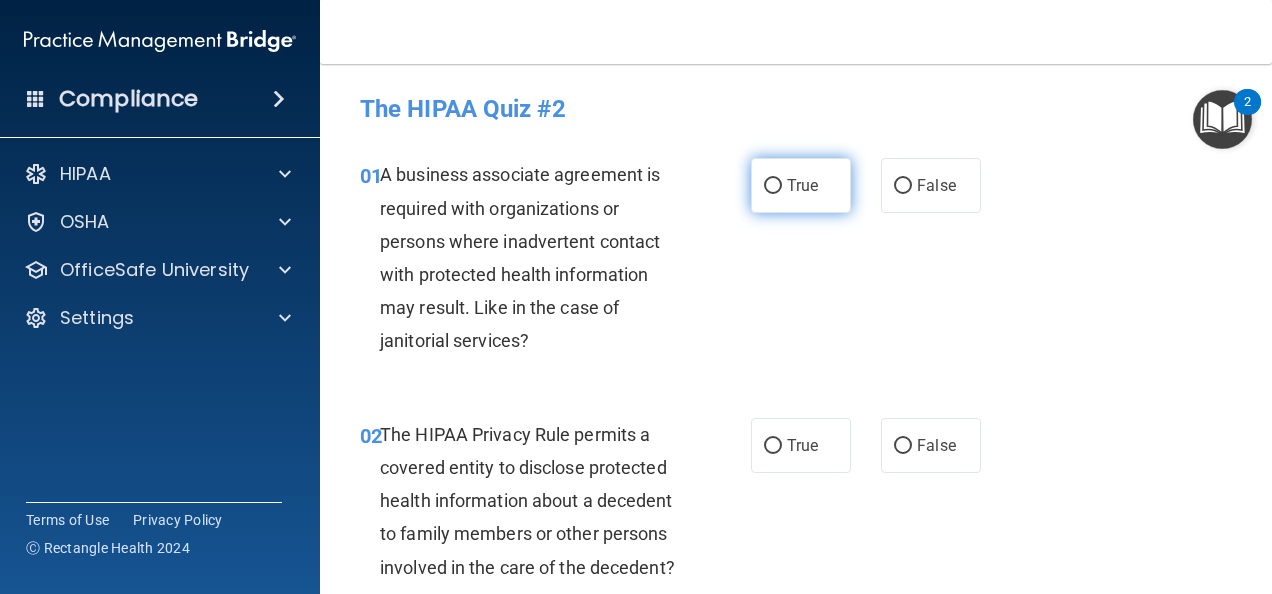 click on "True" at bounding box center (801, 185) 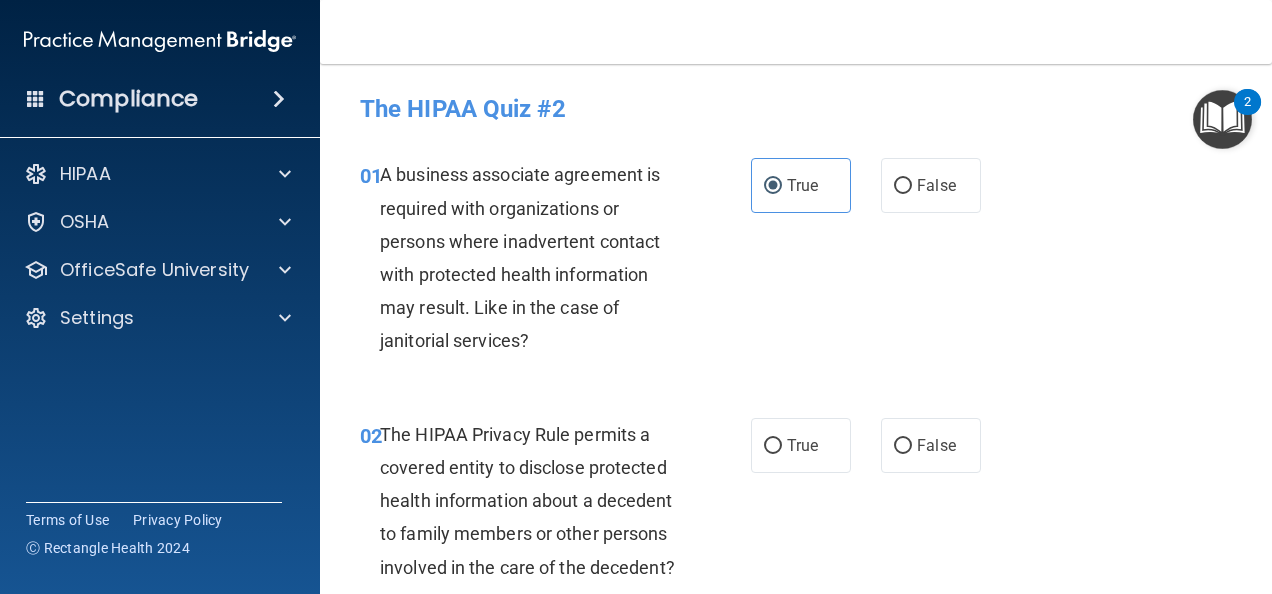 scroll, scrollTop: 202, scrollLeft: 0, axis: vertical 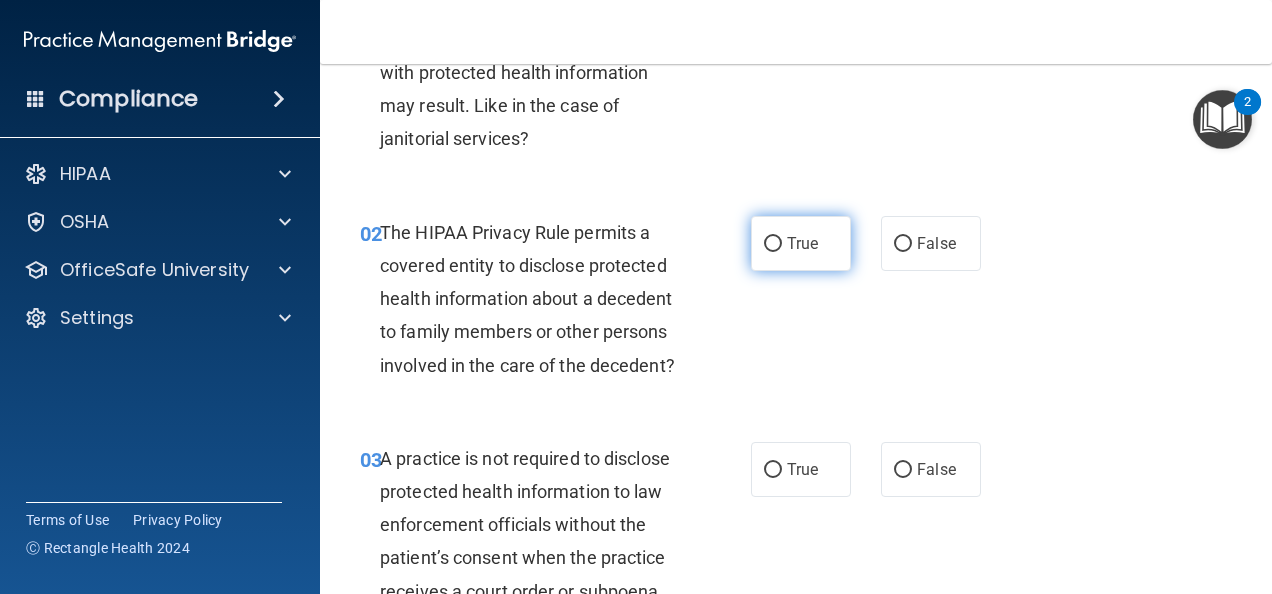 click on "True" at bounding box center [802, 243] 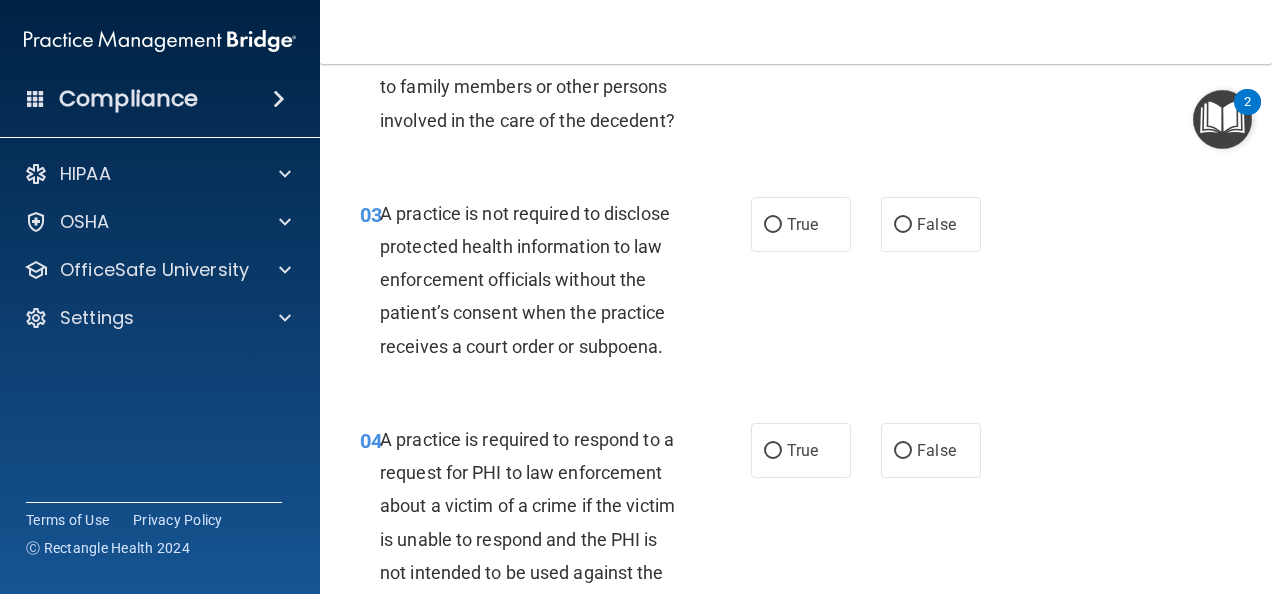 scroll, scrollTop: 448, scrollLeft: 0, axis: vertical 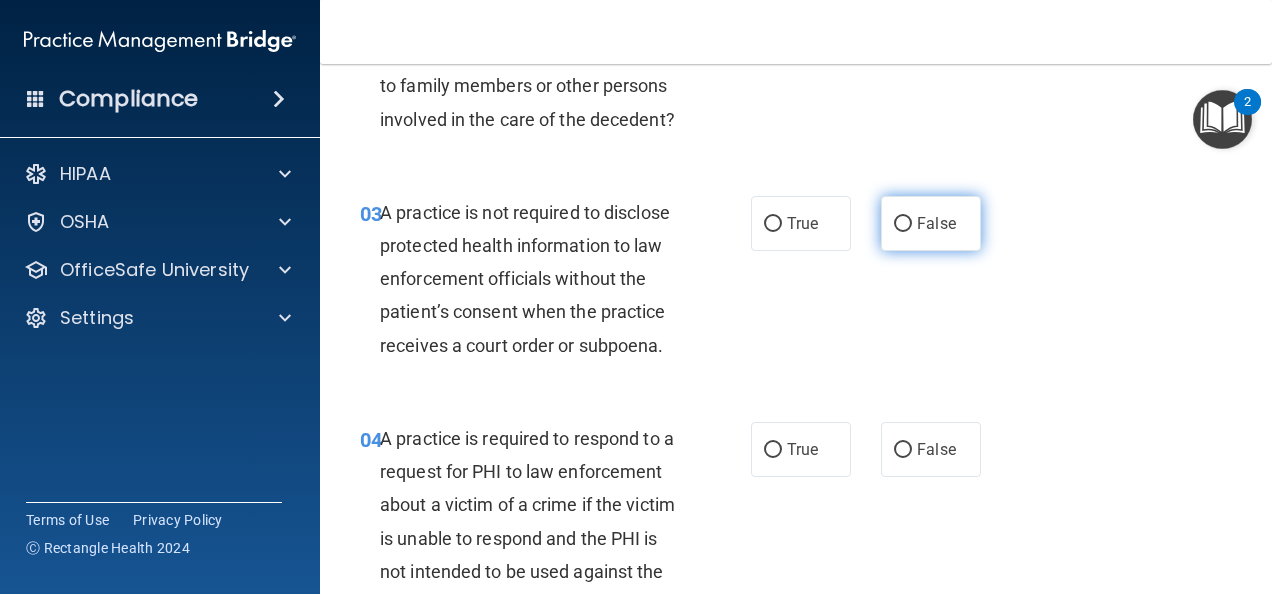 click on "False" at bounding box center [931, 223] 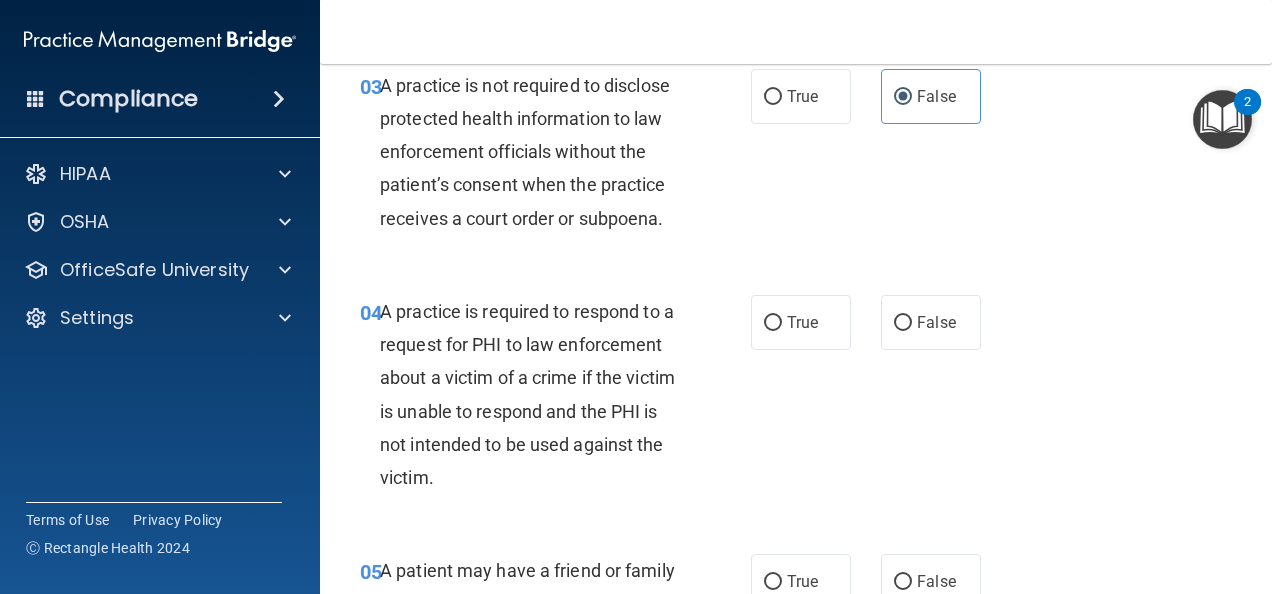 scroll, scrollTop: 576, scrollLeft: 0, axis: vertical 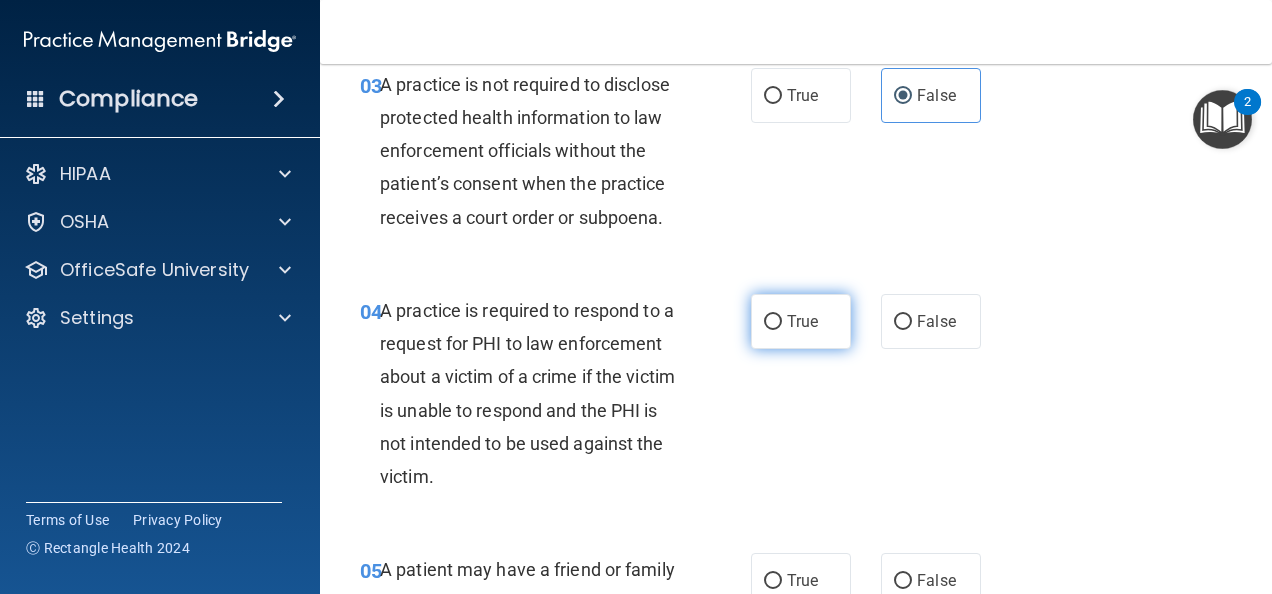 click on "True" at bounding box center (802, 321) 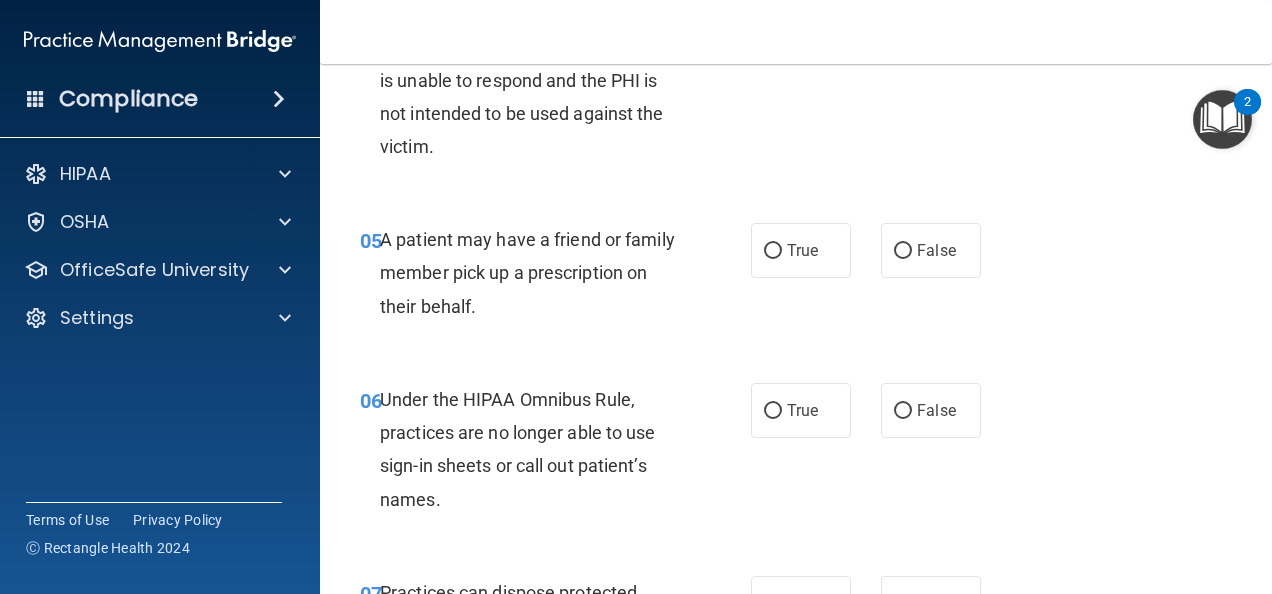 scroll, scrollTop: 906, scrollLeft: 0, axis: vertical 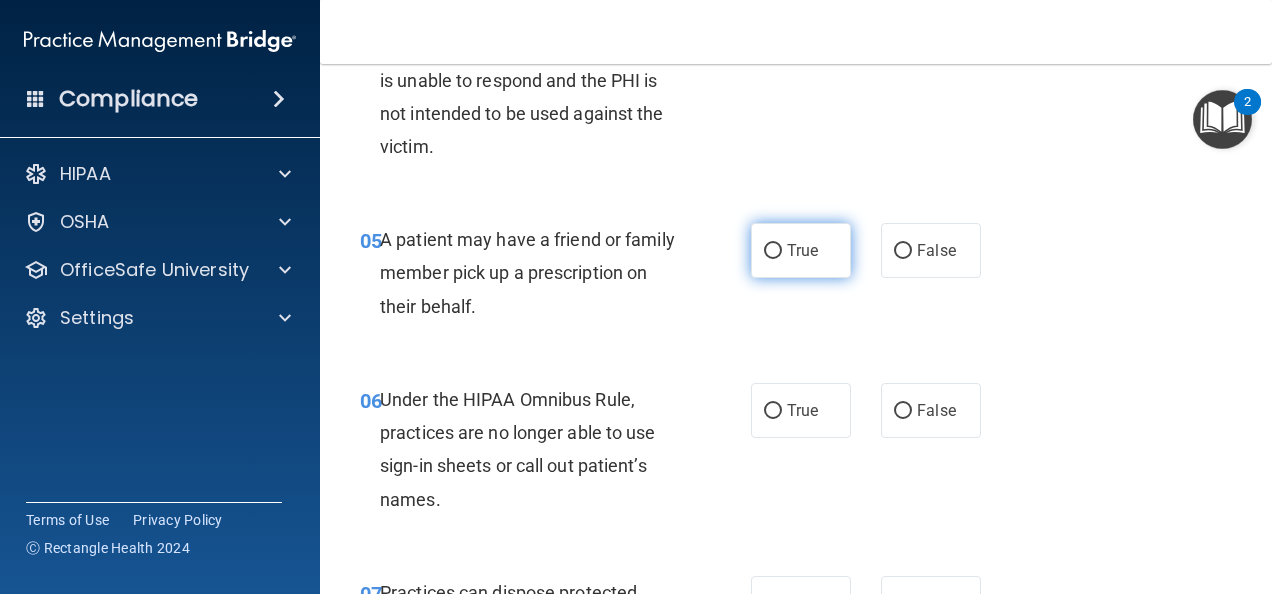 click on "True" at bounding box center [801, 250] 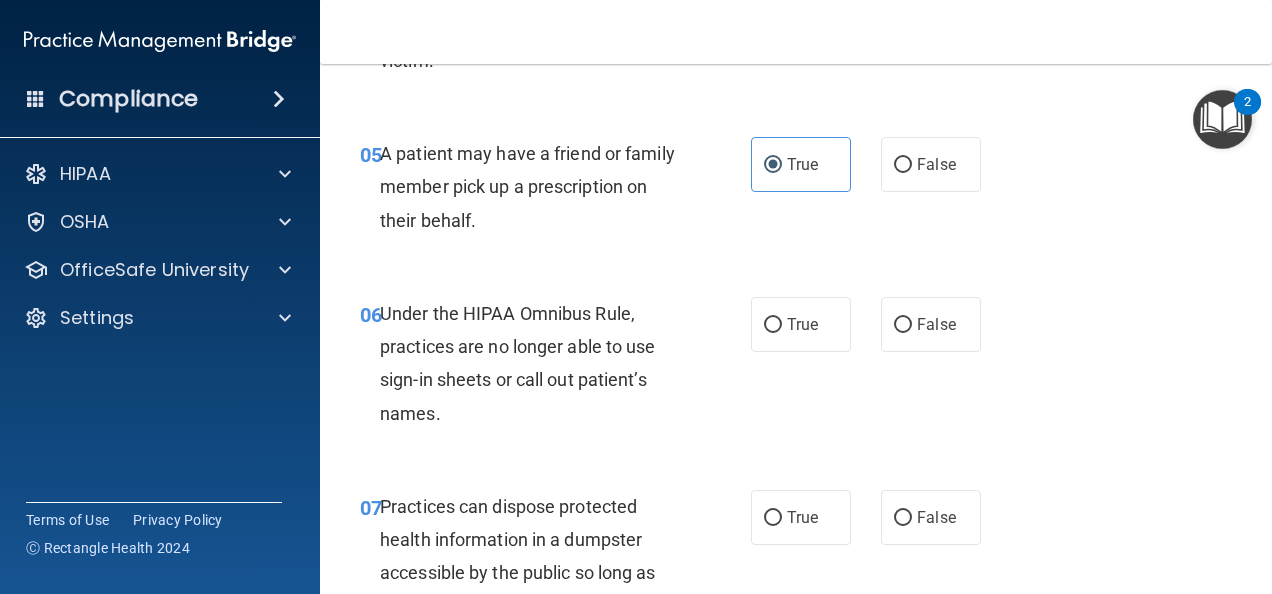 scroll, scrollTop: 1169, scrollLeft: 0, axis: vertical 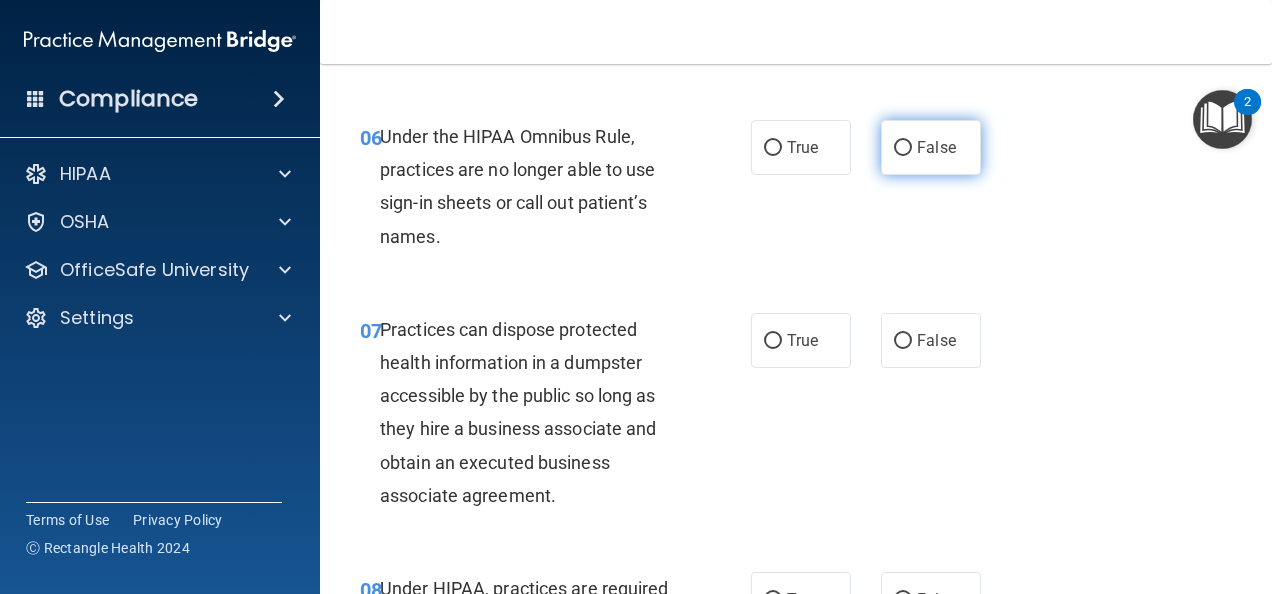 click on "False" at bounding box center [931, 147] 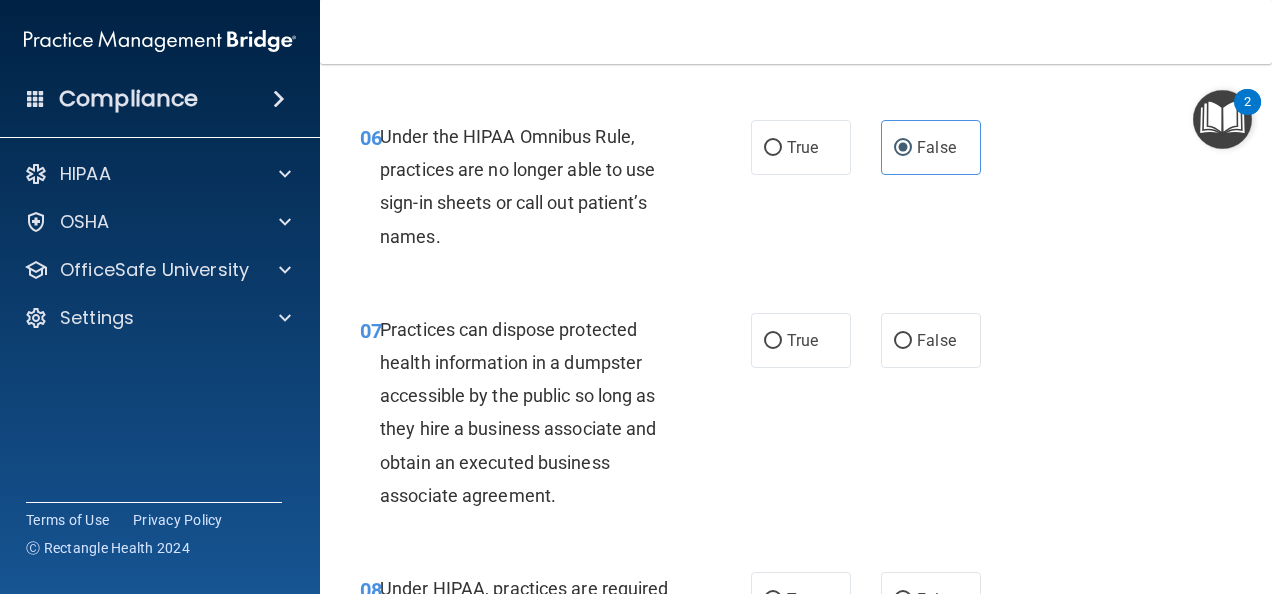 scroll, scrollTop: 1280, scrollLeft: 0, axis: vertical 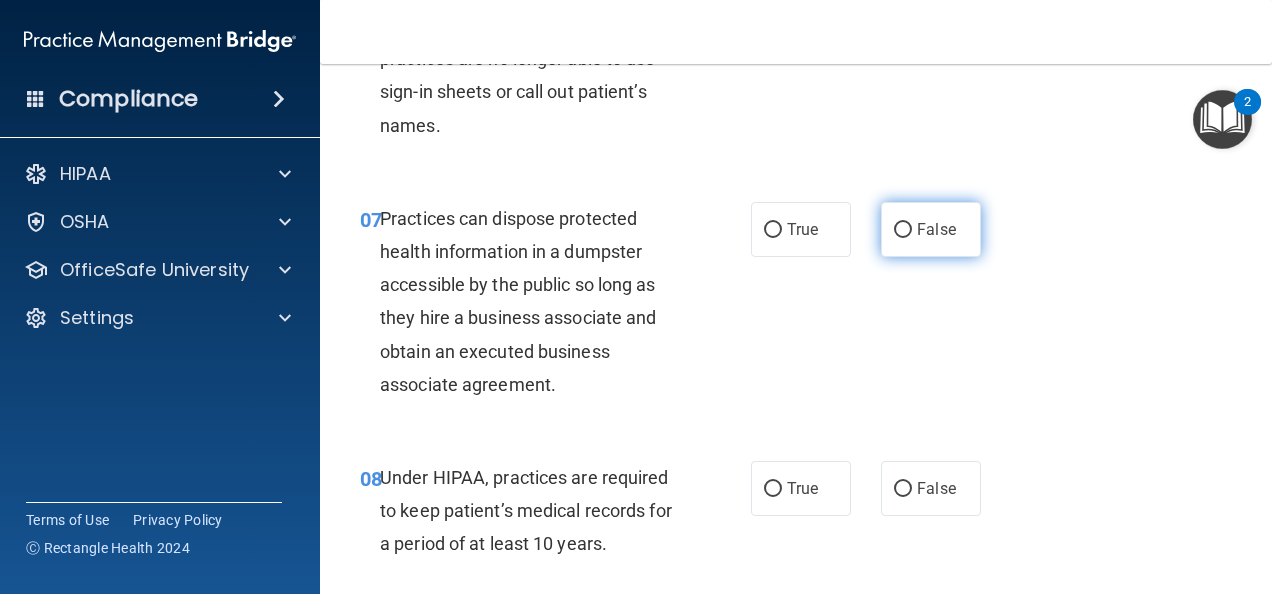 click on "False" at bounding box center [931, 229] 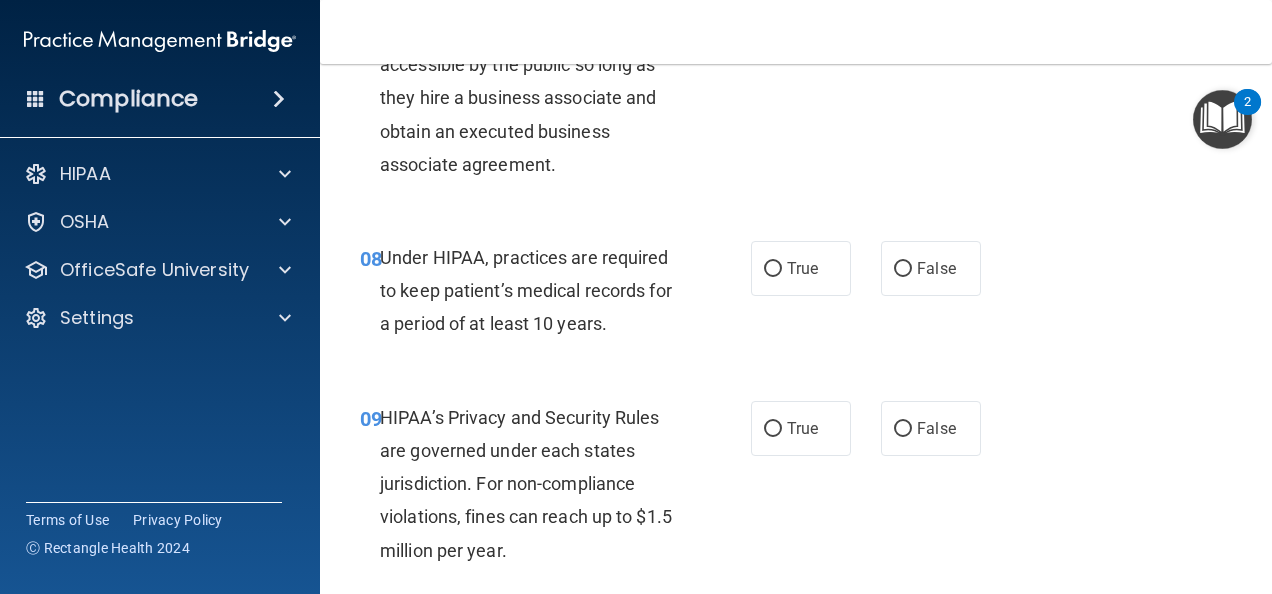 scroll, scrollTop: 1513, scrollLeft: 0, axis: vertical 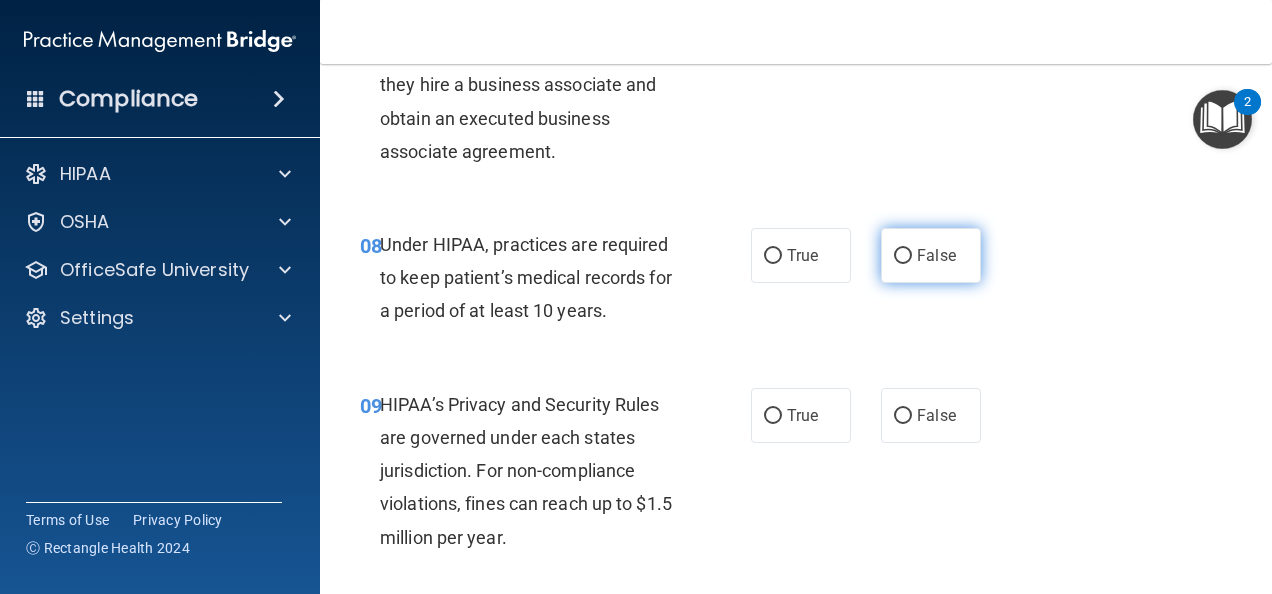 click on "False" at bounding box center [903, 256] 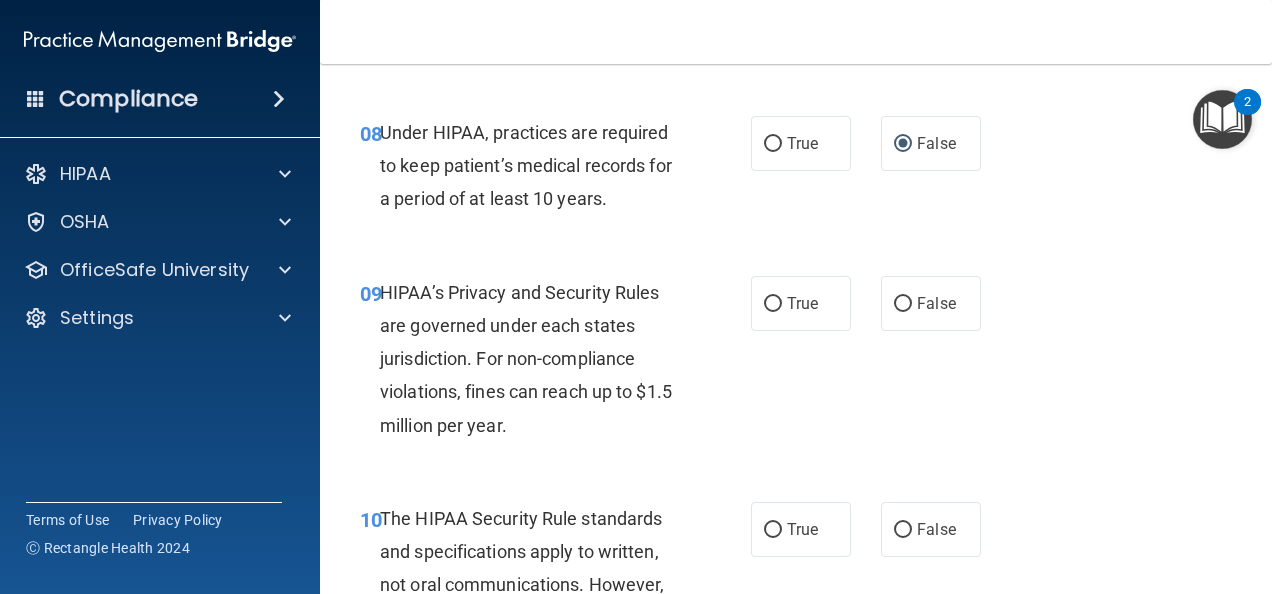 scroll, scrollTop: 1629, scrollLeft: 0, axis: vertical 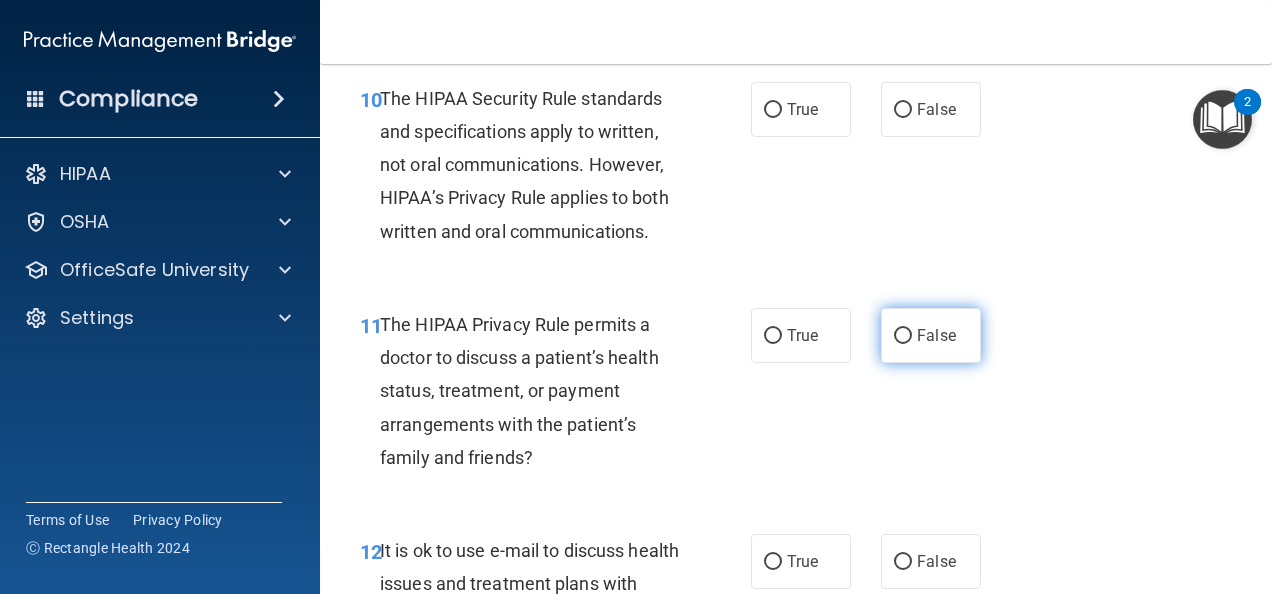 click on "False" at bounding box center (903, 336) 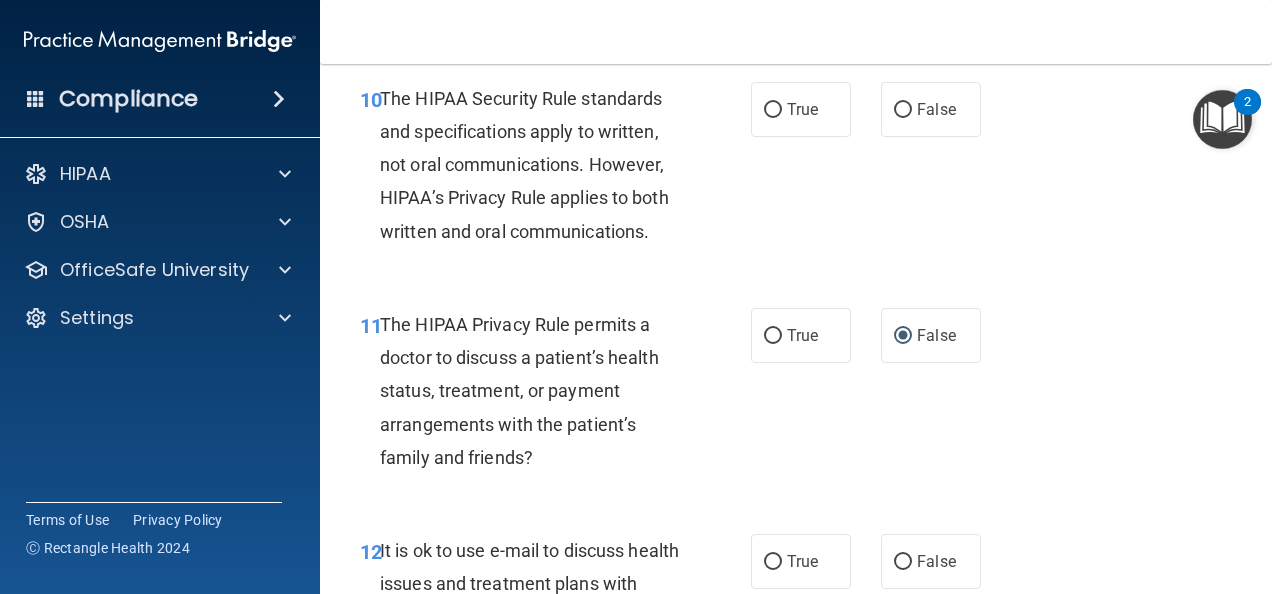 scroll, scrollTop: 1966, scrollLeft: 0, axis: vertical 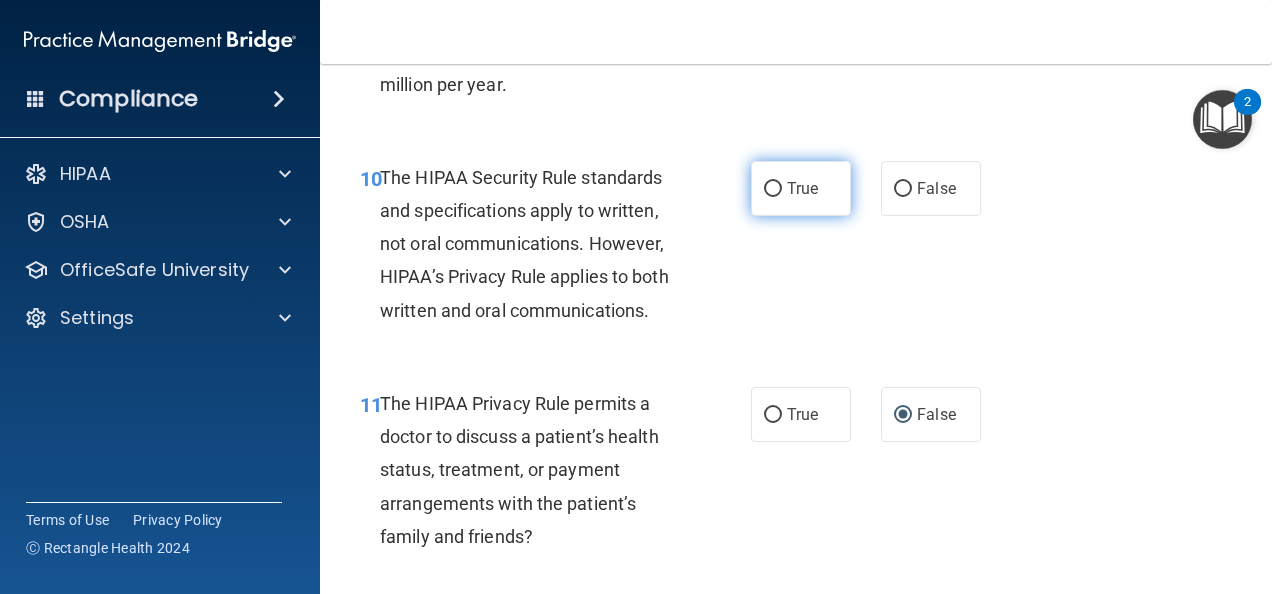 click on "True" at bounding box center [801, 188] 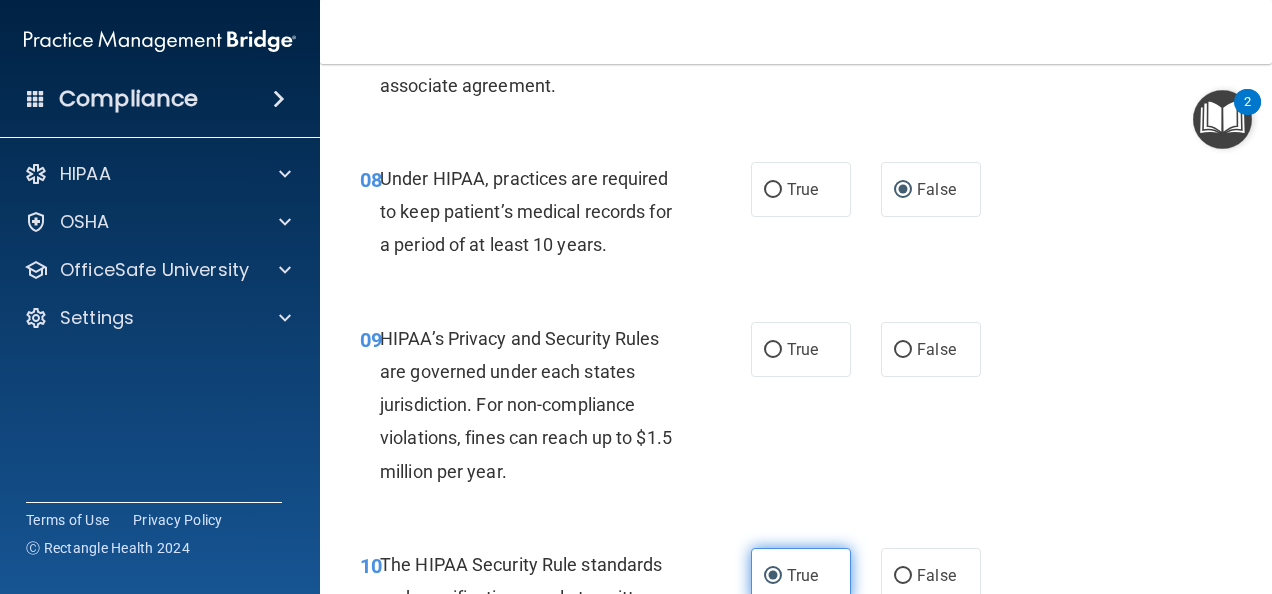 scroll, scrollTop: 1548, scrollLeft: 0, axis: vertical 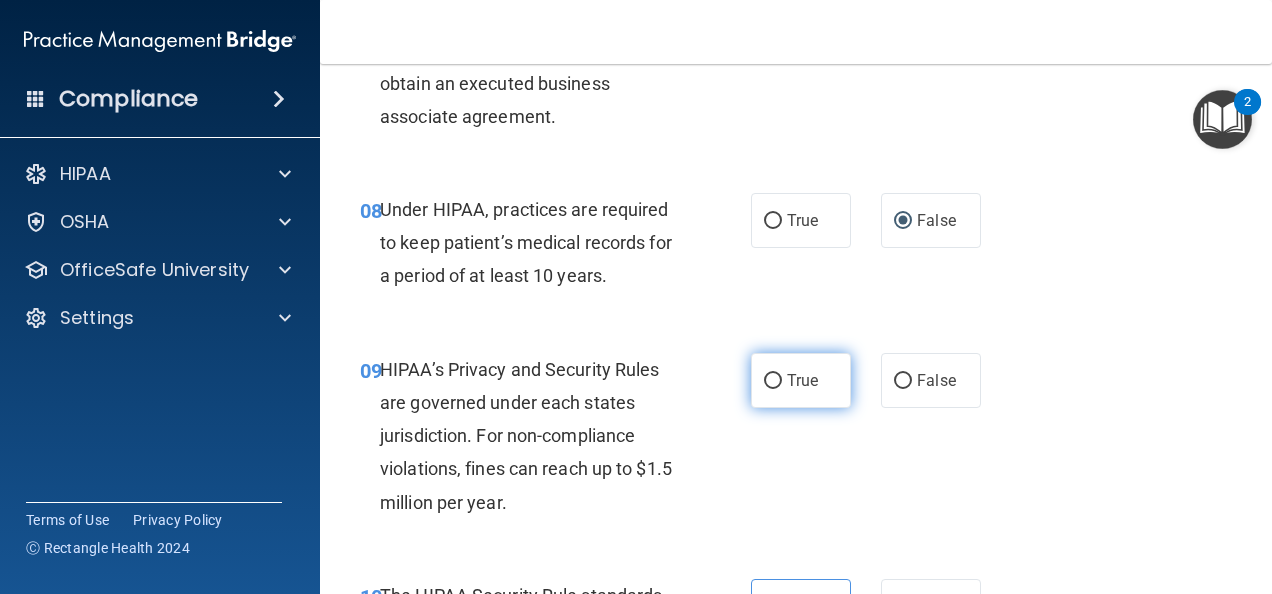 click on "True" at bounding box center [801, 380] 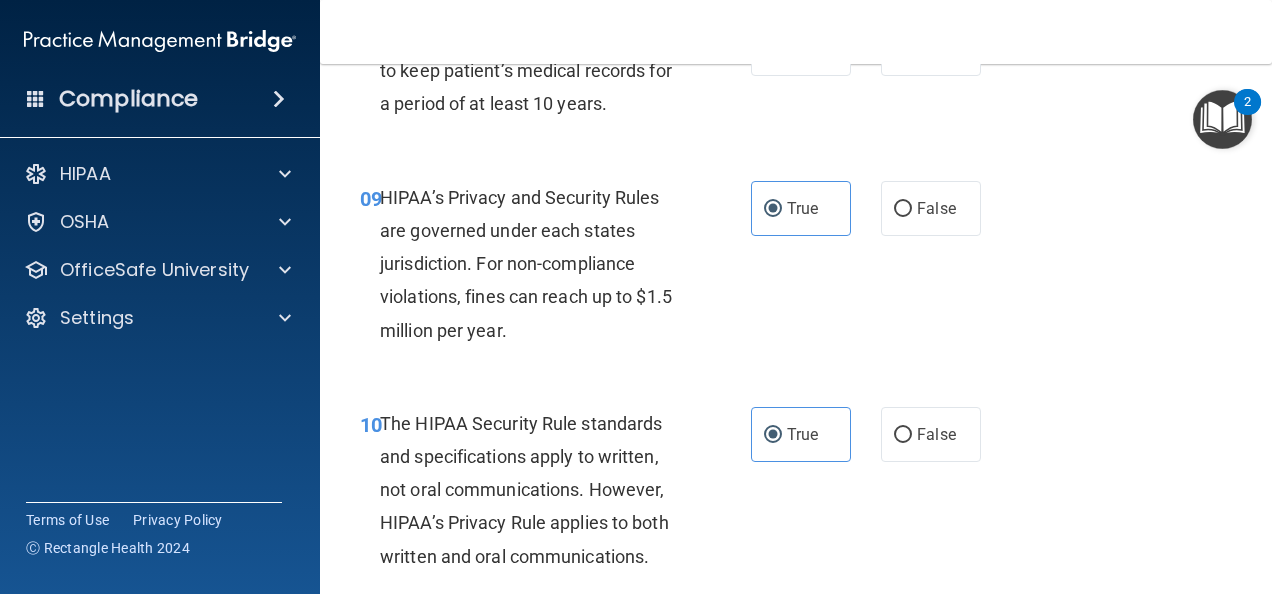 scroll, scrollTop: 1720, scrollLeft: 0, axis: vertical 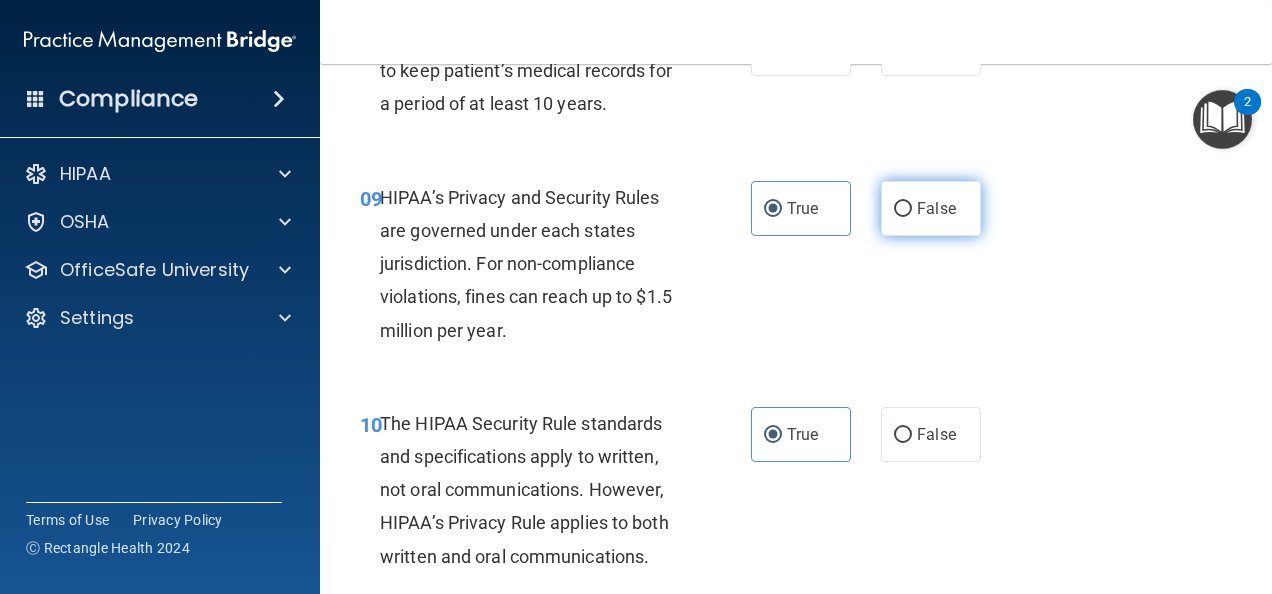 click on "False" at bounding box center (931, 208) 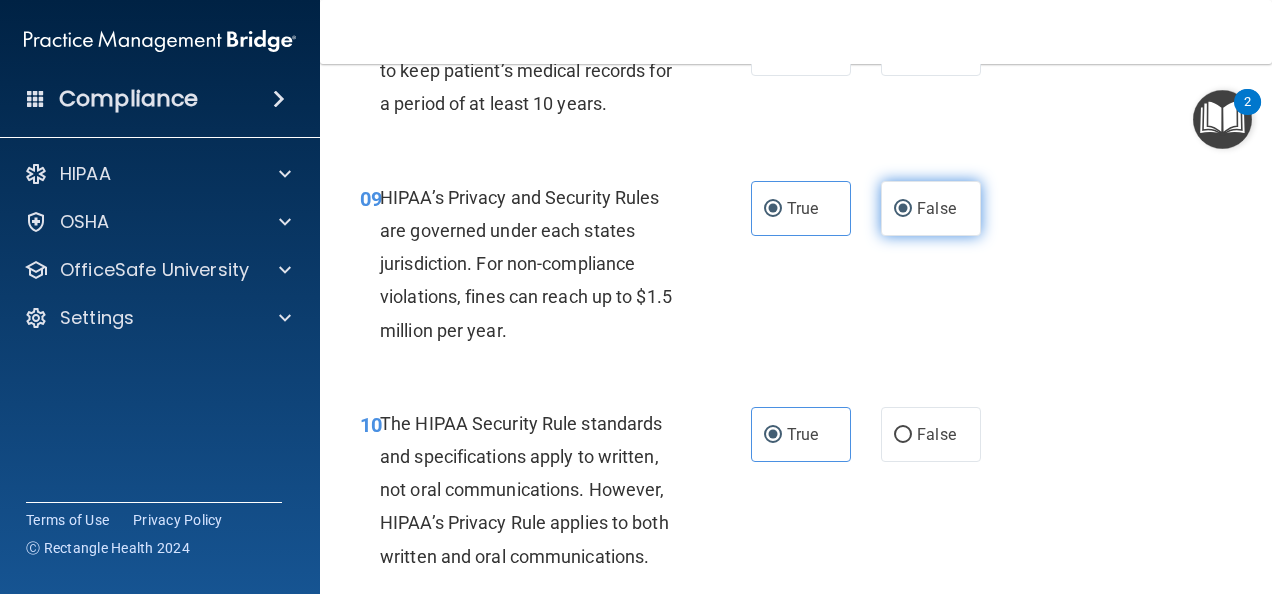 radio on "false" 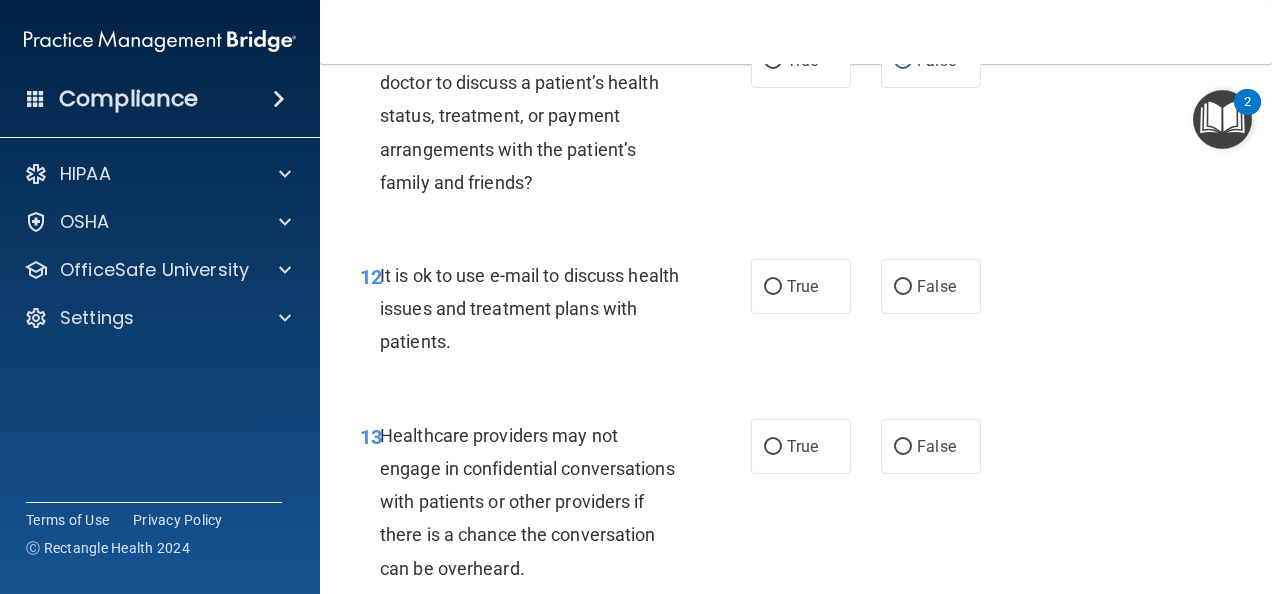 scroll, scrollTop: 2319, scrollLeft: 0, axis: vertical 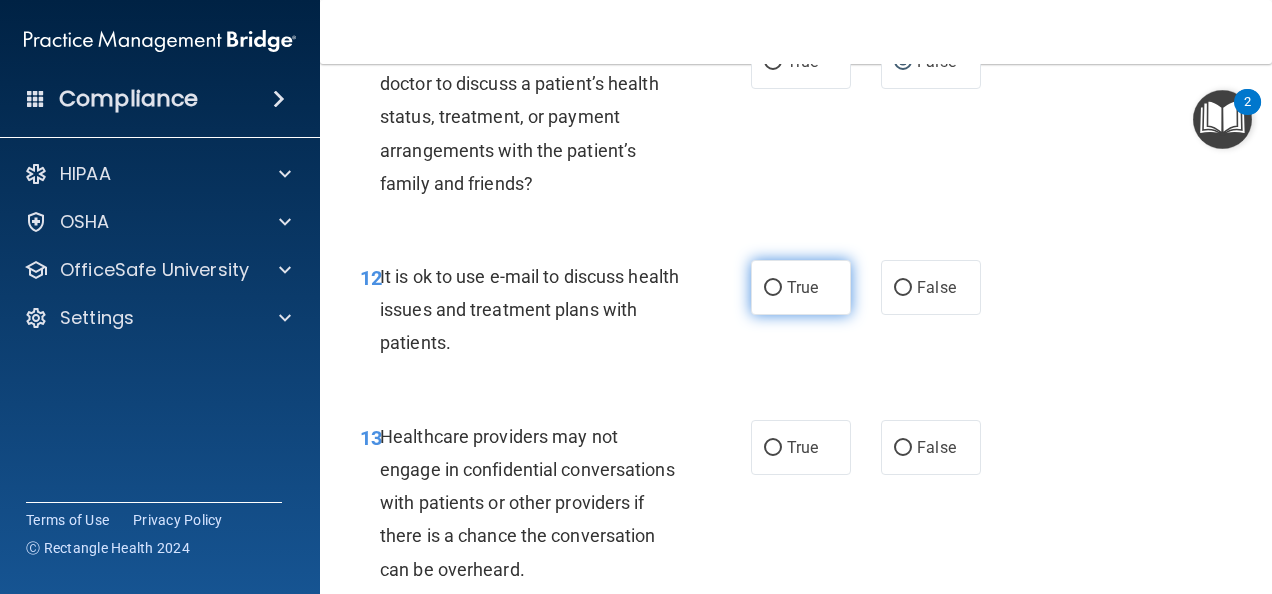 click on "True" at bounding box center [801, 287] 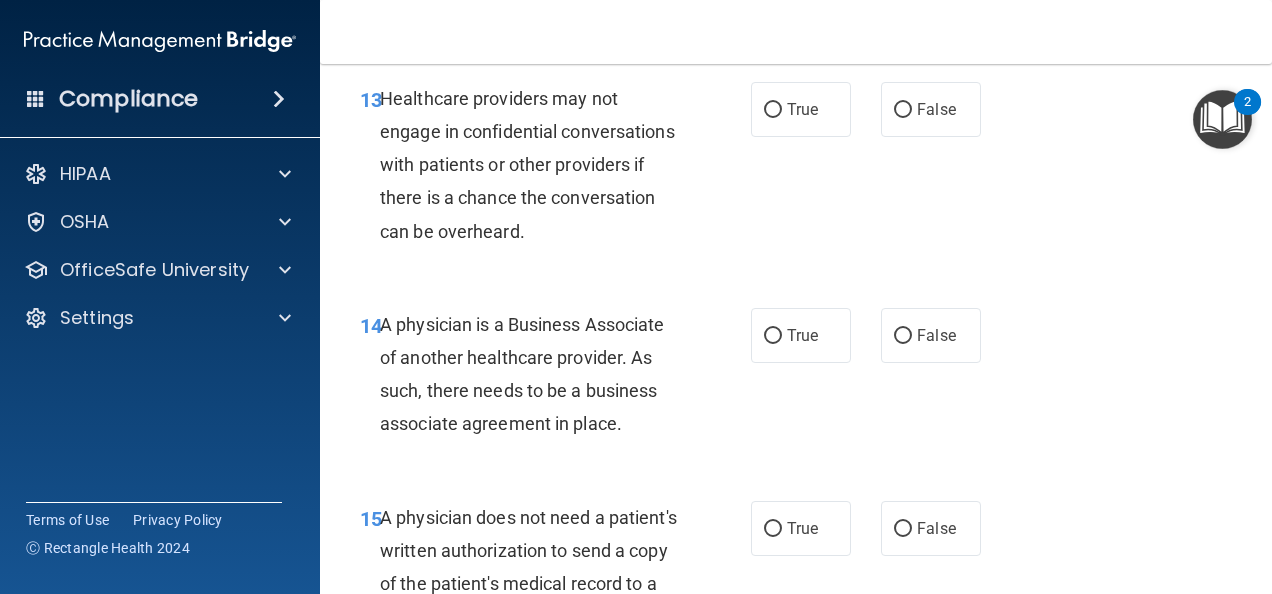 scroll, scrollTop: 2656, scrollLeft: 0, axis: vertical 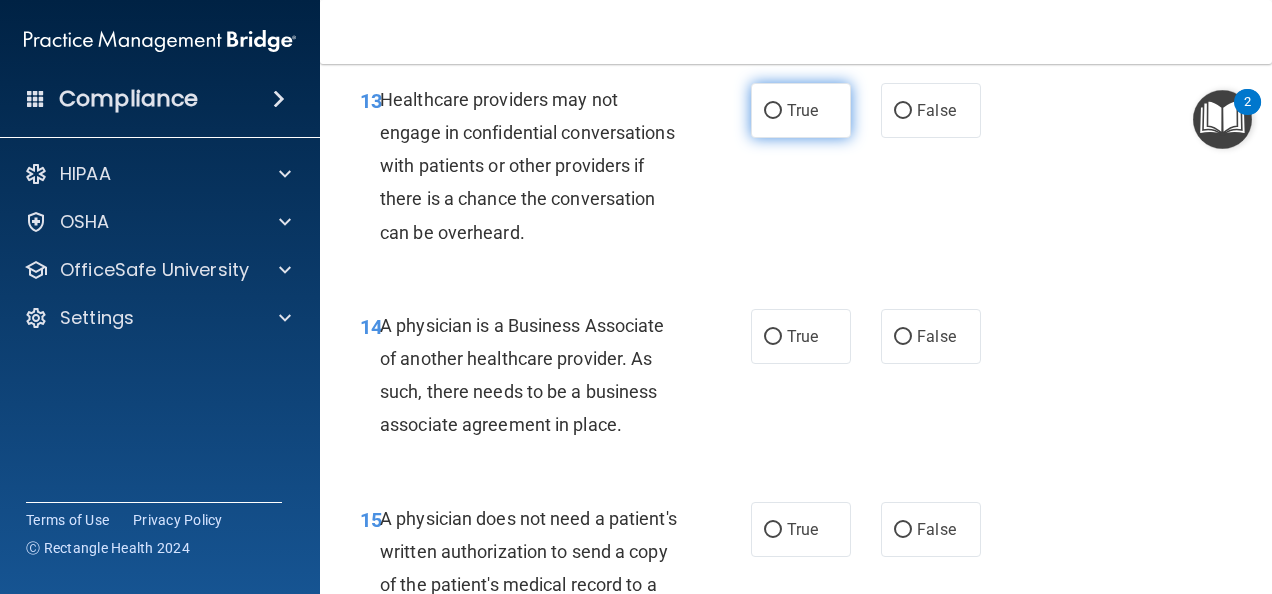 click on "True" at bounding box center (801, 110) 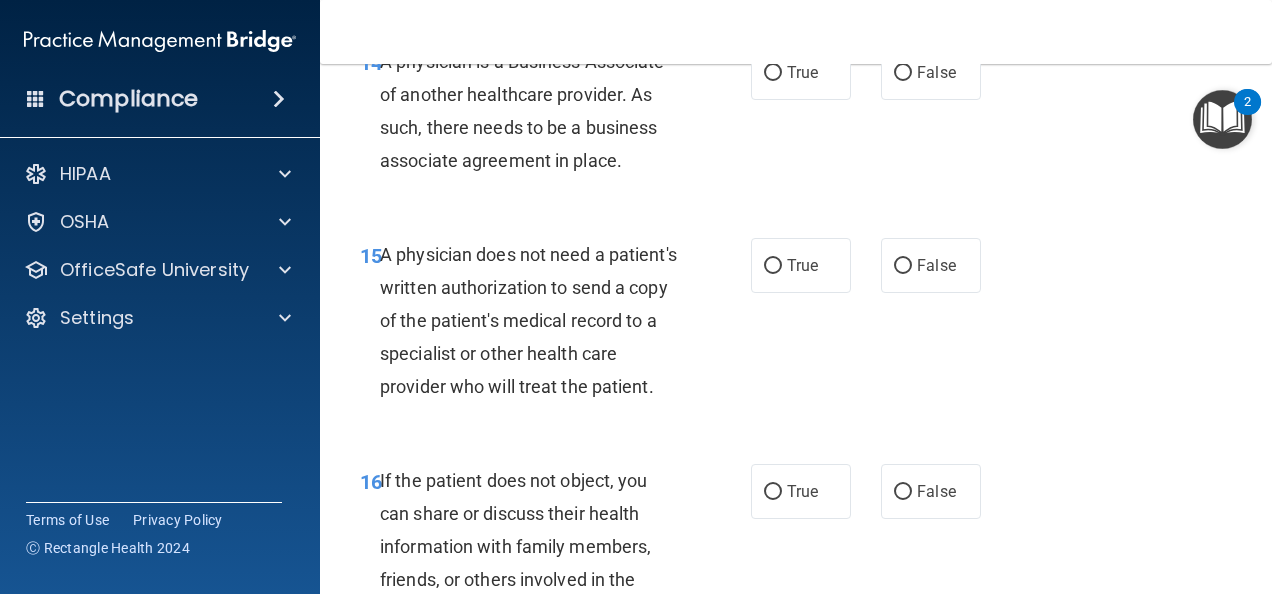 scroll, scrollTop: 2960, scrollLeft: 0, axis: vertical 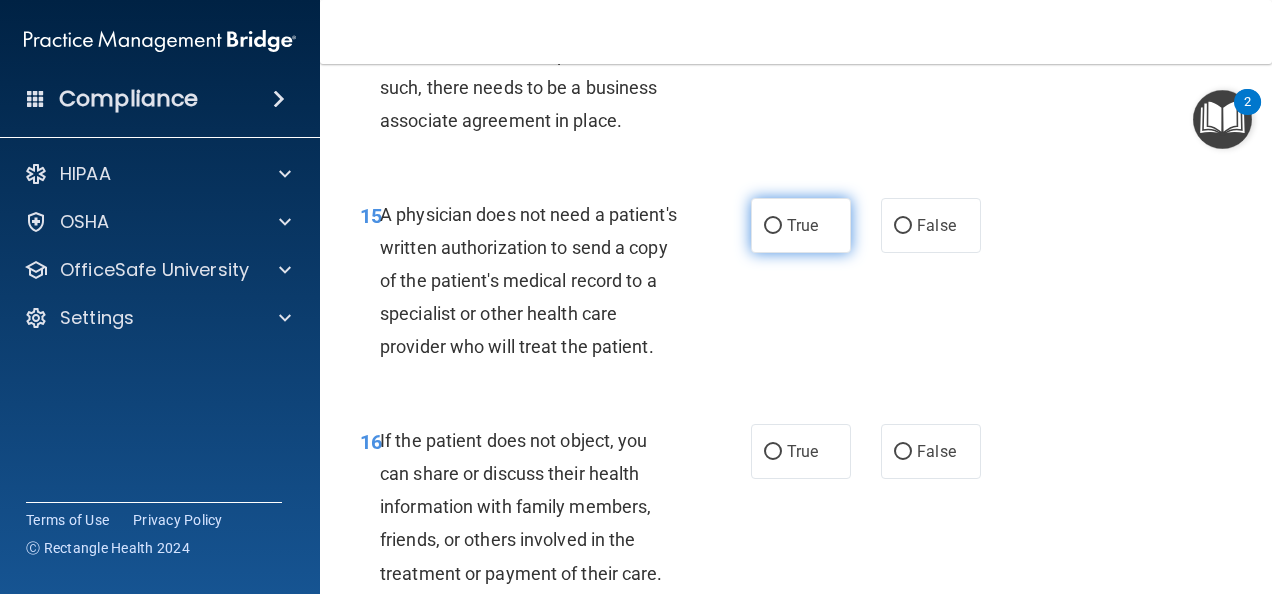 click on "True" at bounding box center [802, 225] 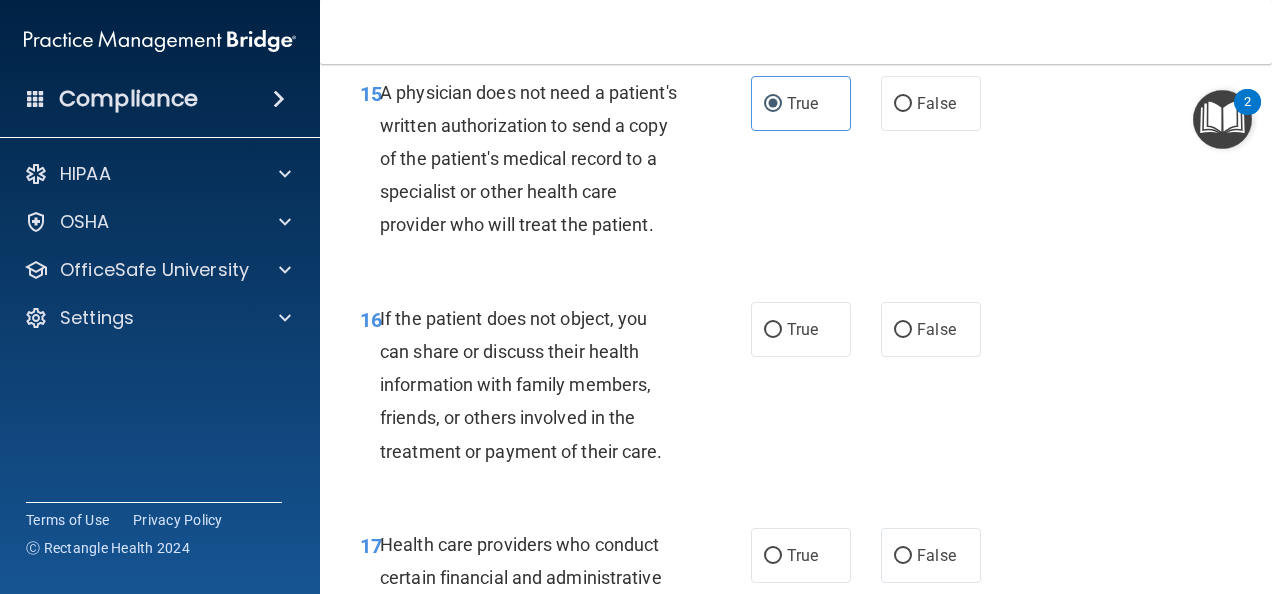 scroll, scrollTop: 3236, scrollLeft: 0, axis: vertical 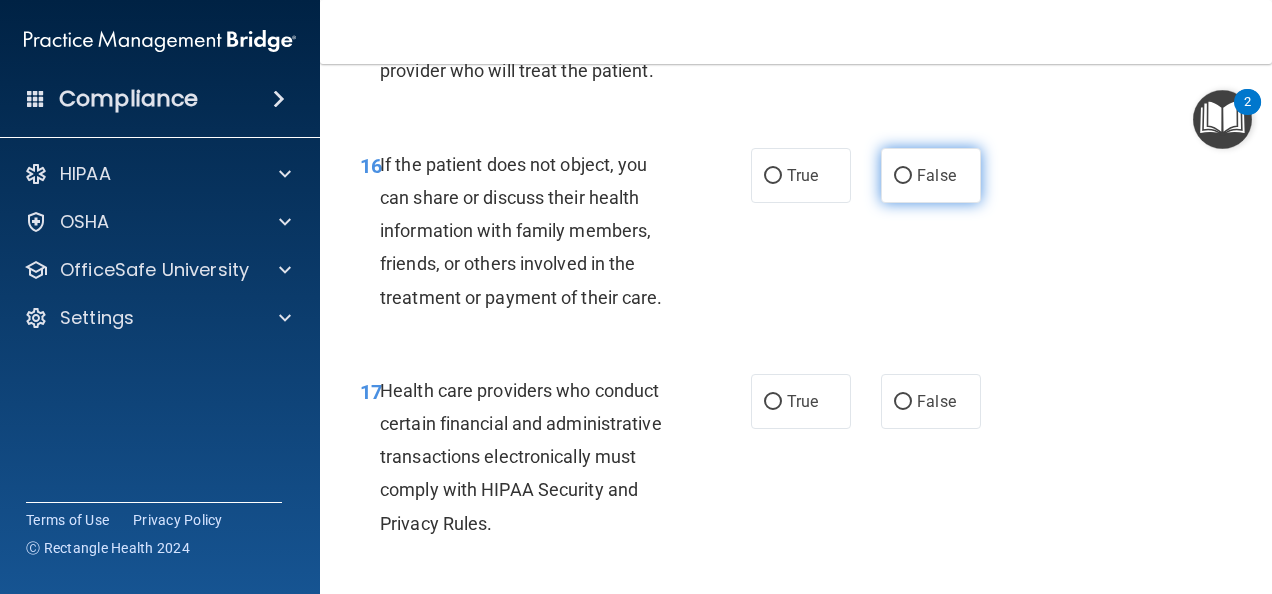click on "False" at bounding box center (931, 175) 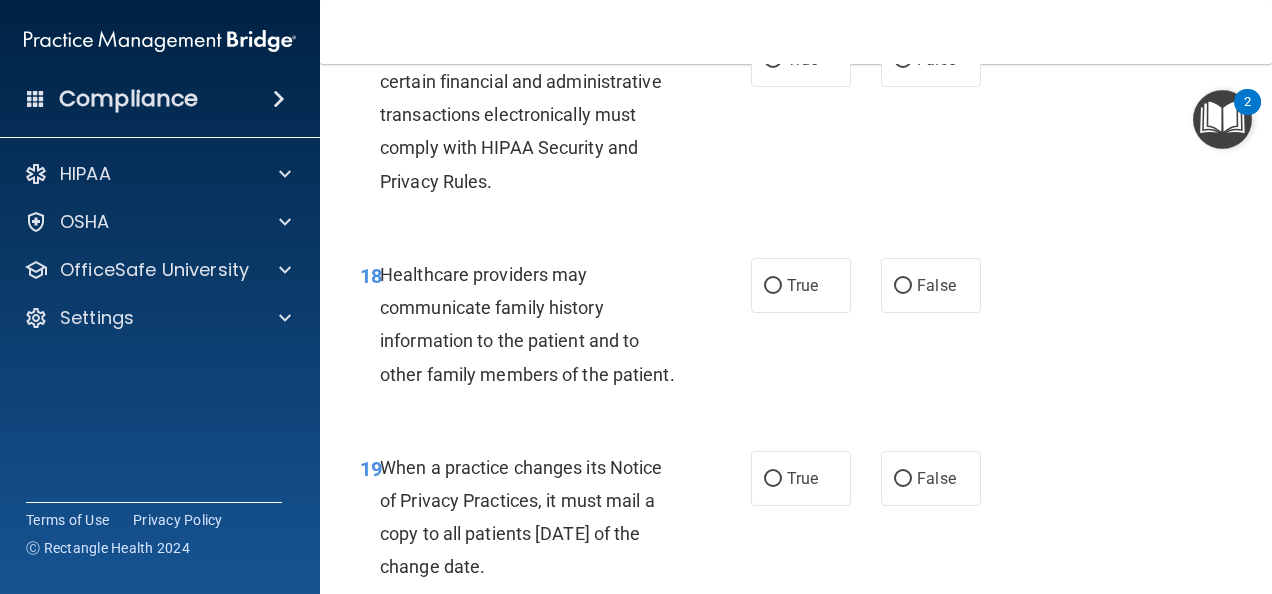 scroll, scrollTop: 3579, scrollLeft: 0, axis: vertical 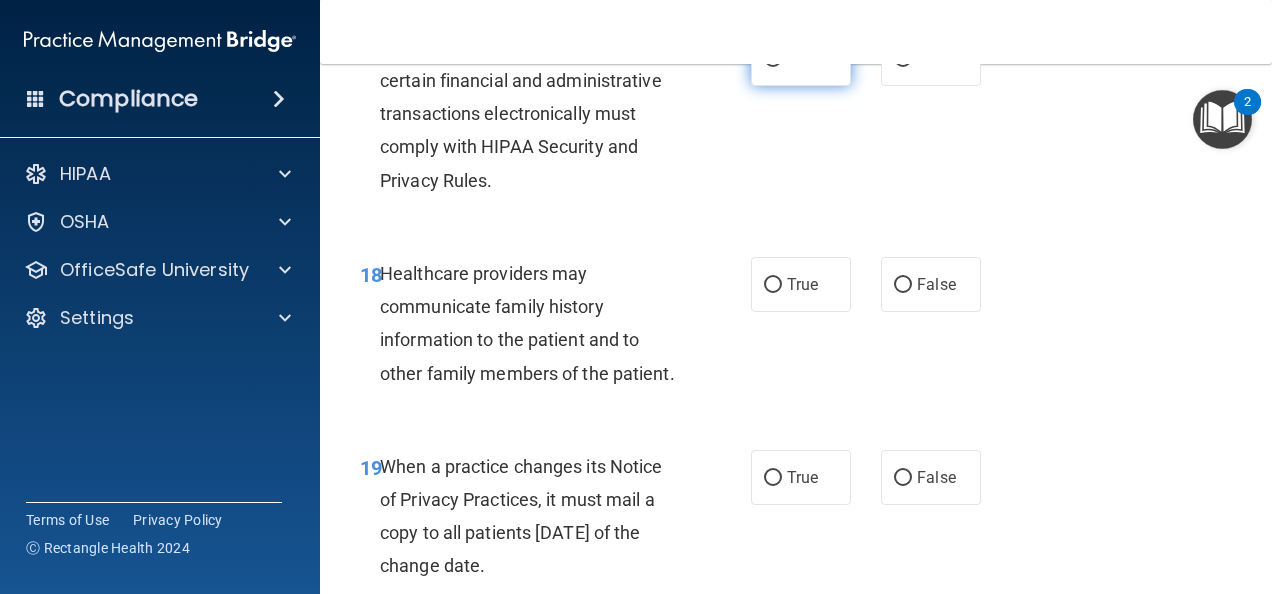 click on "True" at bounding box center (801, 58) 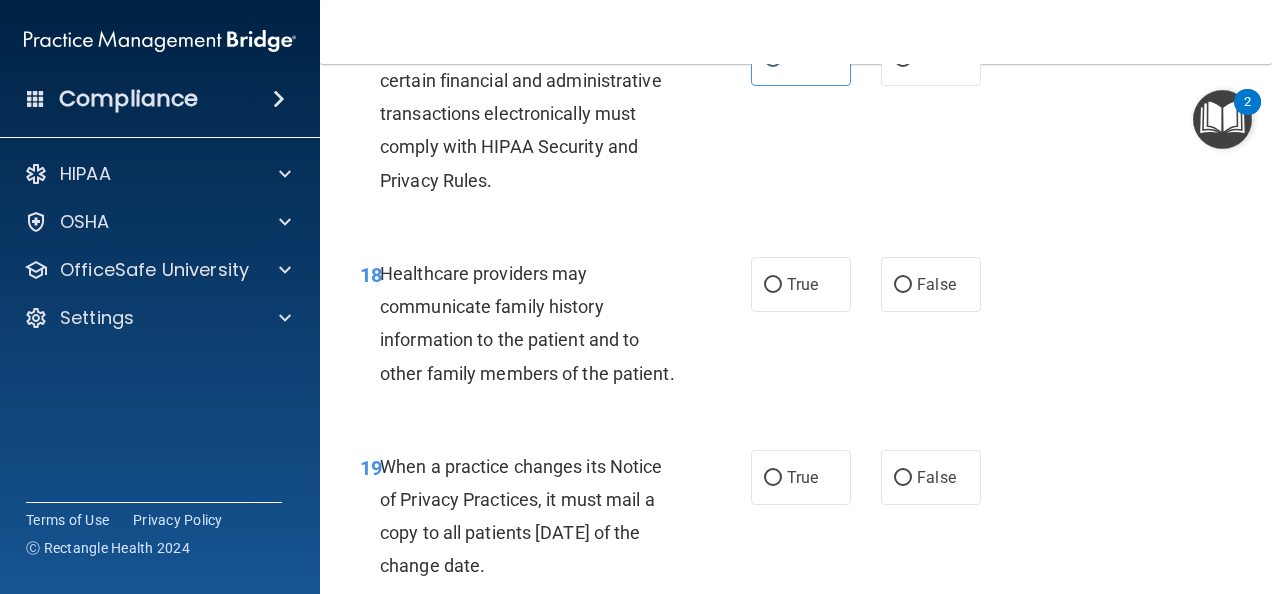 scroll, scrollTop: 3793, scrollLeft: 0, axis: vertical 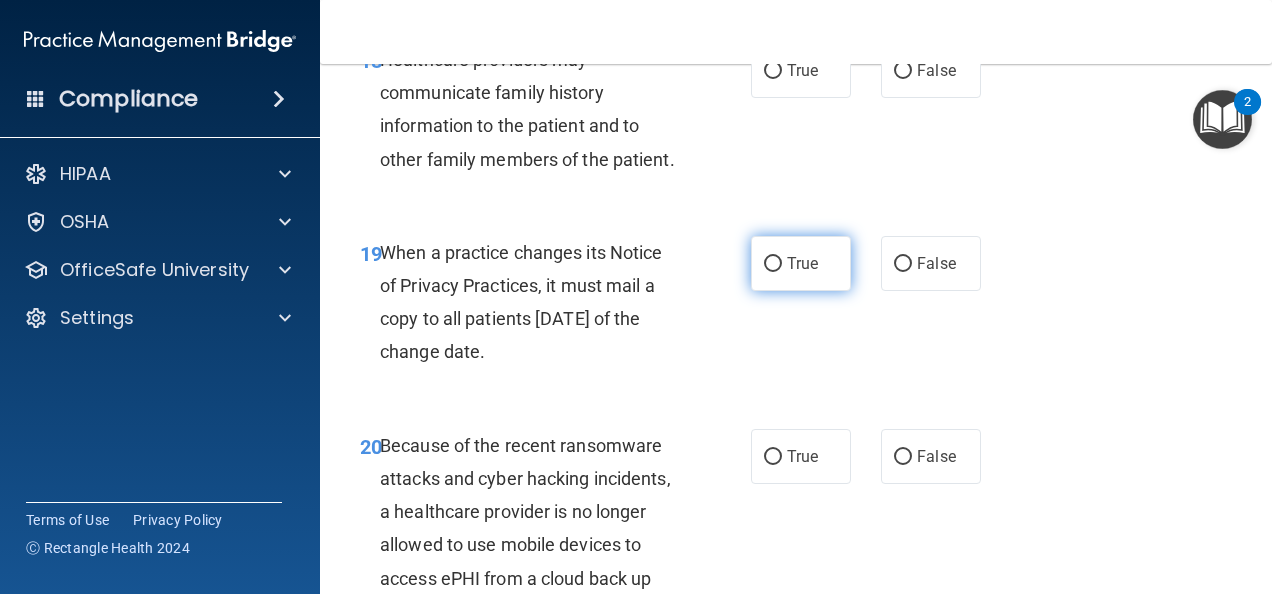 click on "True" at bounding box center [801, 263] 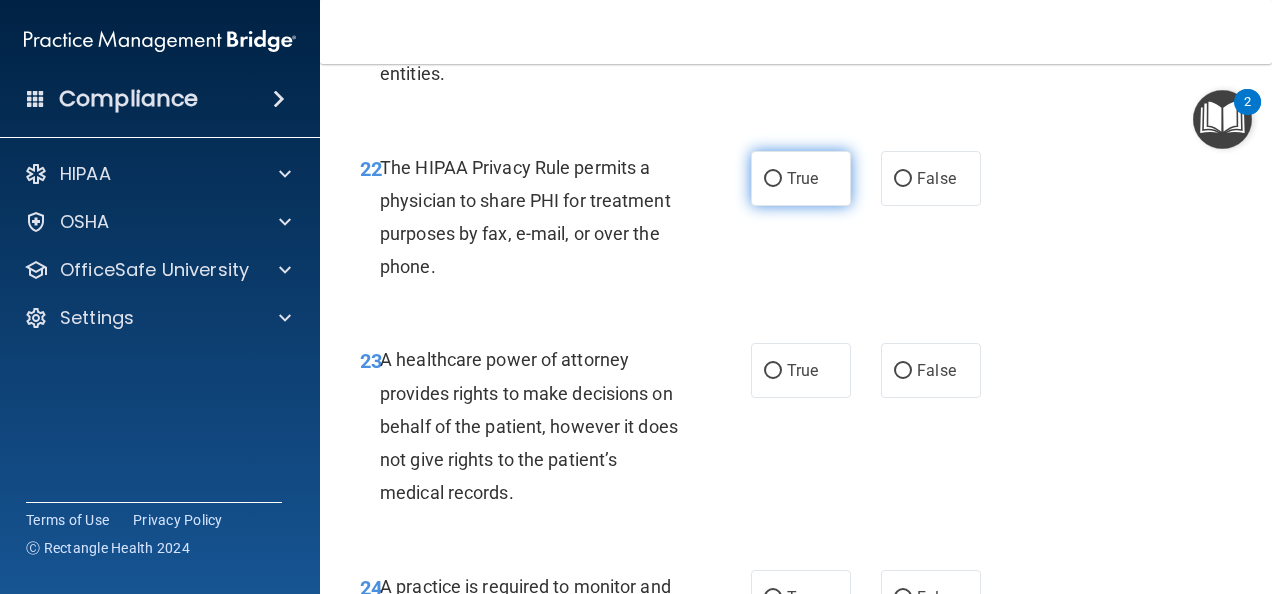 scroll, scrollTop: 4495, scrollLeft: 0, axis: vertical 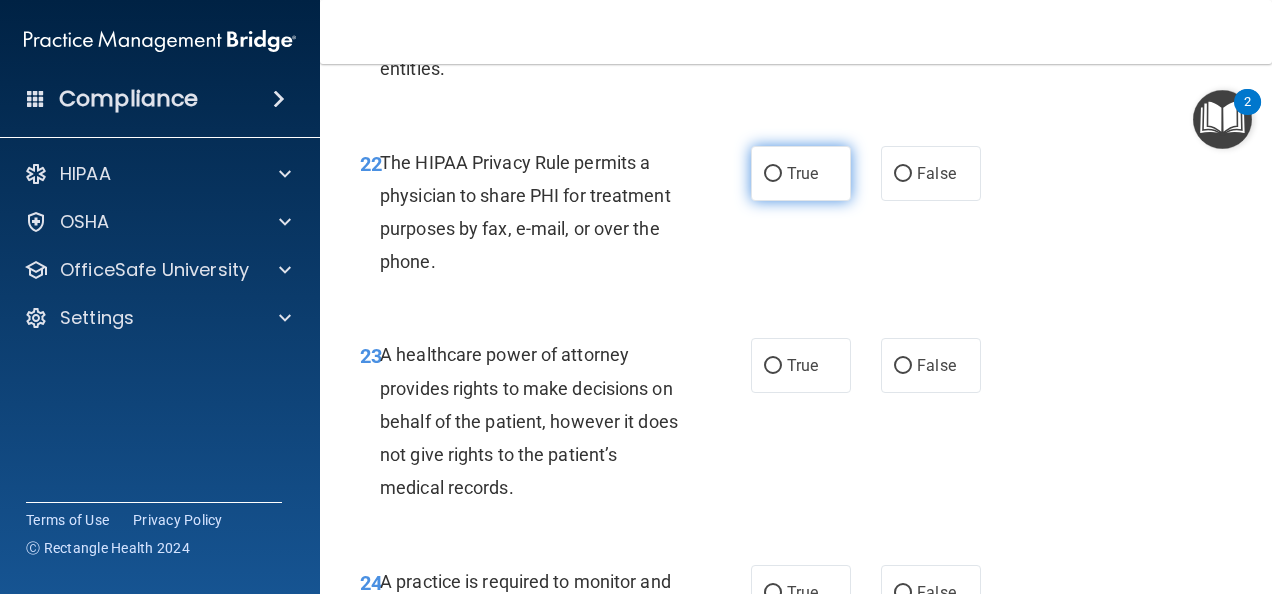 click on "True" at bounding box center [773, 174] 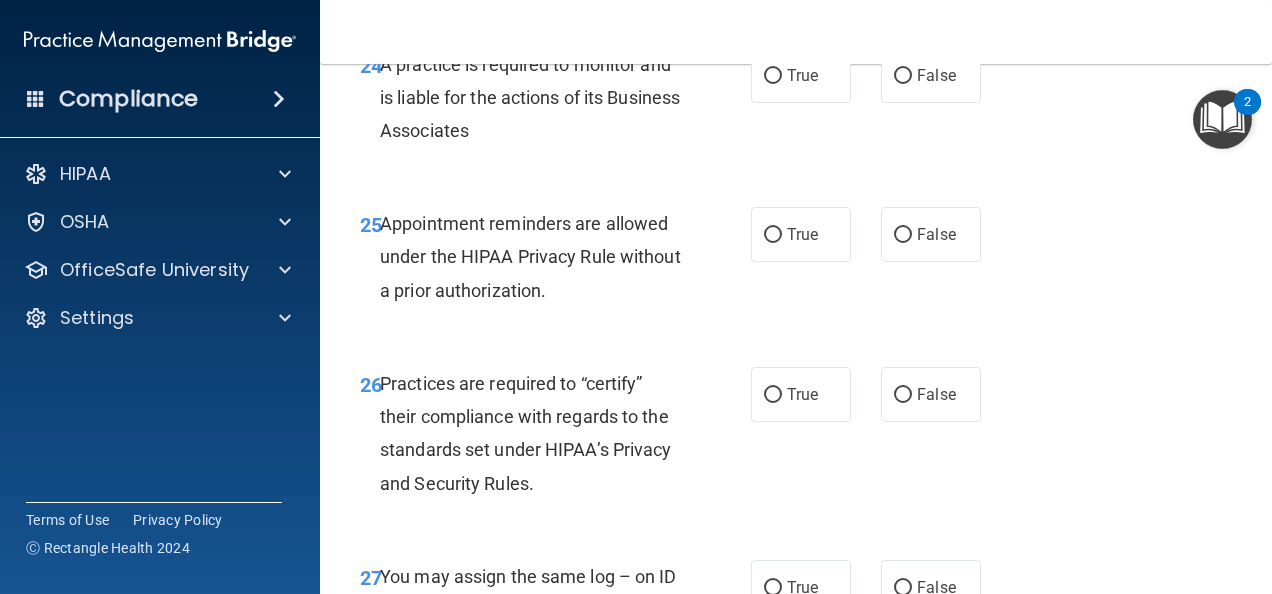 scroll, scrollTop: 5024, scrollLeft: 0, axis: vertical 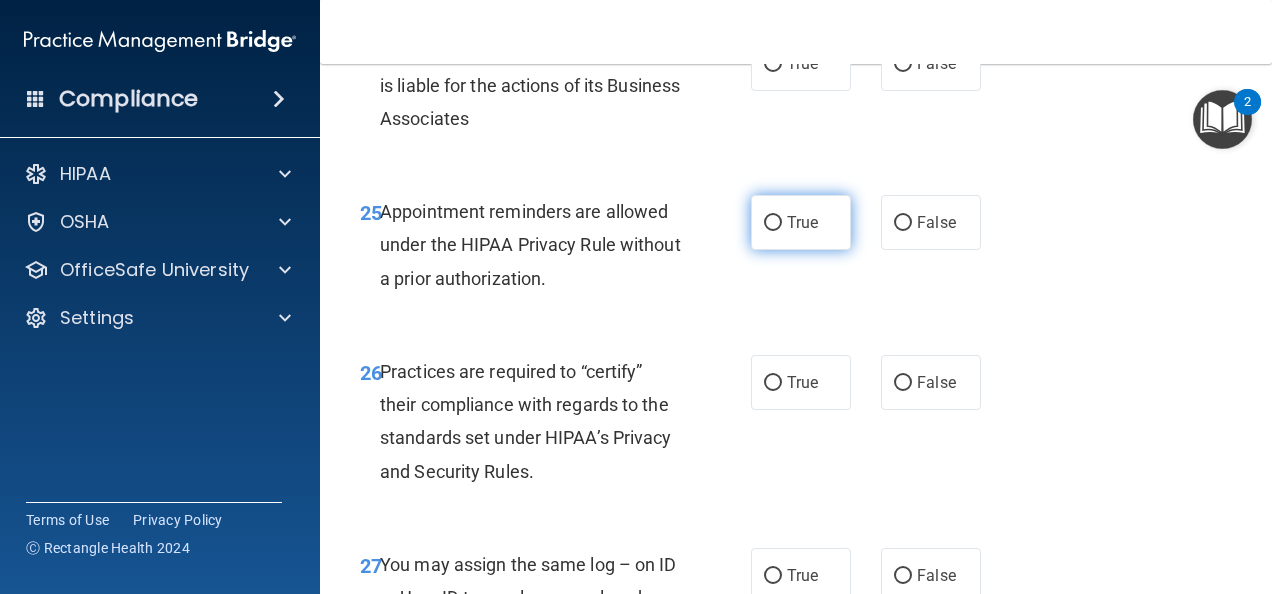 click on "True" at bounding box center [801, 222] 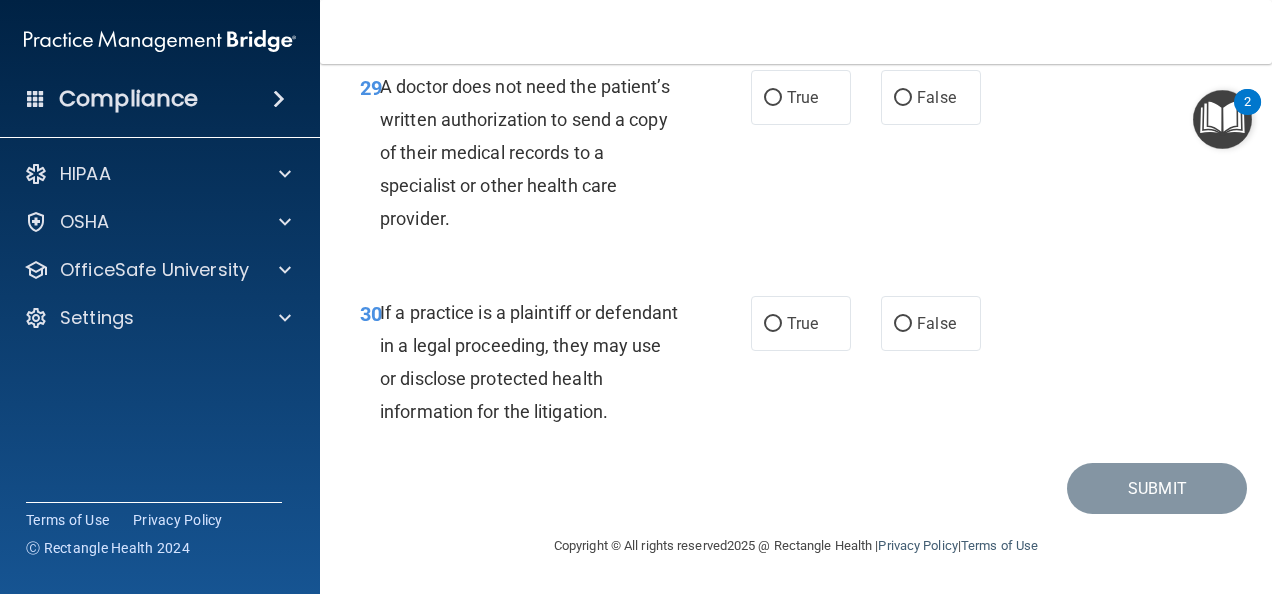 scroll, scrollTop: 5805, scrollLeft: 0, axis: vertical 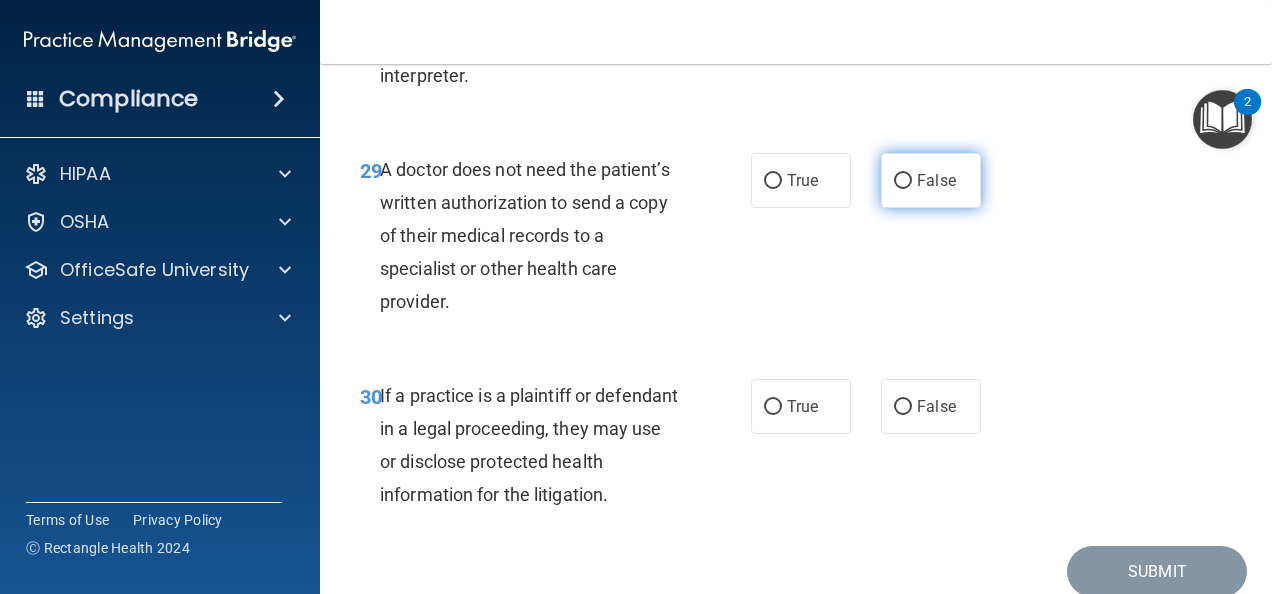 click on "False" at bounding box center [903, 181] 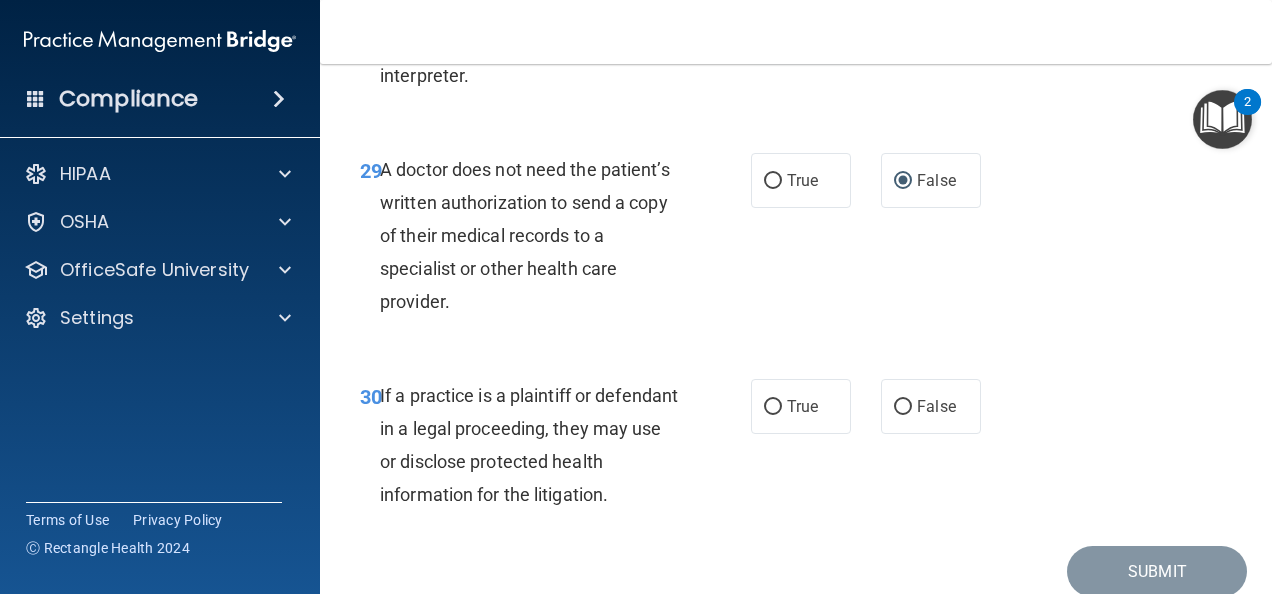 click on "True" at bounding box center (802, 20) 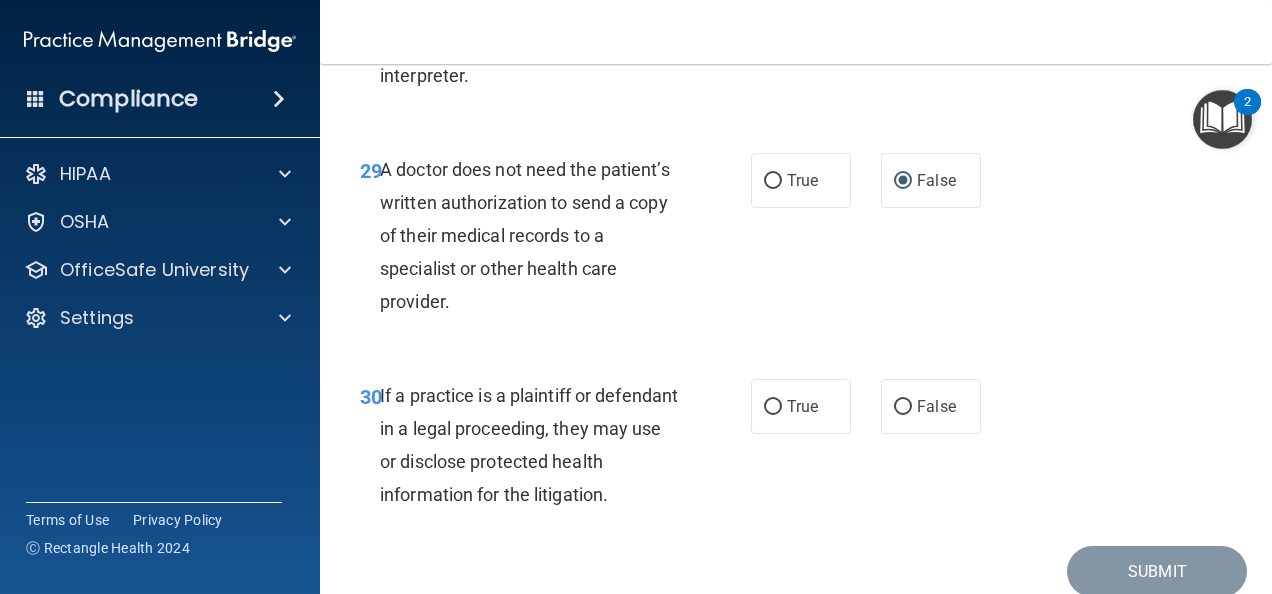 scroll, scrollTop: 5987, scrollLeft: 0, axis: vertical 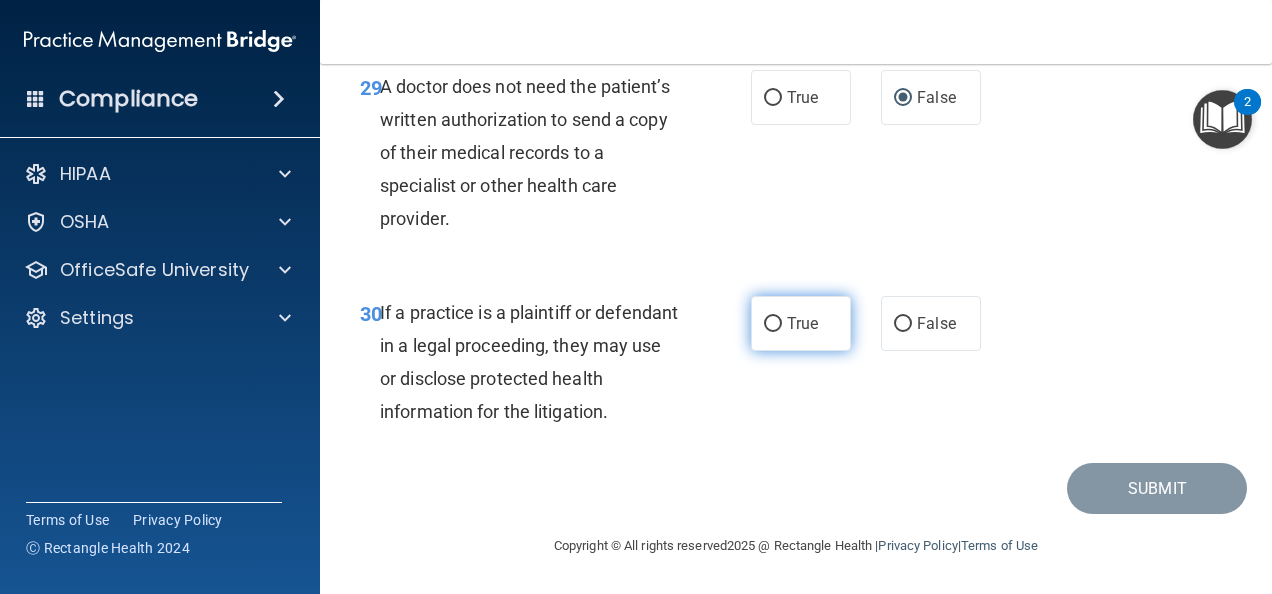 click on "True" at bounding box center (801, 323) 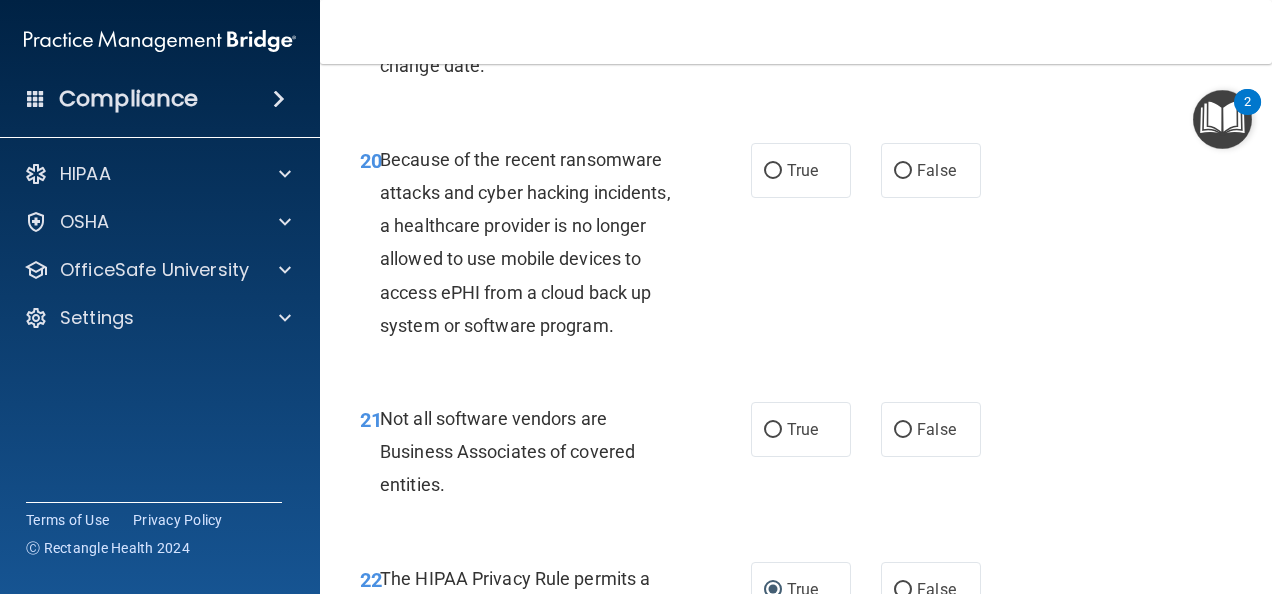 scroll, scrollTop: 4096, scrollLeft: 0, axis: vertical 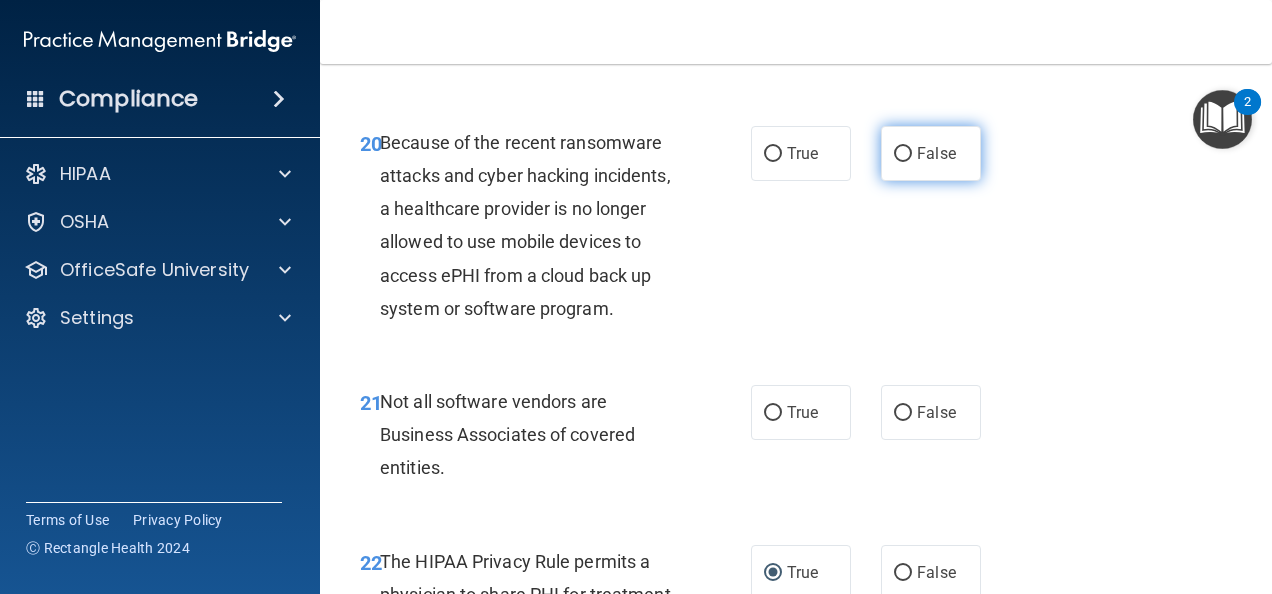 click on "False" at bounding box center [936, 153] 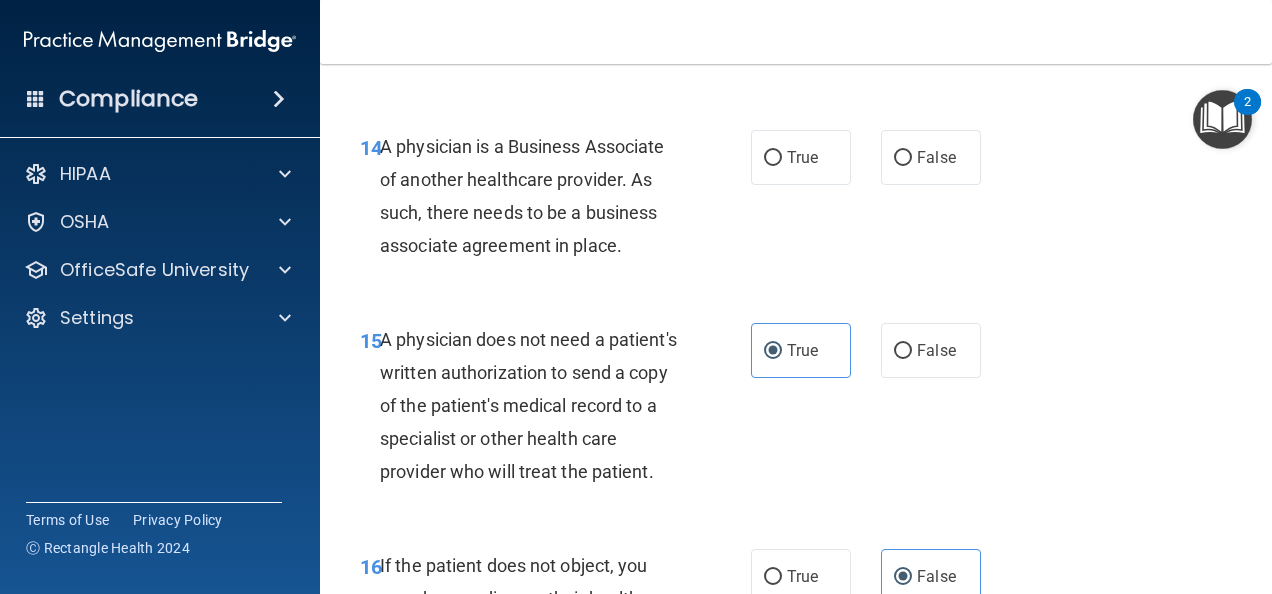 scroll, scrollTop: 2838, scrollLeft: 0, axis: vertical 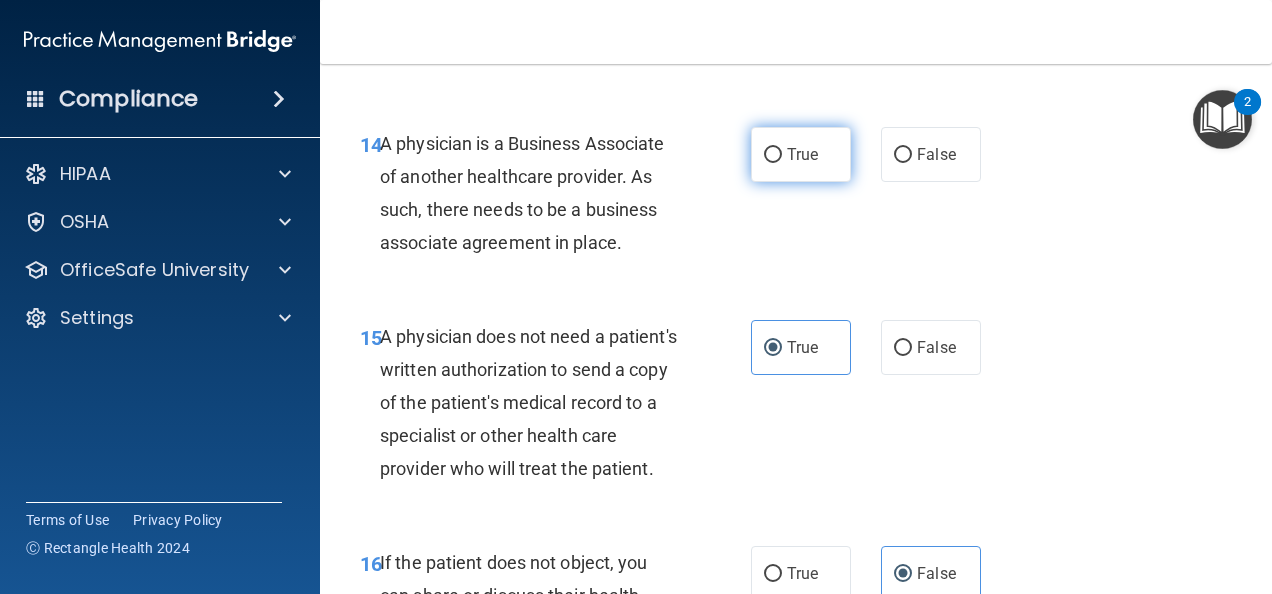 click on "True" at bounding box center (802, 154) 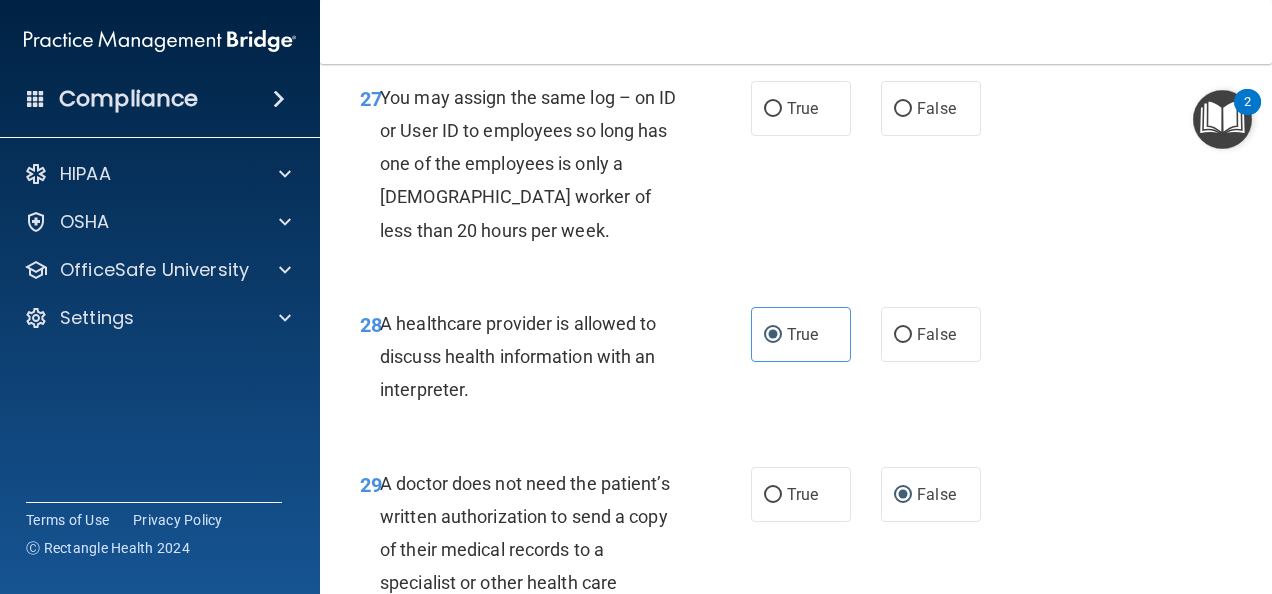 scroll, scrollTop: 5435, scrollLeft: 0, axis: vertical 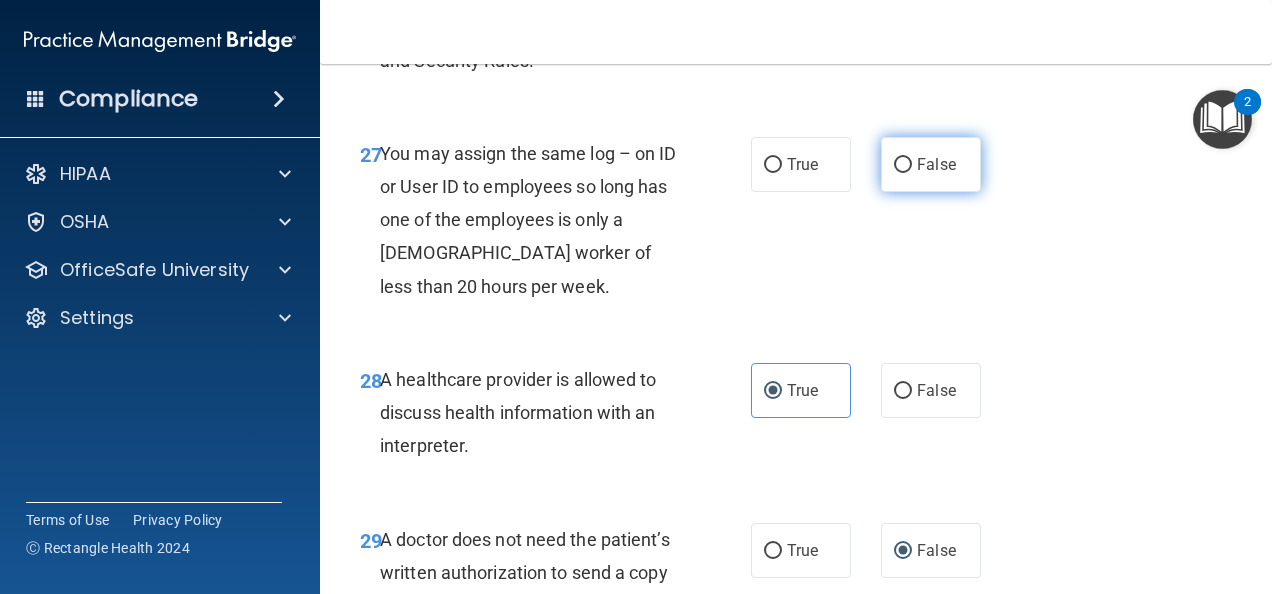 click on "False" at bounding box center [931, 164] 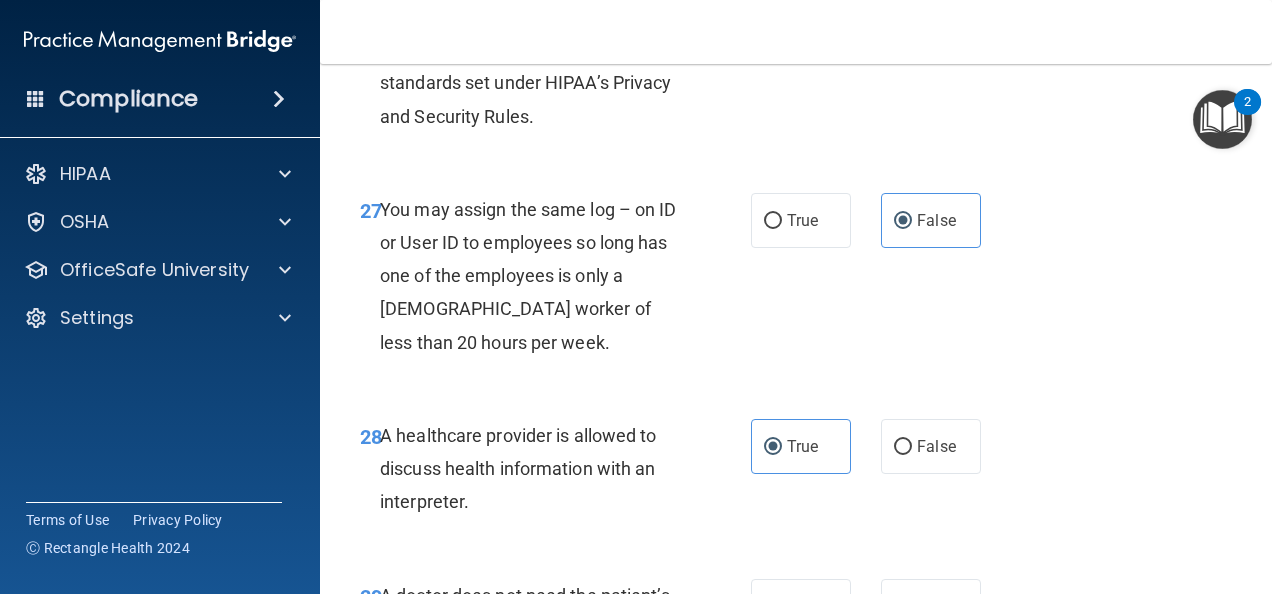 scroll, scrollTop: 5259, scrollLeft: 0, axis: vertical 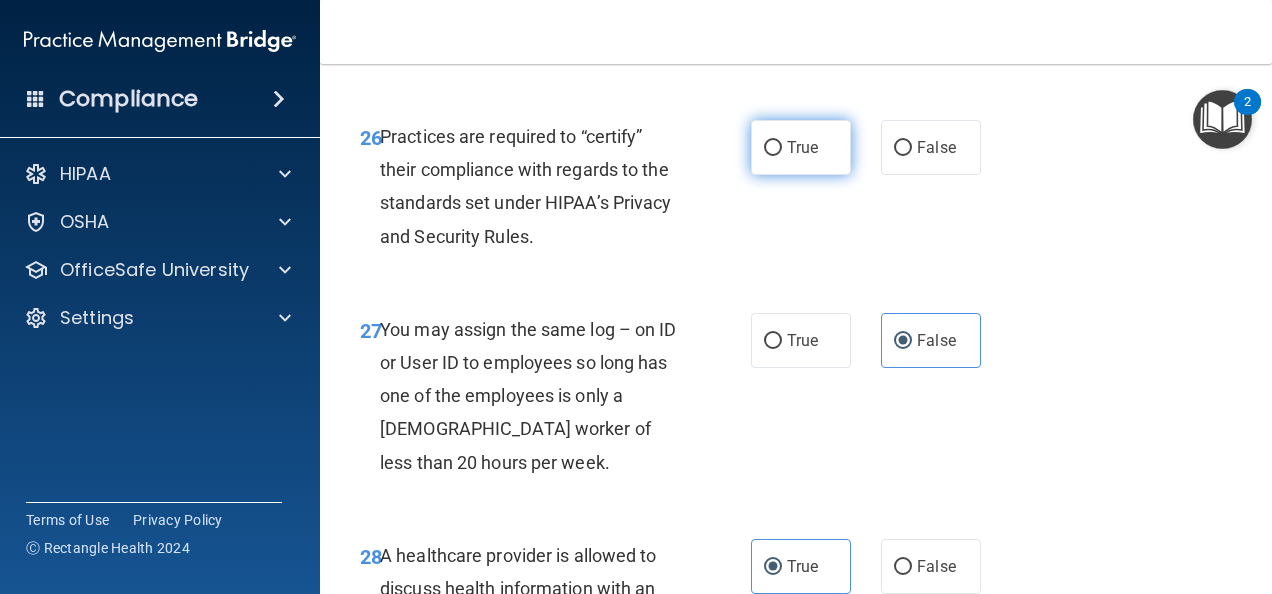 click on "True" at bounding box center (801, 147) 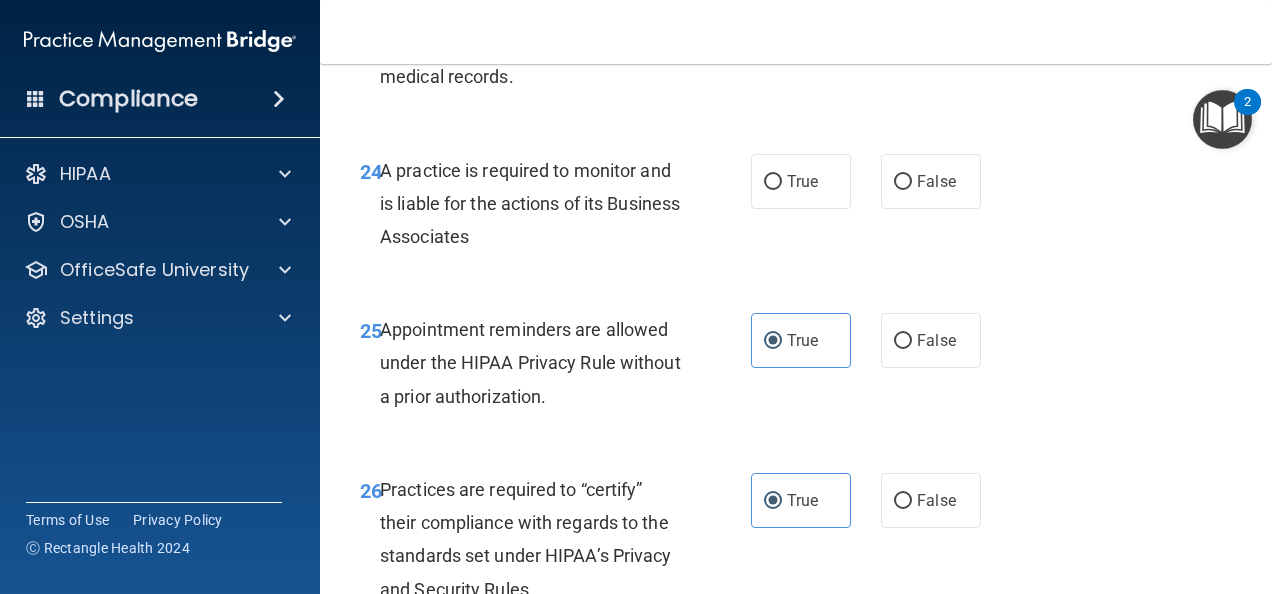 scroll, scrollTop: 4905, scrollLeft: 0, axis: vertical 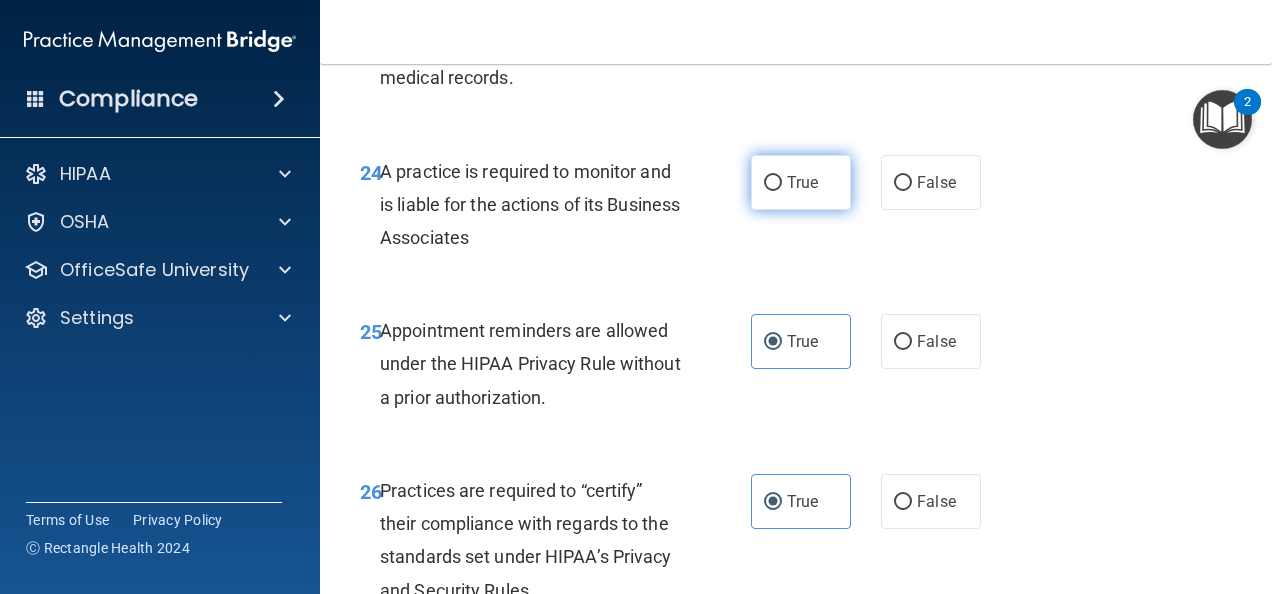 click on "True" at bounding box center (773, 183) 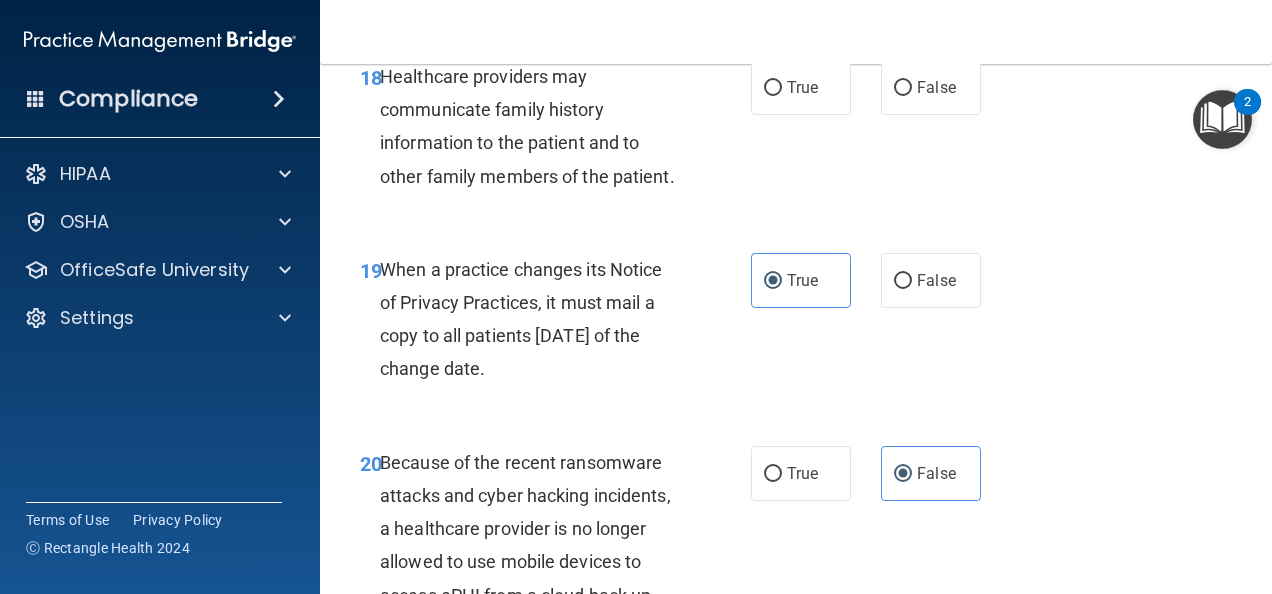 scroll, scrollTop: 3777, scrollLeft: 0, axis: vertical 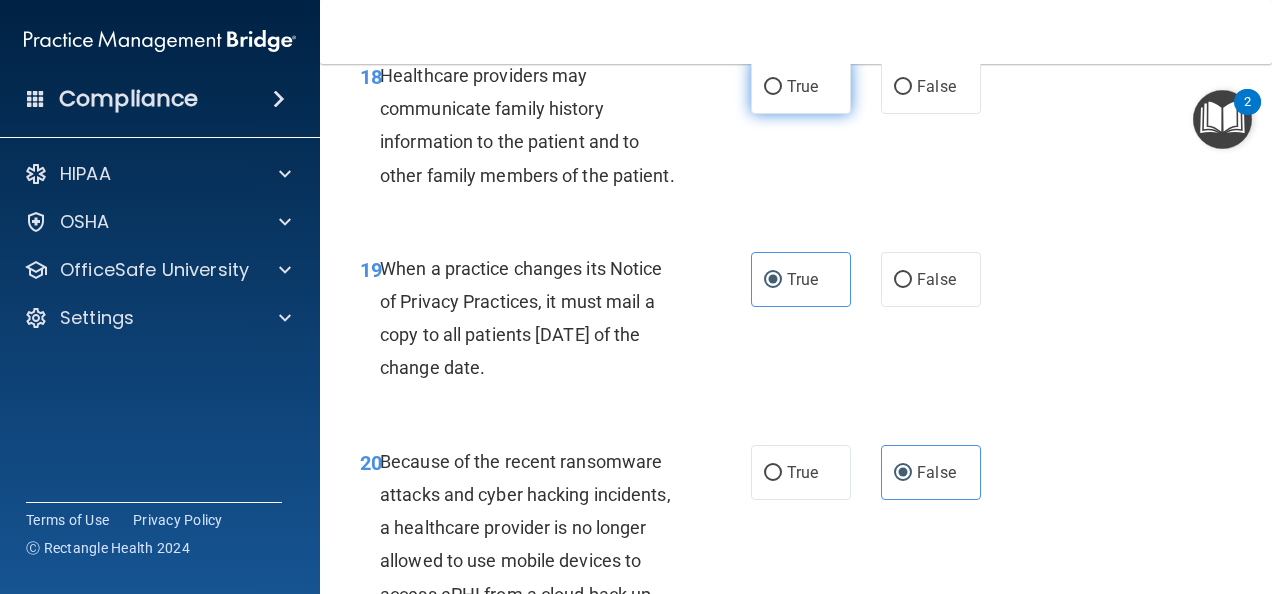 click on "True" at bounding box center (802, 86) 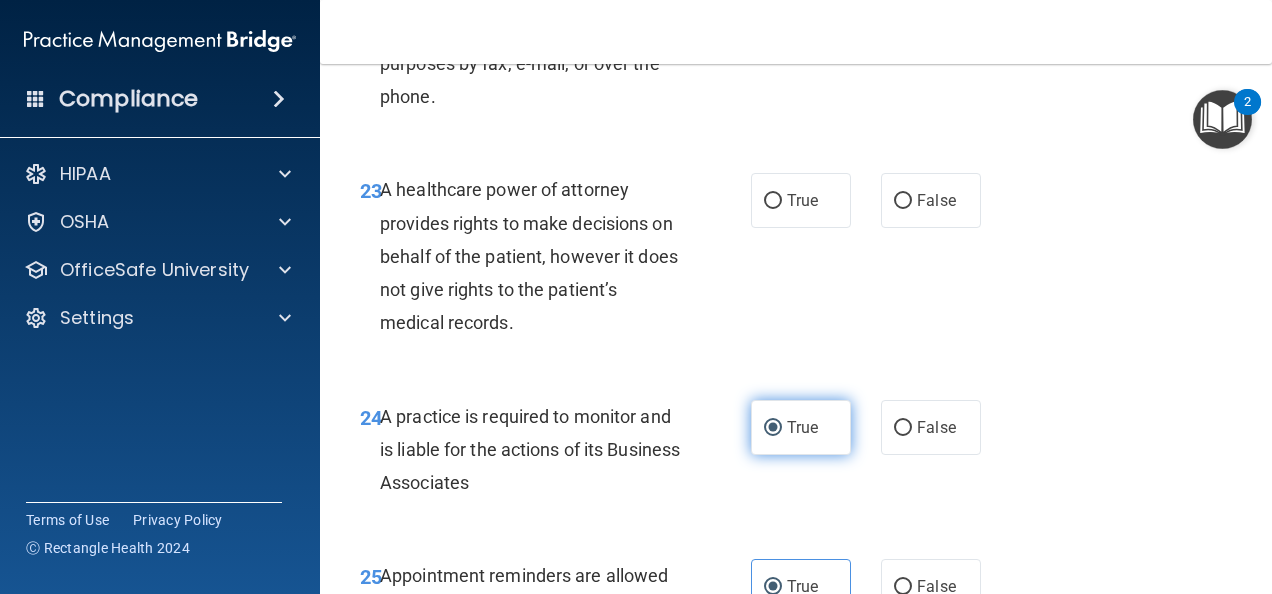 scroll, scrollTop: 4627, scrollLeft: 0, axis: vertical 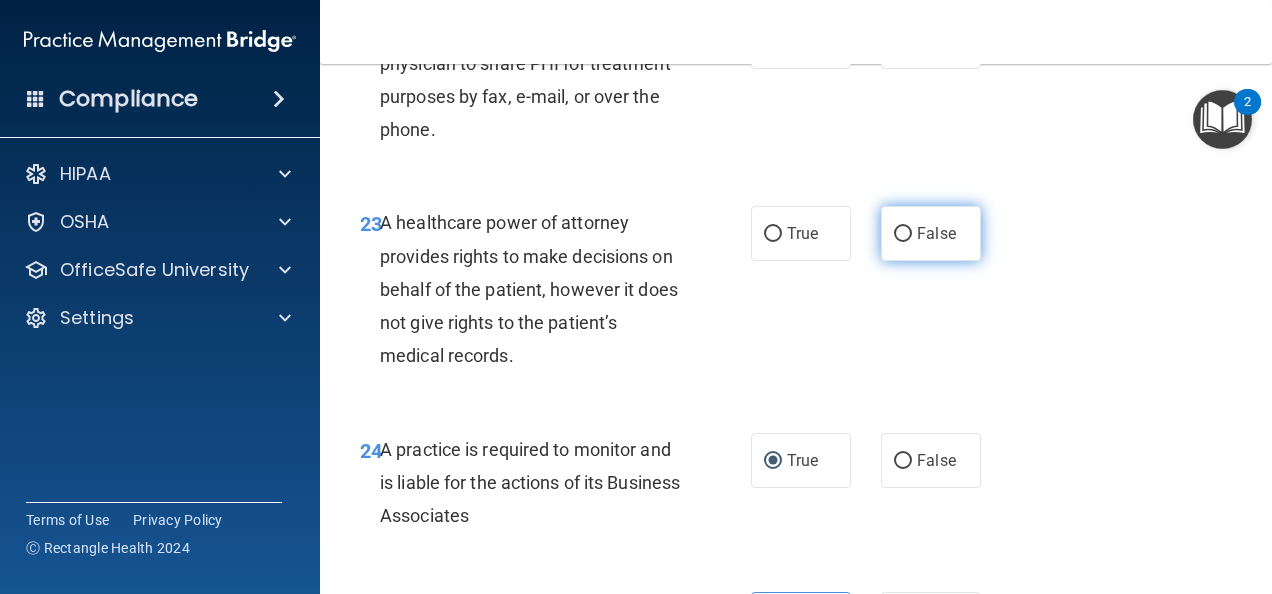 click on "False" at bounding box center [931, 233] 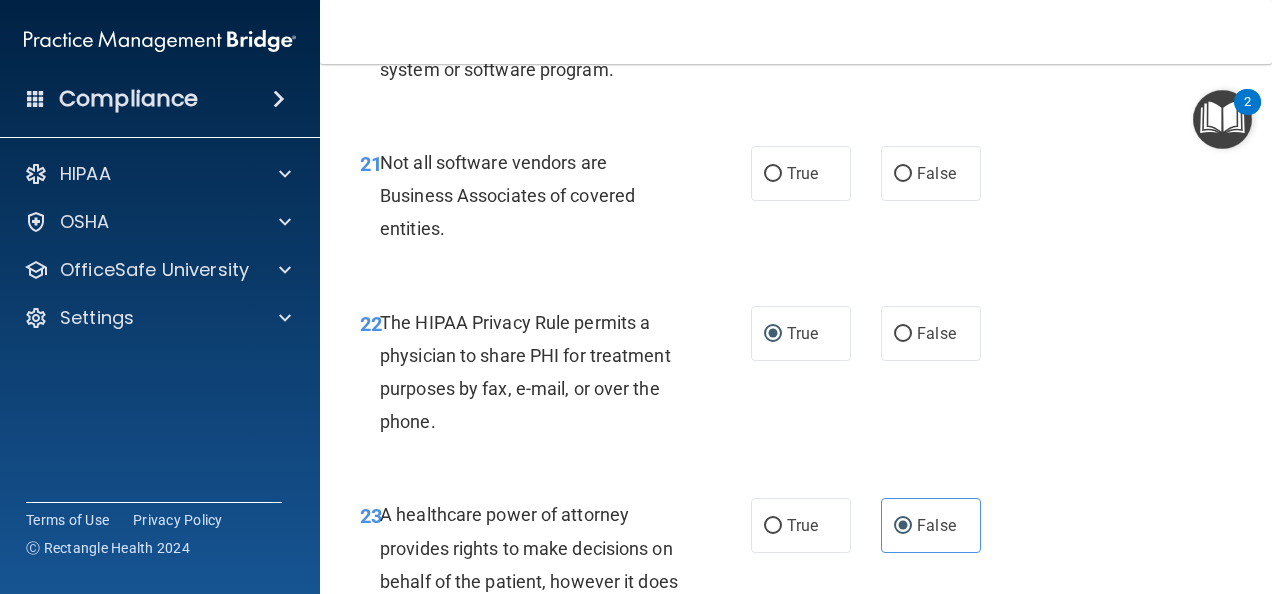 scroll, scrollTop: 4336, scrollLeft: 0, axis: vertical 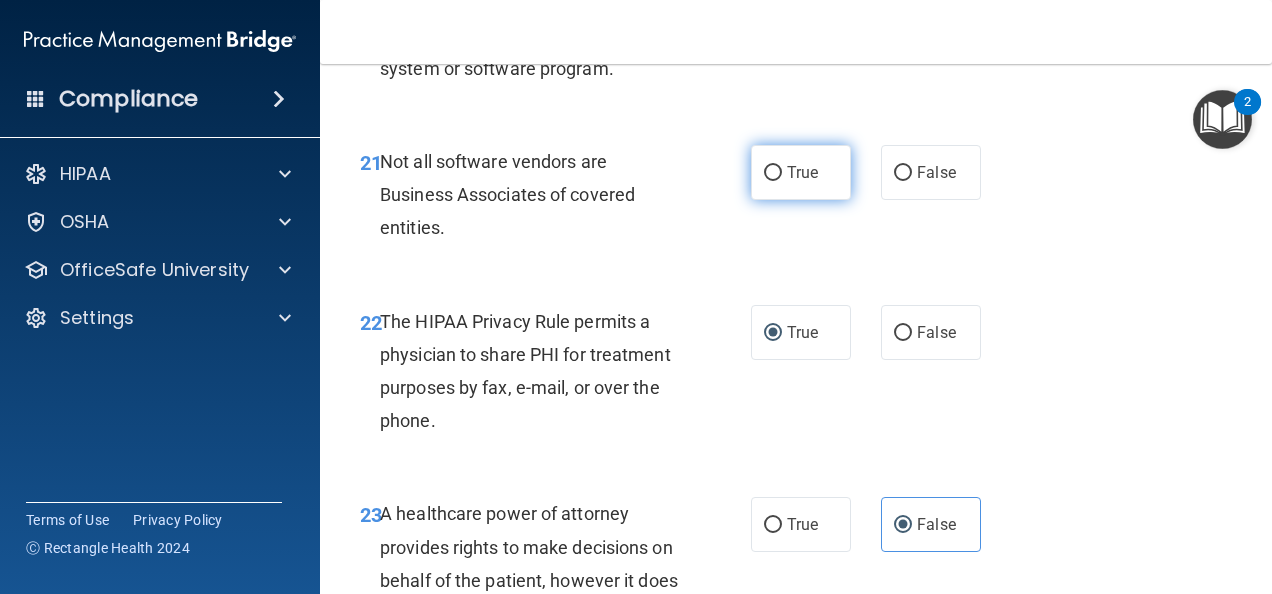 click on "True" at bounding box center [802, 172] 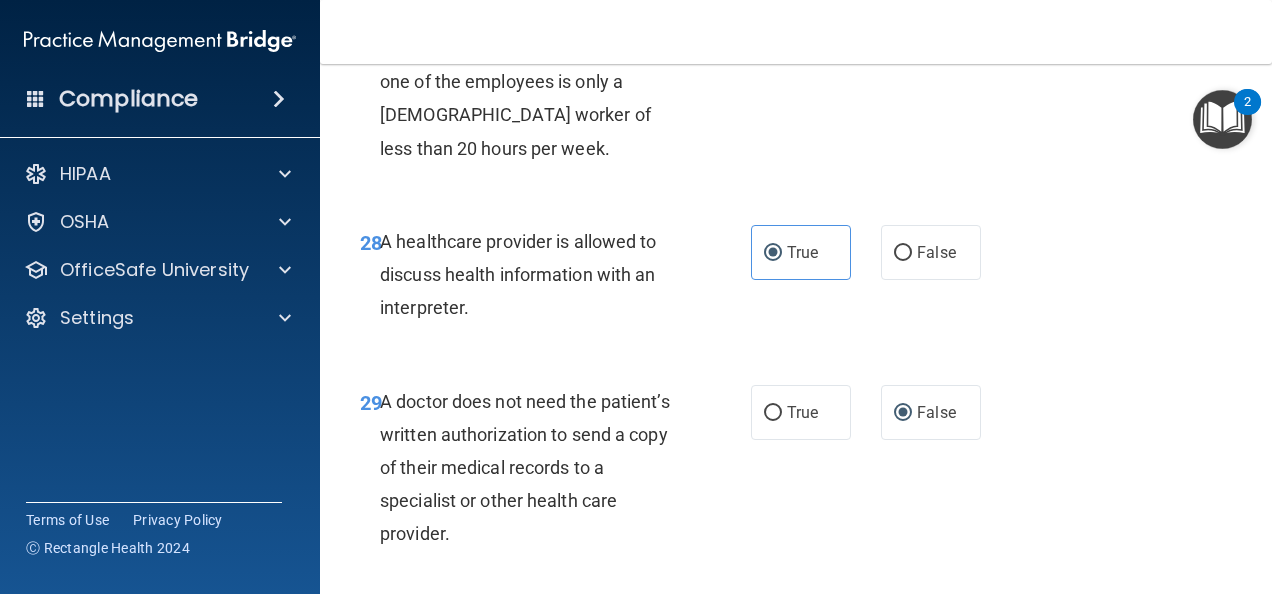 scroll, scrollTop: 5987, scrollLeft: 0, axis: vertical 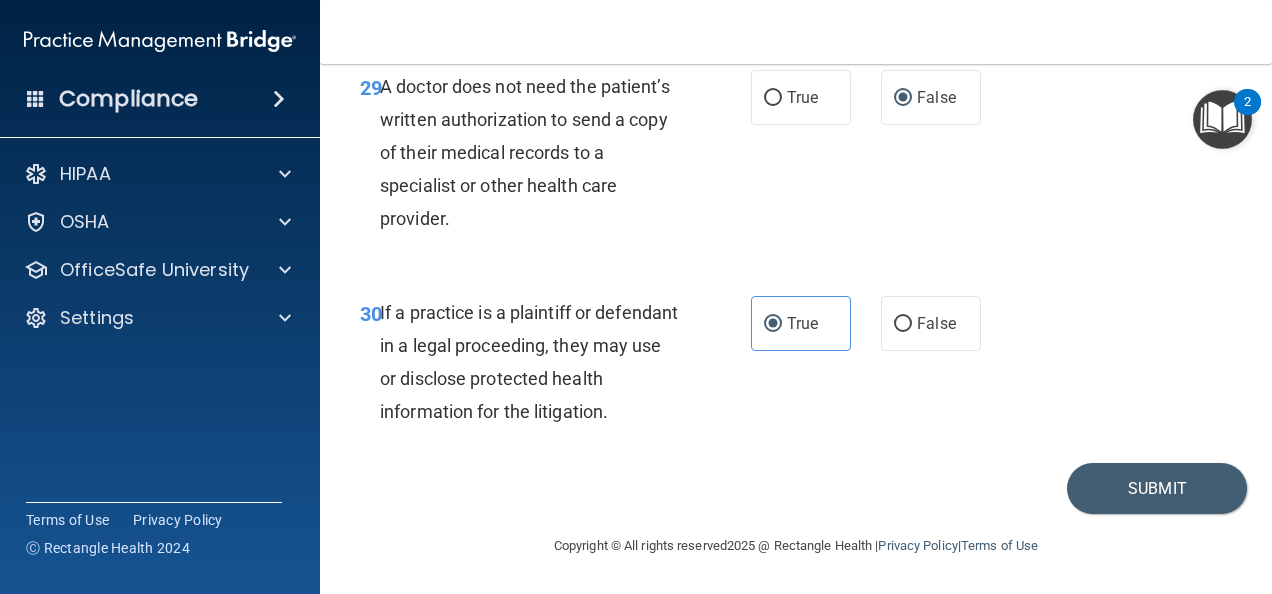 click on "30       If a practice is a plaintiff or defendant in a legal proceeding, they may use or disclose protected health information for the litigation.                 True           False" at bounding box center [796, 367] 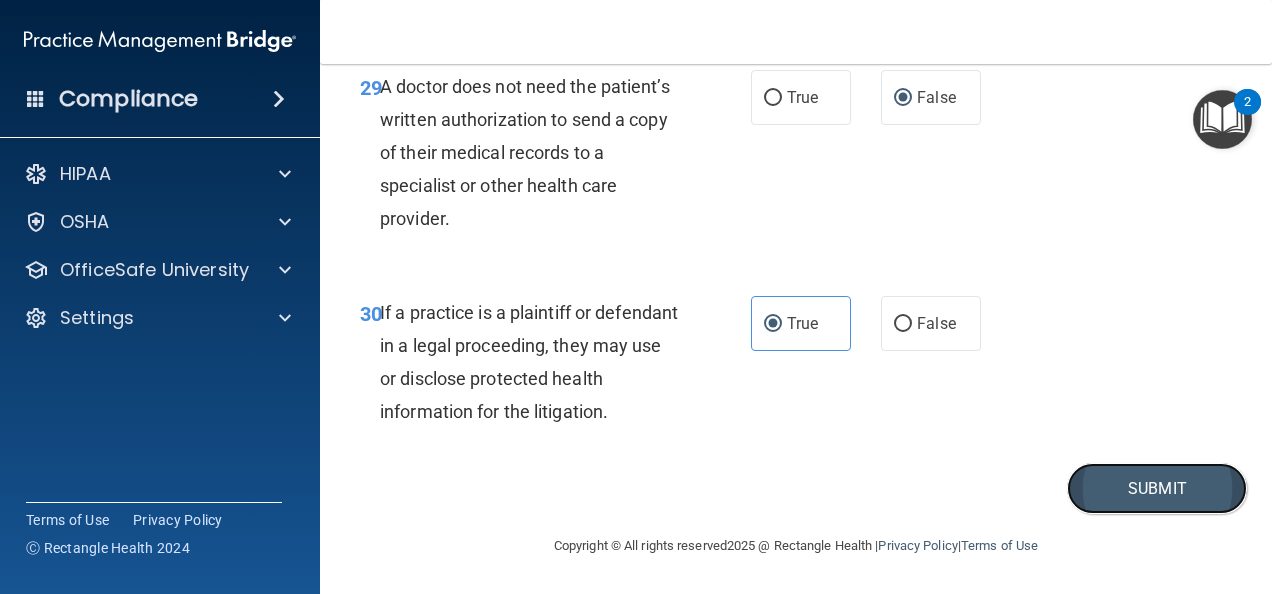 click on "Submit" at bounding box center [1157, 488] 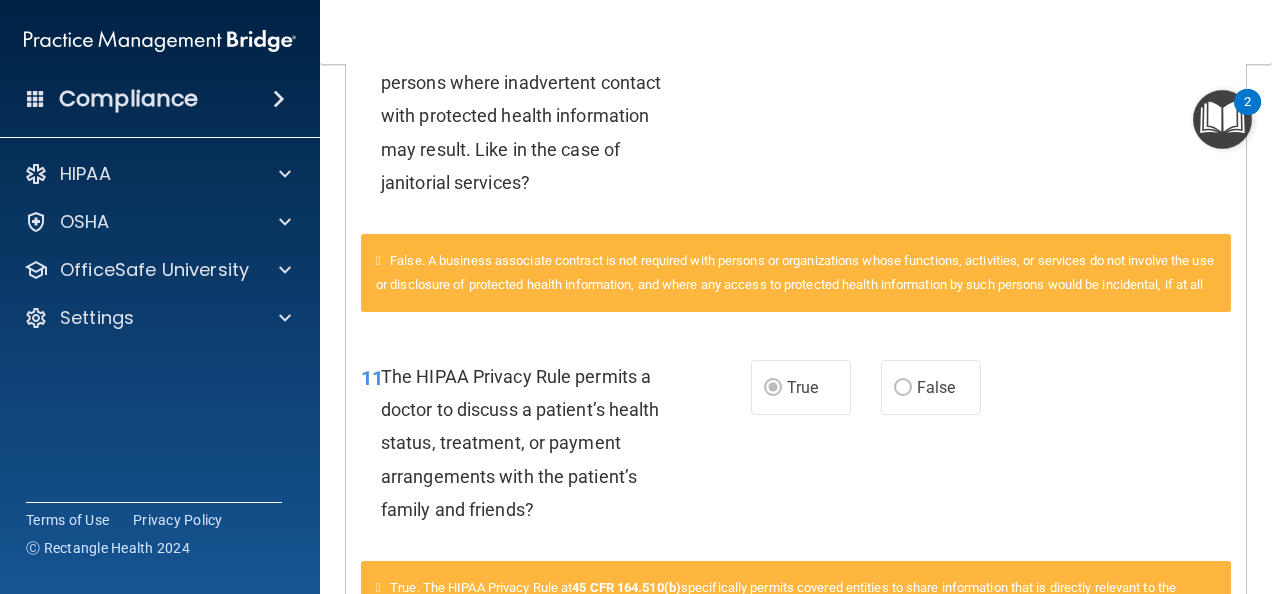 scroll, scrollTop: 0, scrollLeft: 0, axis: both 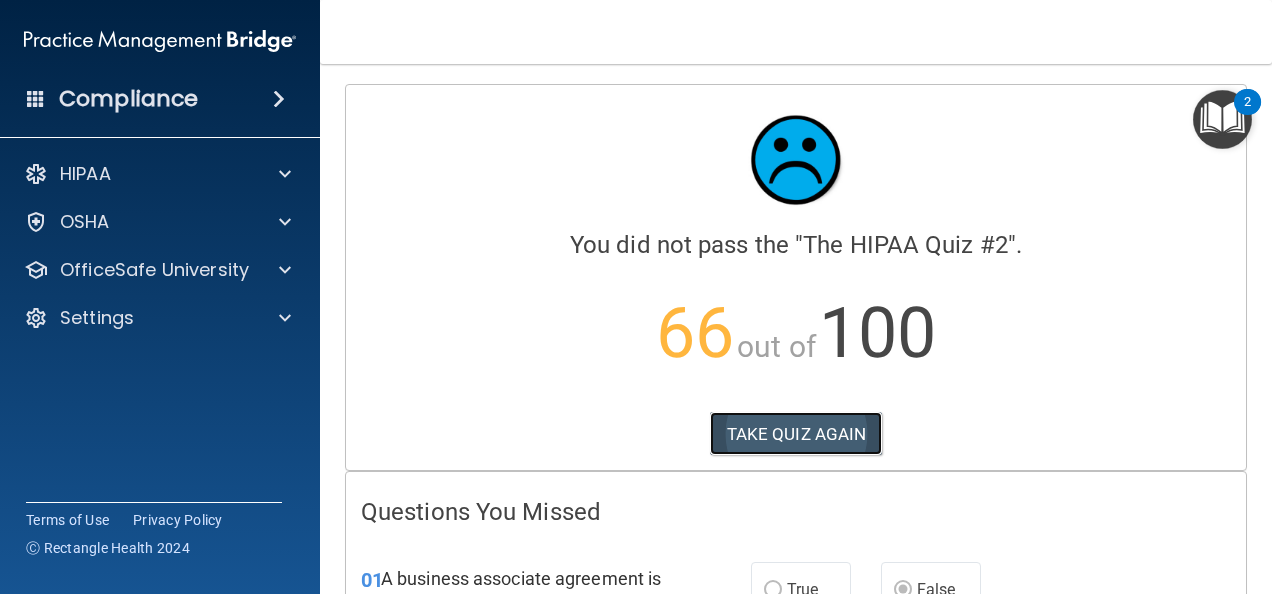 click on "TAKE QUIZ AGAIN" at bounding box center (796, 434) 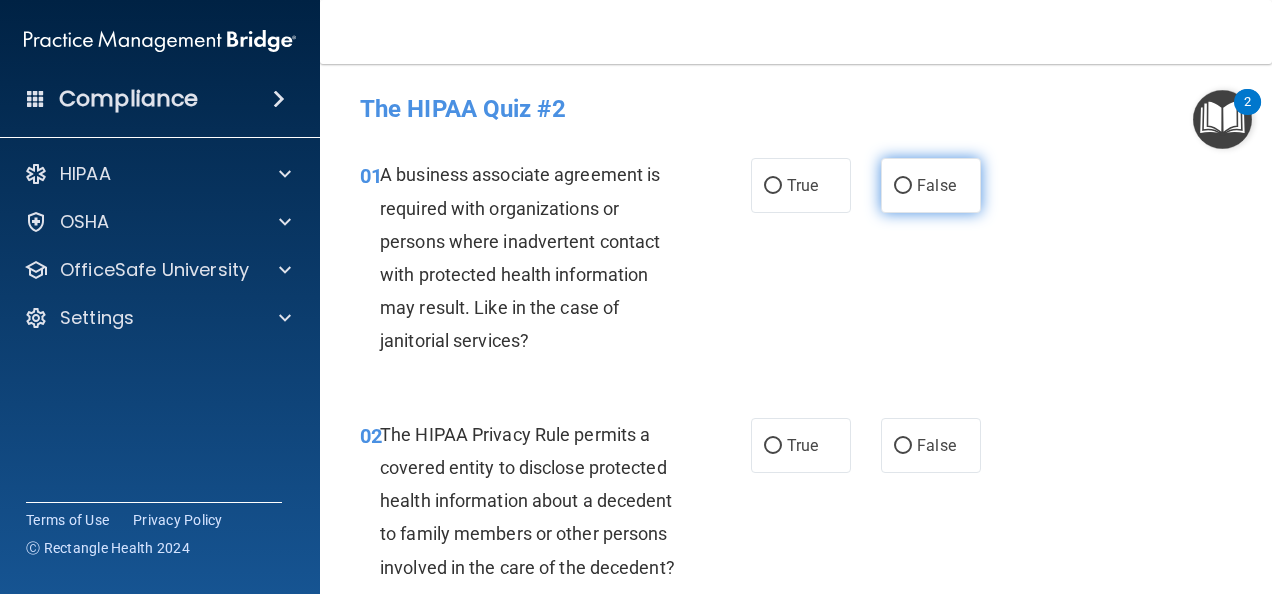 click on "False" at bounding box center (931, 185) 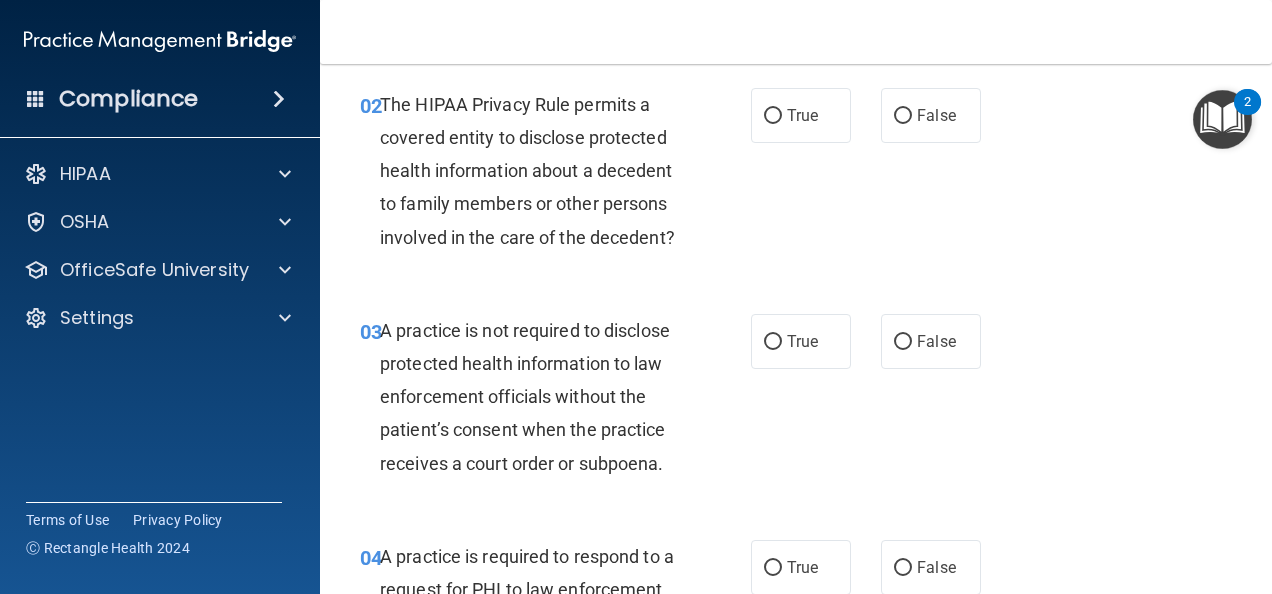 scroll, scrollTop: 332, scrollLeft: 0, axis: vertical 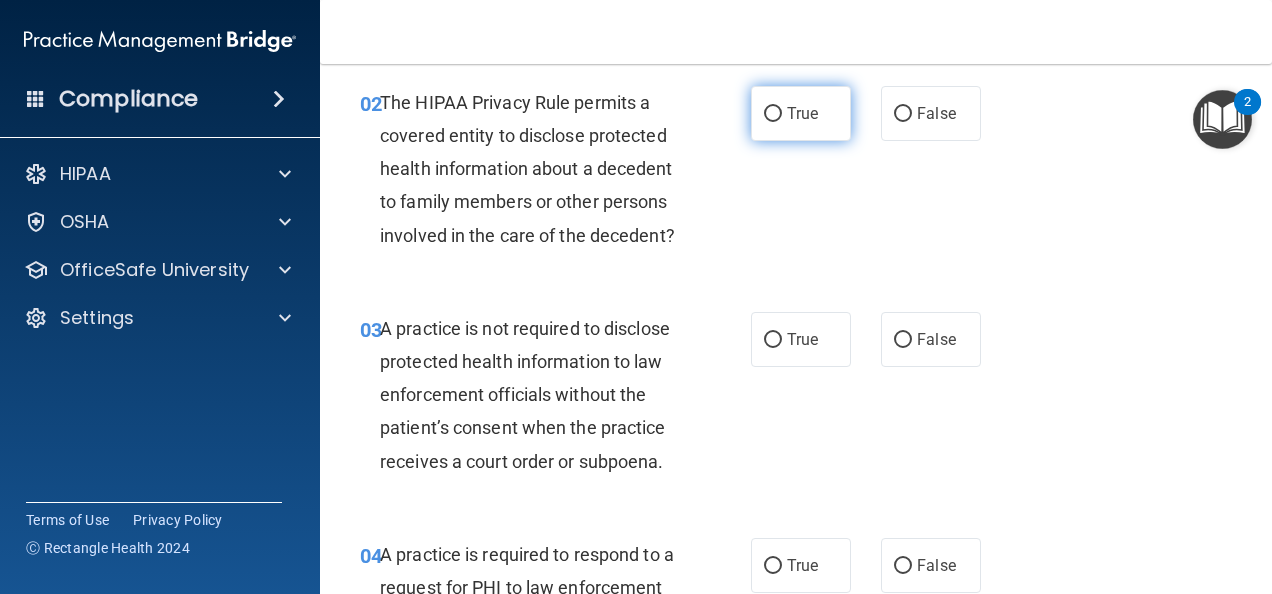 click on "True" at bounding box center (801, 113) 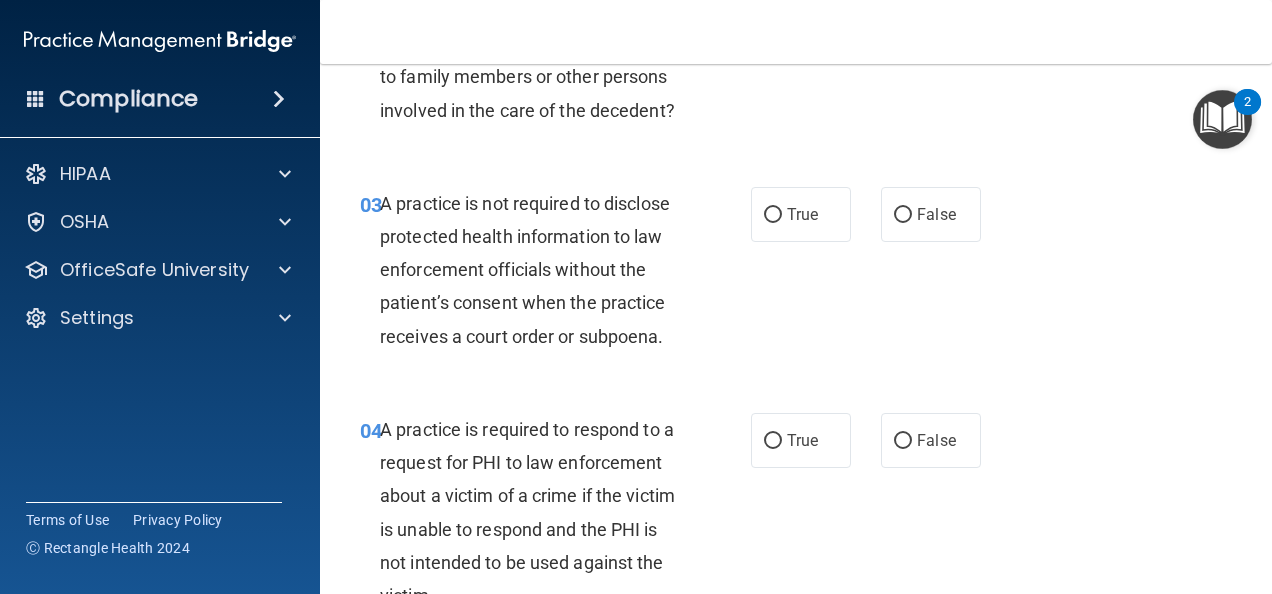 scroll, scrollTop: 478, scrollLeft: 0, axis: vertical 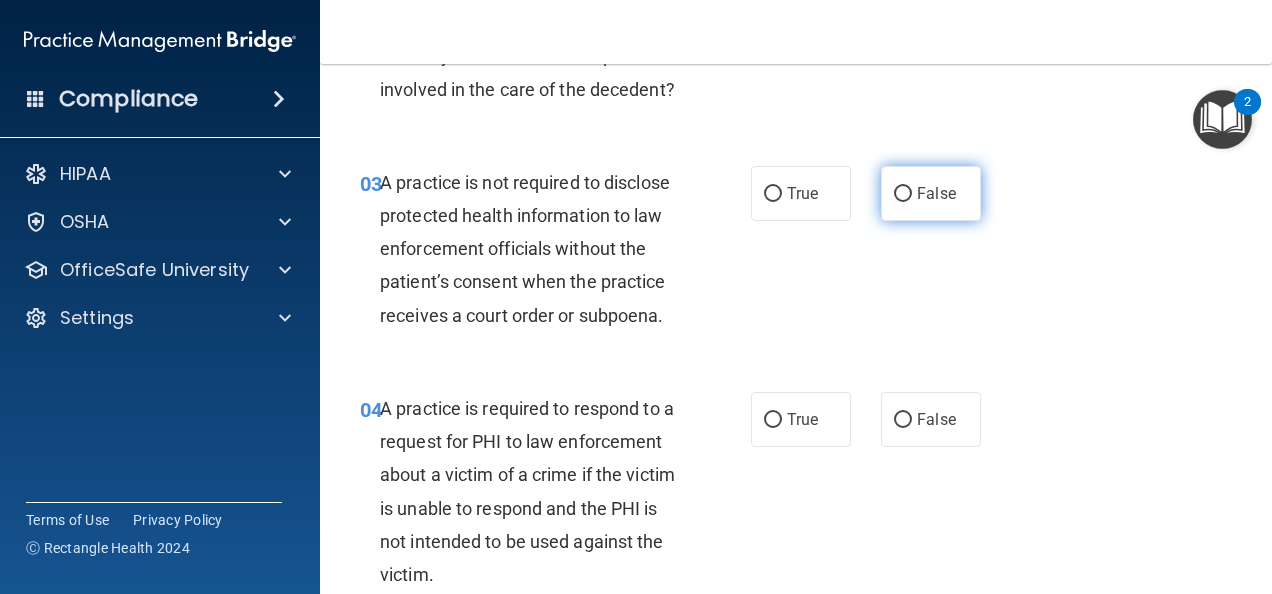 click on "False" at bounding box center [936, 193] 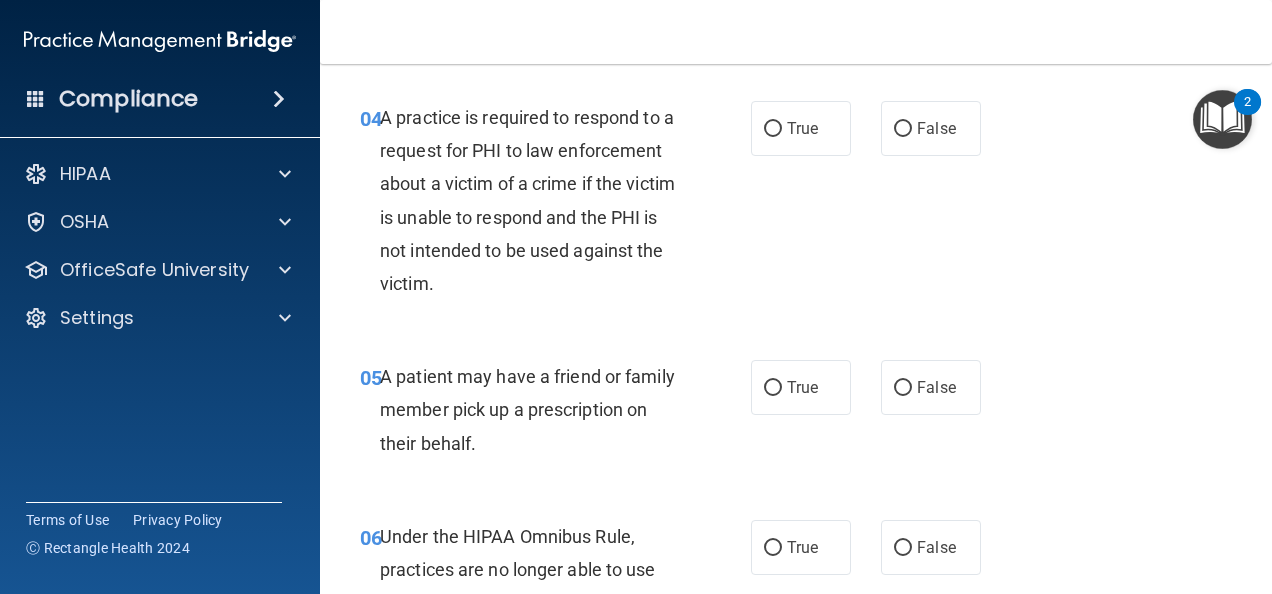 scroll, scrollTop: 768, scrollLeft: 0, axis: vertical 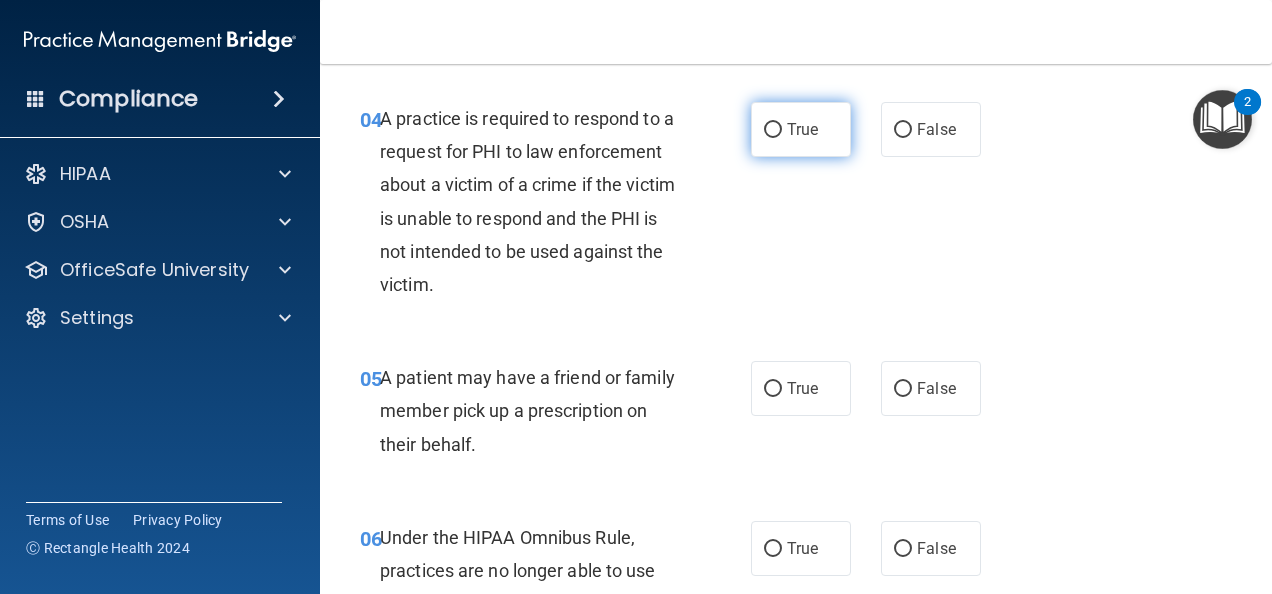 click on "True" at bounding box center [802, 129] 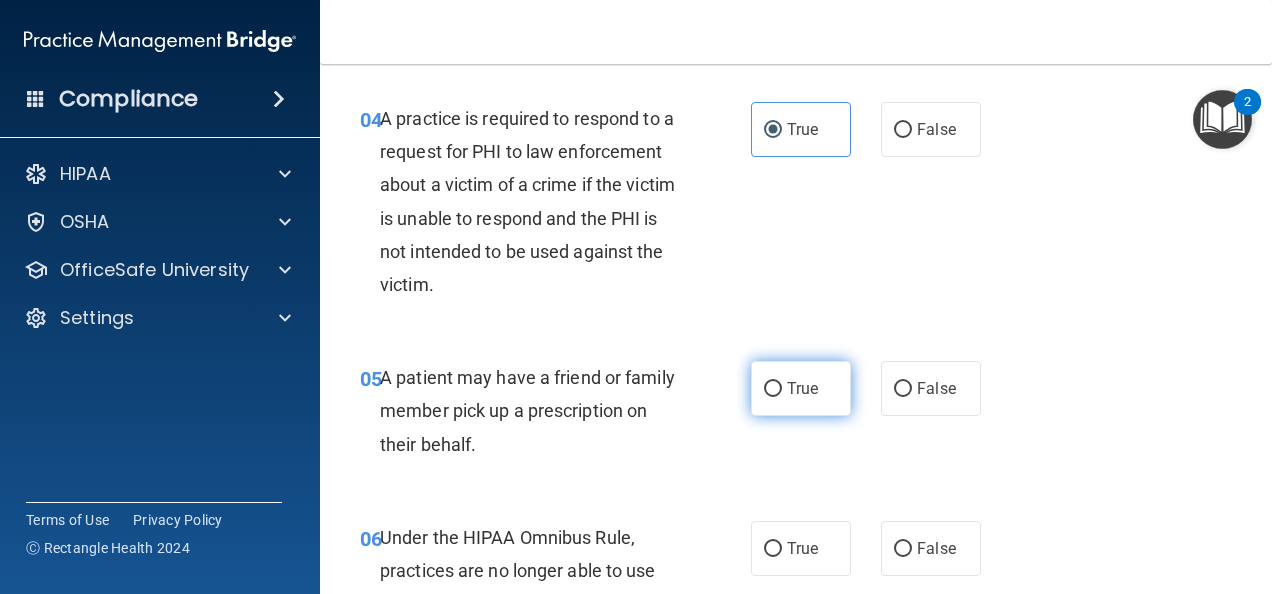 click on "True" at bounding box center (801, 388) 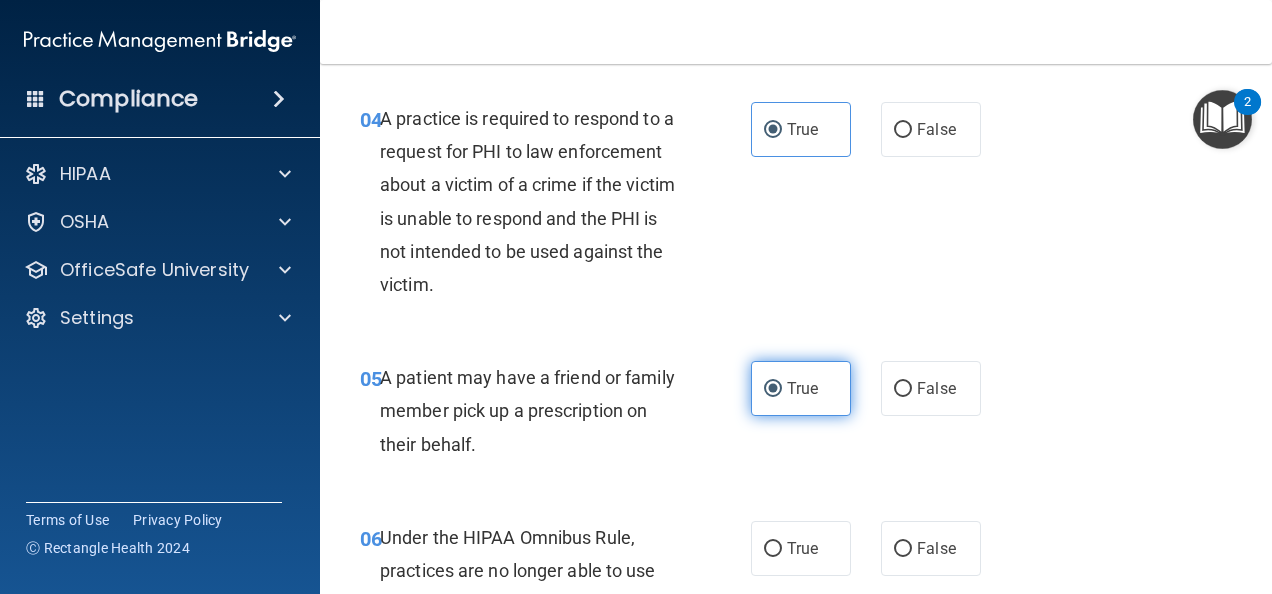 scroll, scrollTop: 1180, scrollLeft: 0, axis: vertical 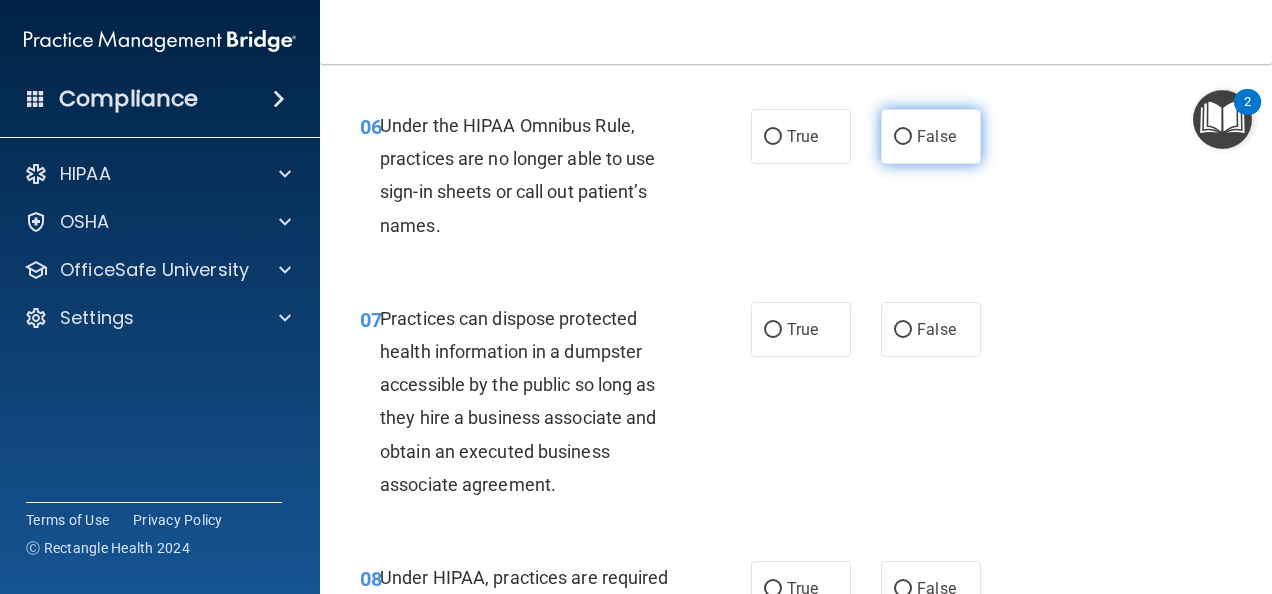 click on "False" at bounding box center (931, 136) 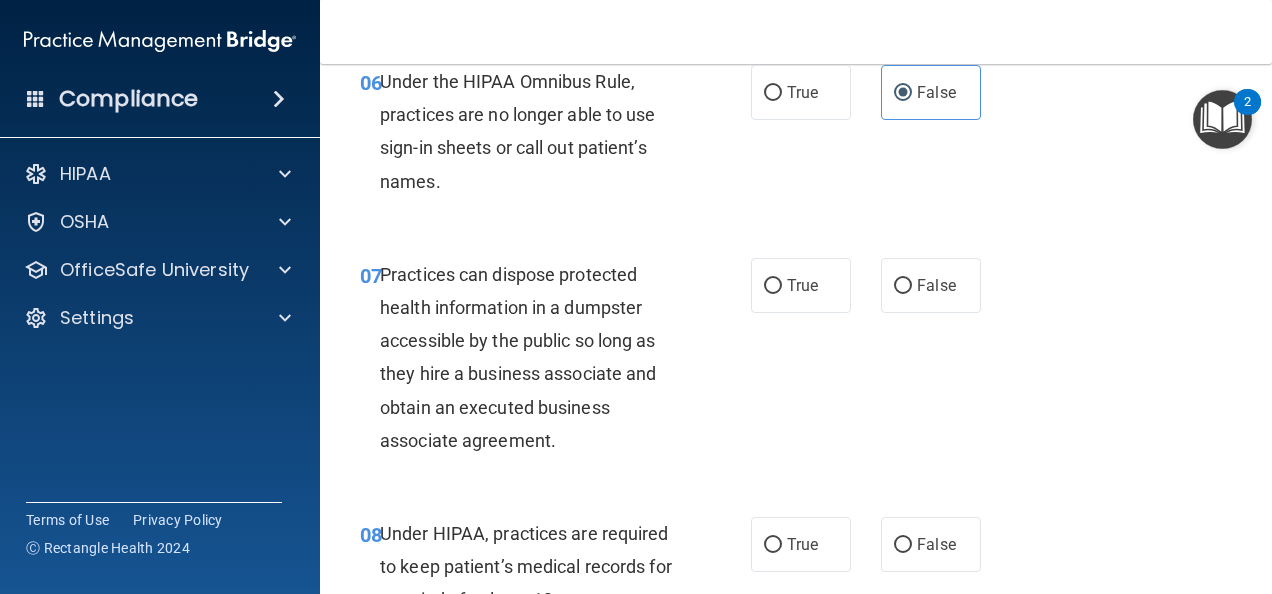 scroll, scrollTop: 1225, scrollLeft: 0, axis: vertical 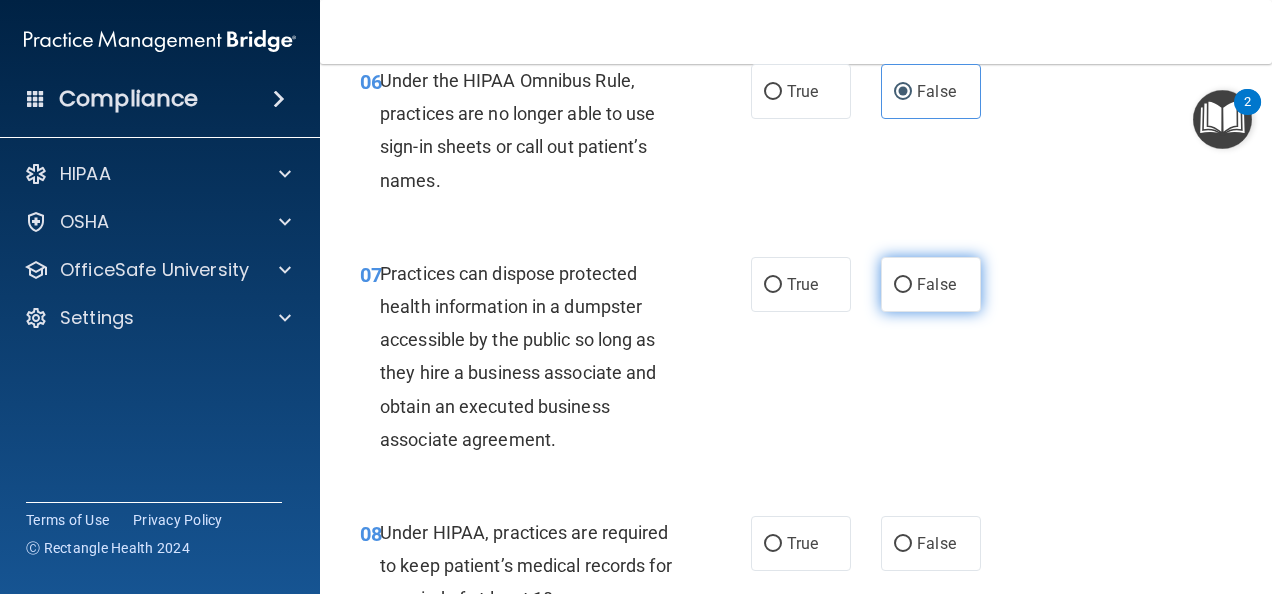 click on "False" at bounding box center [931, 284] 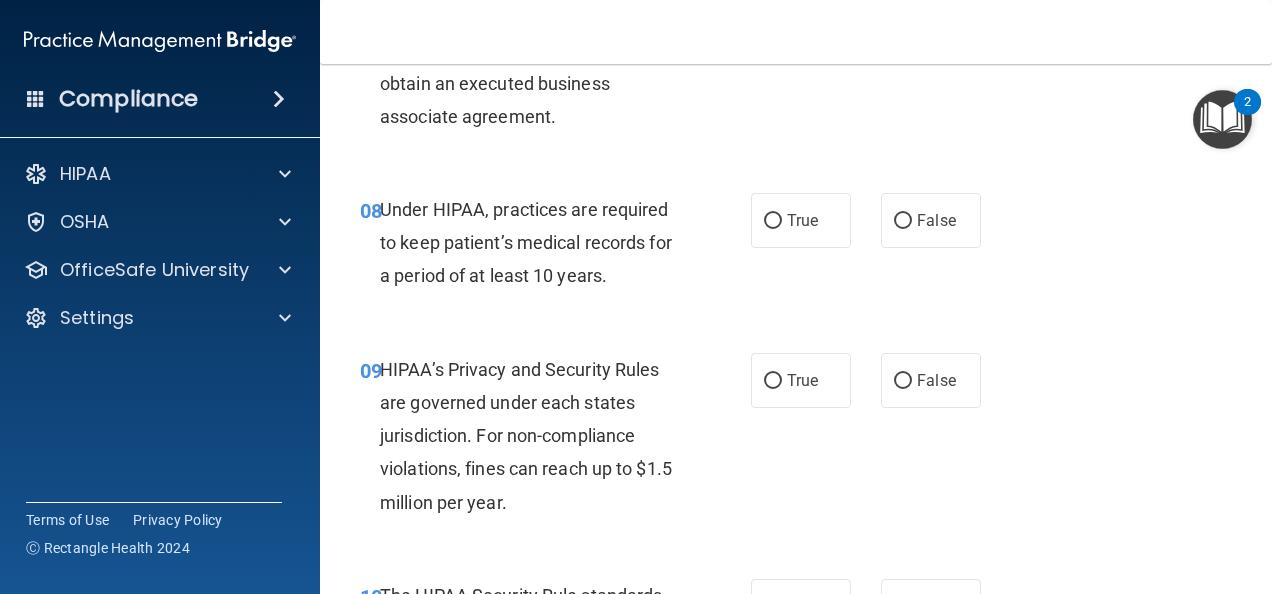 scroll, scrollTop: 1549, scrollLeft: 0, axis: vertical 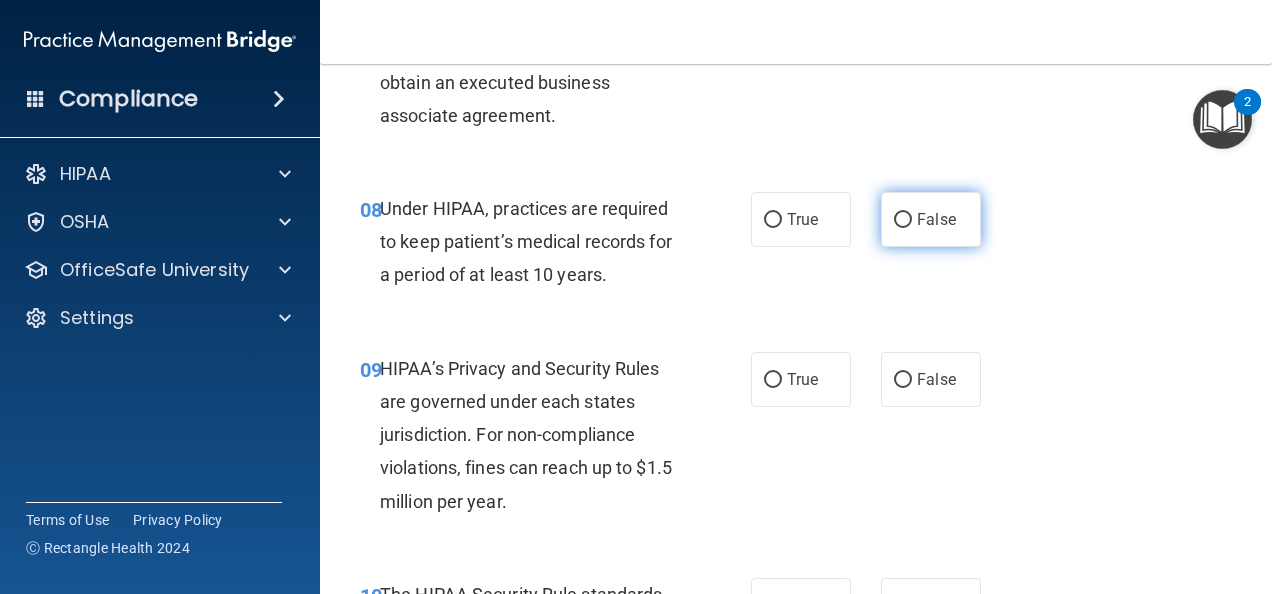 click on "False" at bounding box center (936, 219) 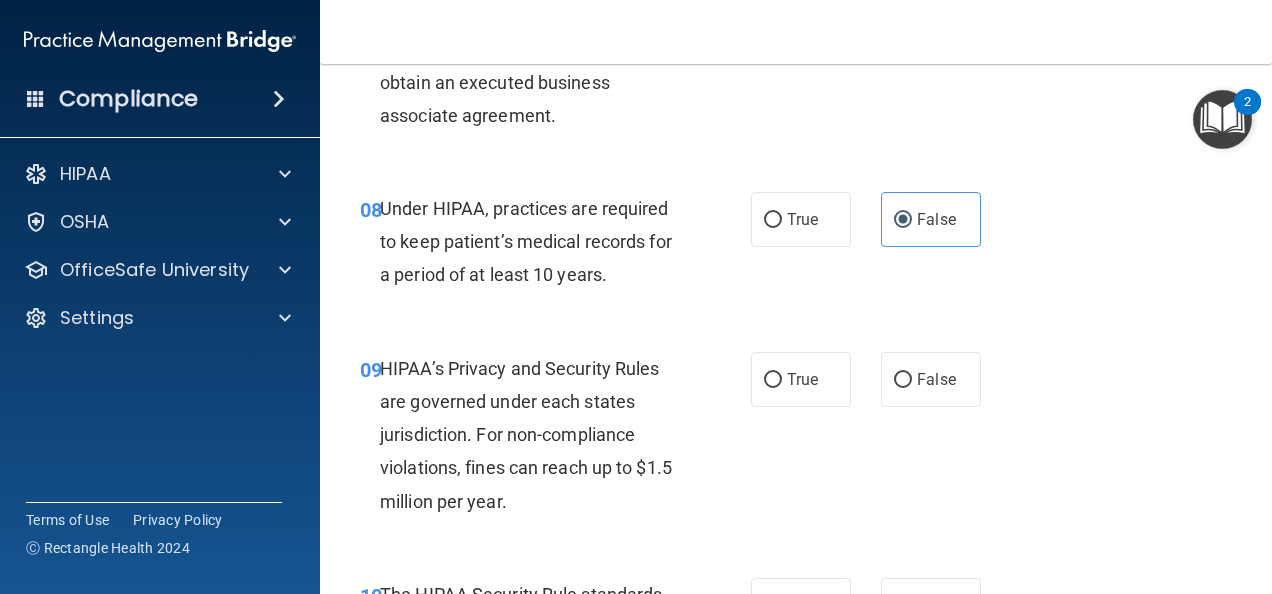 scroll, scrollTop: 1650, scrollLeft: 0, axis: vertical 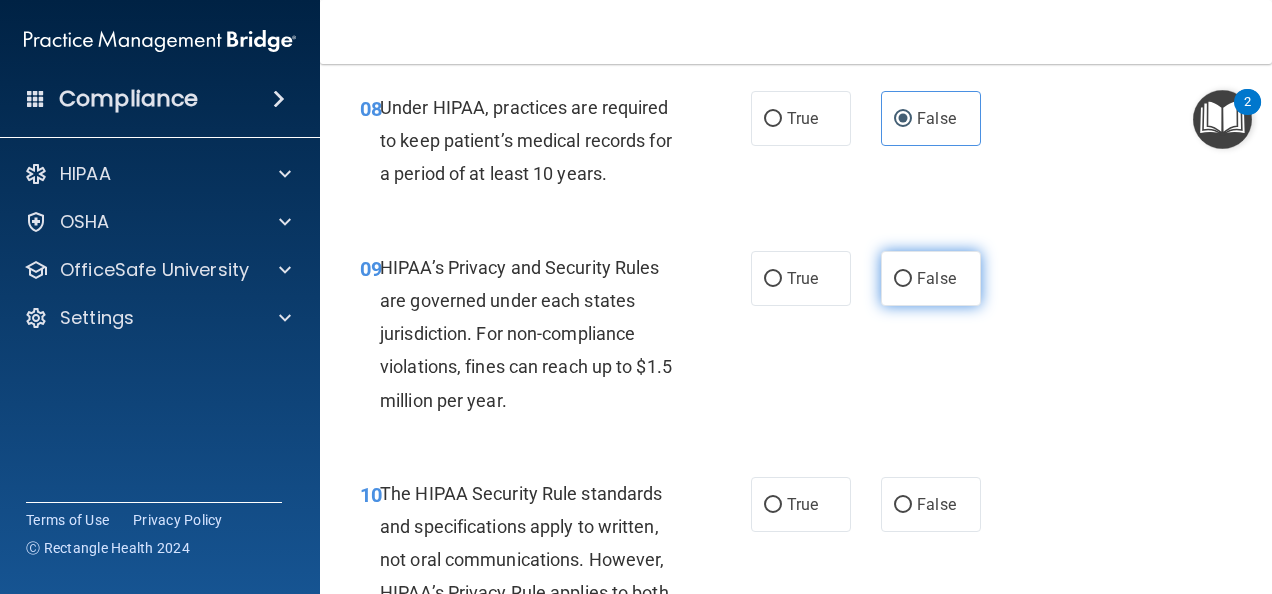 click on "False" at bounding box center (931, 278) 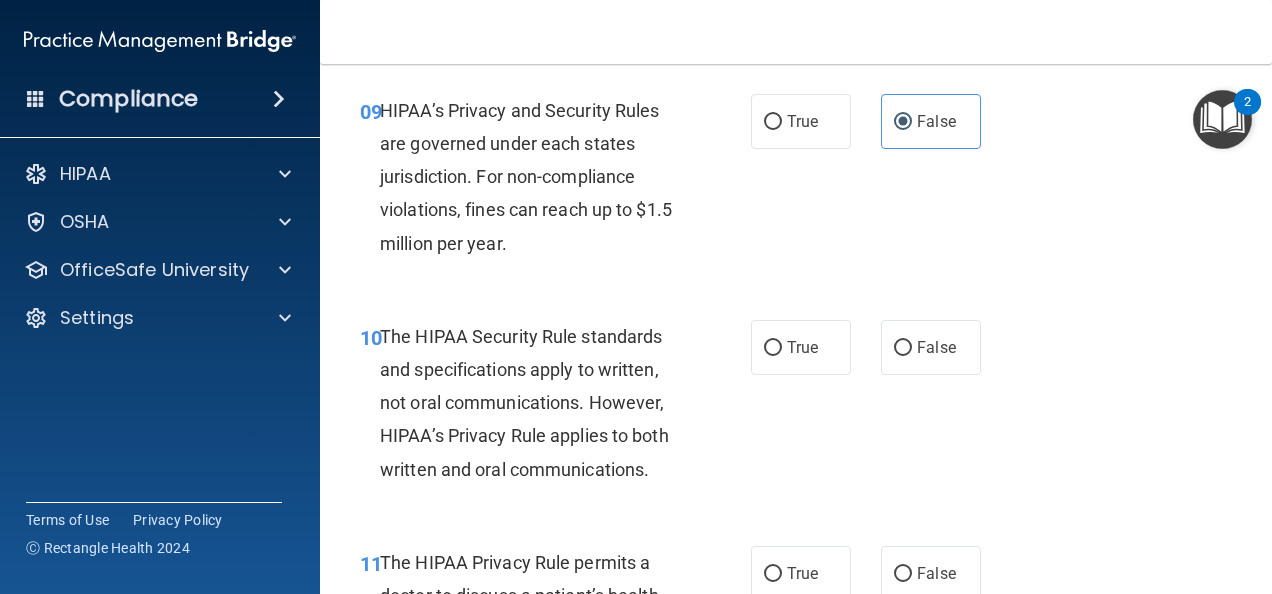 scroll, scrollTop: 1816, scrollLeft: 0, axis: vertical 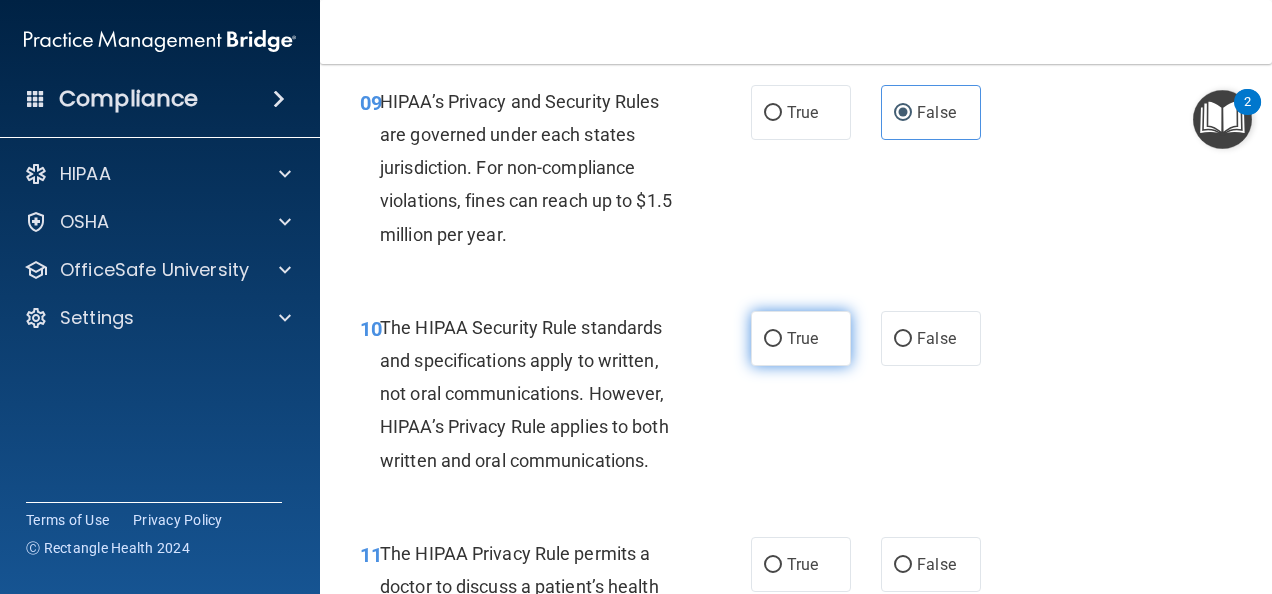 click on "True" at bounding box center (801, 338) 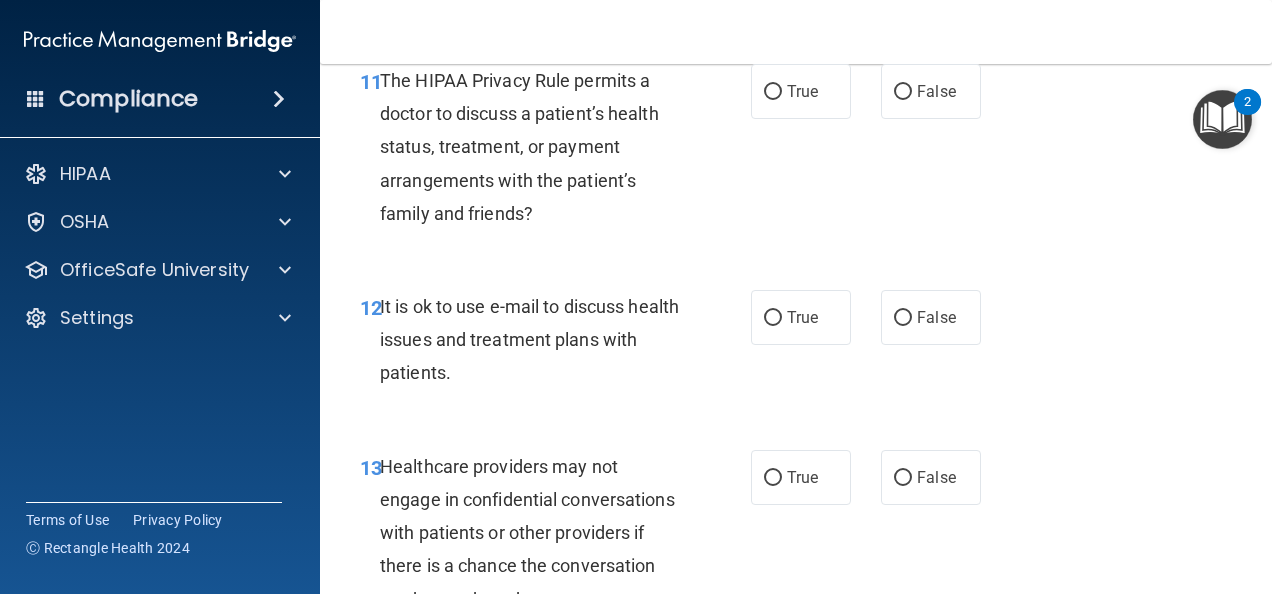 scroll, scrollTop: 2294, scrollLeft: 0, axis: vertical 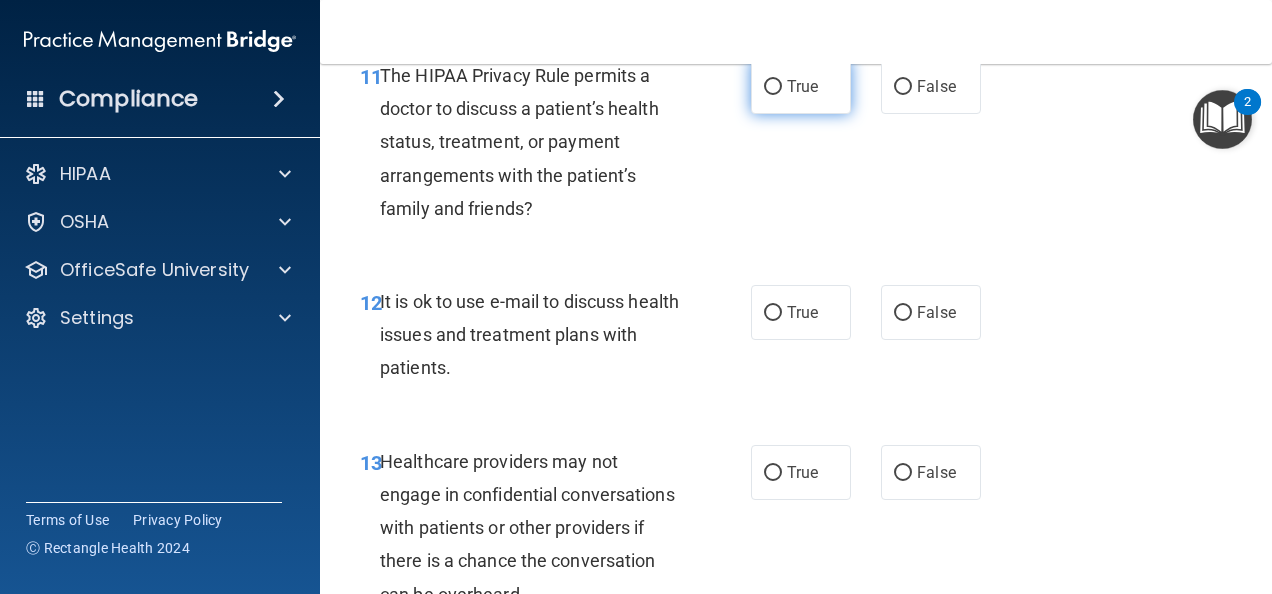 click on "True" at bounding box center (802, 86) 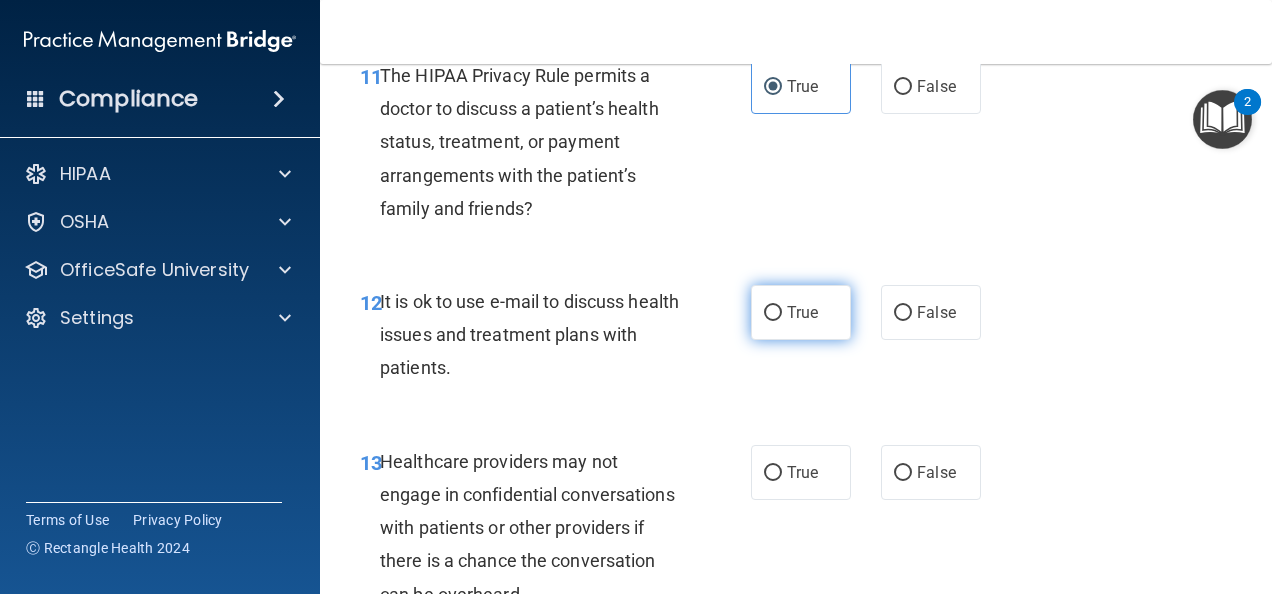 click on "True" at bounding box center (801, 312) 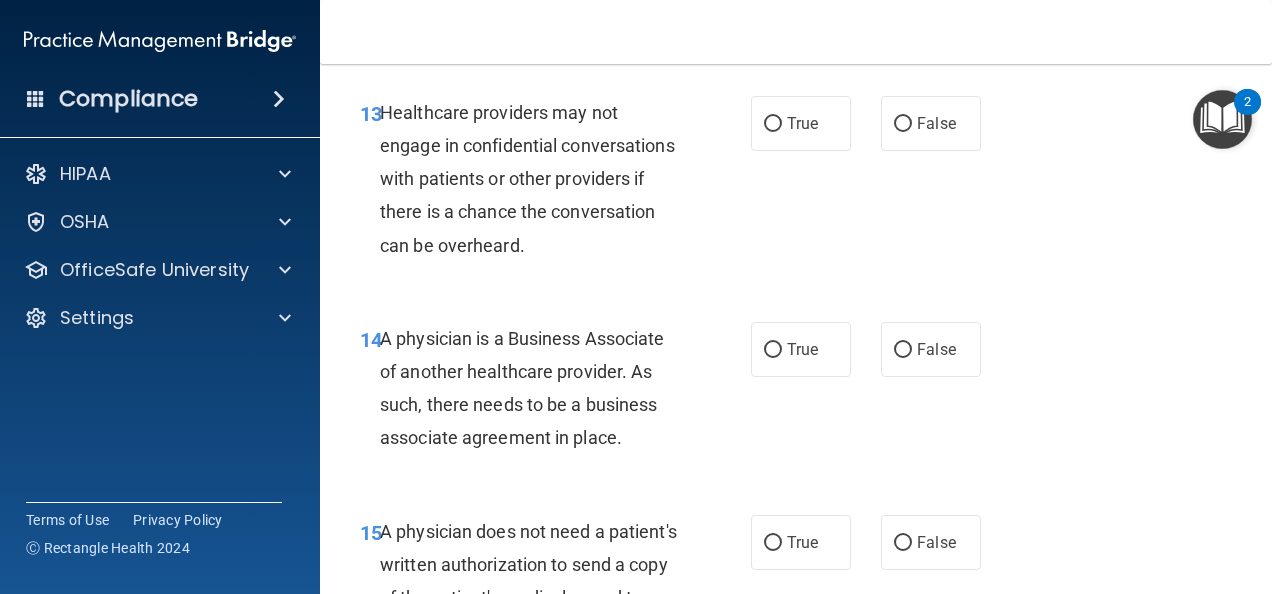 scroll, scrollTop: 2644, scrollLeft: 0, axis: vertical 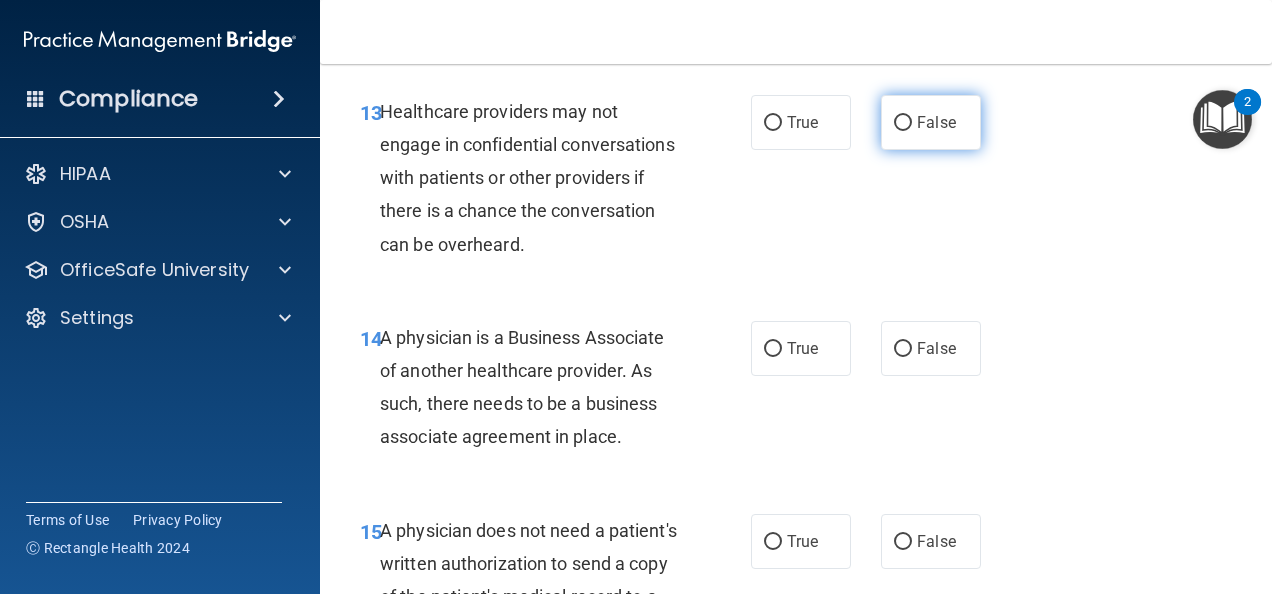 click on "False" at bounding box center (931, 122) 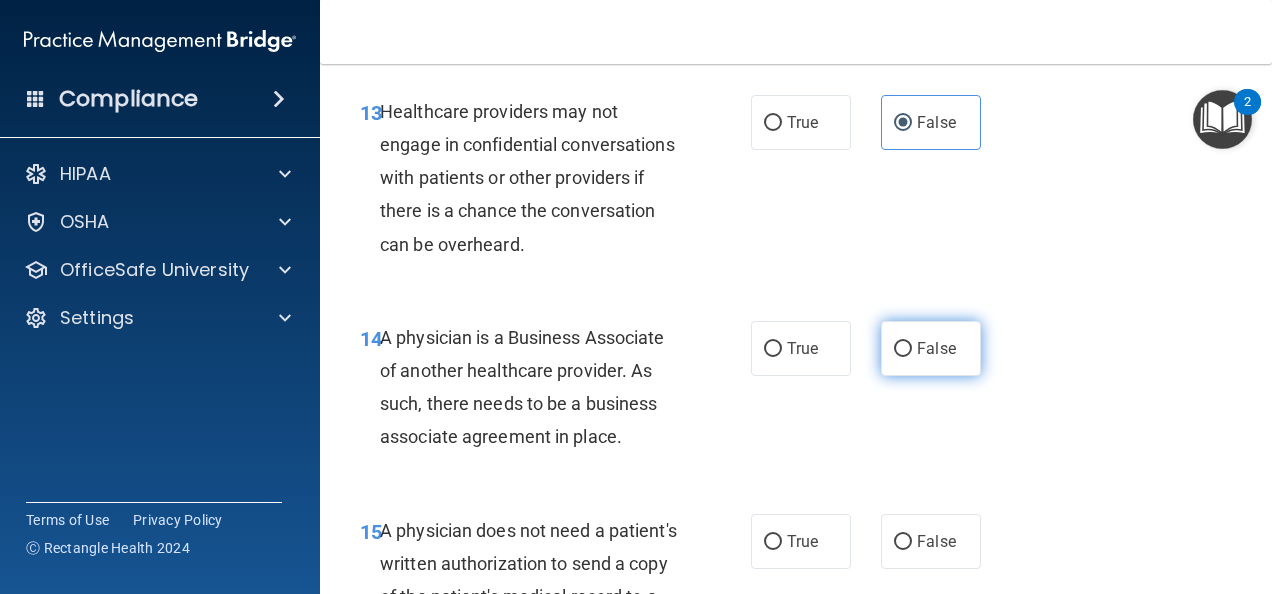 click on "False" at bounding box center [903, 349] 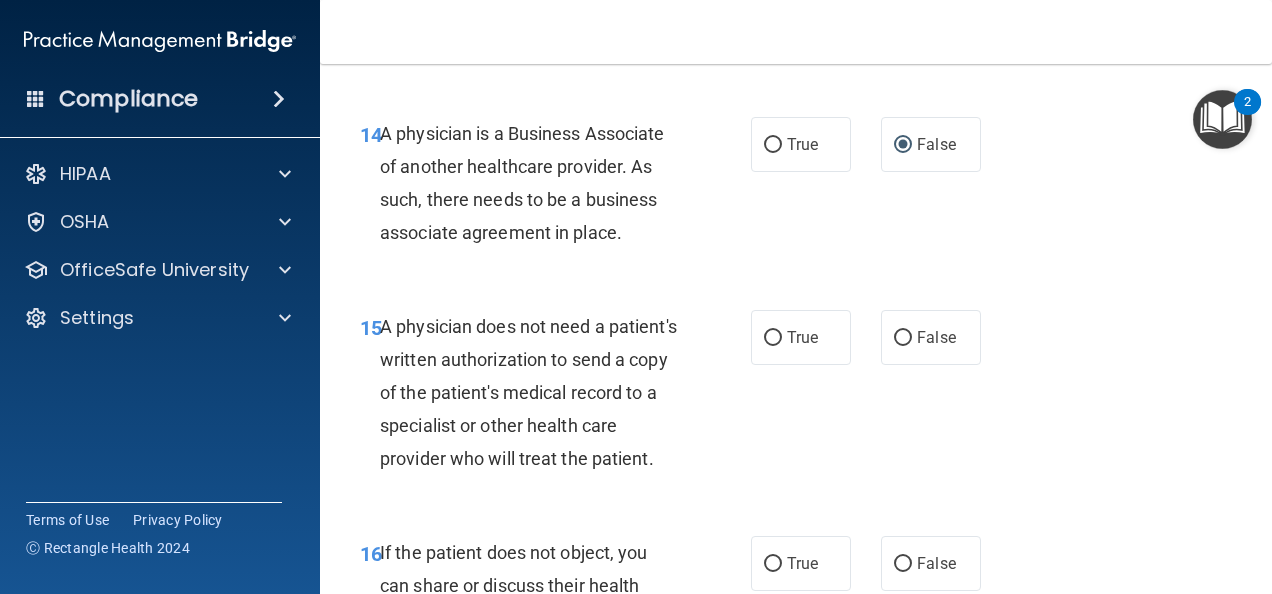 scroll, scrollTop: 2974, scrollLeft: 0, axis: vertical 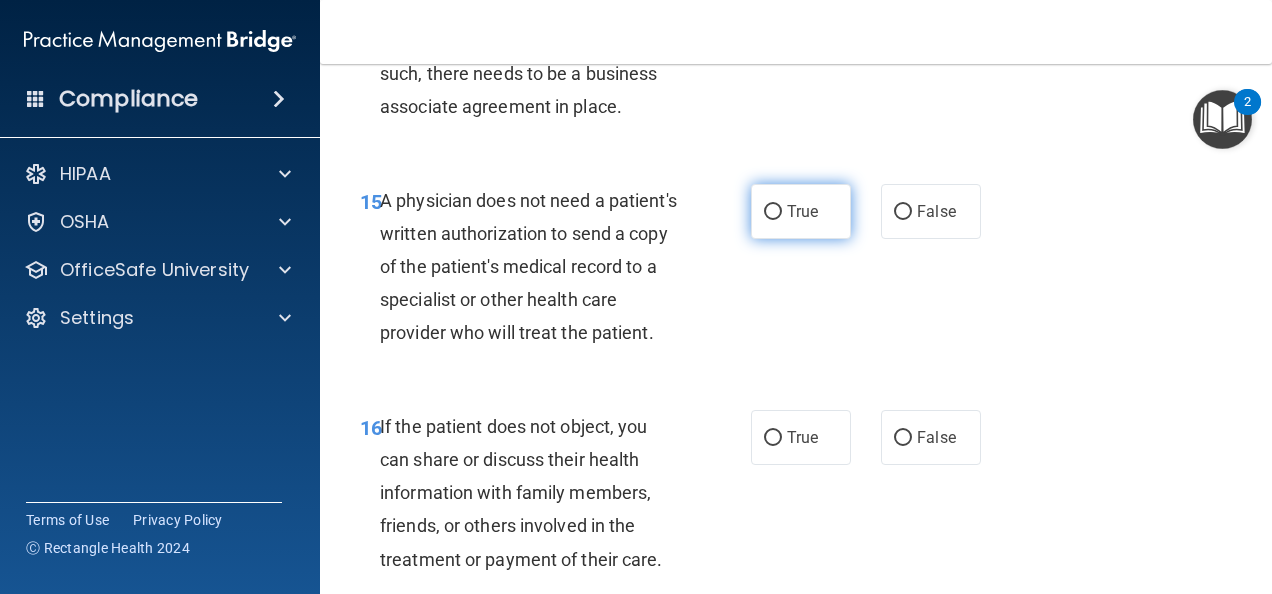 click on "True" at bounding box center [802, 211] 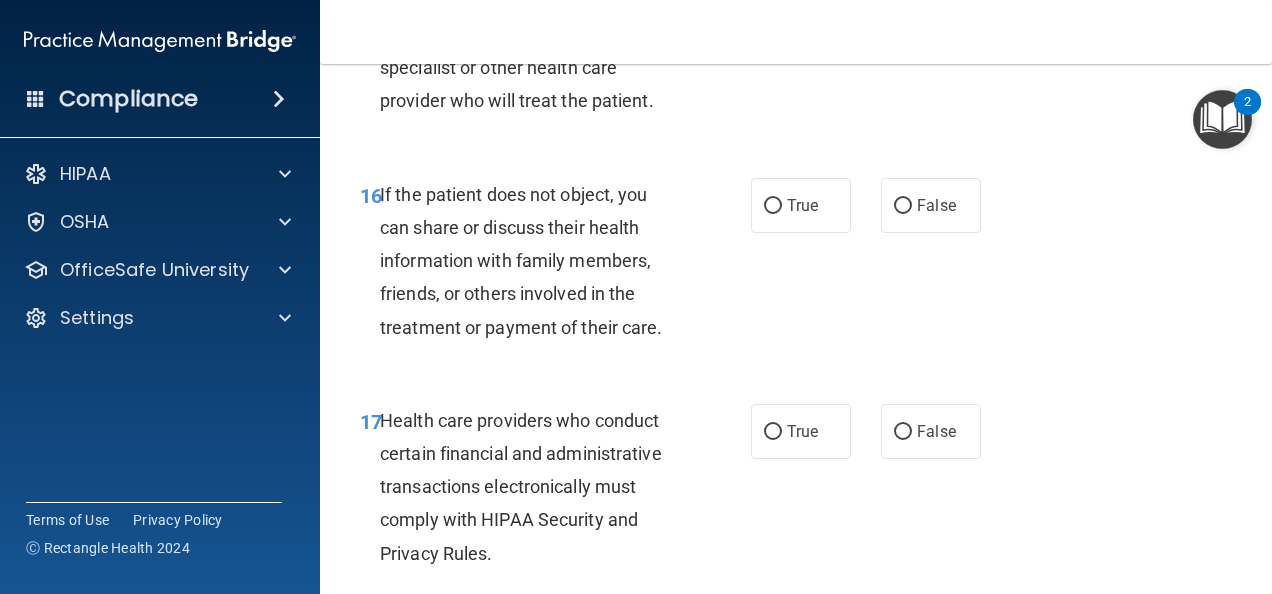 scroll, scrollTop: 3266, scrollLeft: 0, axis: vertical 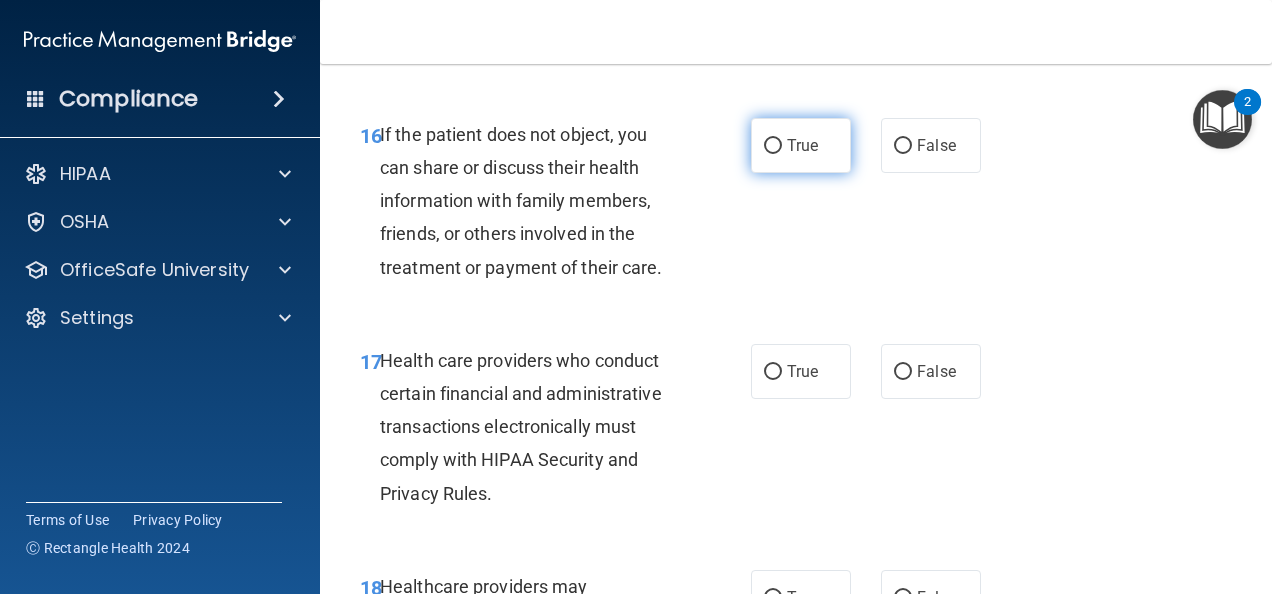 click on "True" at bounding box center [802, 145] 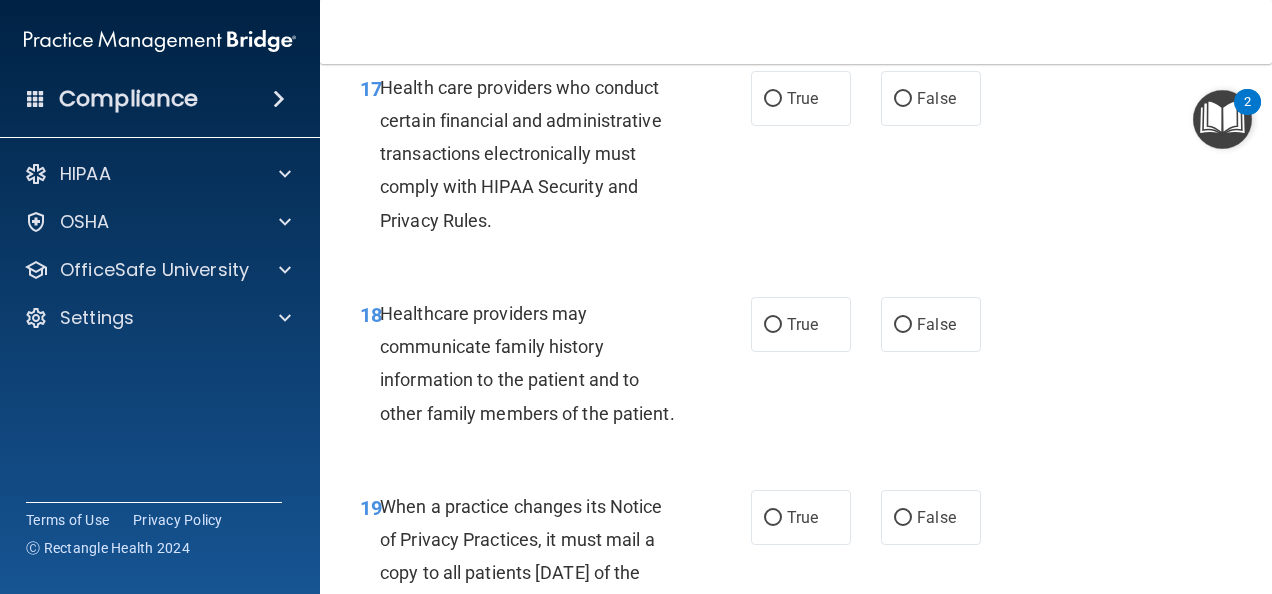 scroll, scrollTop: 3542, scrollLeft: 0, axis: vertical 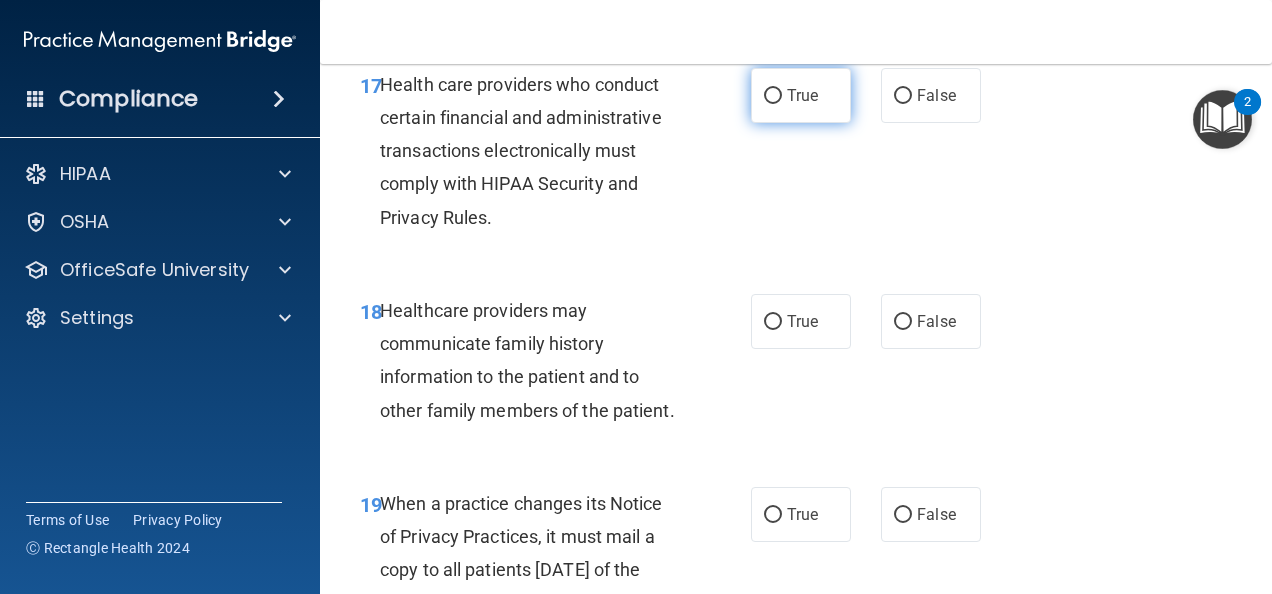 click on "True" at bounding box center [802, 95] 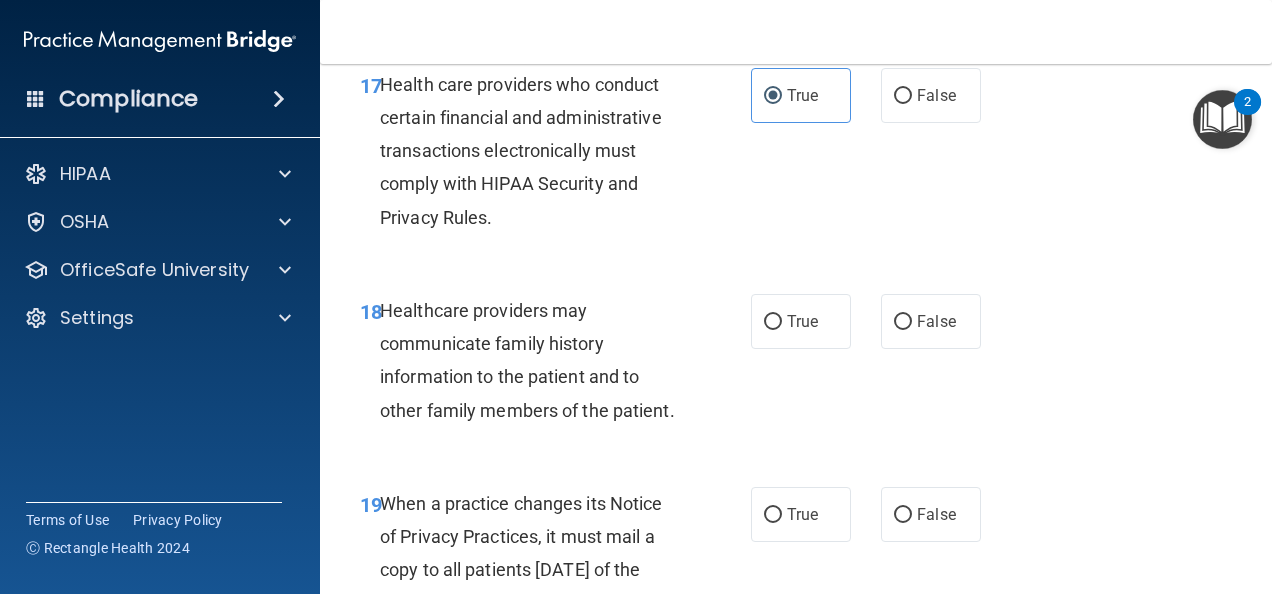 scroll, scrollTop: 3701, scrollLeft: 0, axis: vertical 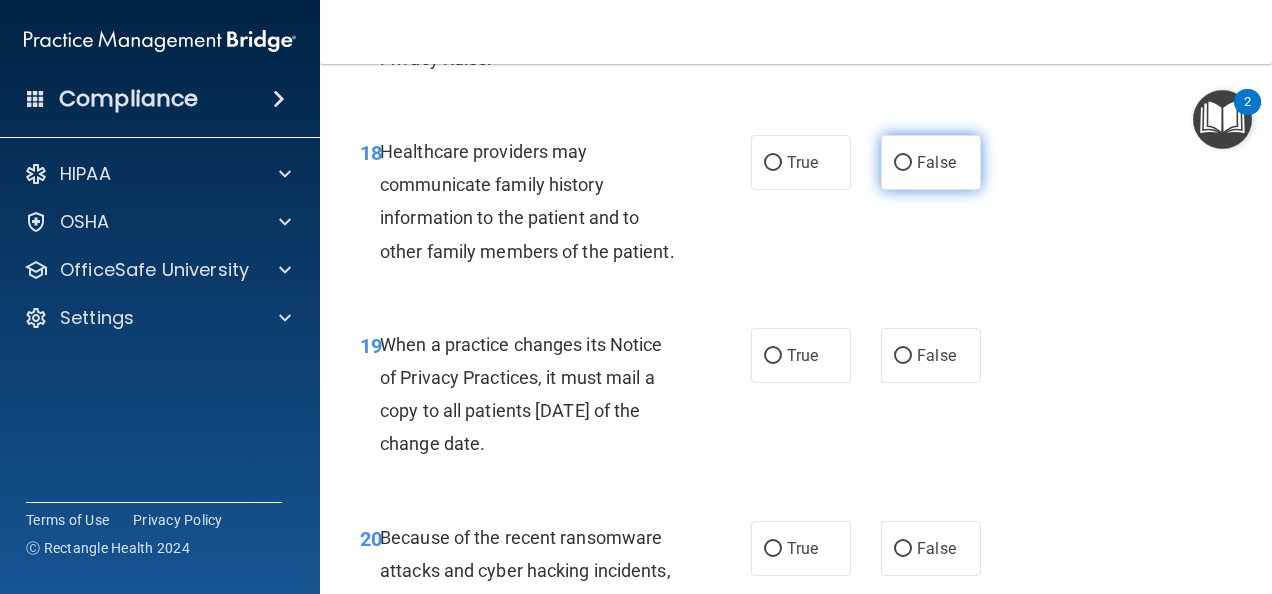 click on "False" at bounding box center [936, 162] 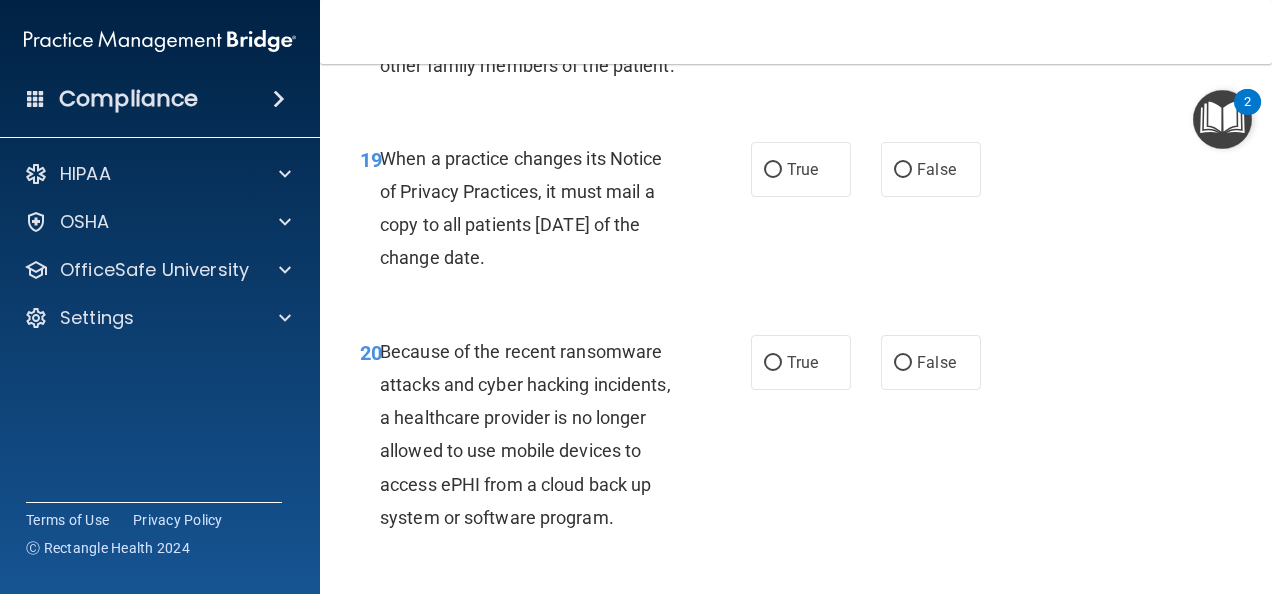 scroll, scrollTop: 3889, scrollLeft: 0, axis: vertical 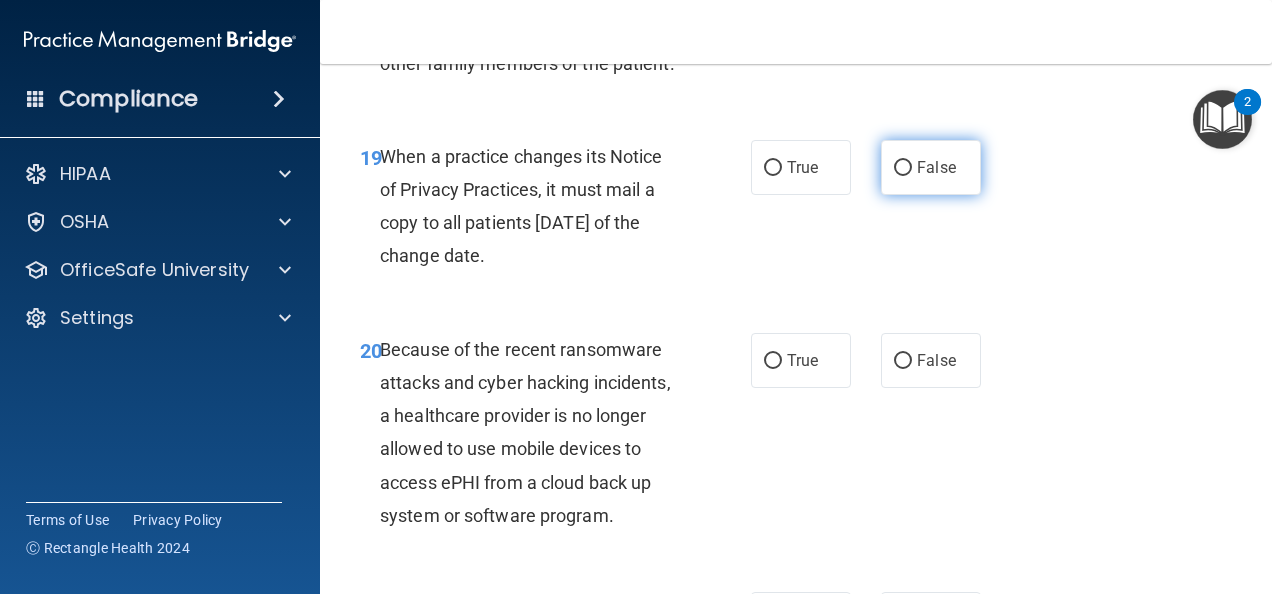click on "False" at bounding box center [936, 167] 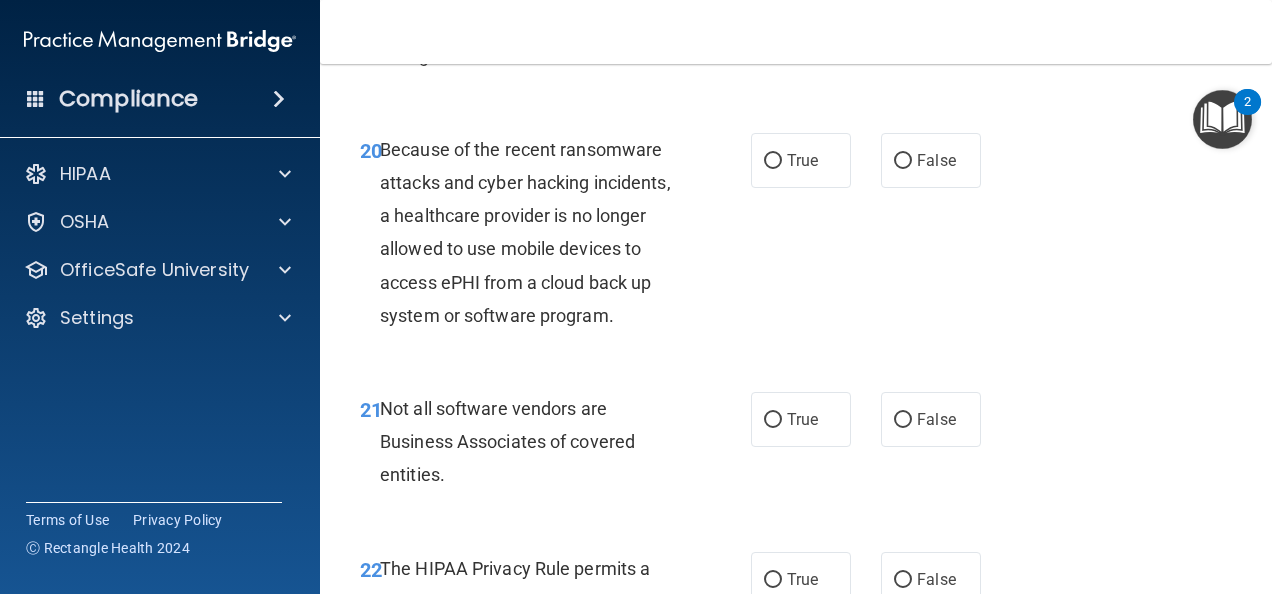 scroll, scrollTop: 4105, scrollLeft: 0, axis: vertical 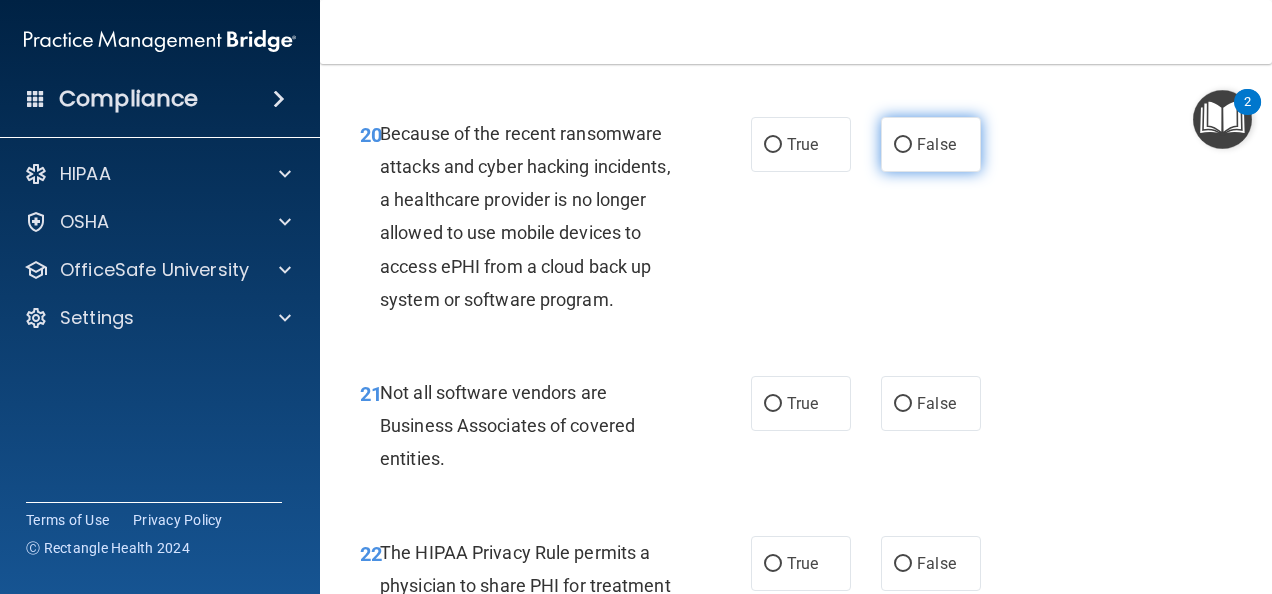 click on "False" at bounding box center (931, 144) 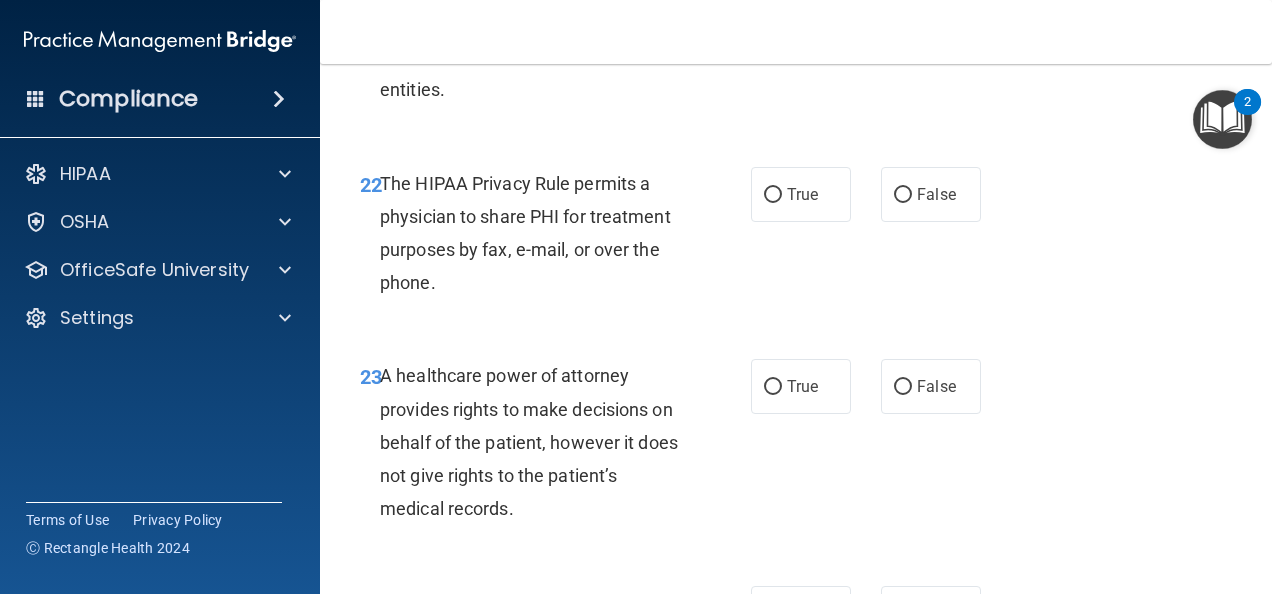 scroll, scrollTop: 4475, scrollLeft: 0, axis: vertical 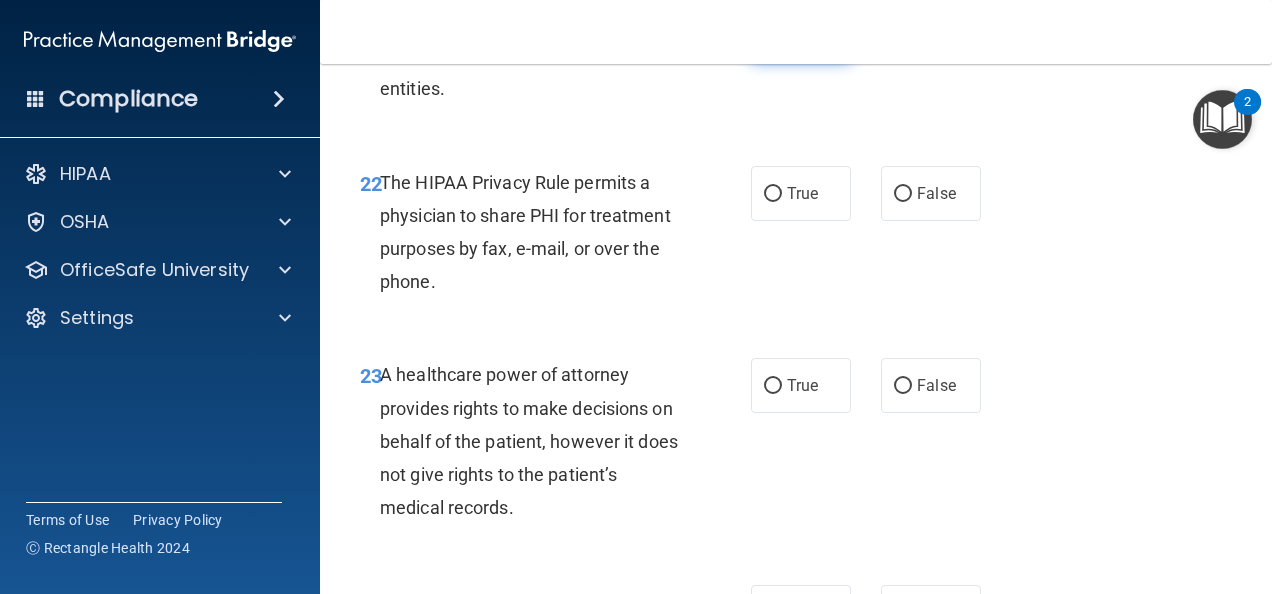 click on "True" at bounding box center [801, 33] 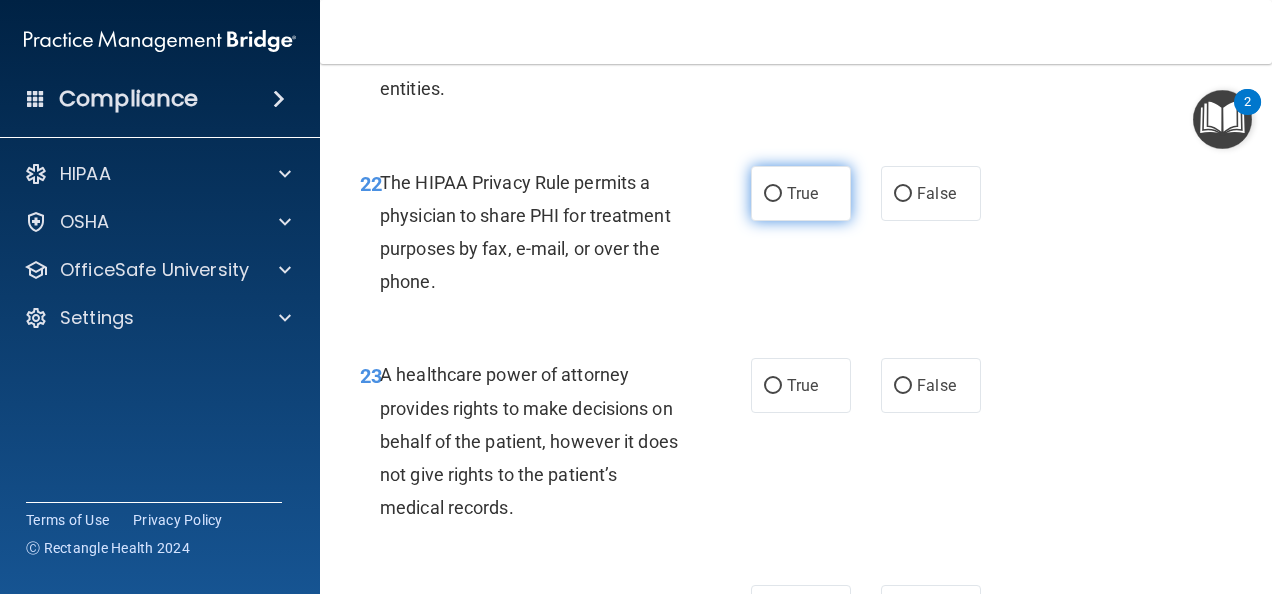 click on "True" at bounding box center (801, 193) 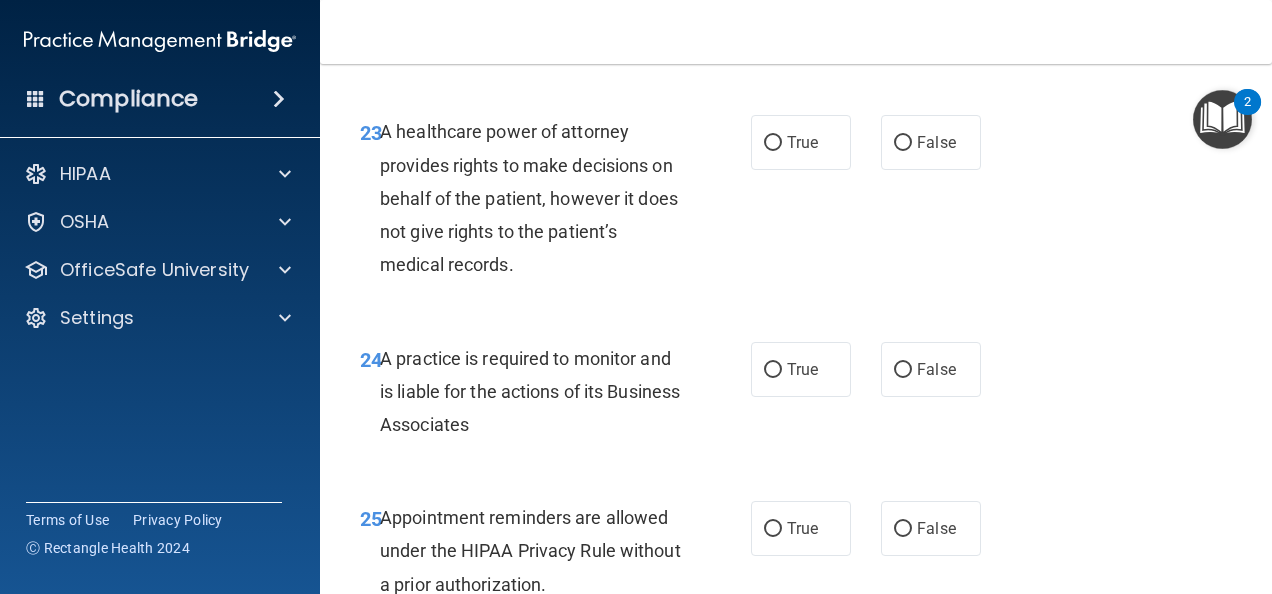 scroll, scrollTop: 4722, scrollLeft: 0, axis: vertical 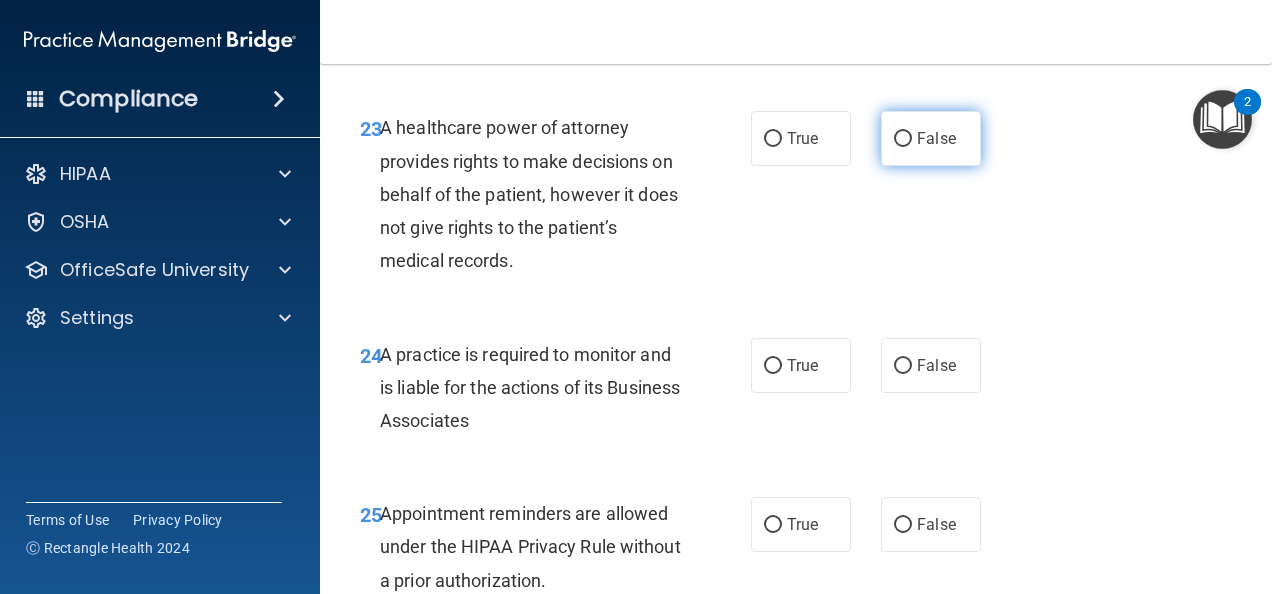 click on "False" at bounding box center [931, 138] 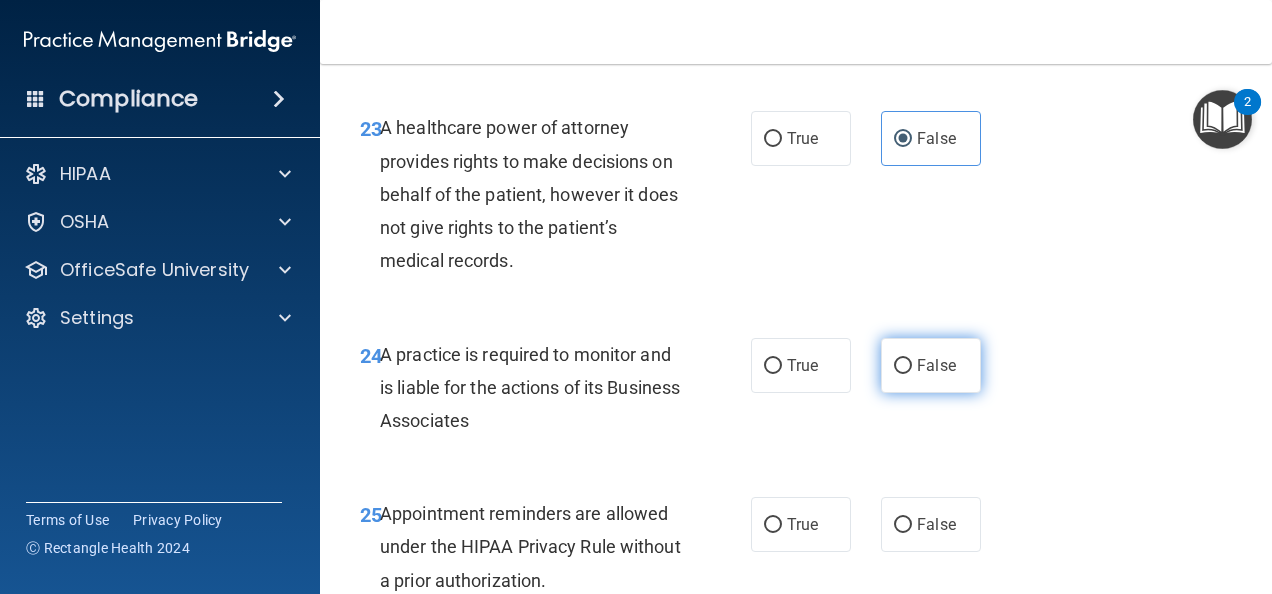click on "False" at bounding box center [903, 366] 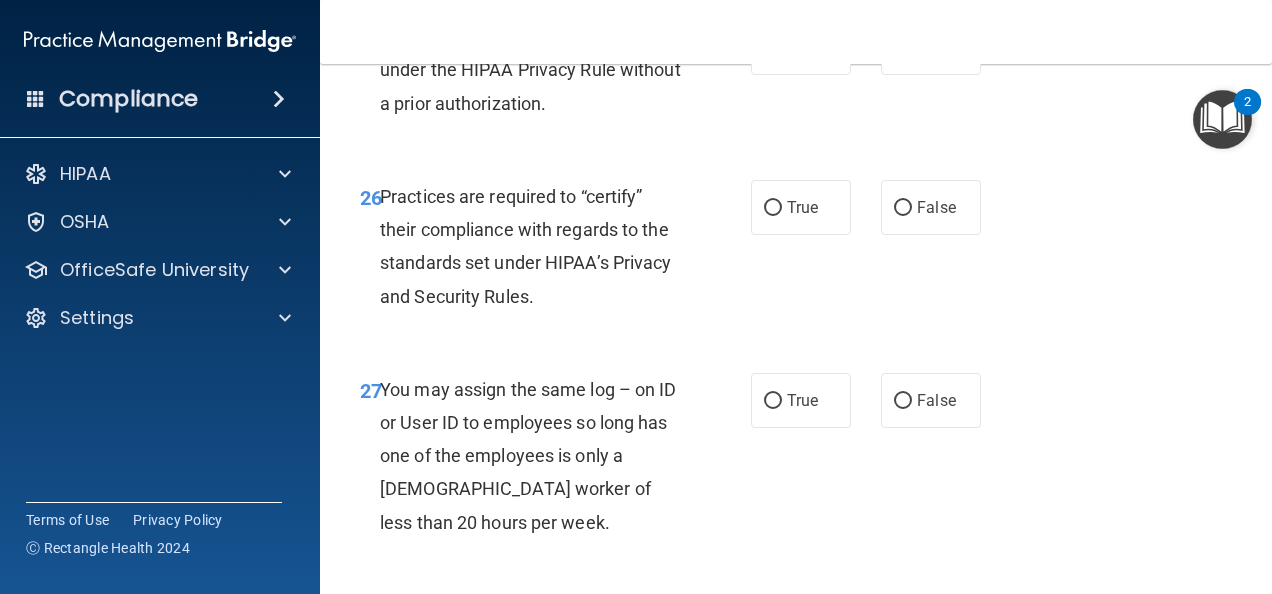 scroll, scrollTop: 5206, scrollLeft: 0, axis: vertical 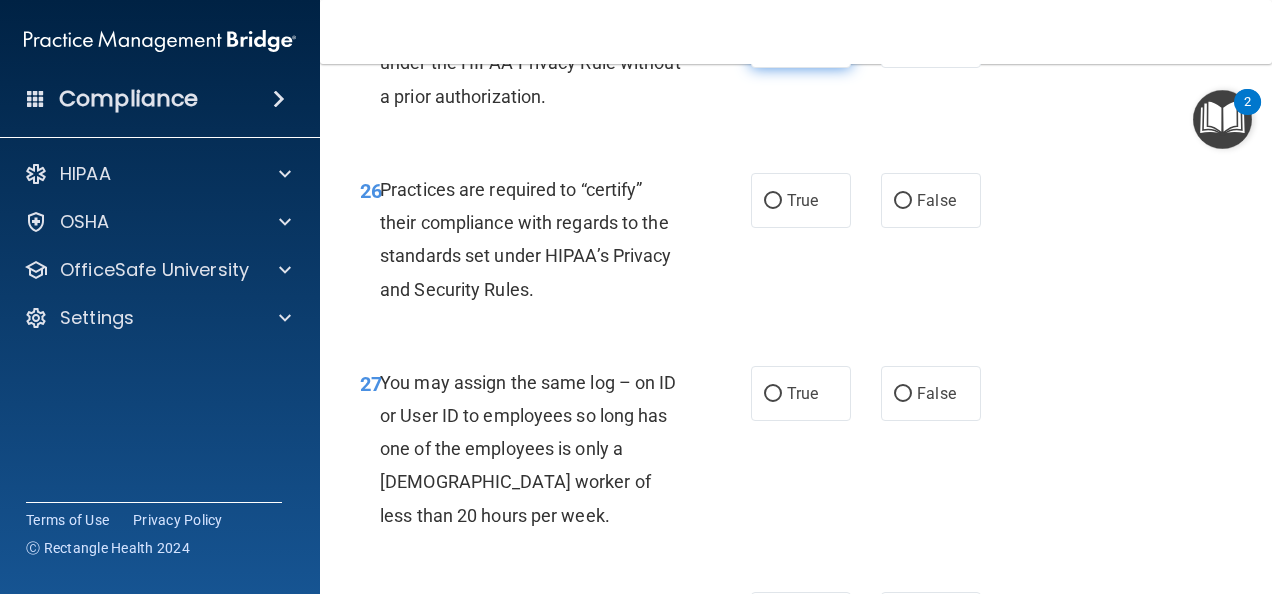 click on "True" at bounding box center (801, 40) 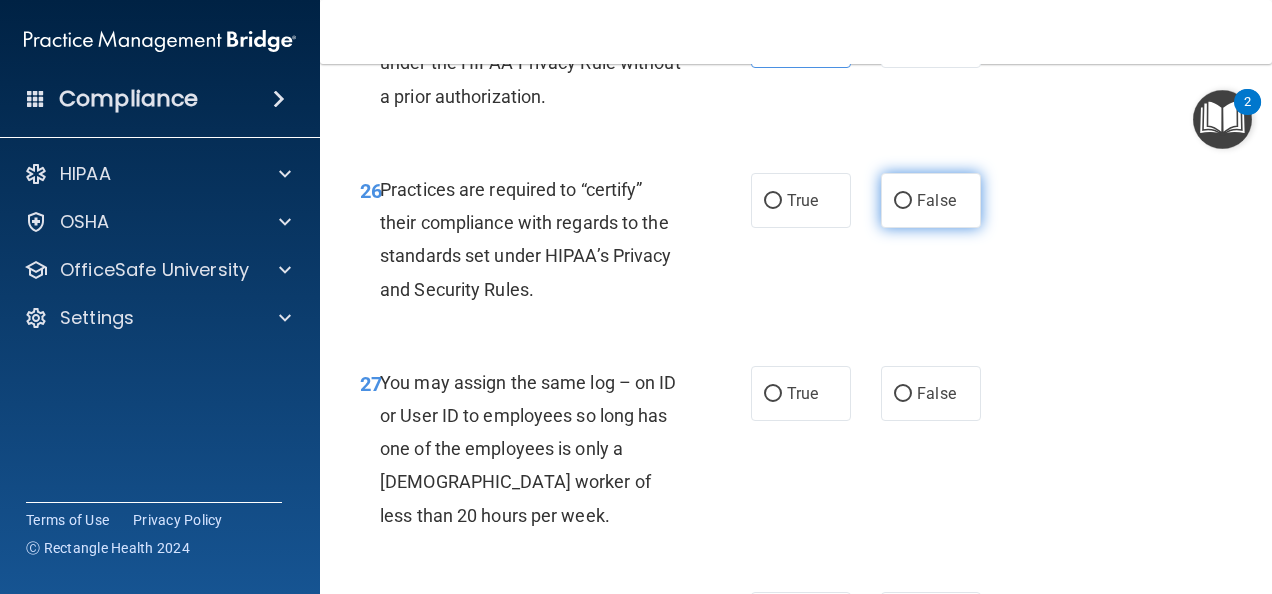 click on "False" at bounding box center (931, 200) 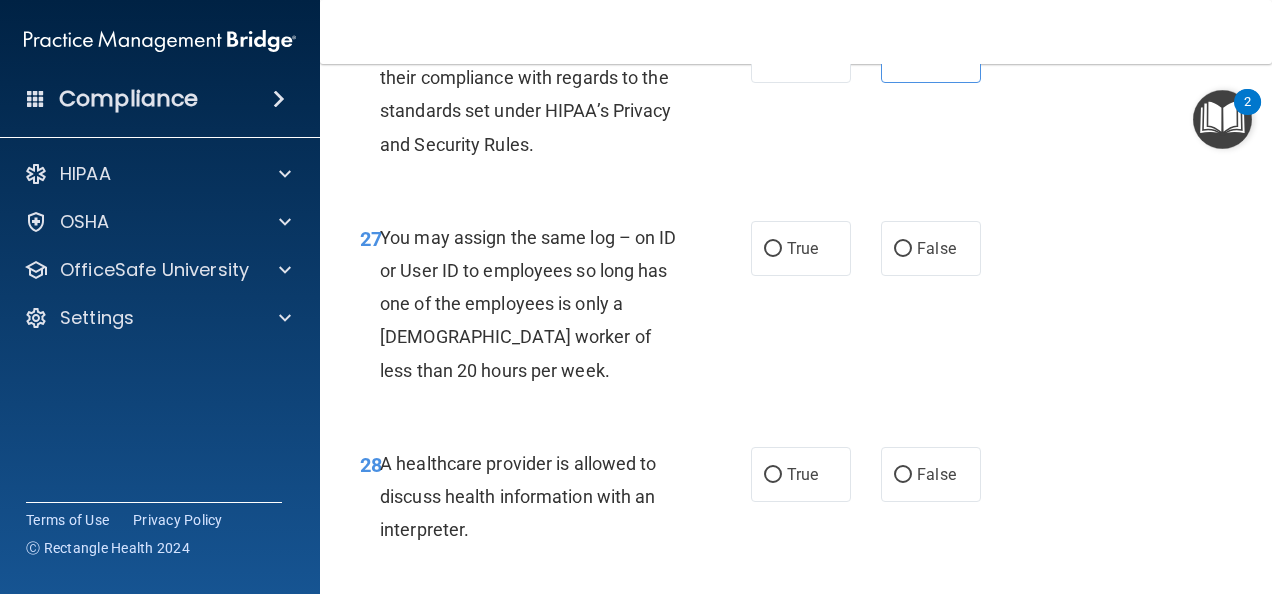 scroll, scrollTop: 5352, scrollLeft: 0, axis: vertical 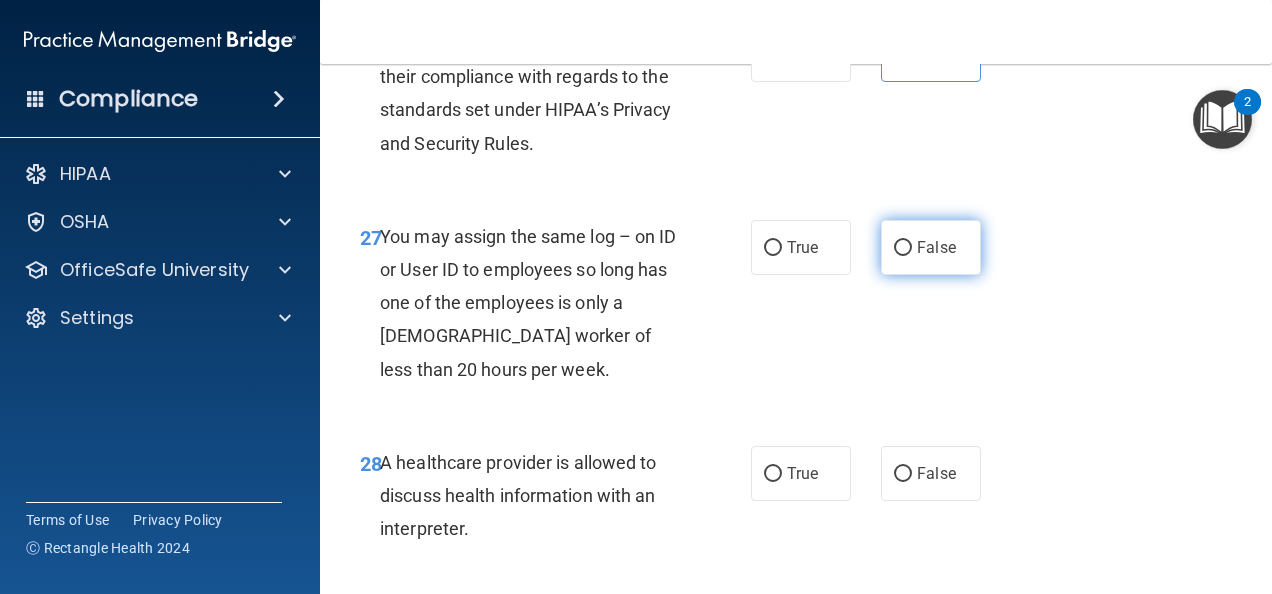 click on "False" at bounding box center [931, 247] 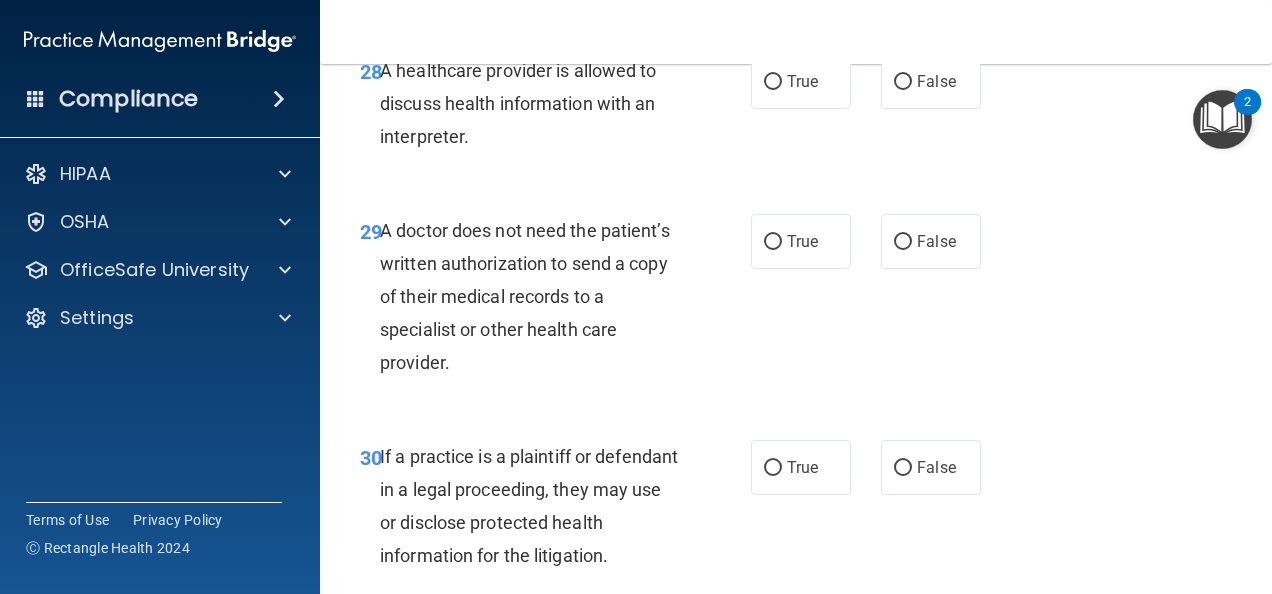 scroll, scrollTop: 5745, scrollLeft: 0, axis: vertical 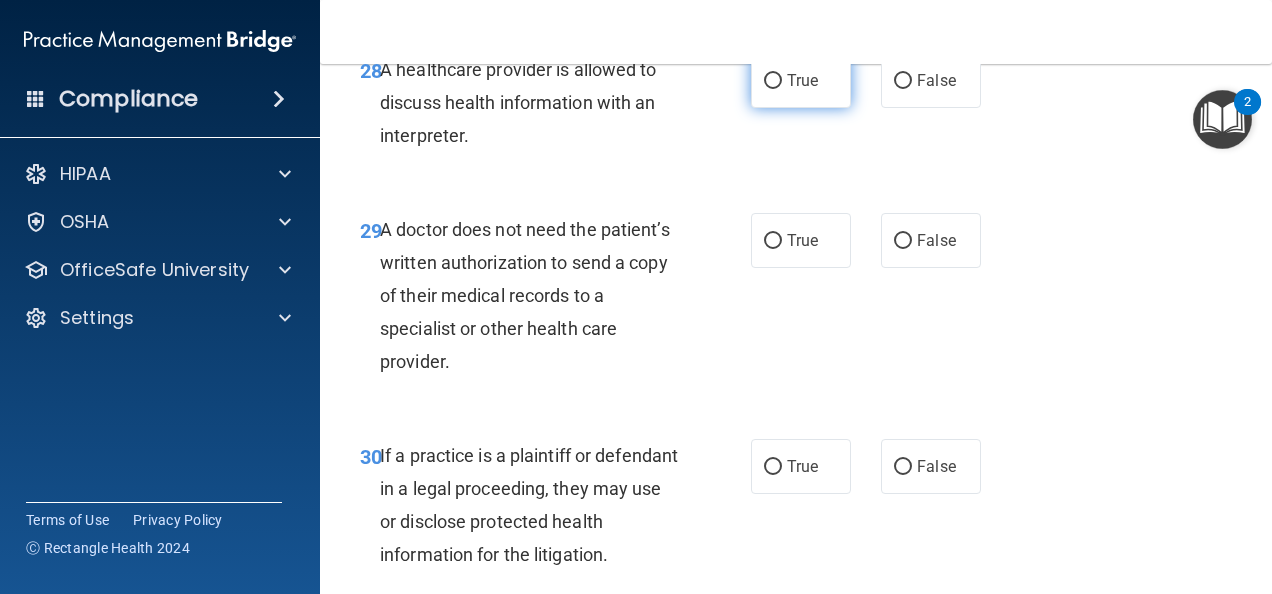 click on "True" at bounding box center (802, 80) 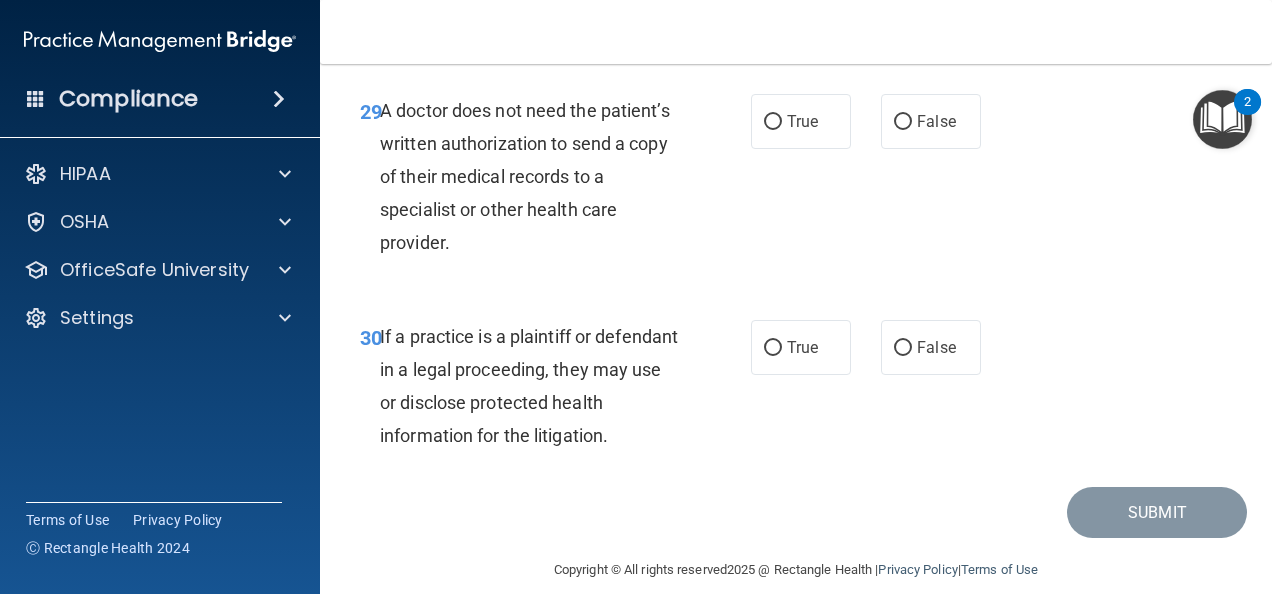 scroll, scrollTop: 5869, scrollLeft: 0, axis: vertical 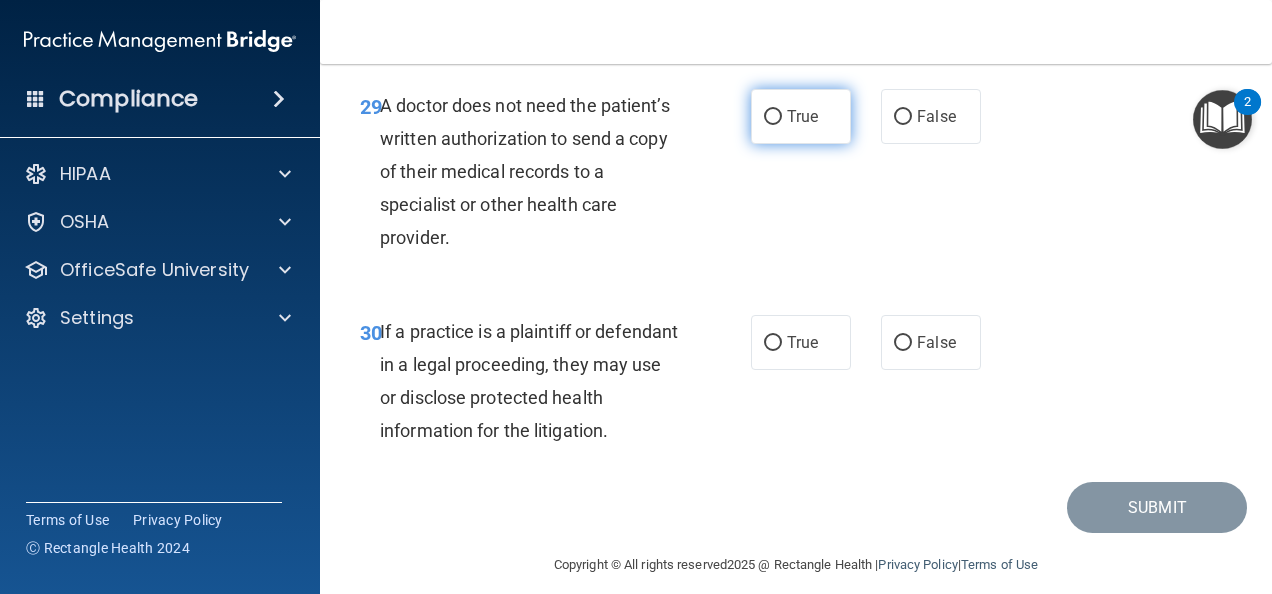 click on "True" at bounding box center [801, 116] 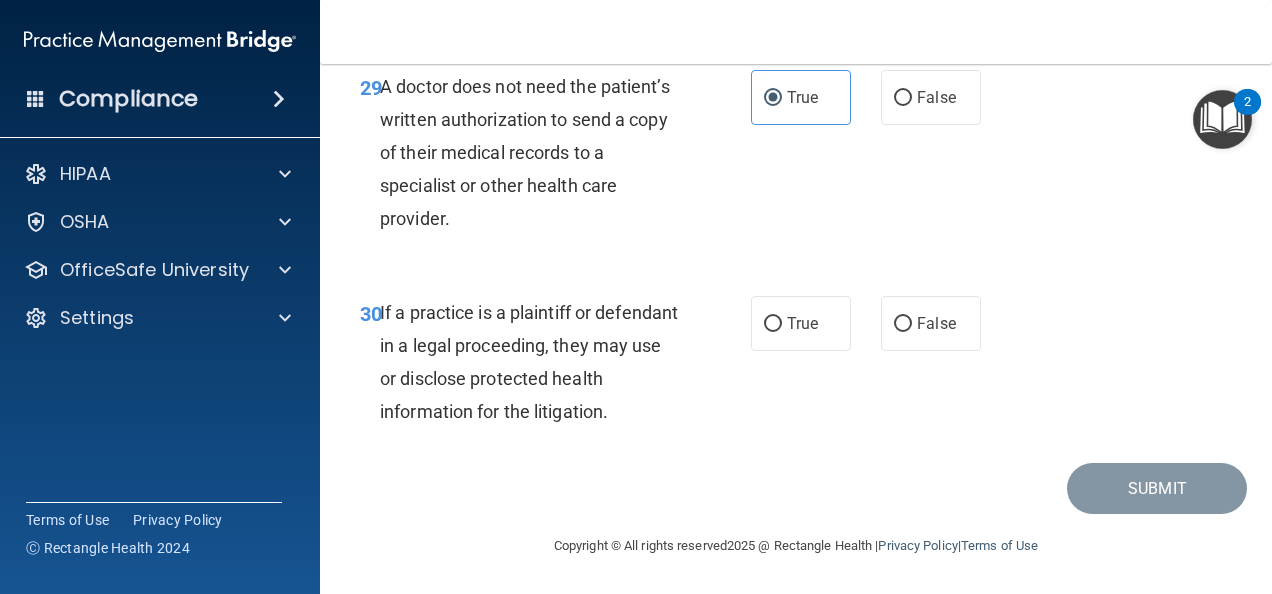 scroll, scrollTop: 5977, scrollLeft: 0, axis: vertical 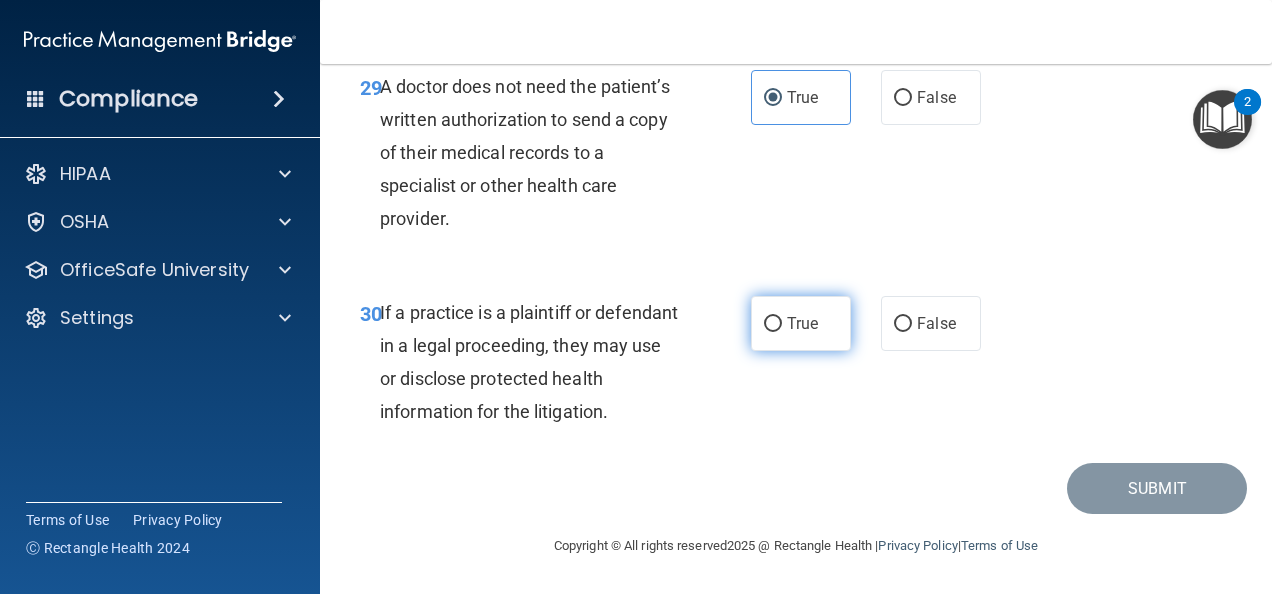 click on "True" at bounding box center [801, 323] 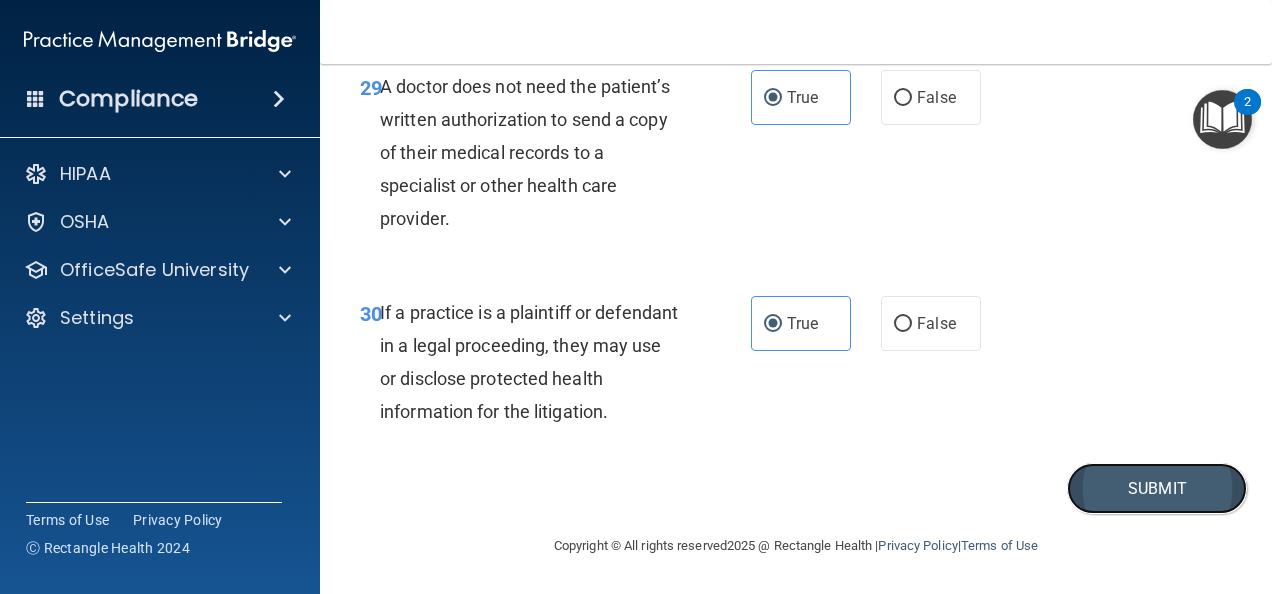 click on "Submit" at bounding box center [1157, 488] 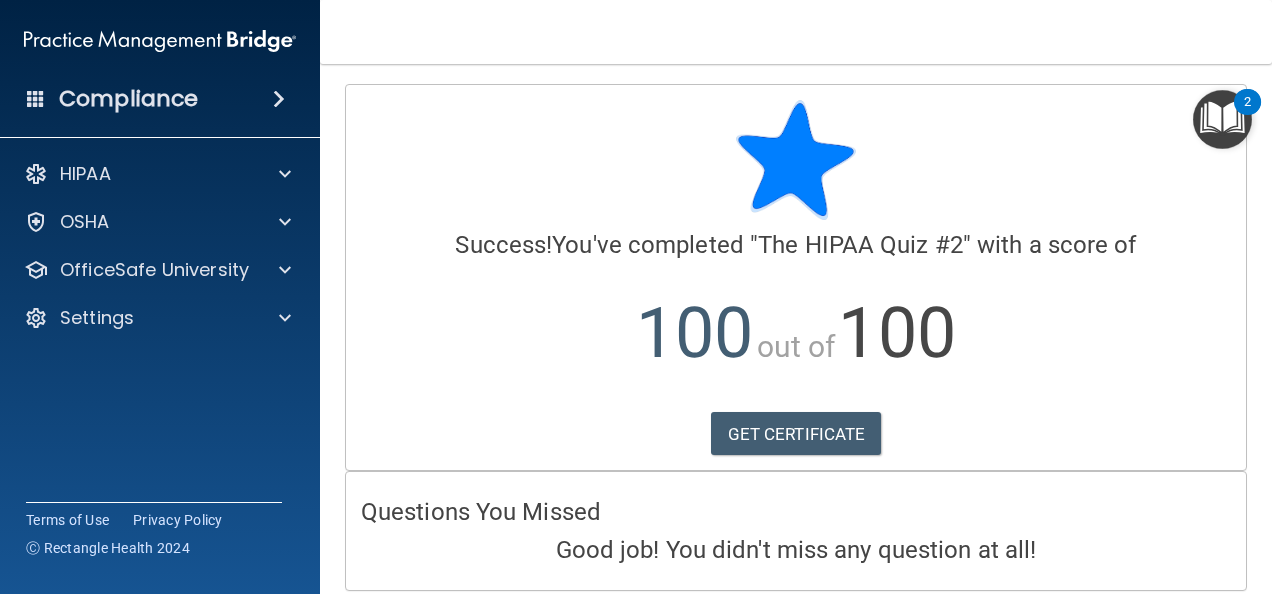 scroll, scrollTop: 74, scrollLeft: 0, axis: vertical 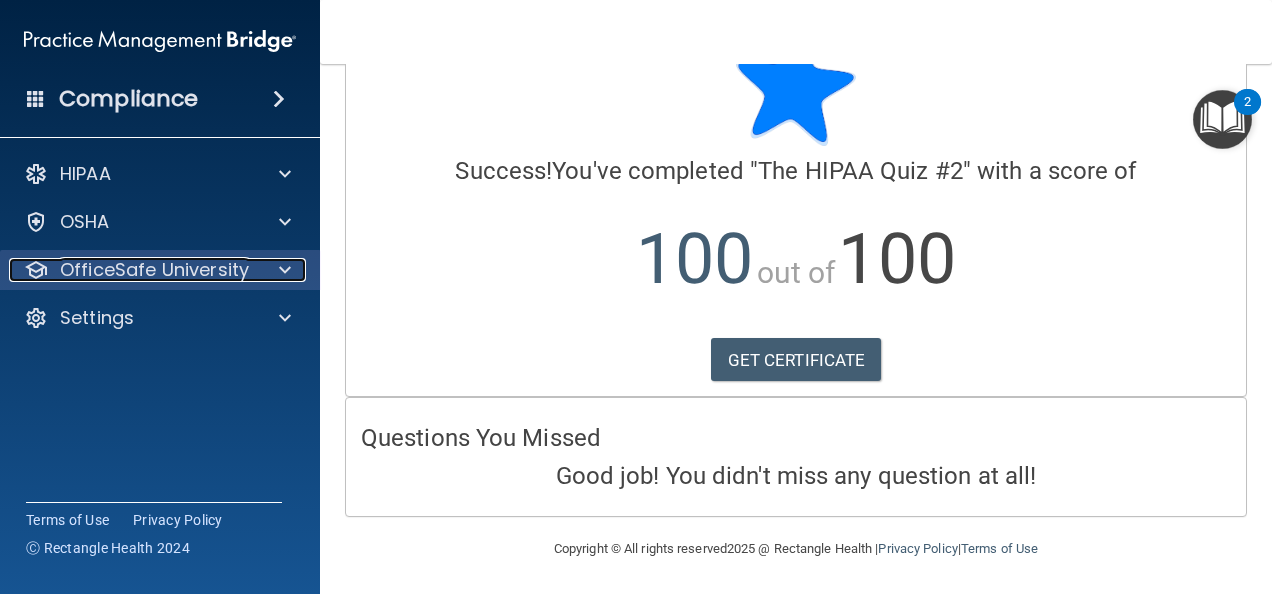 click on "OfficeSafe University" at bounding box center (133, 270) 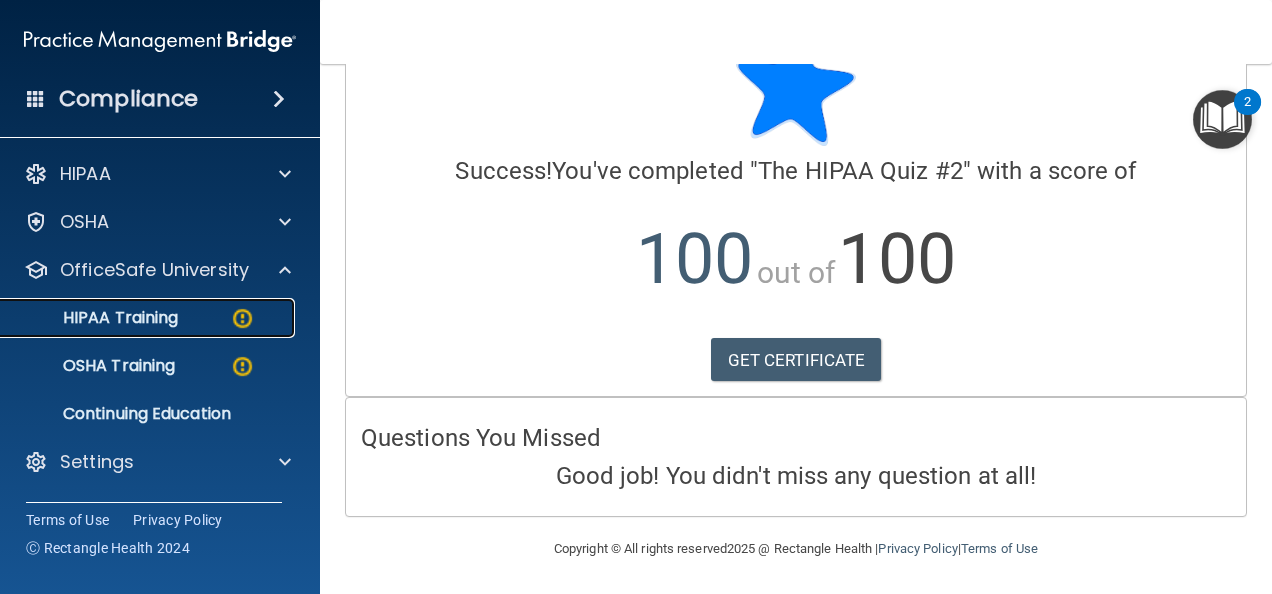 click on "HIPAA Training" at bounding box center [149, 318] 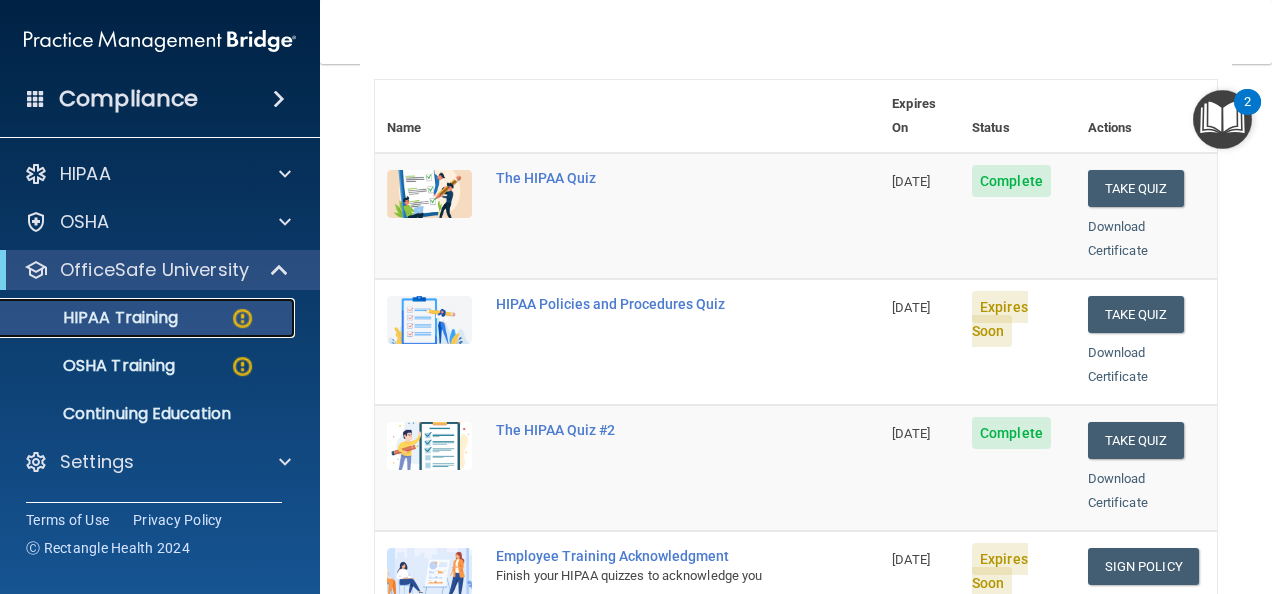 scroll, scrollTop: 216, scrollLeft: 0, axis: vertical 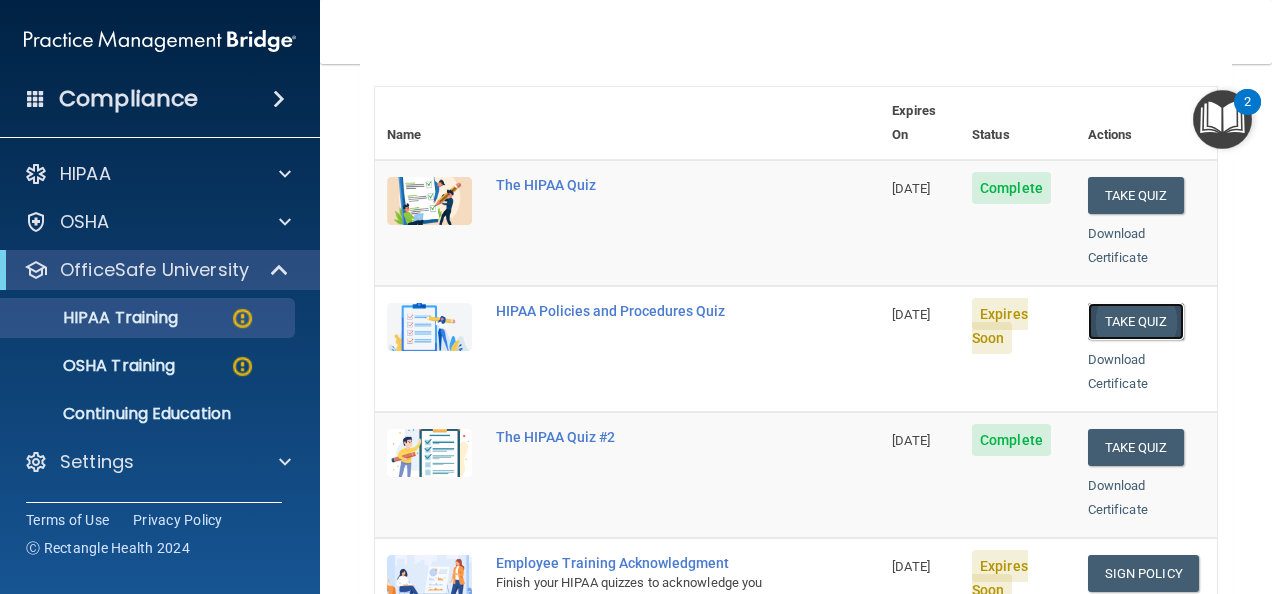 click on "Take Quiz" at bounding box center (1136, 321) 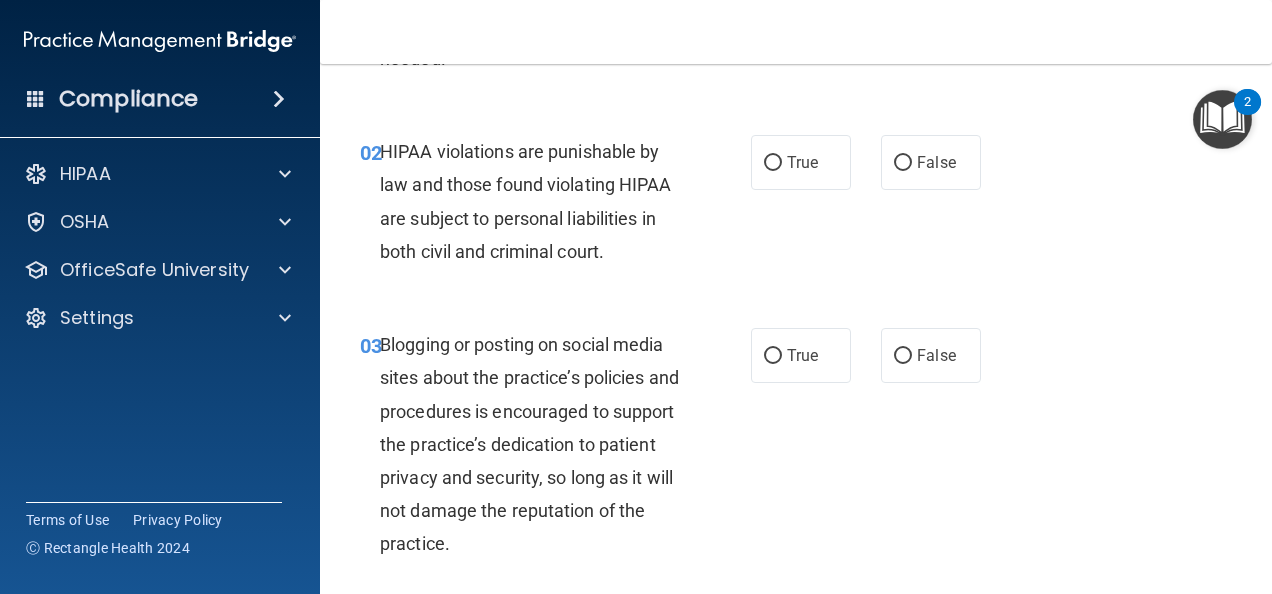 scroll, scrollTop: 0, scrollLeft: 0, axis: both 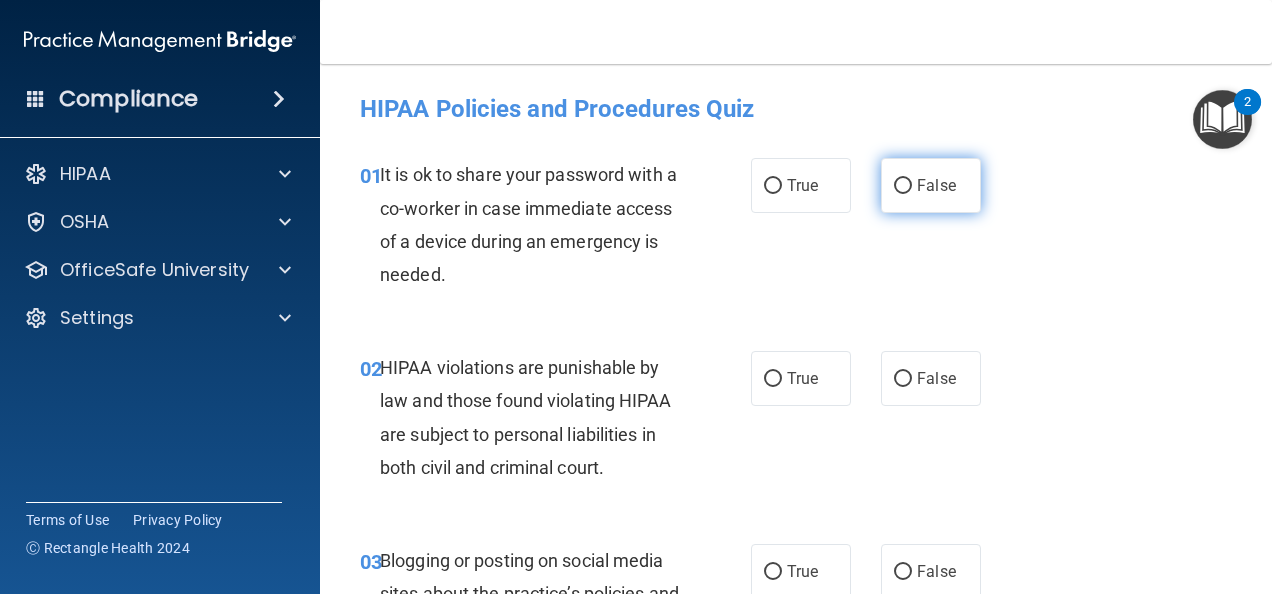 click on "False" at bounding box center [931, 185] 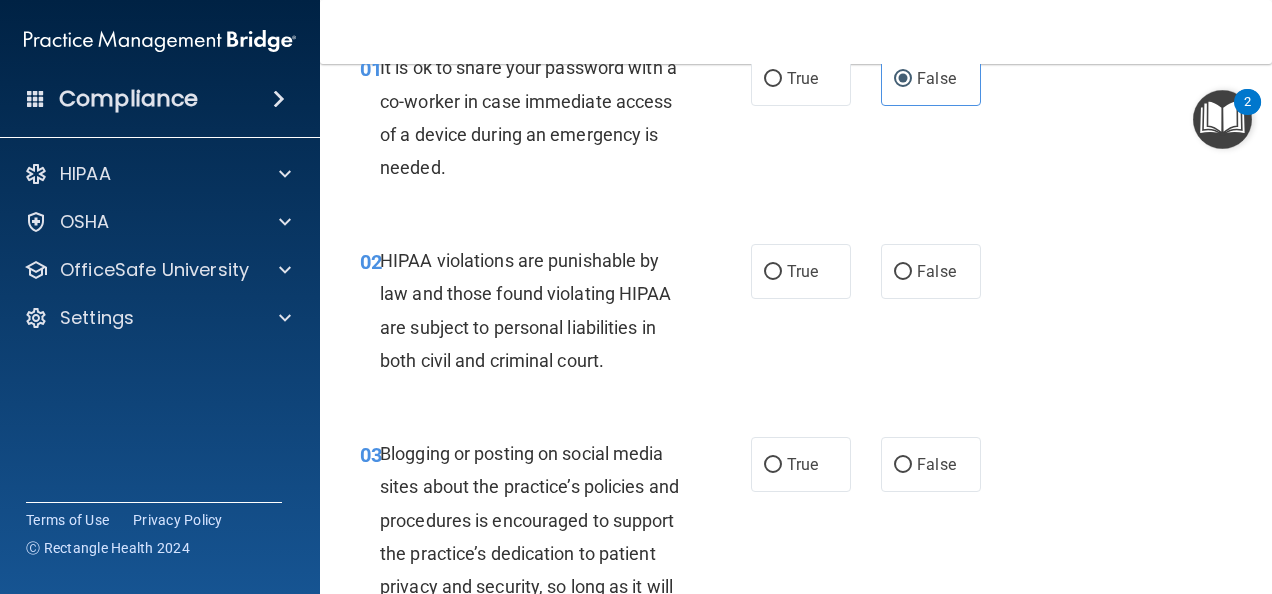 scroll, scrollTop: 157, scrollLeft: 0, axis: vertical 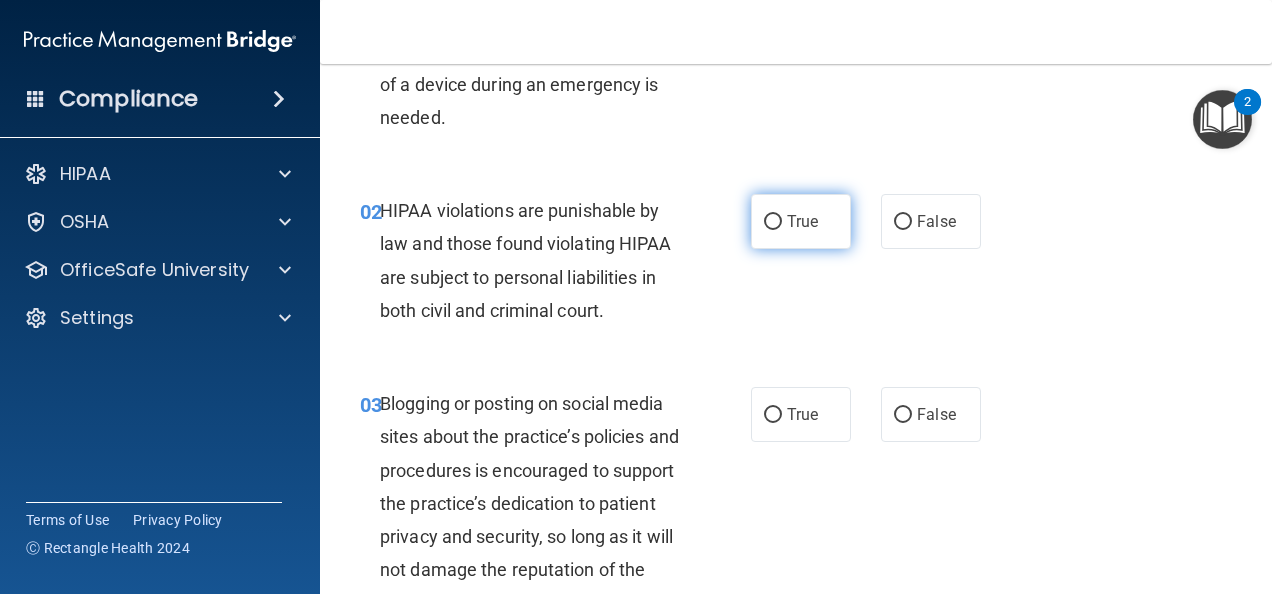 click on "True" at bounding box center (801, 221) 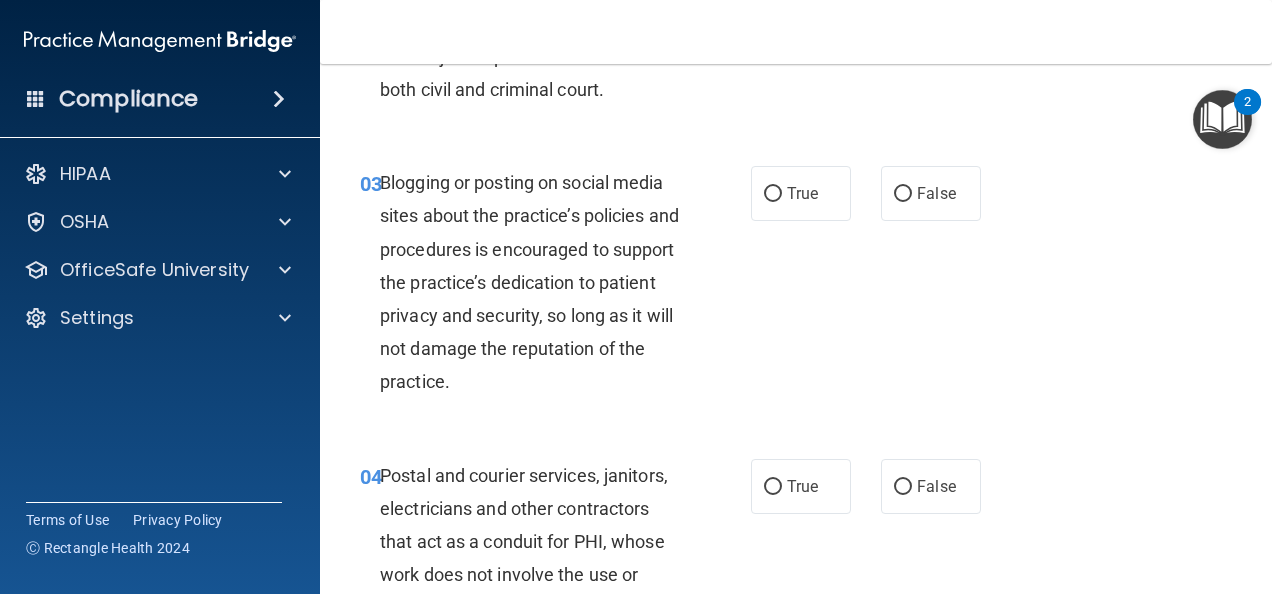 scroll, scrollTop: 379, scrollLeft: 0, axis: vertical 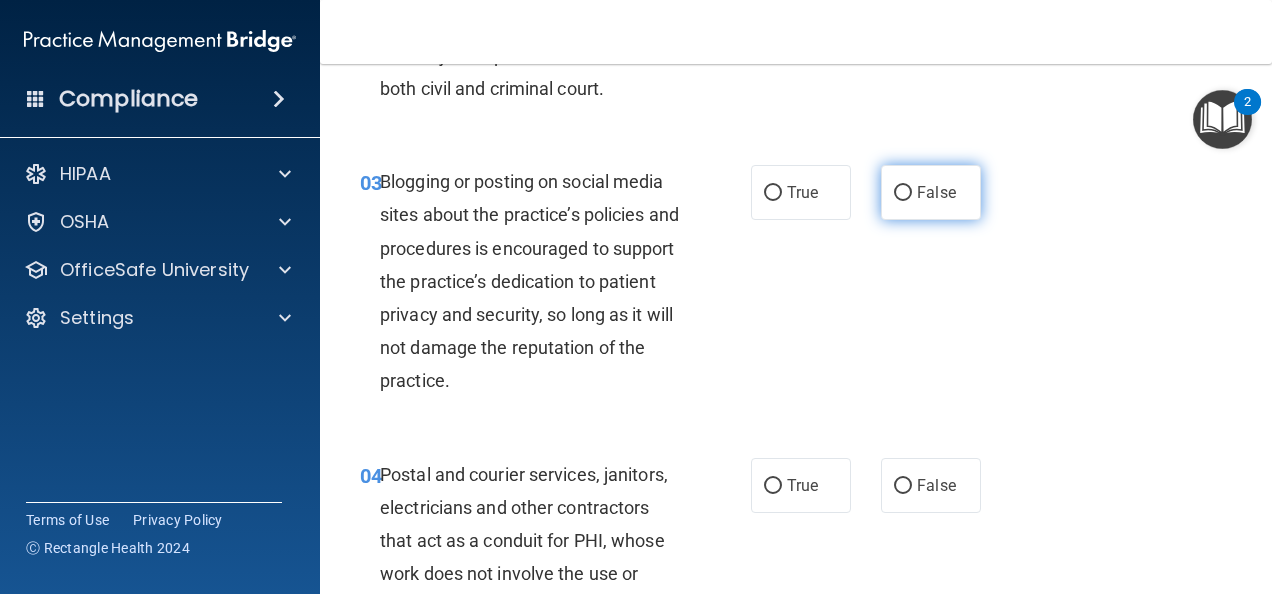 click on "False" at bounding box center (903, 193) 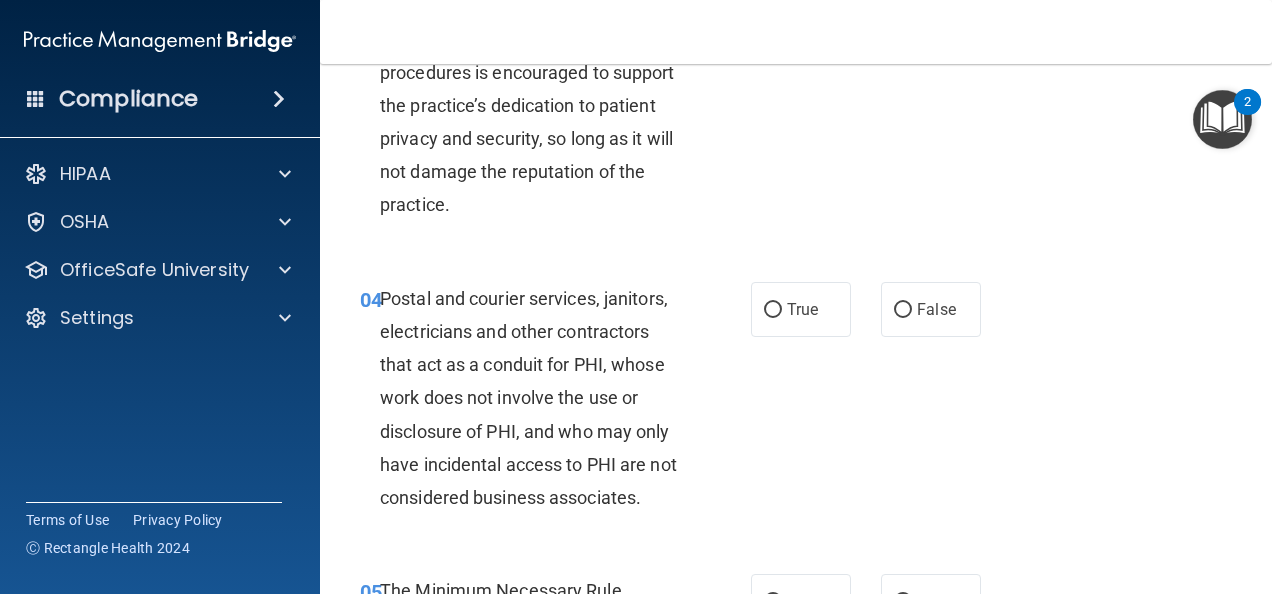 scroll, scrollTop: 562, scrollLeft: 0, axis: vertical 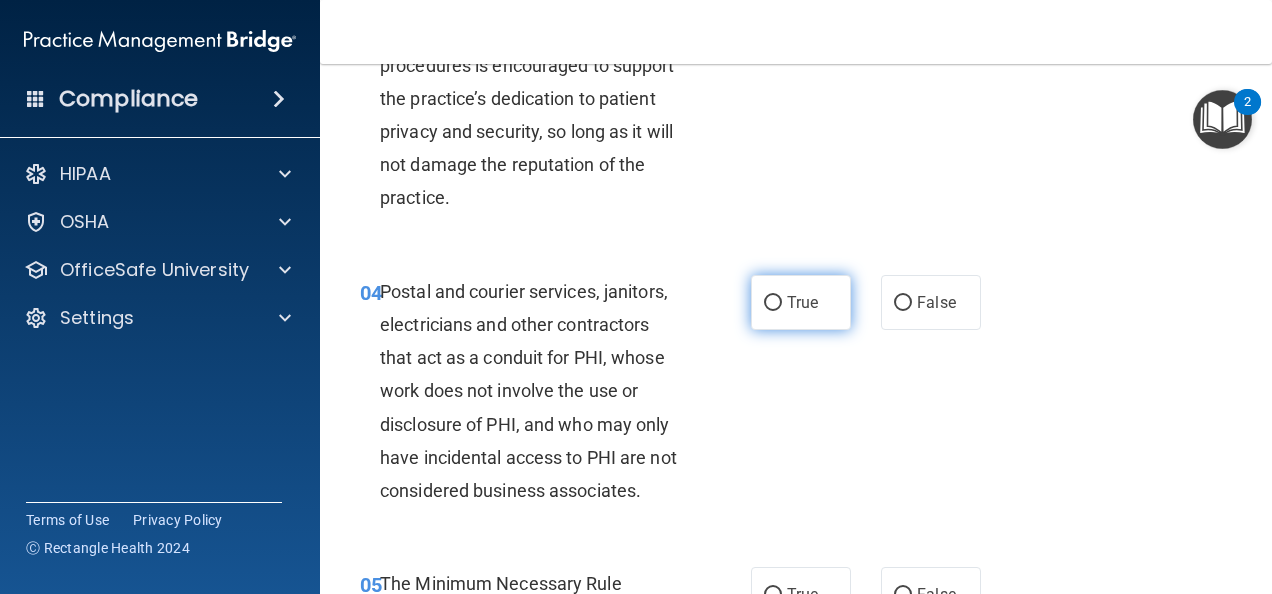 click on "True" at bounding box center (801, 302) 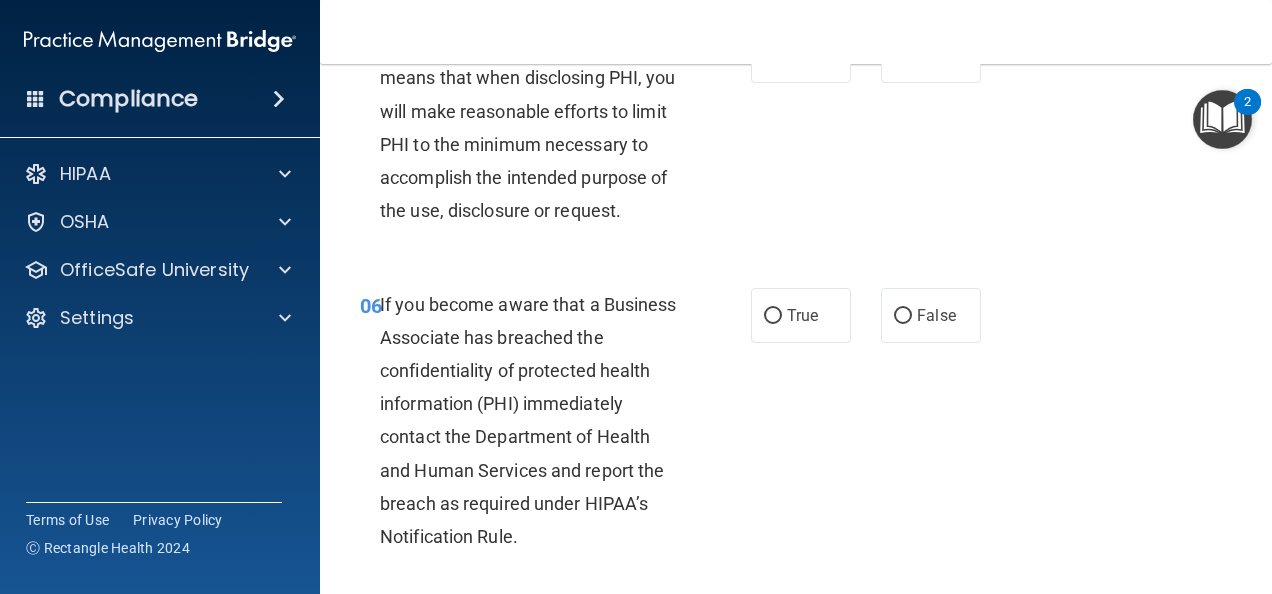 scroll, scrollTop: 1102, scrollLeft: 0, axis: vertical 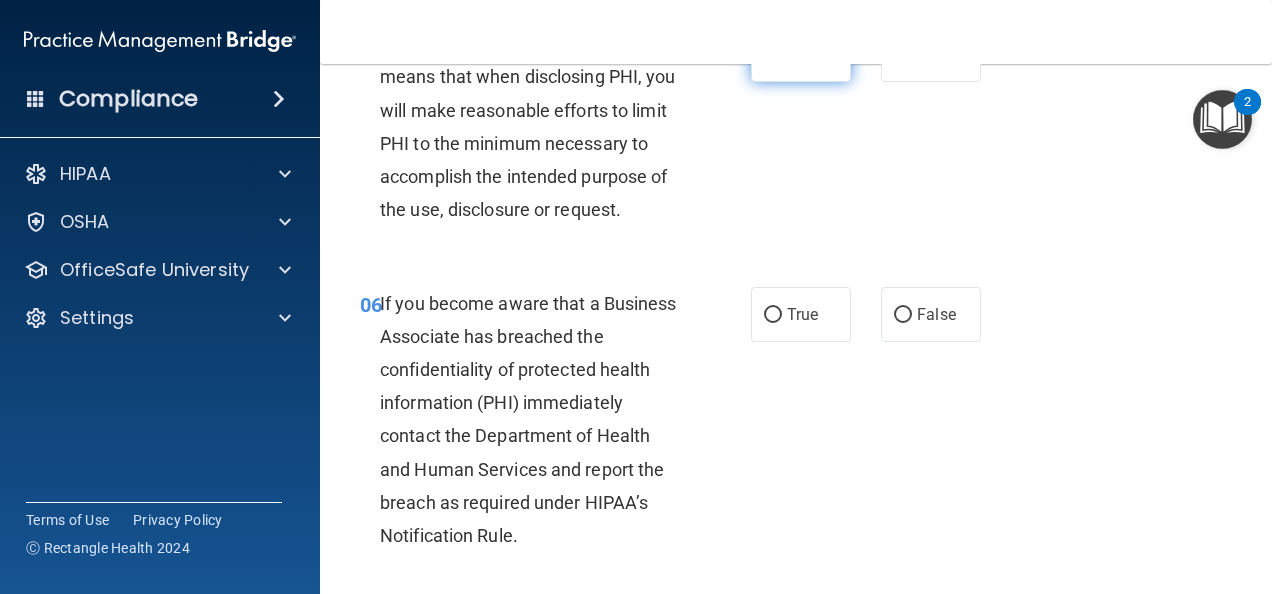 click on "True" at bounding box center [802, 54] 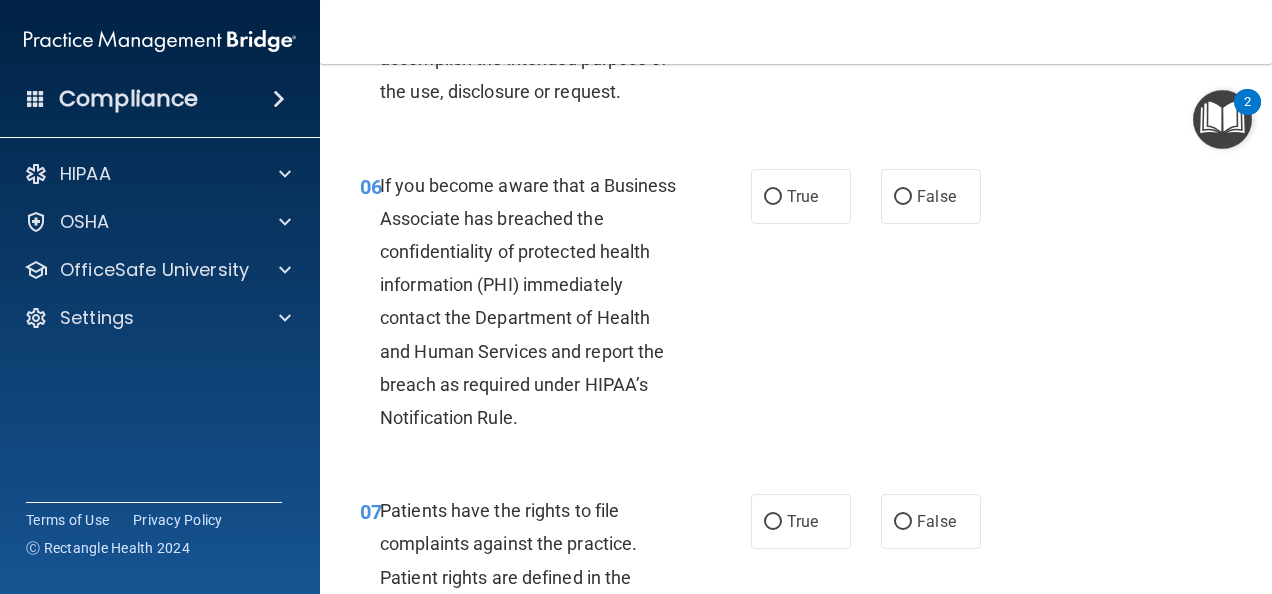 scroll, scrollTop: 1326, scrollLeft: 0, axis: vertical 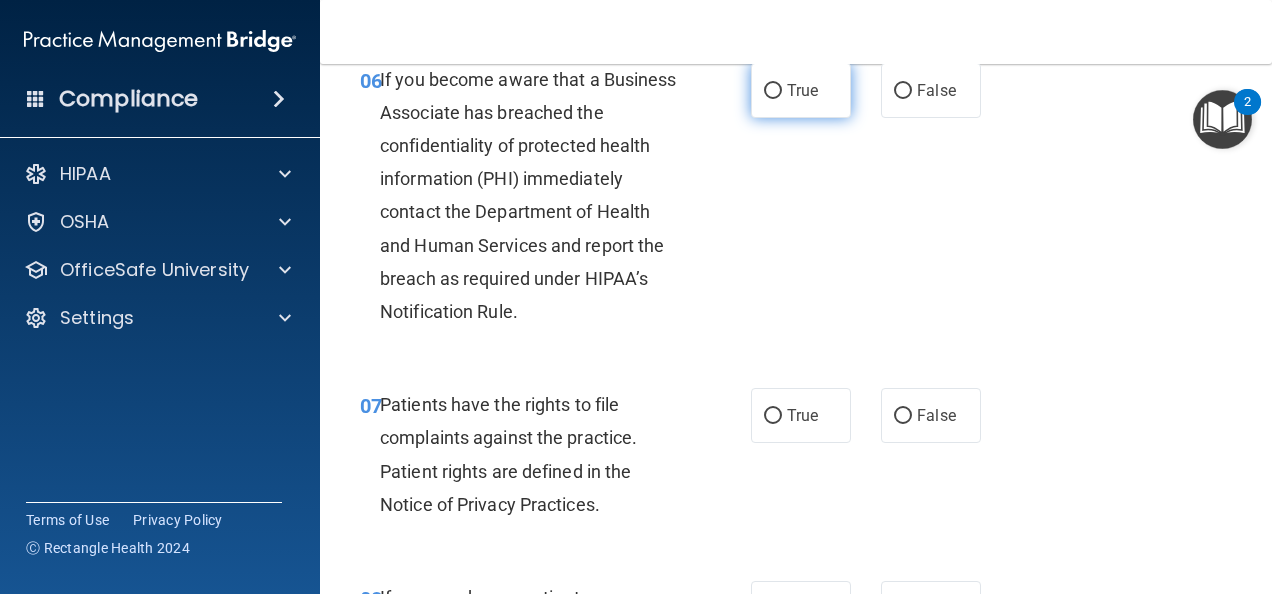 click on "True" at bounding box center [801, 90] 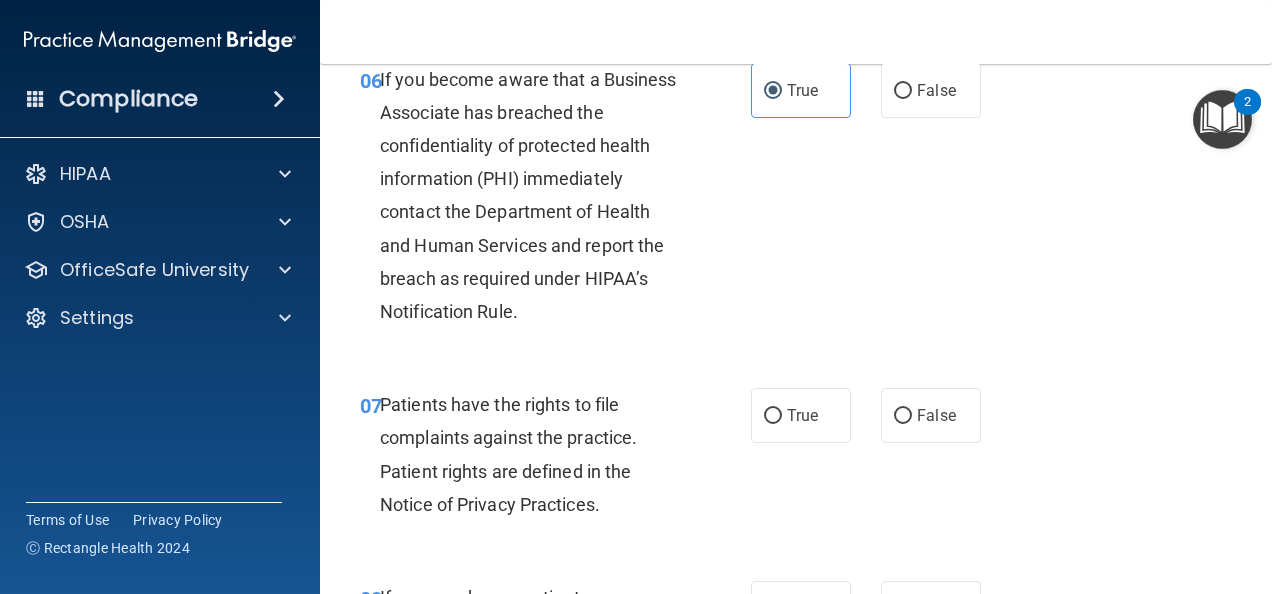 scroll, scrollTop: 1500, scrollLeft: 0, axis: vertical 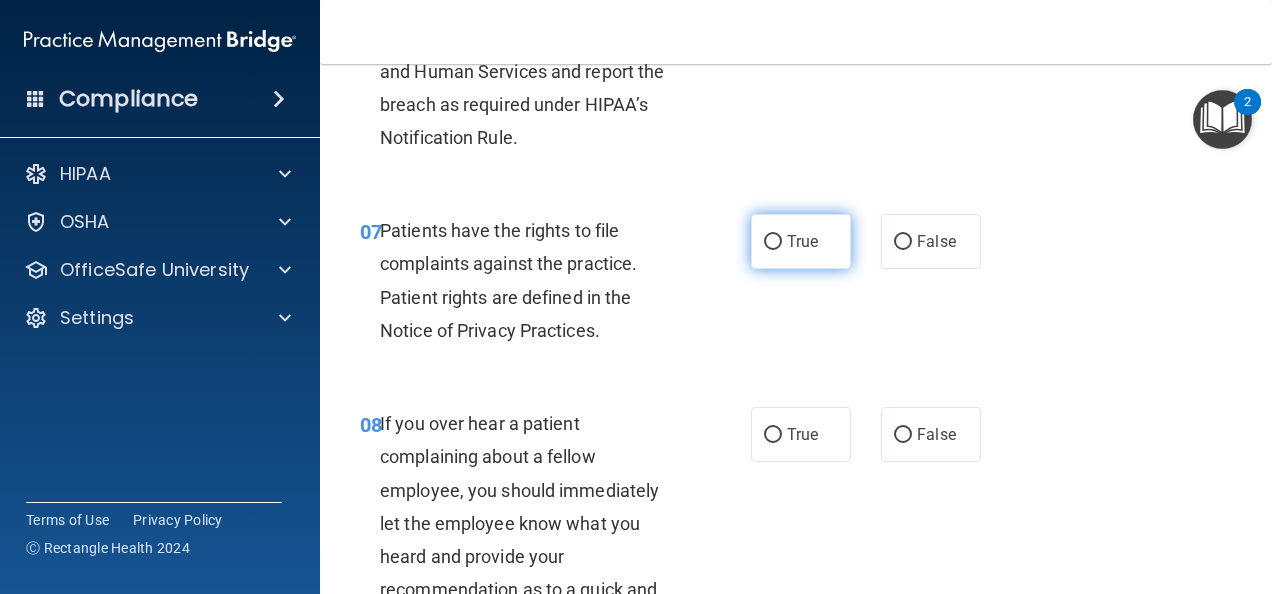 click on "True" at bounding box center (801, 241) 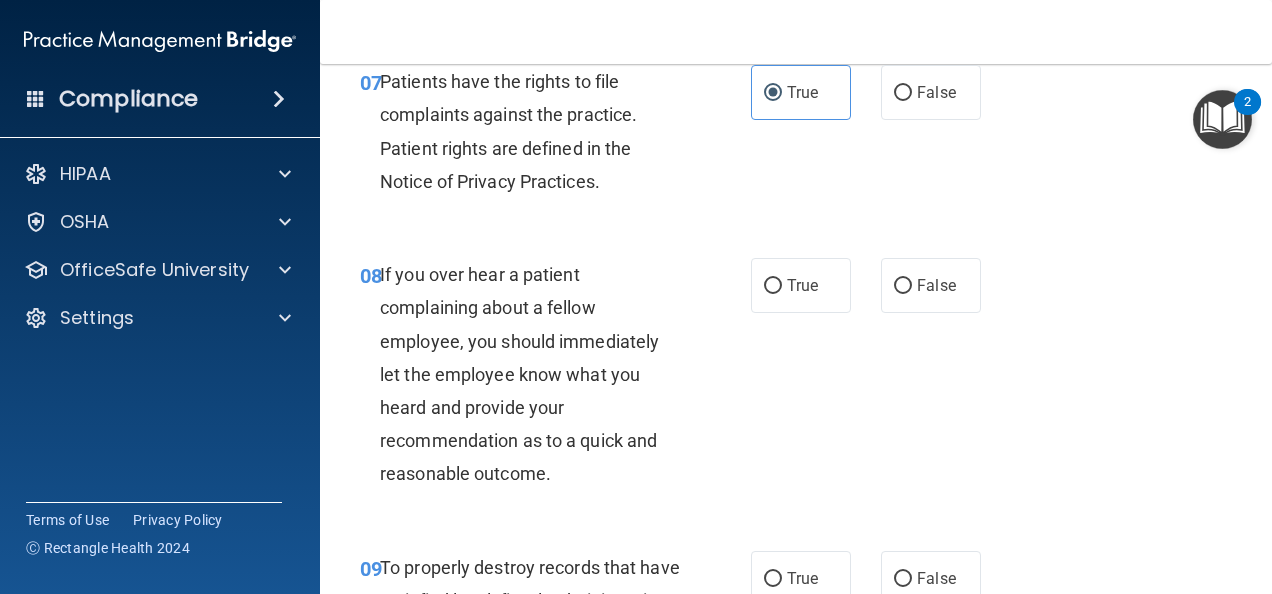 scroll, scrollTop: 1650, scrollLeft: 0, axis: vertical 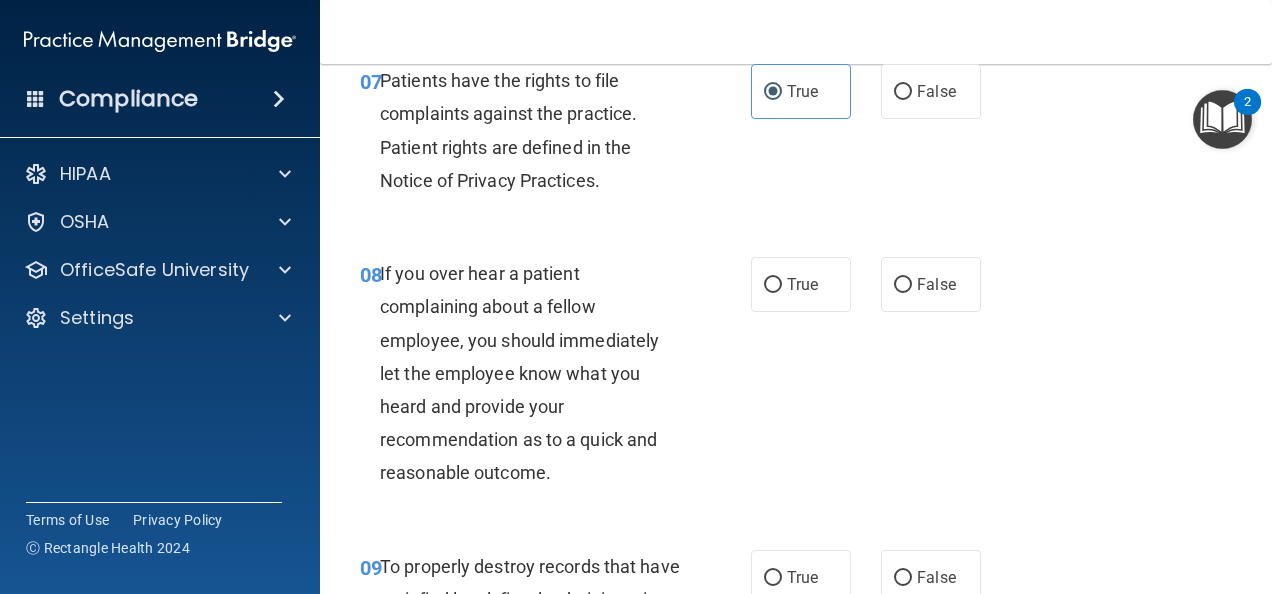 click on "08       If you over hear a patient complaining about a fellow employee, you should immediately let the employee know what you heard and provide your recommendation as to a quick and reasonable outcome.                  True           False" at bounding box center [796, 378] 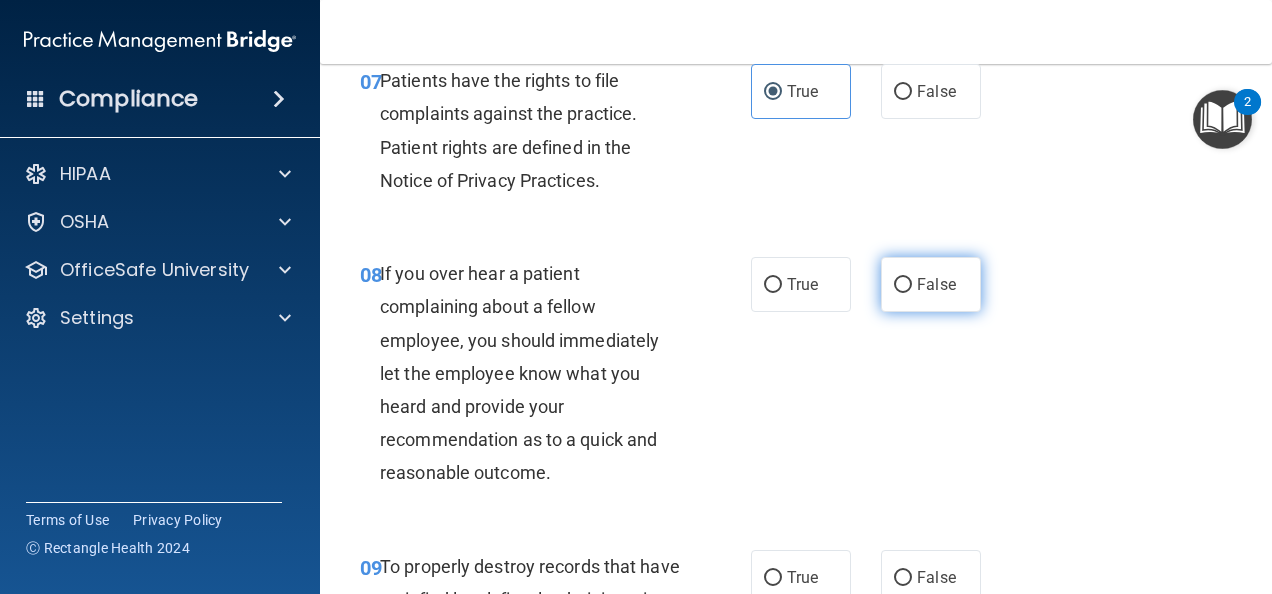 click on "False" at bounding box center [931, 284] 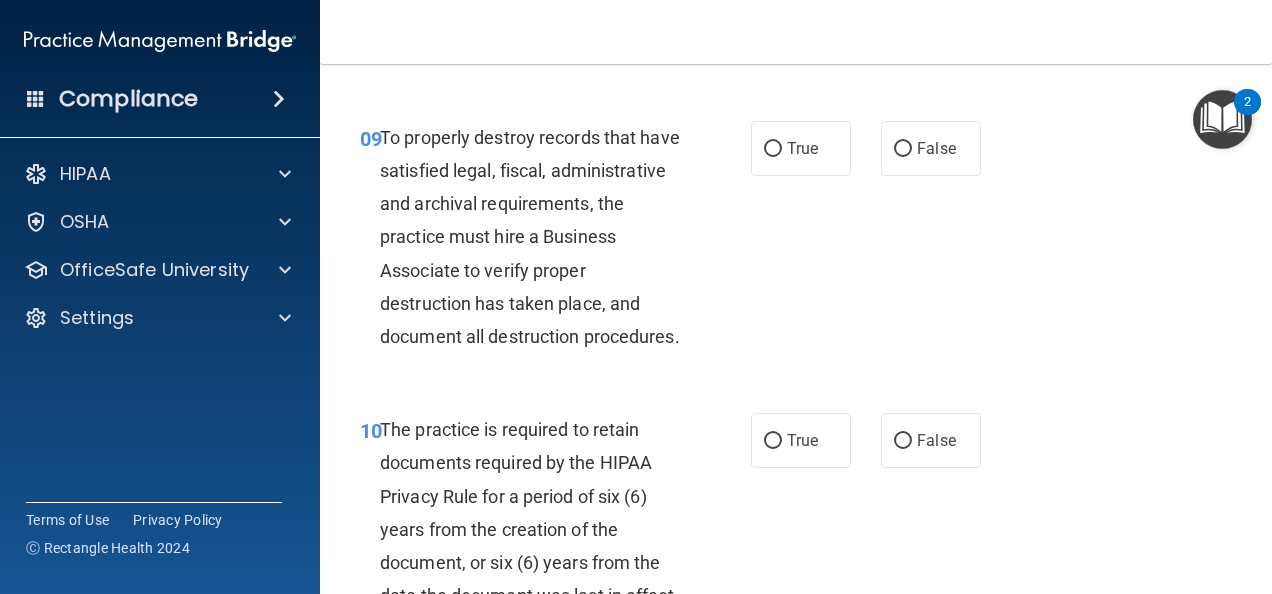 scroll, scrollTop: 2080, scrollLeft: 0, axis: vertical 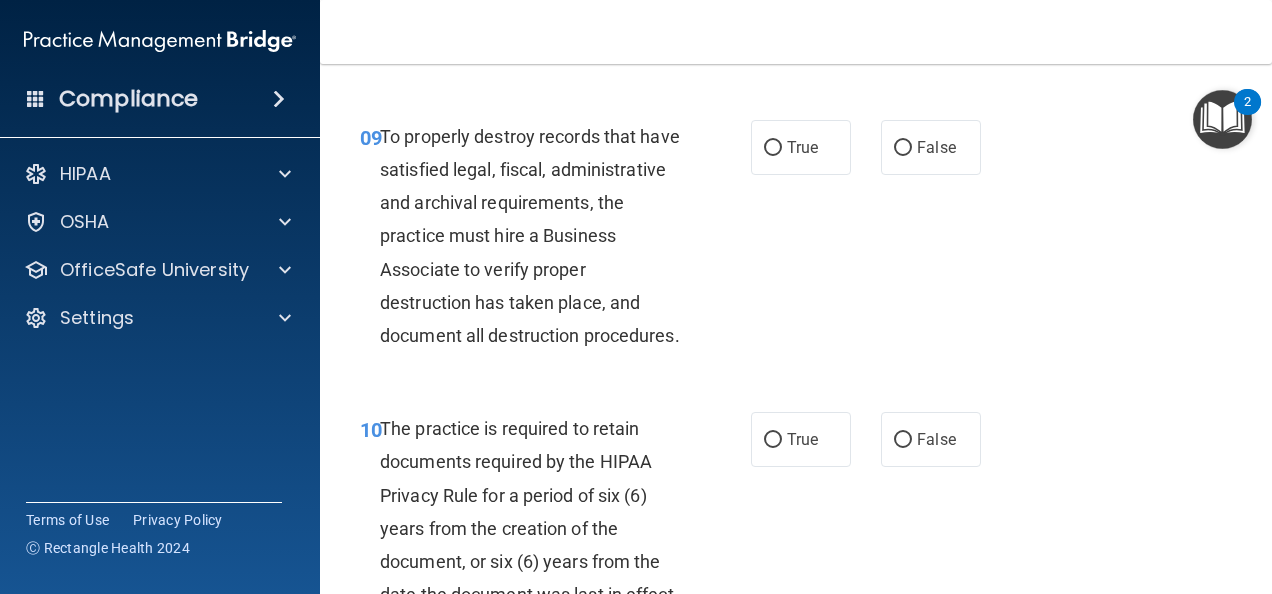 click on "09       To properly destroy records that have satisfied legal, fiscal, administrative and archival requirements, the practice must hire a Business Associate to verify proper destruction has taken place, and document all destruction procedures.                  True           False" at bounding box center (796, 241) 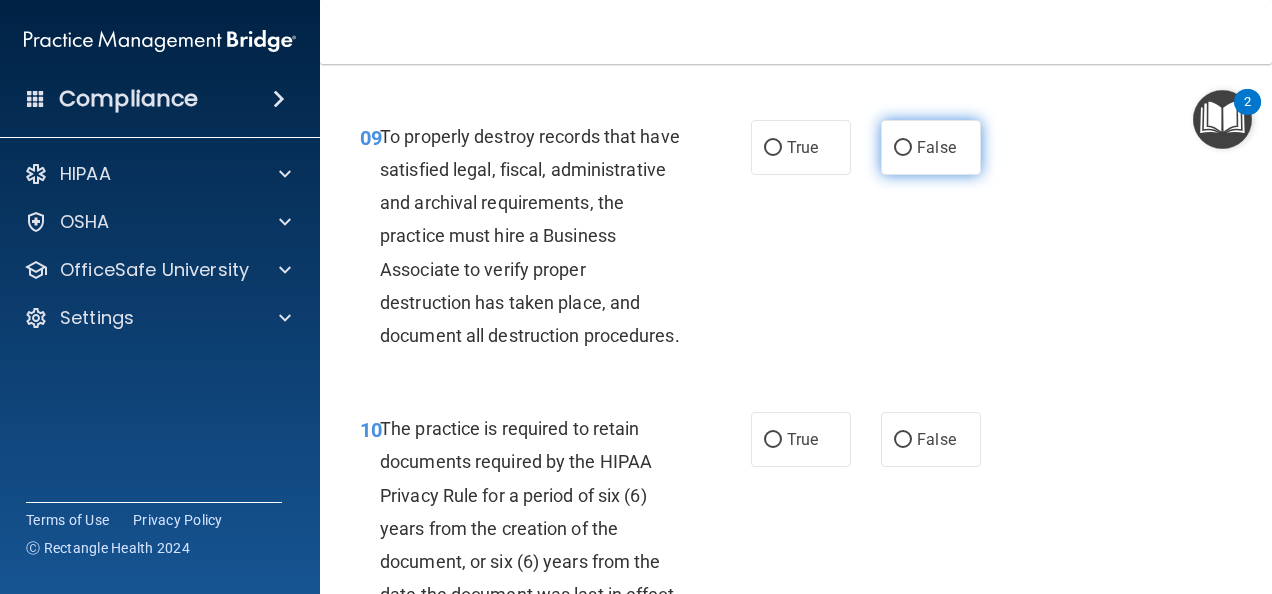 click on "False" at bounding box center (936, 147) 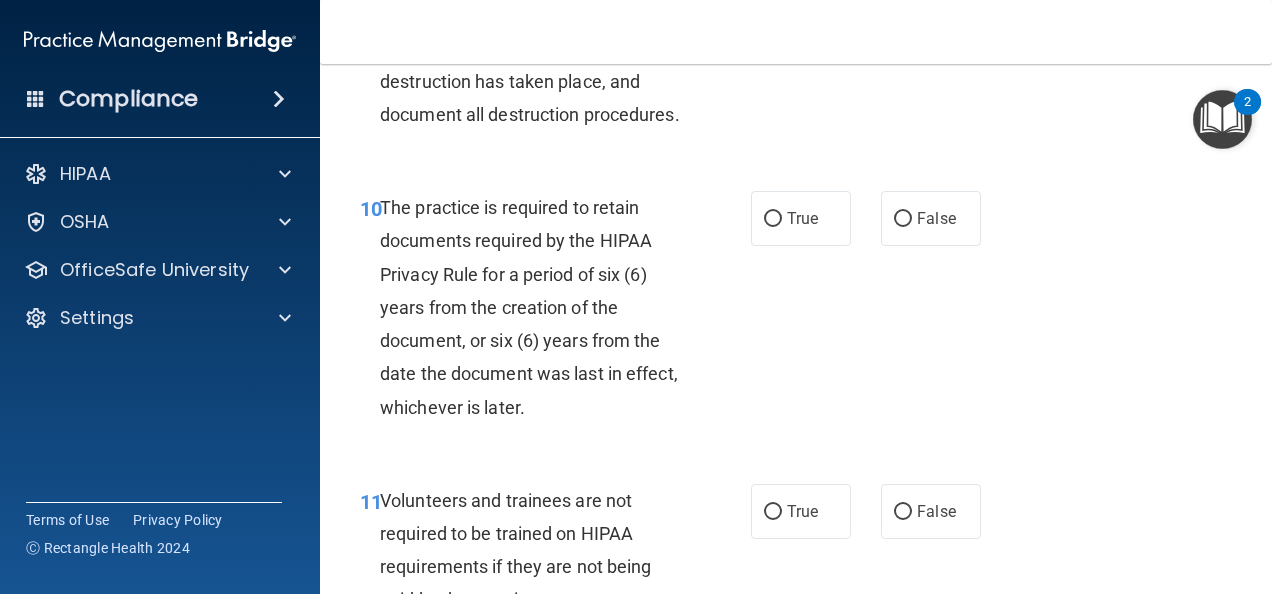 scroll, scrollTop: 2302, scrollLeft: 0, axis: vertical 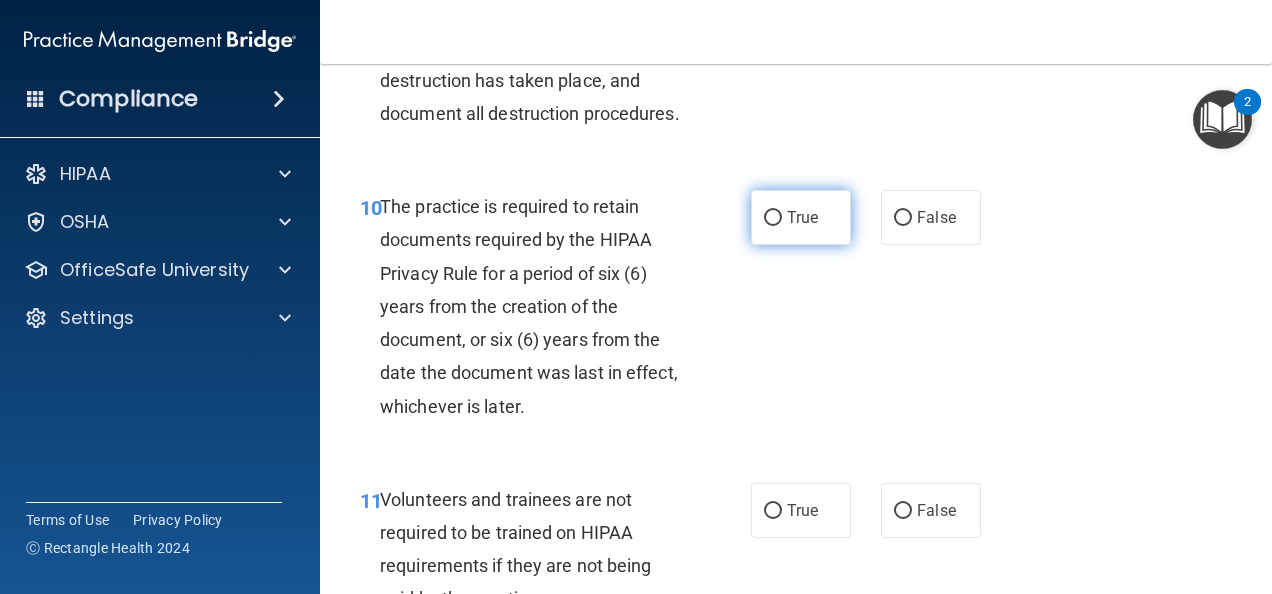 click on "True" at bounding box center (801, 217) 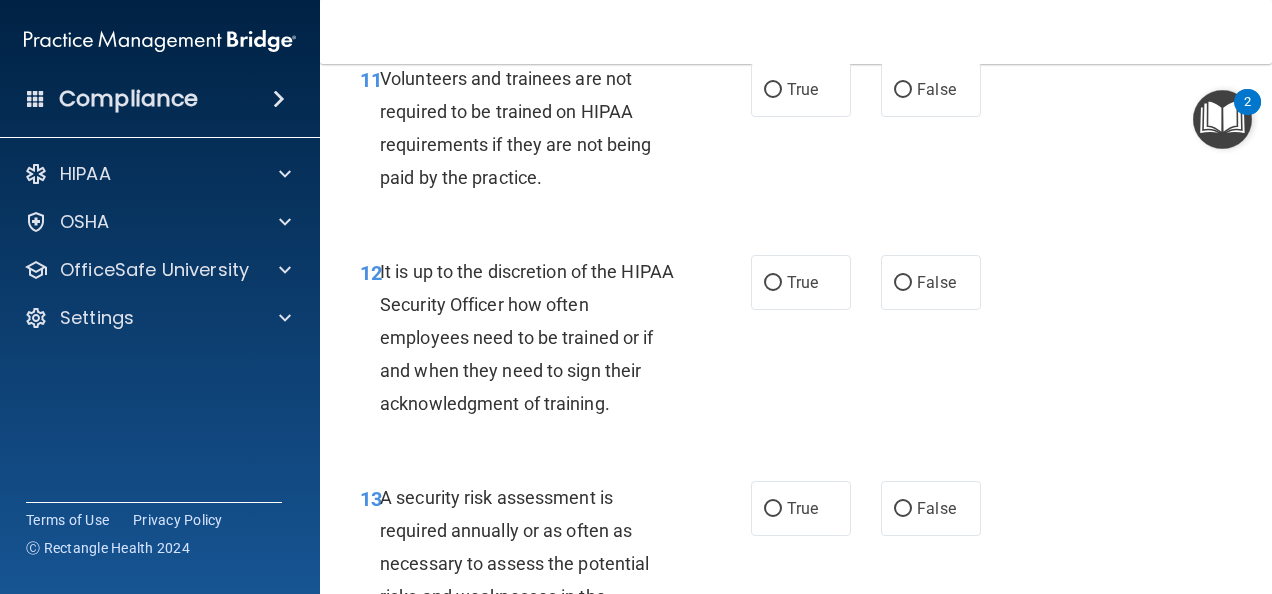 scroll, scrollTop: 2724, scrollLeft: 0, axis: vertical 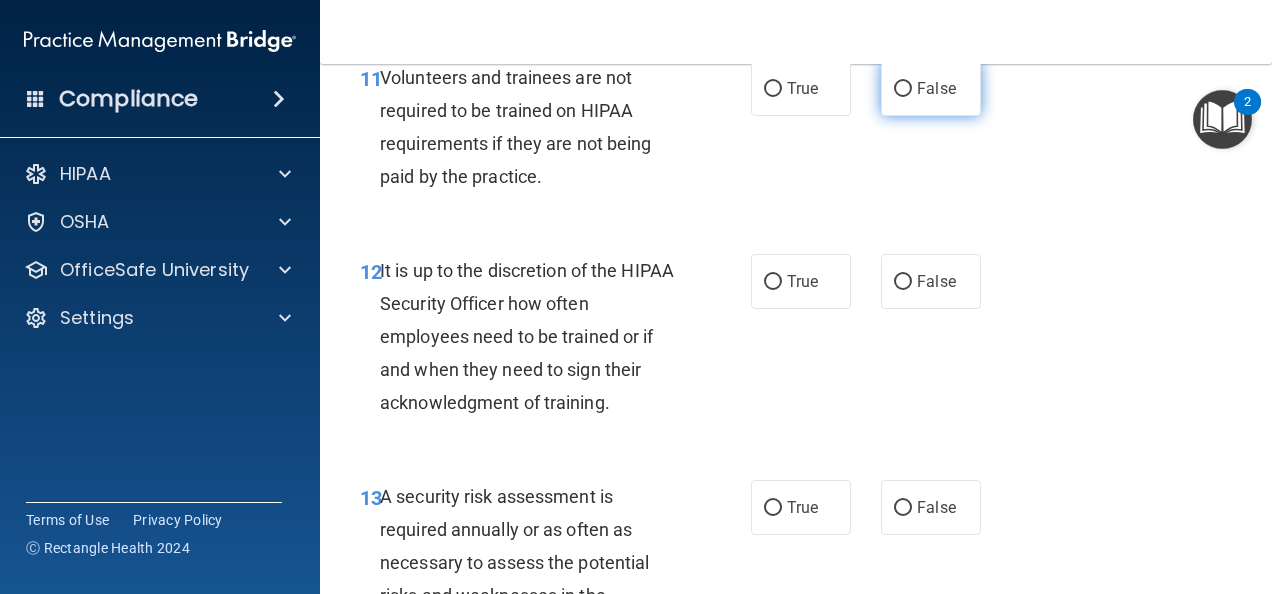 click on "False" at bounding box center [931, 88] 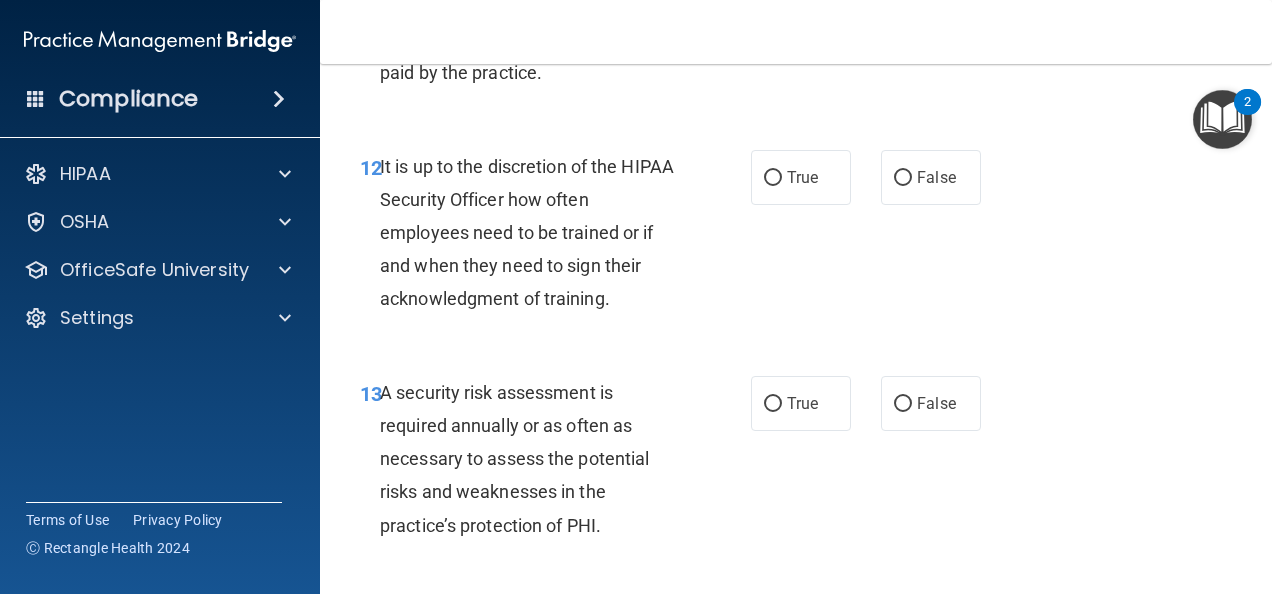 scroll, scrollTop: 2829, scrollLeft: 0, axis: vertical 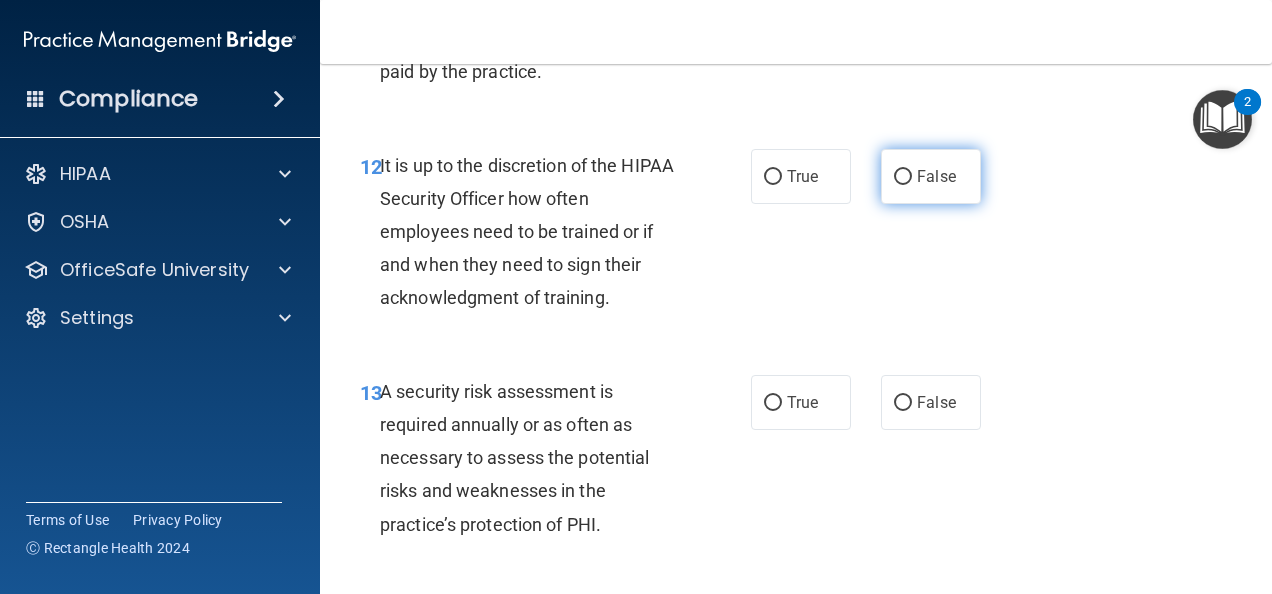 click on "False" at bounding box center (931, 176) 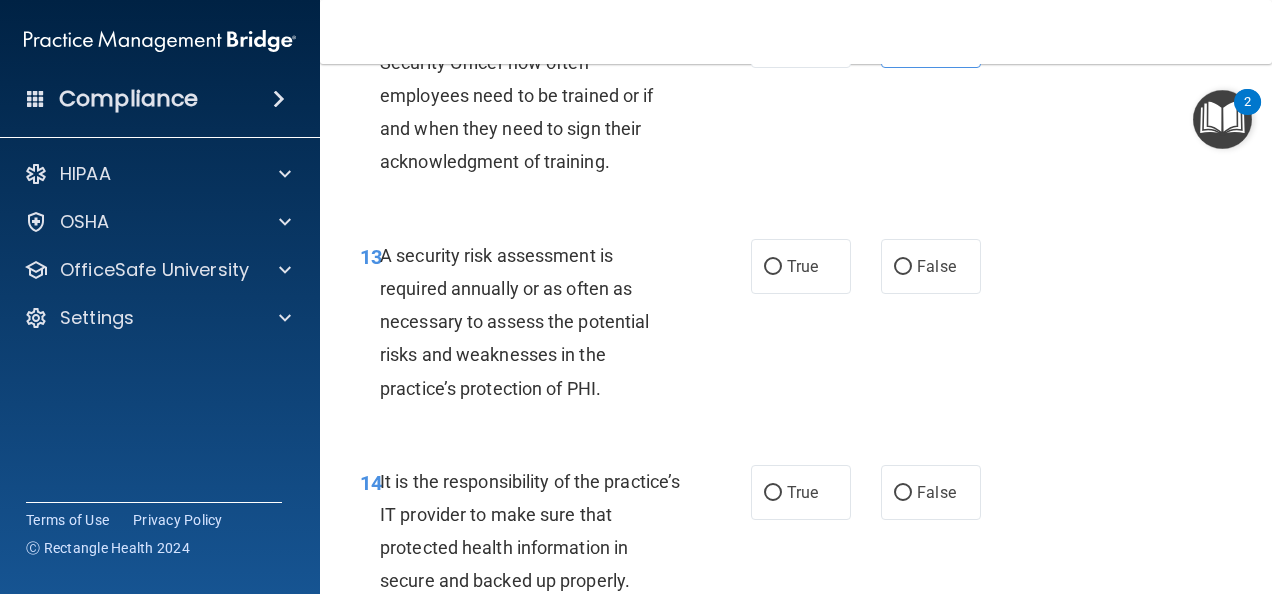 scroll, scrollTop: 2967, scrollLeft: 0, axis: vertical 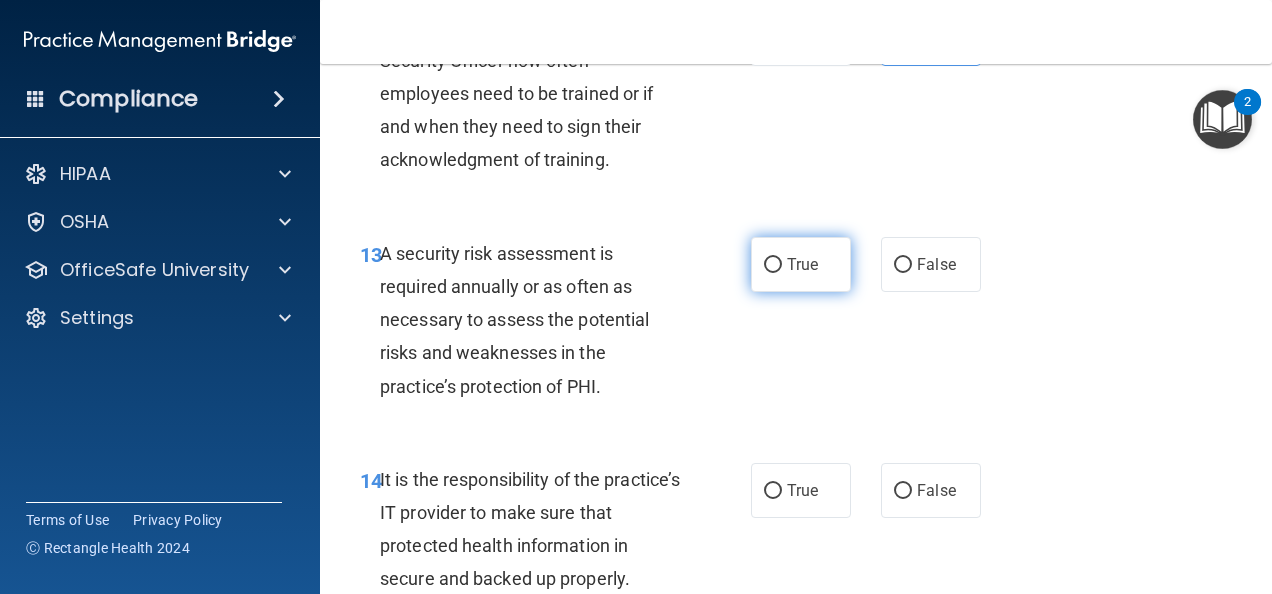 click on "True" at bounding box center (802, 264) 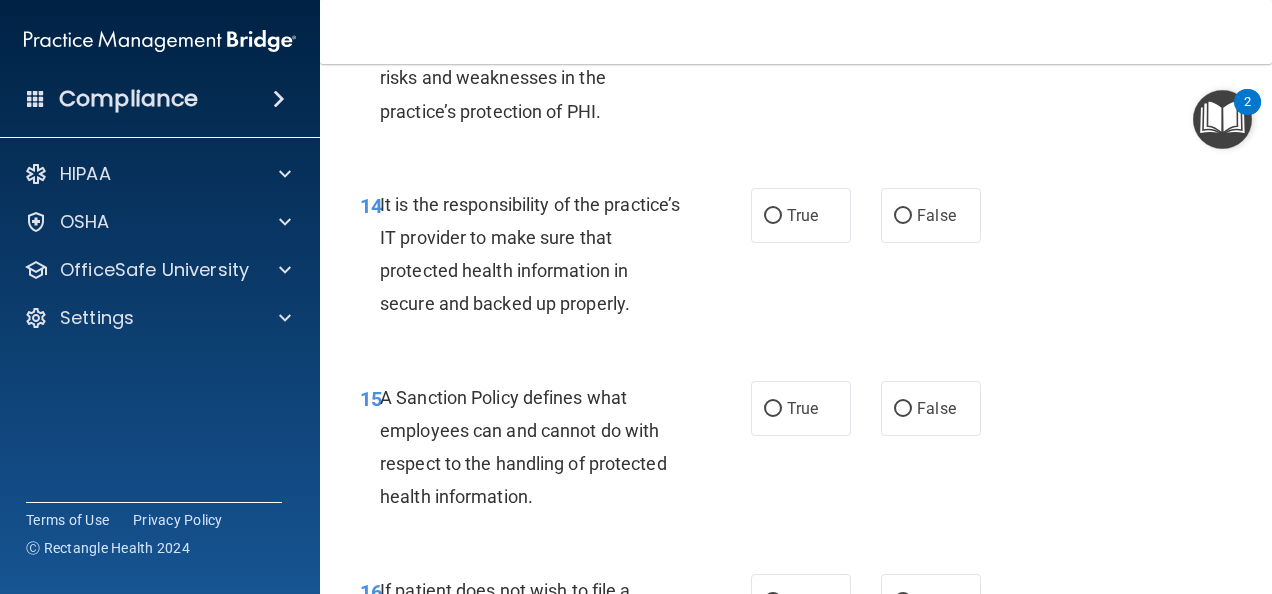 scroll, scrollTop: 3244, scrollLeft: 0, axis: vertical 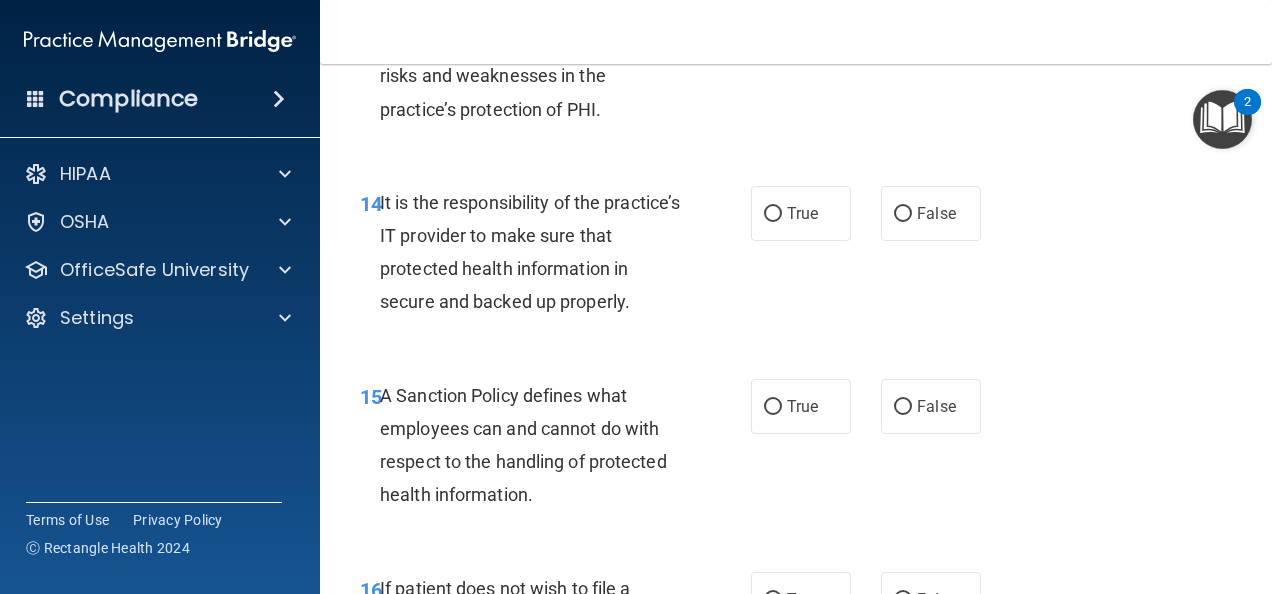 click on "14       It is the responsibility of the practice’s IT provider to make sure that protected health information in secure and backed up properly.                  True           False" at bounding box center [796, 257] 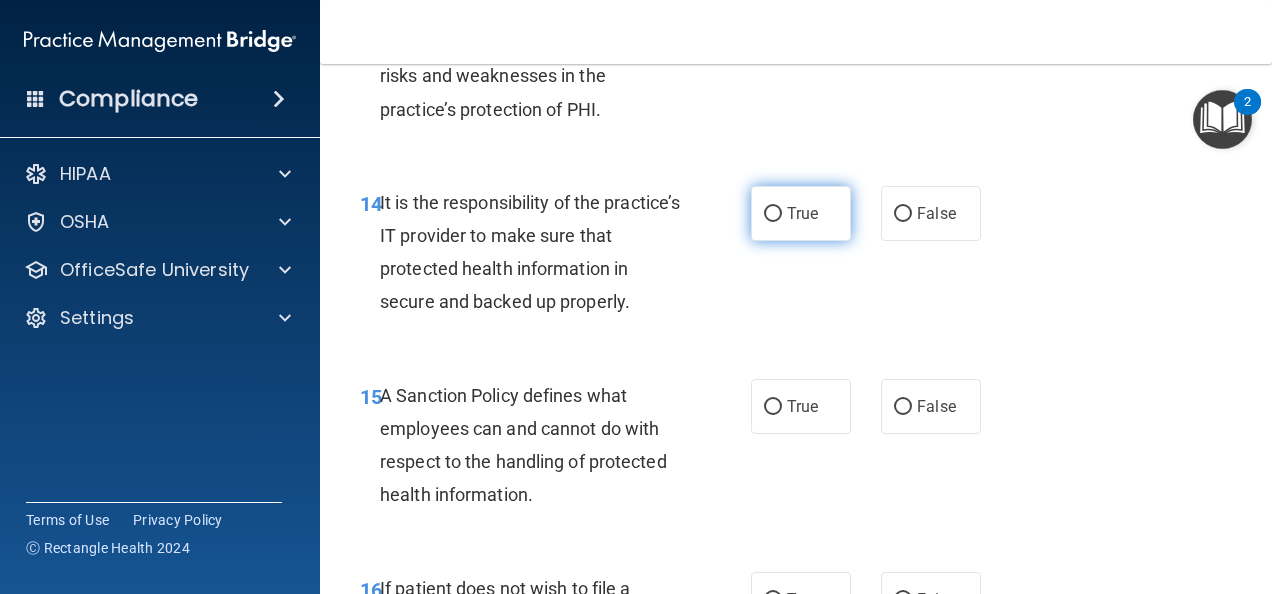 click on "True" at bounding box center (801, 213) 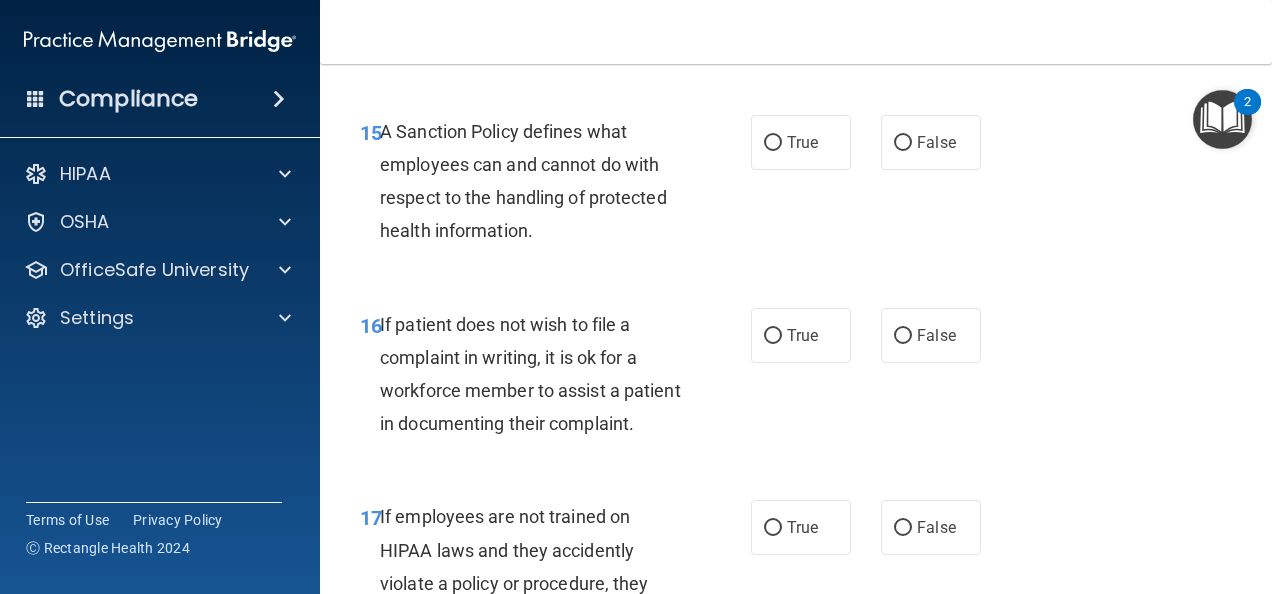 scroll, scrollTop: 3509, scrollLeft: 0, axis: vertical 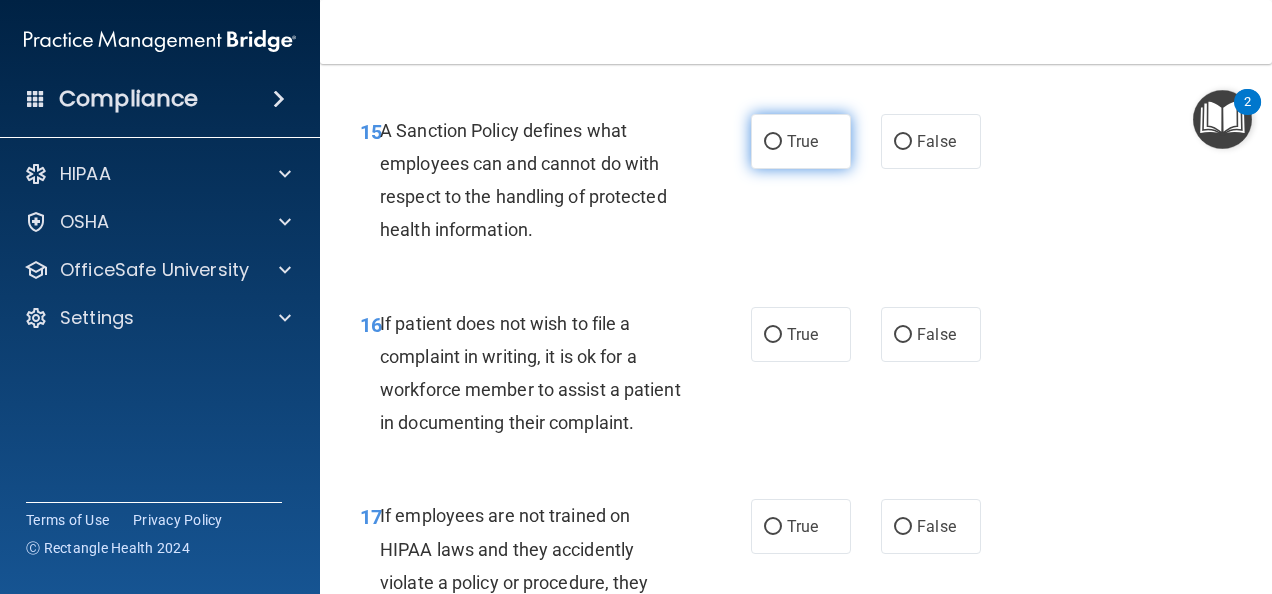 click on "True" at bounding box center (801, 141) 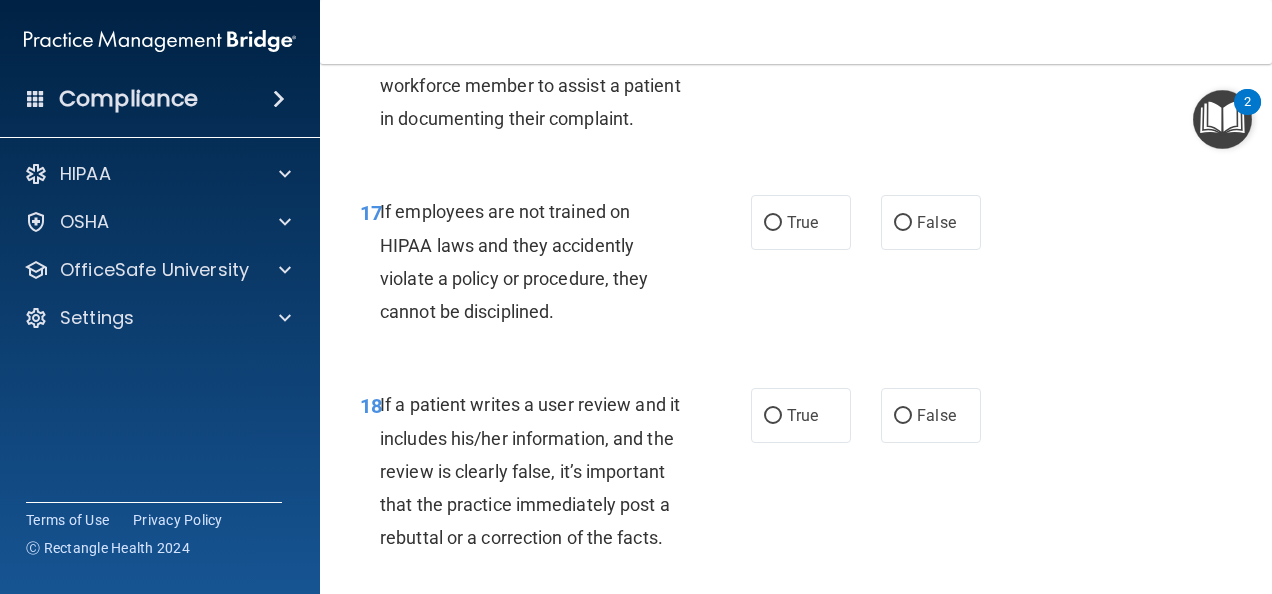 scroll, scrollTop: 3819, scrollLeft: 0, axis: vertical 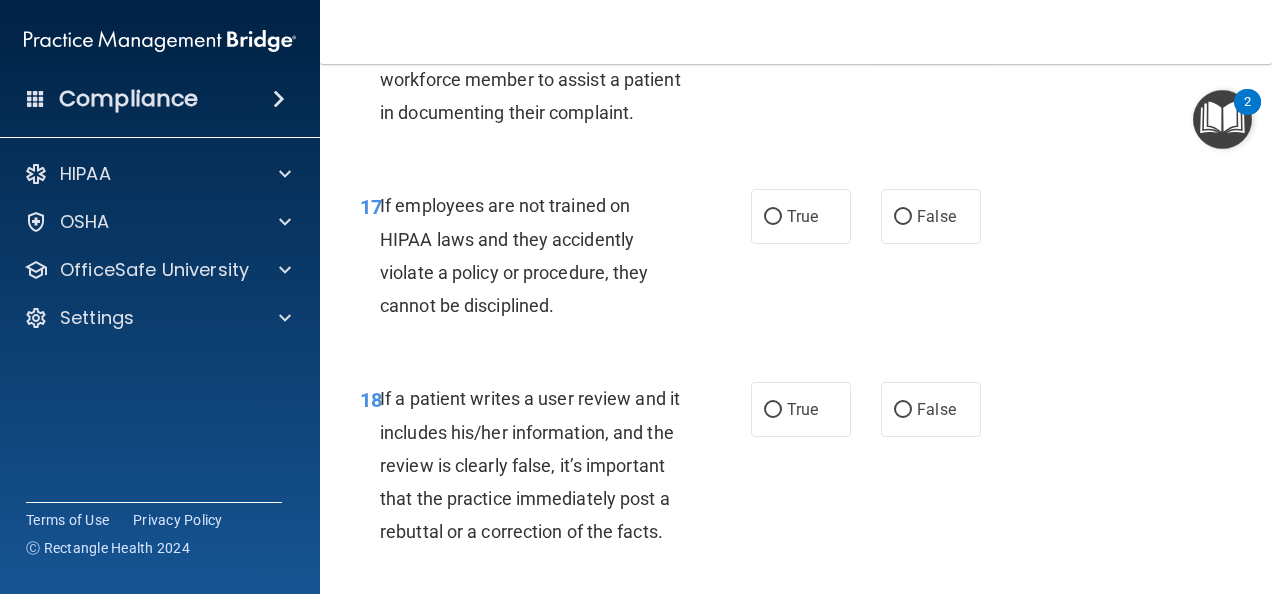 click on "False" at bounding box center (931, 24) 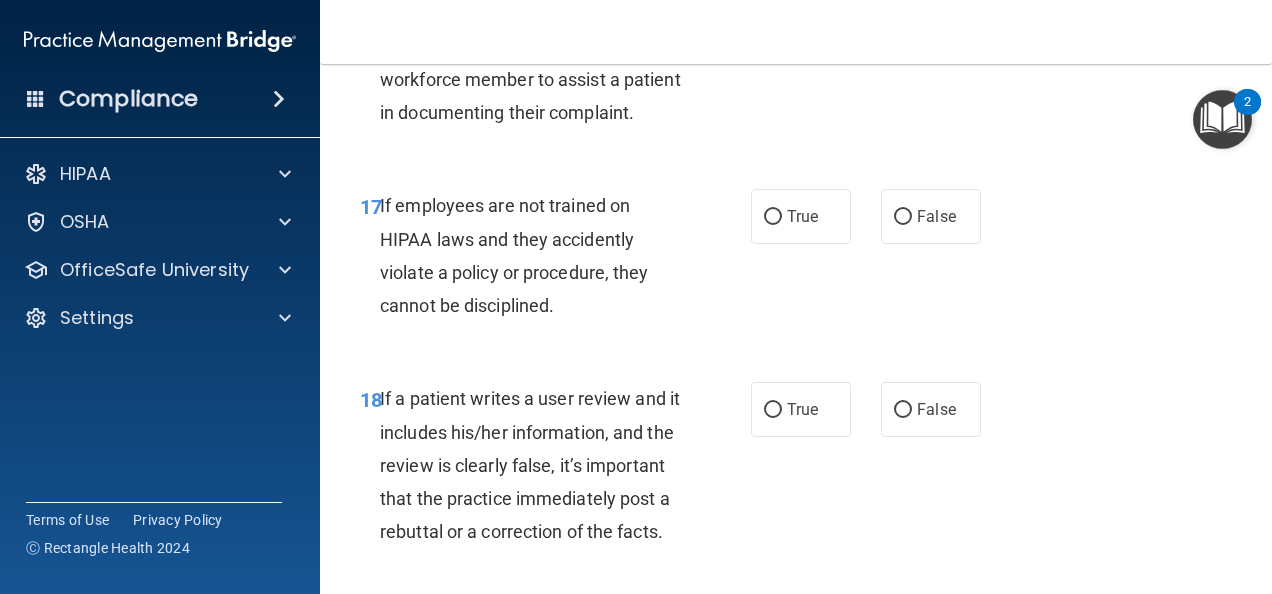 scroll, scrollTop: 3948, scrollLeft: 0, axis: vertical 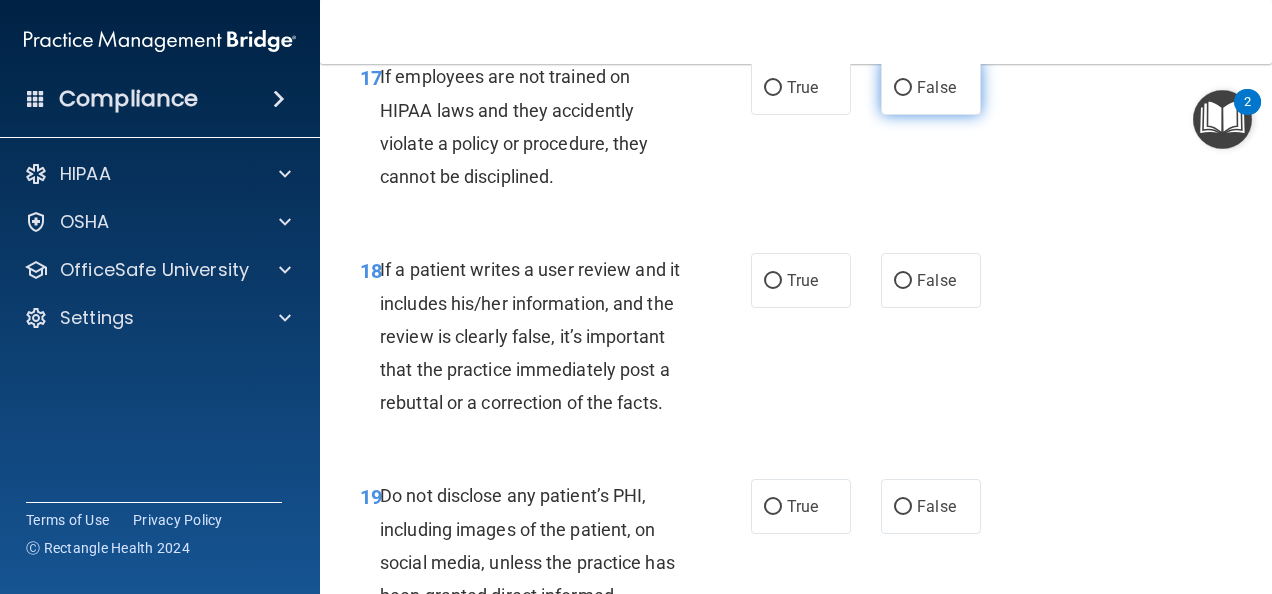 click on "False" at bounding box center (931, 87) 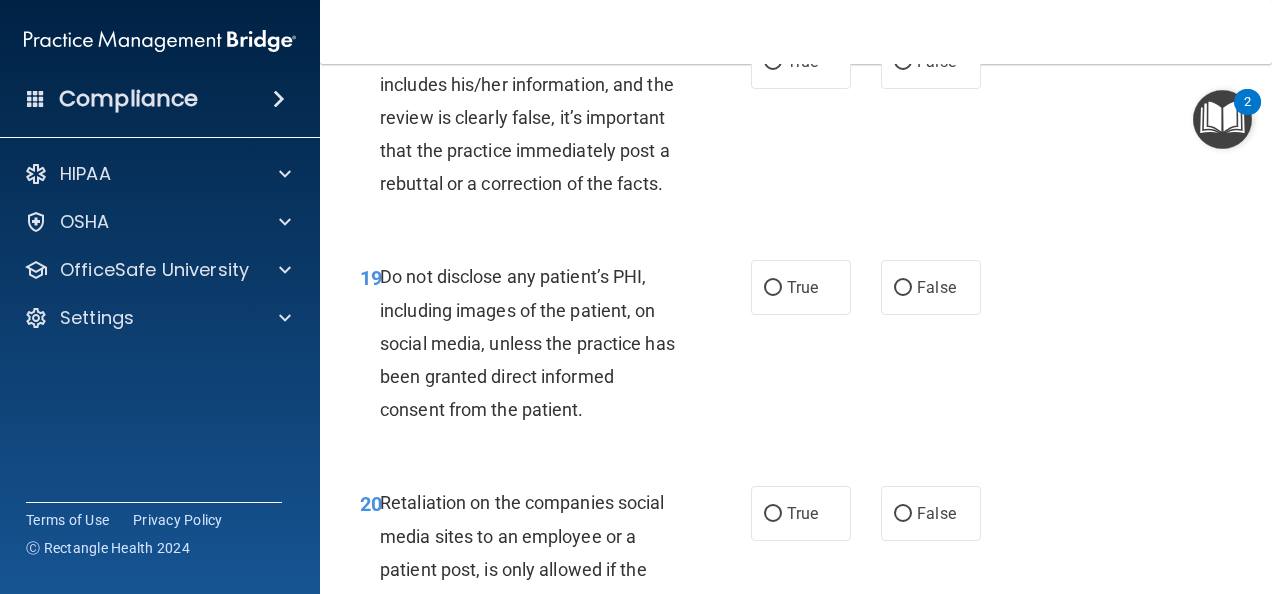 scroll, scrollTop: 4171, scrollLeft: 0, axis: vertical 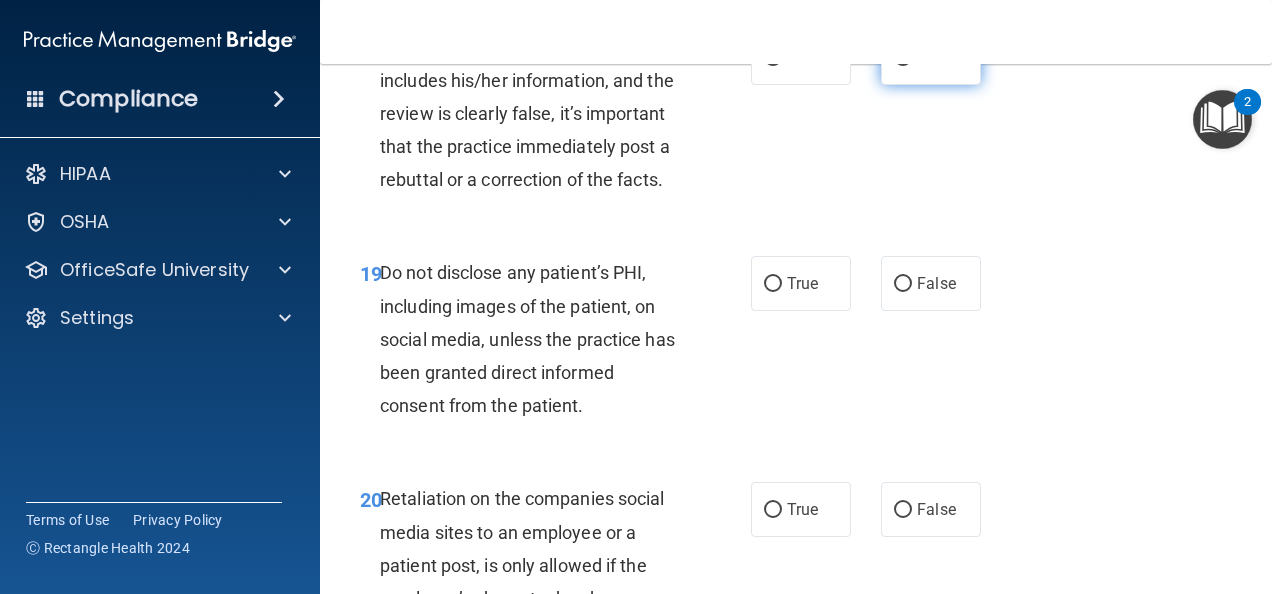 click on "False" at bounding box center [931, 57] 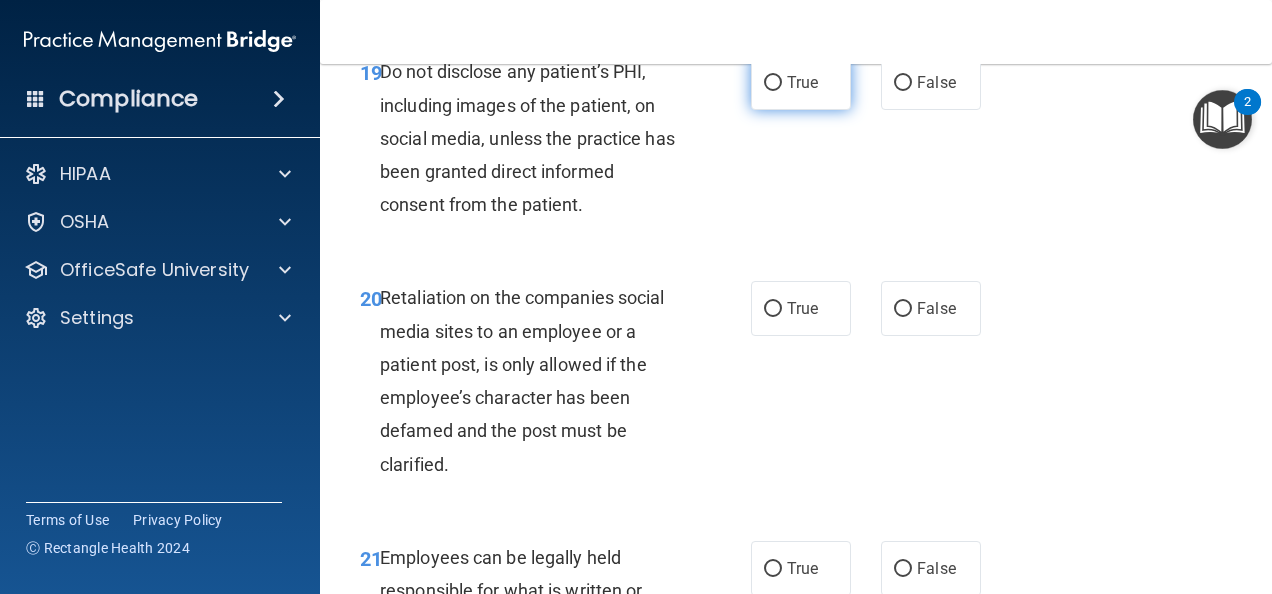 scroll, scrollTop: 4373, scrollLeft: 0, axis: vertical 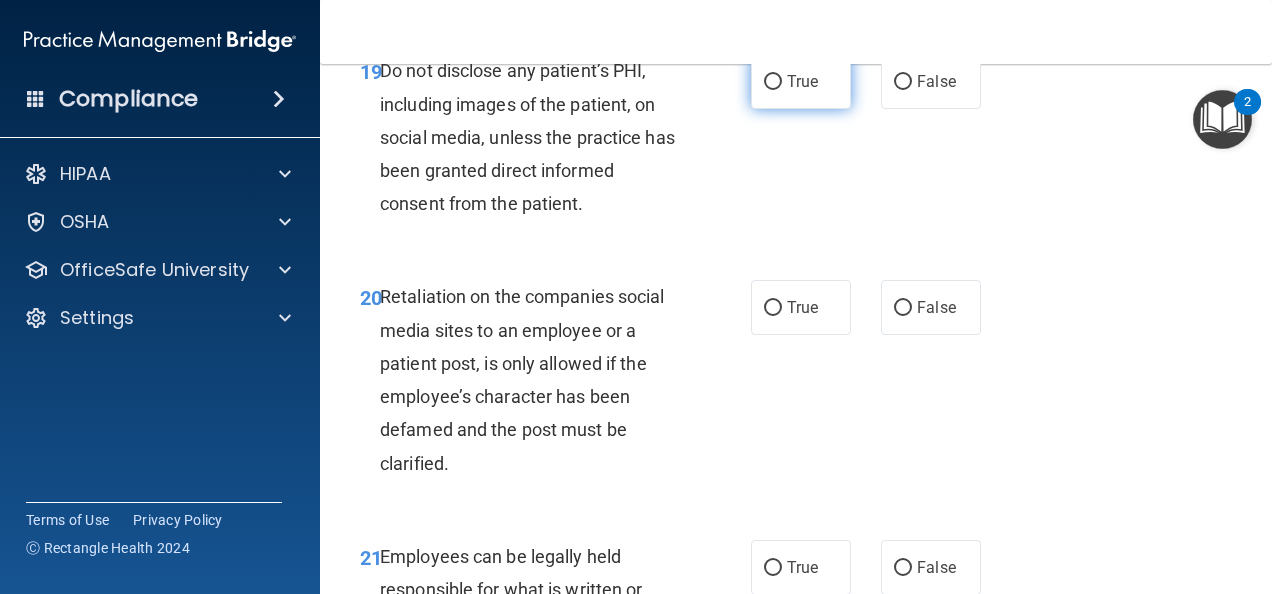 click on "True" at bounding box center (801, 81) 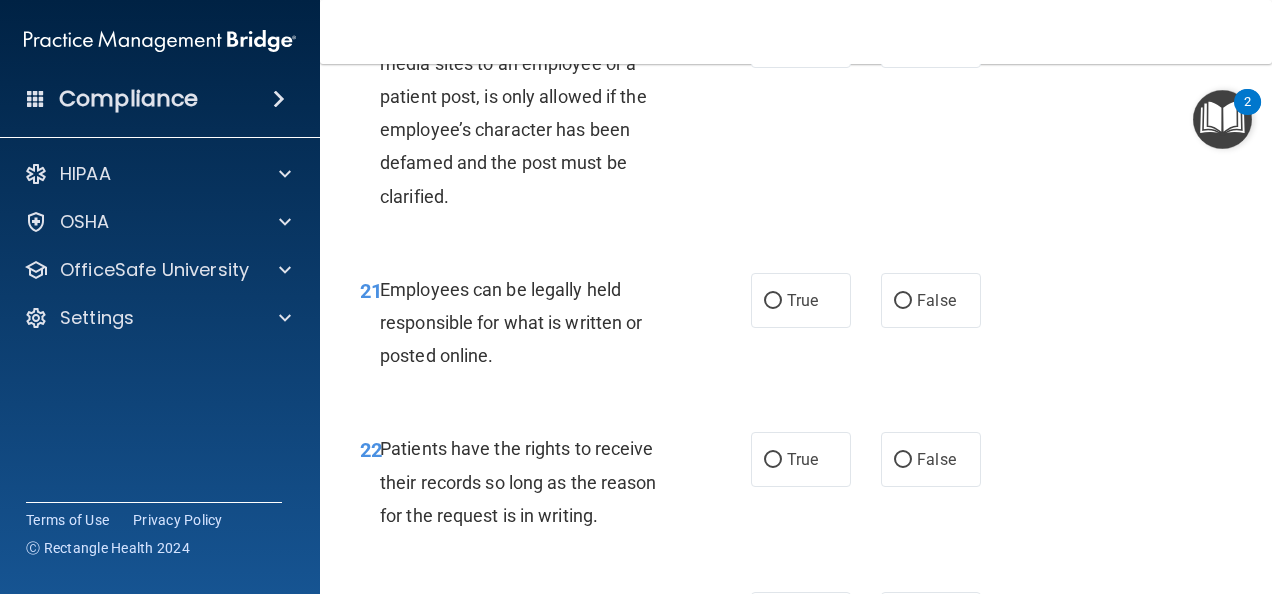 scroll, scrollTop: 4644, scrollLeft: 0, axis: vertical 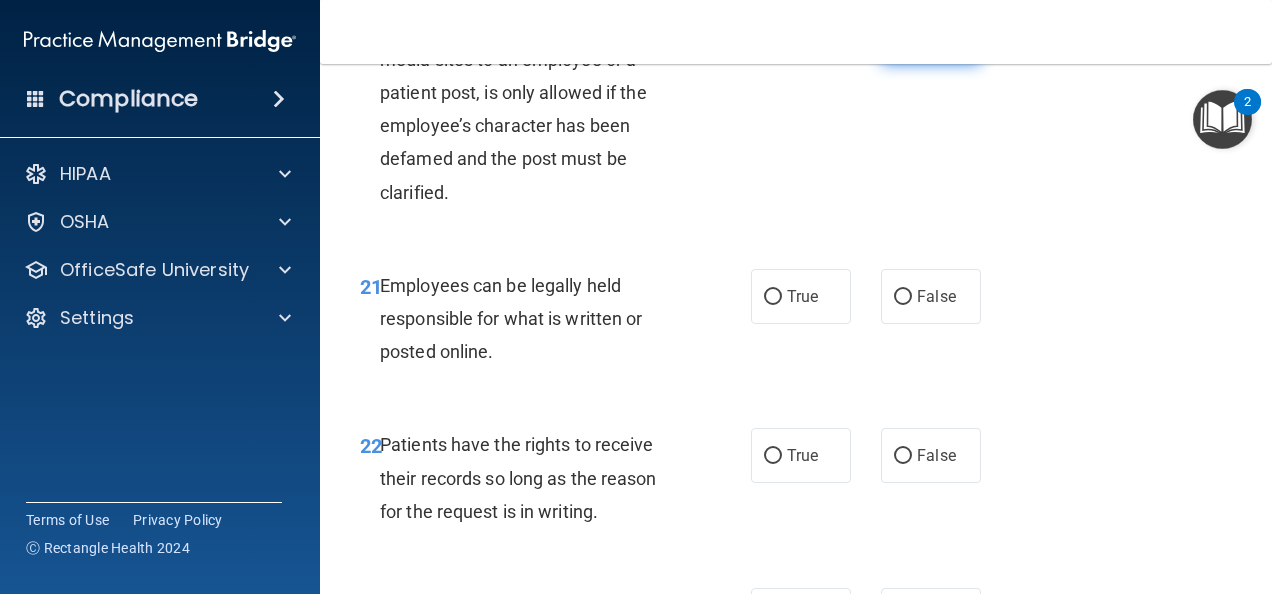 click on "False" at bounding box center [936, 36] 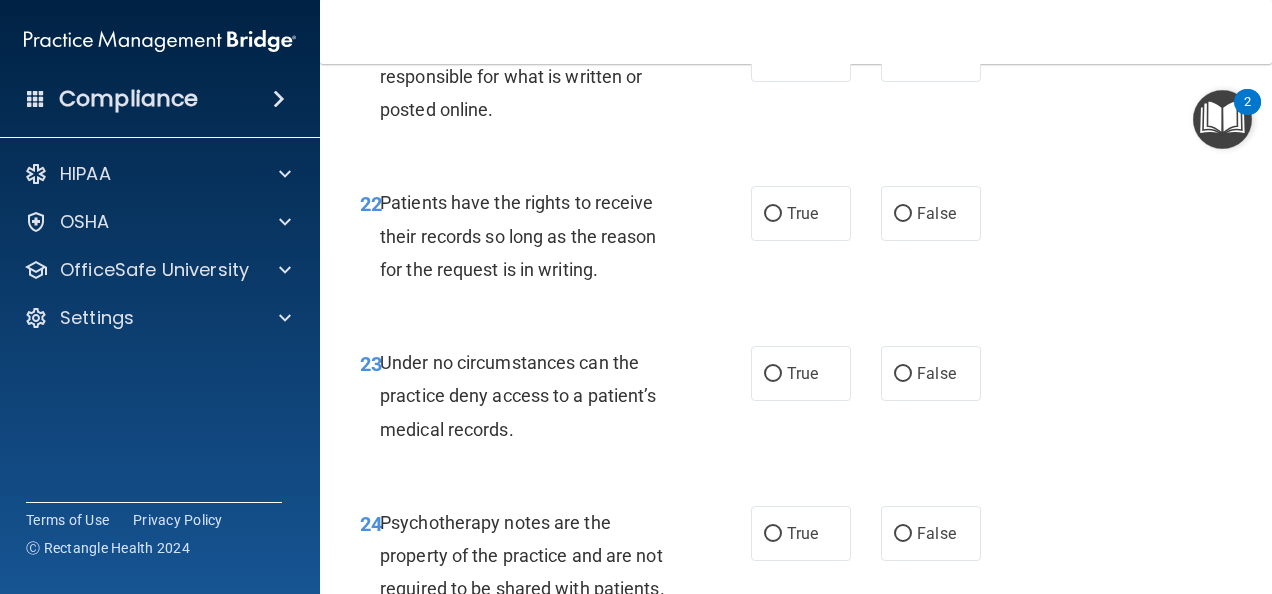 scroll, scrollTop: 4972, scrollLeft: 0, axis: vertical 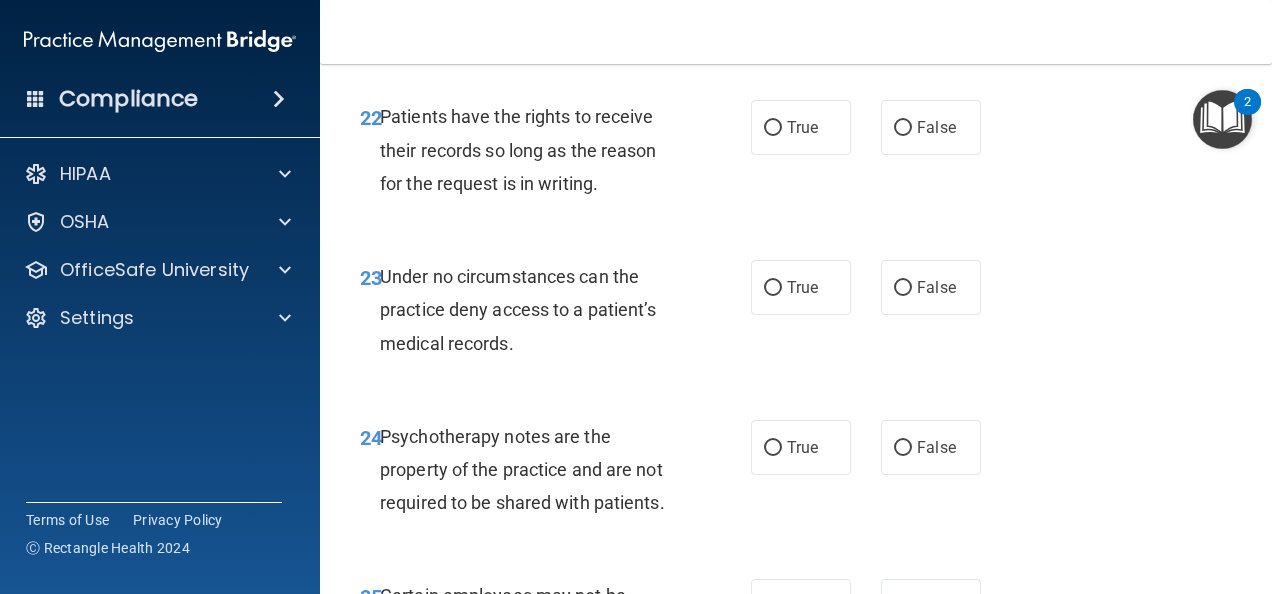 click on "True" at bounding box center (802, -32) 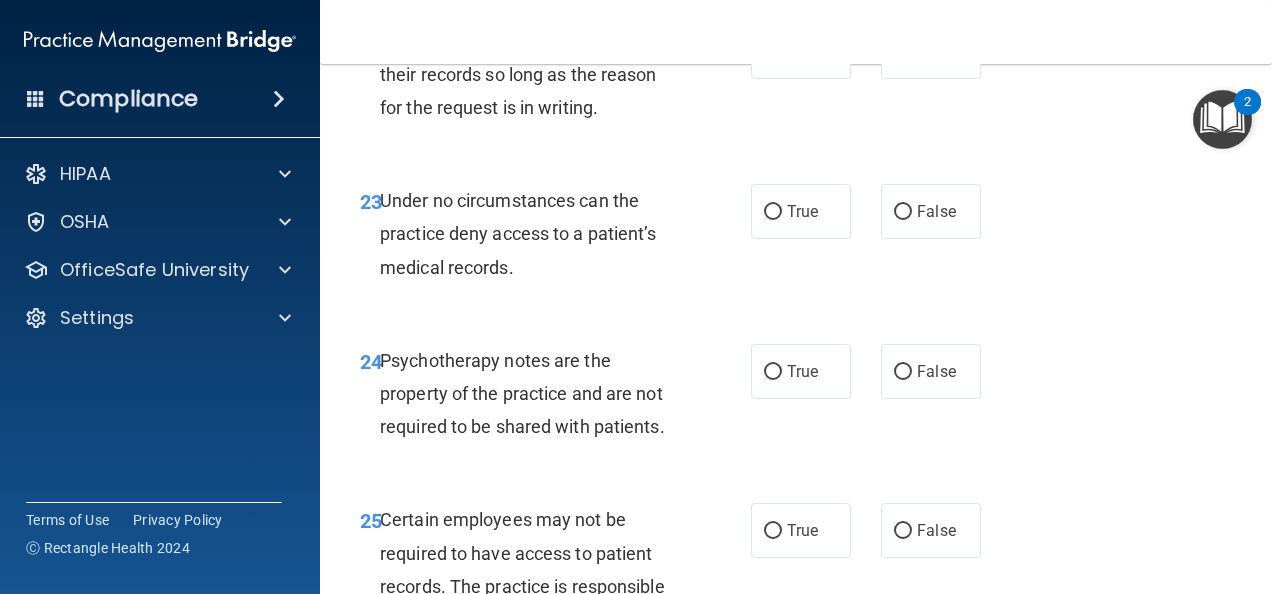 scroll, scrollTop: 5049, scrollLeft: 0, axis: vertical 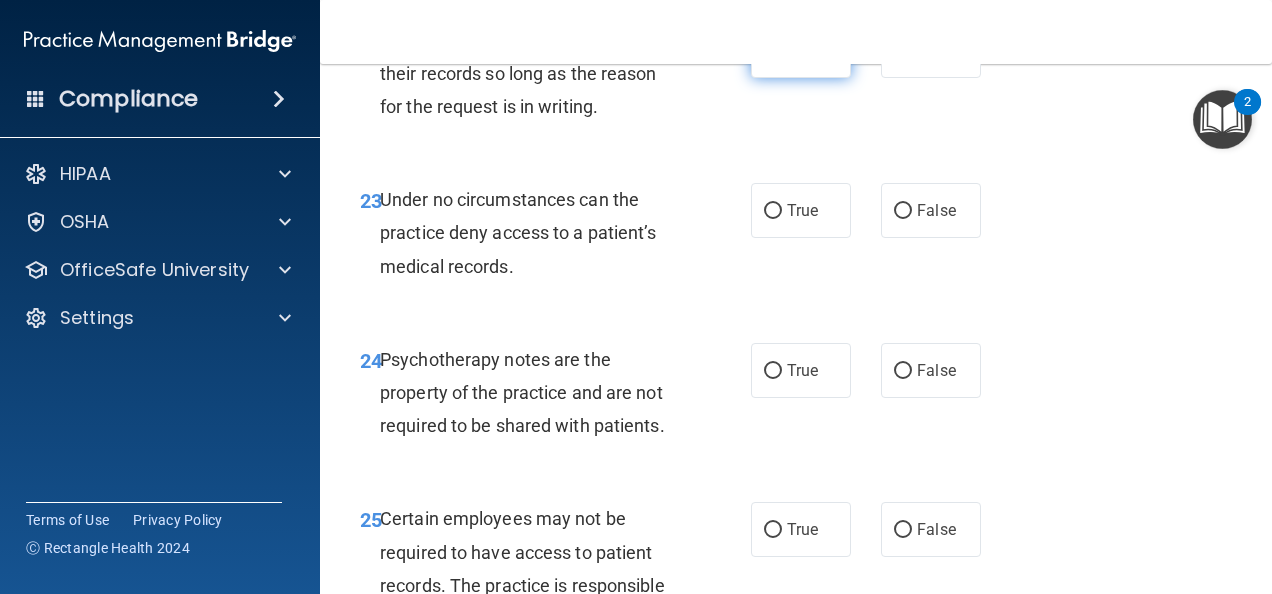 click on "True" at bounding box center (801, 50) 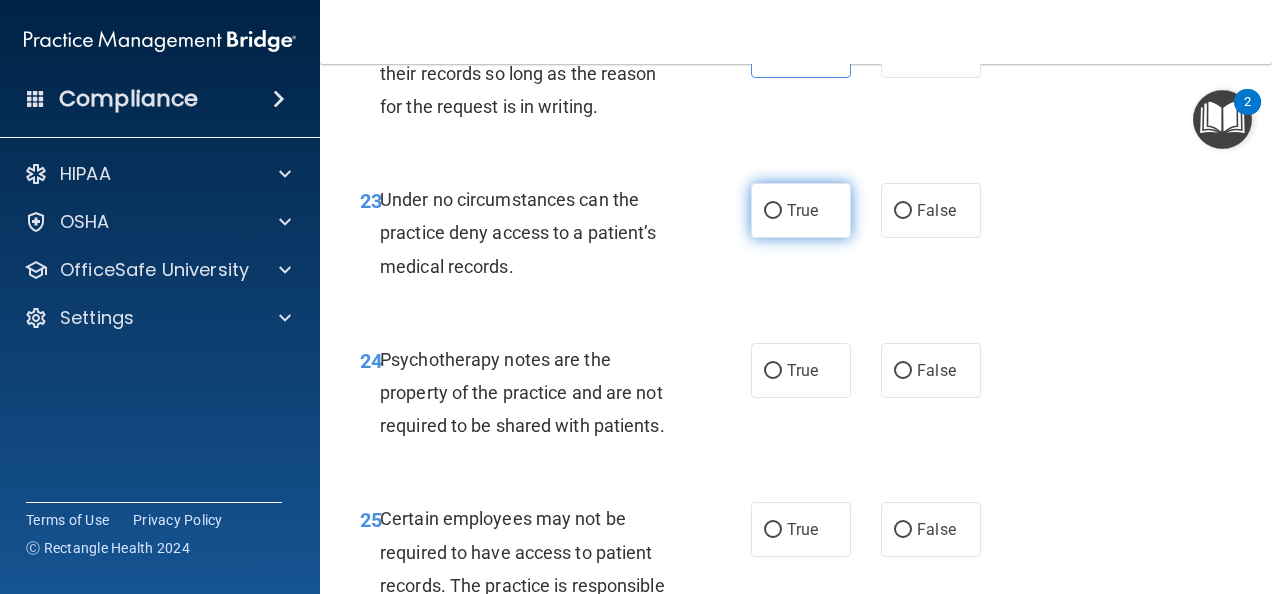 click on "True" at bounding box center [801, 210] 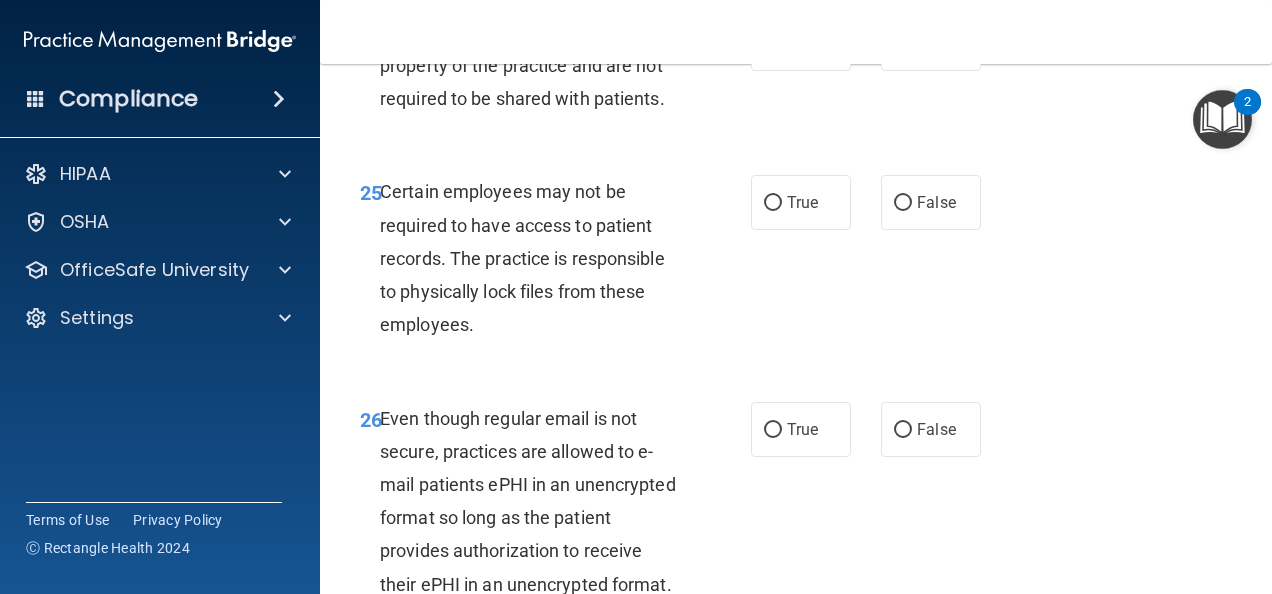 scroll, scrollTop: 5375, scrollLeft: 0, axis: vertical 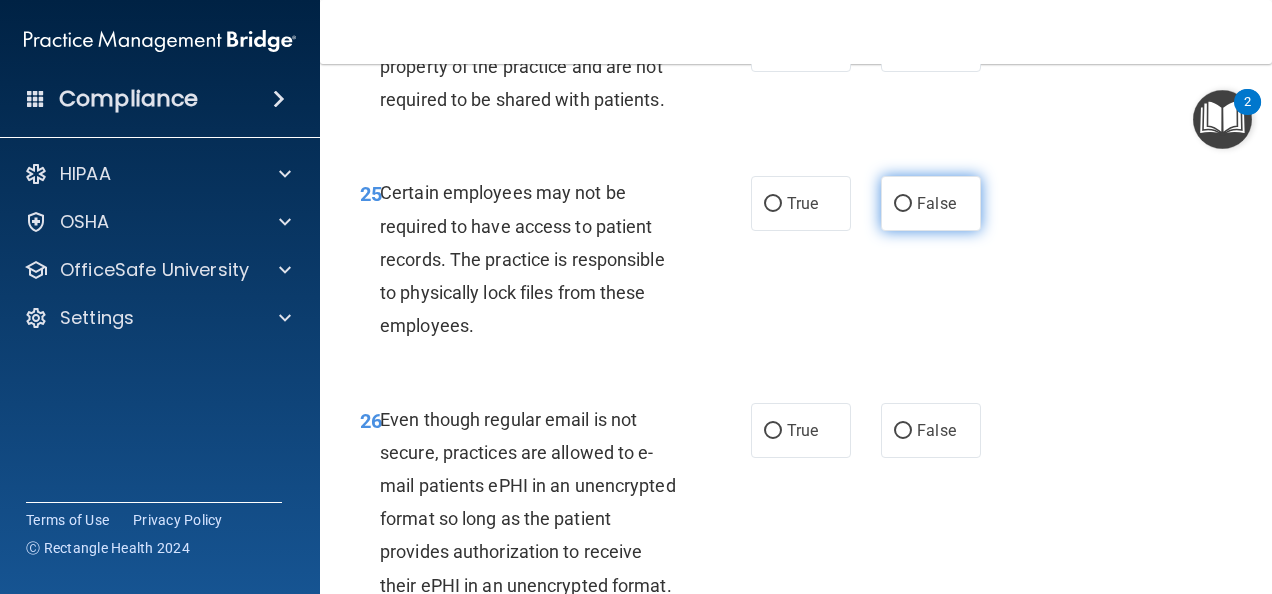 click on "False" at bounding box center (936, 203) 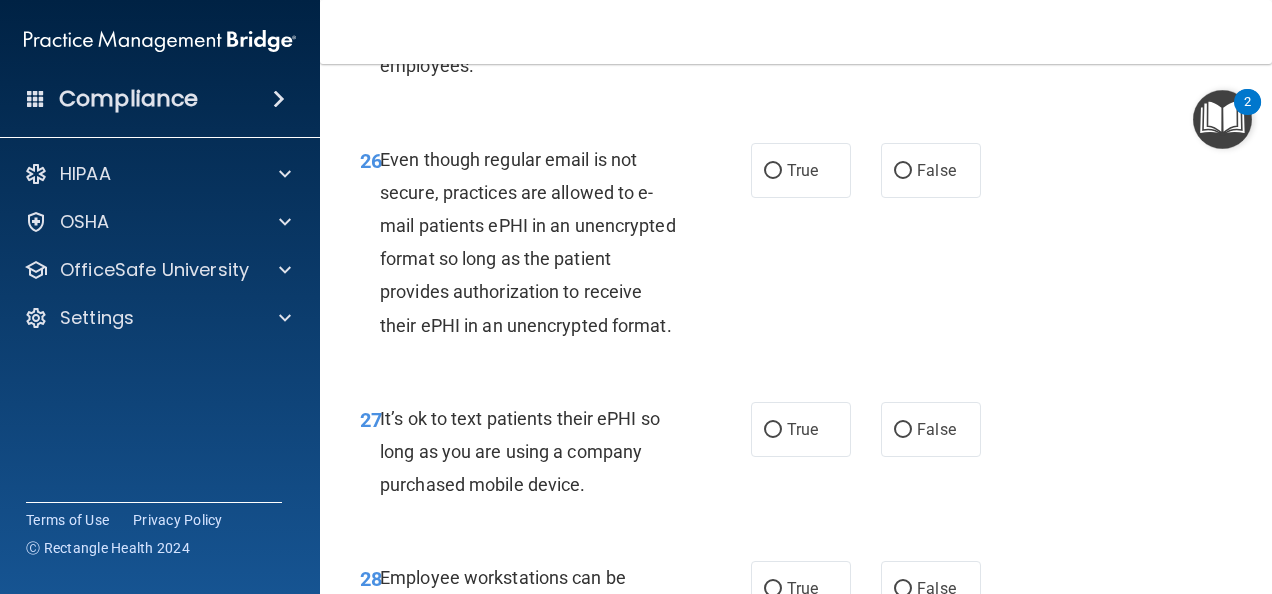 scroll, scrollTop: 5636, scrollLeft: 0, axis: vertical 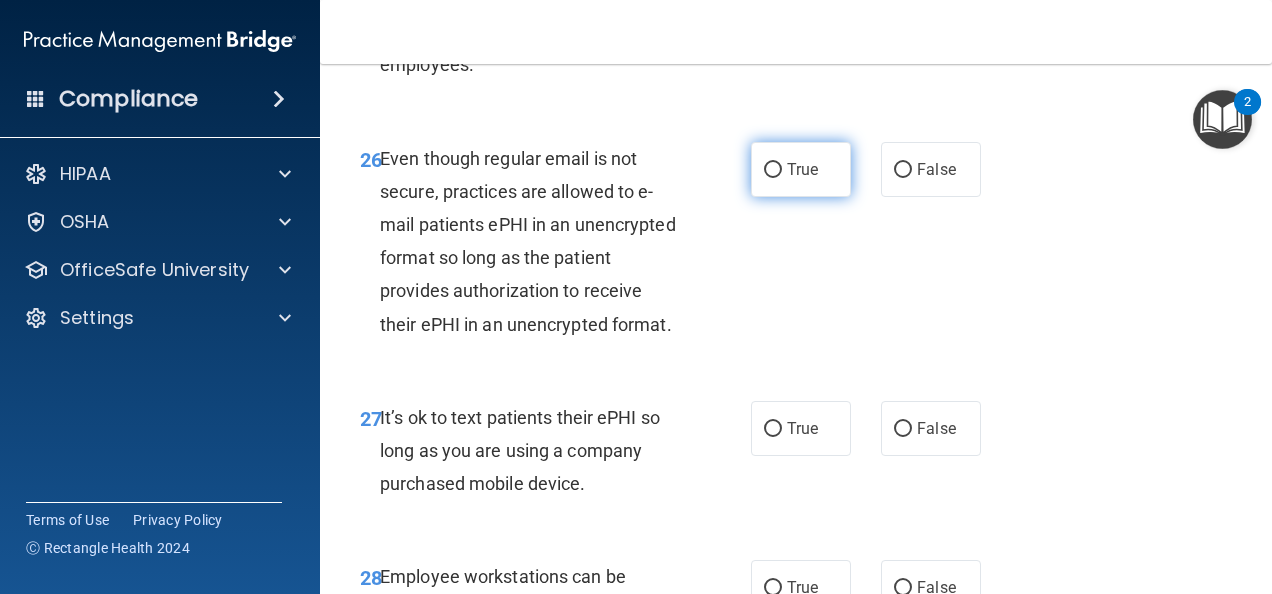 click on "True" at bounding box center [801, 169] 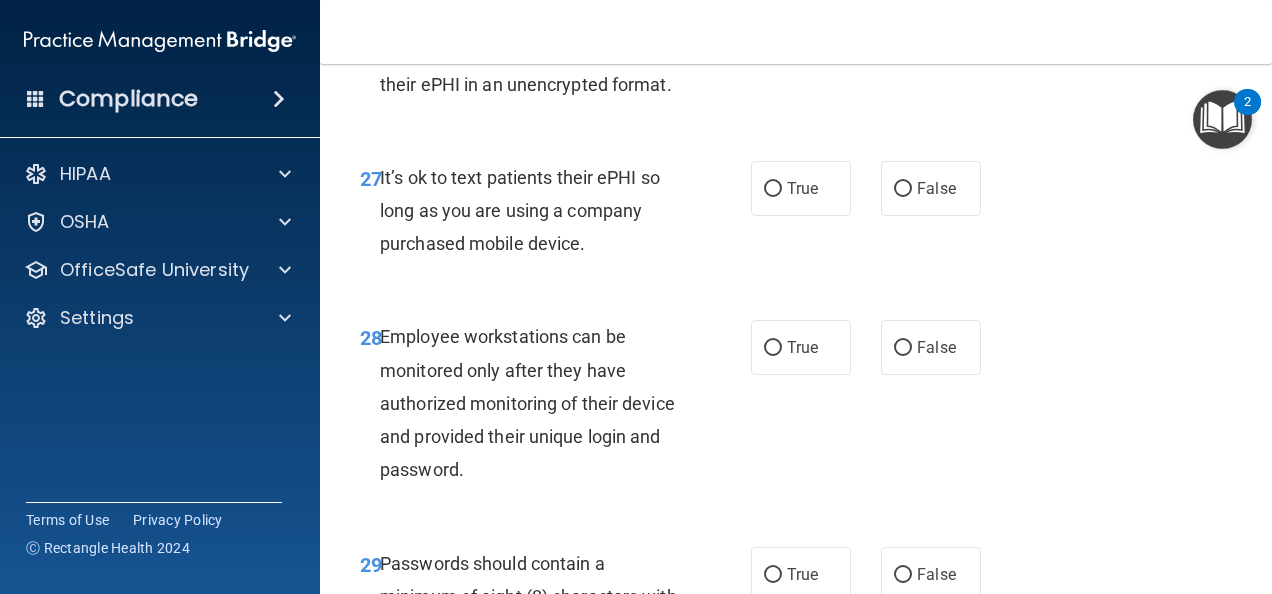 scroll, scrollTop: 5877, scrollLeft: 0, axis: vertical 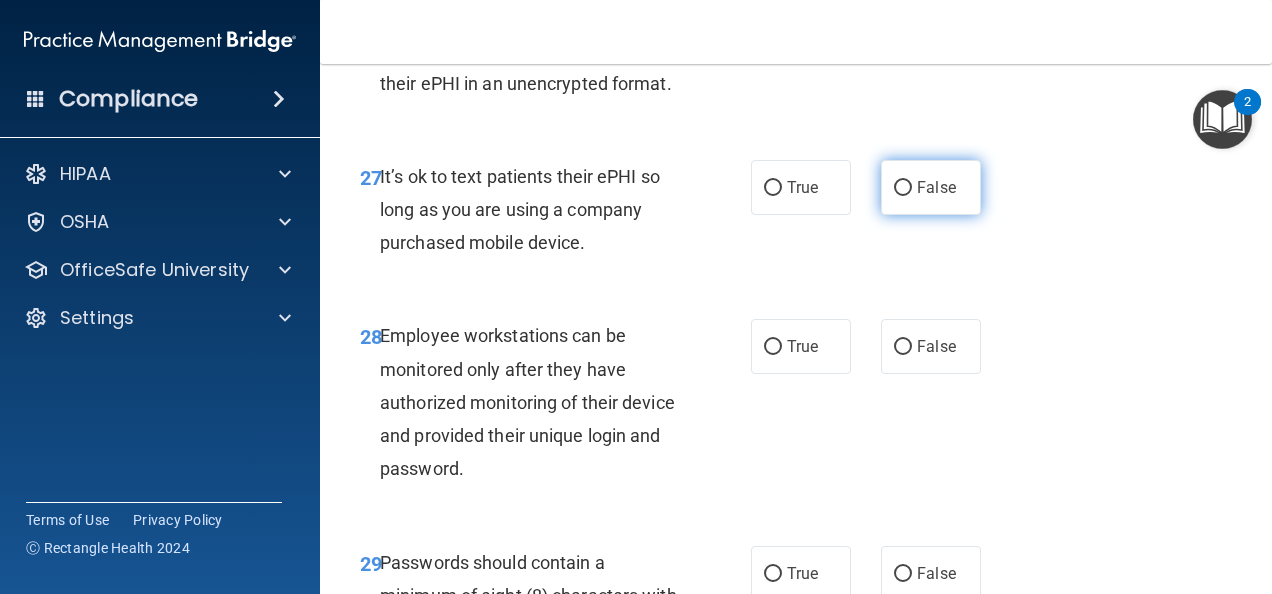 click on "False" at bounding box center (931, 187) 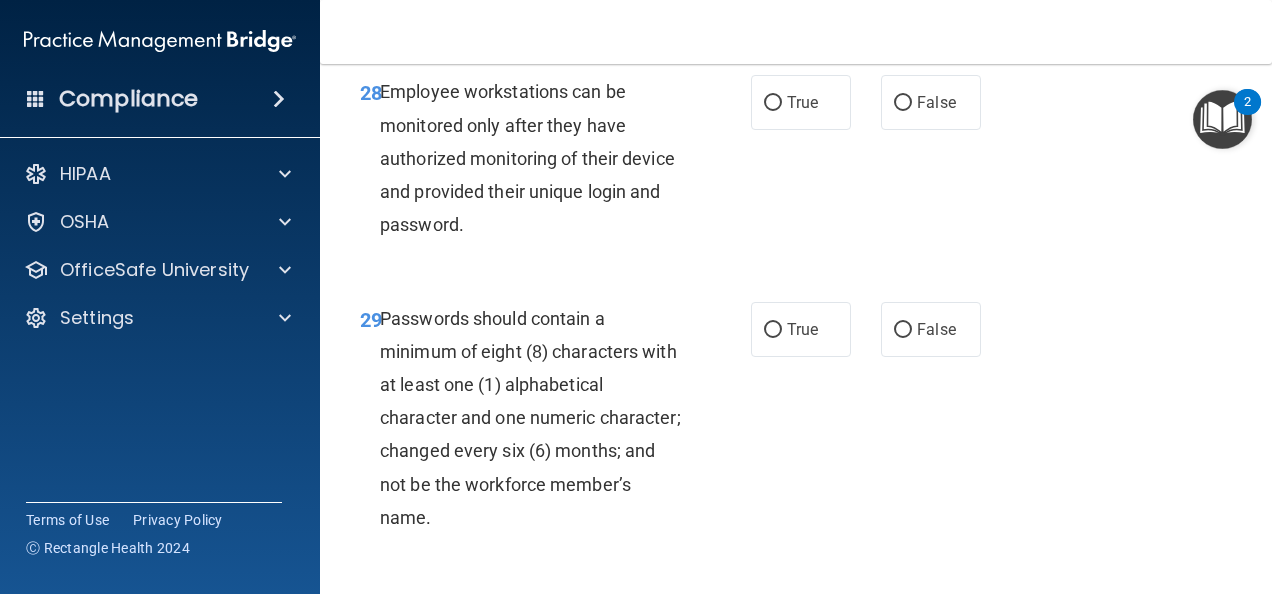 scroll, scrollTop: 6122, scrollLeft: 0, axis: vertical 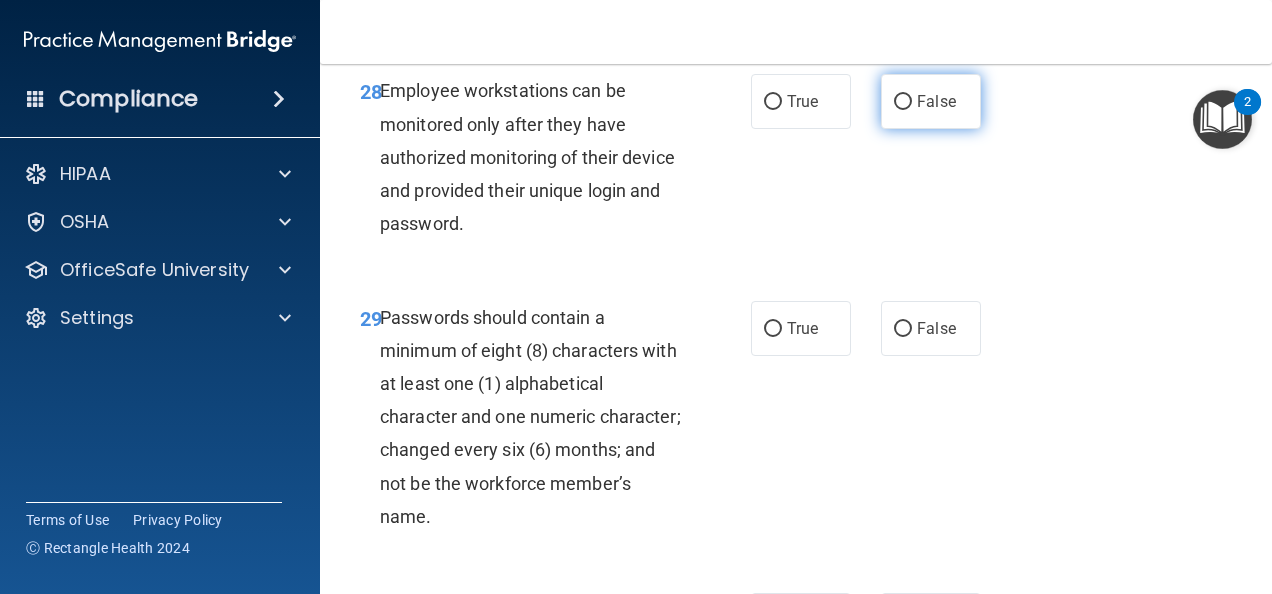 click on "False" at bounding box center (931, 101) 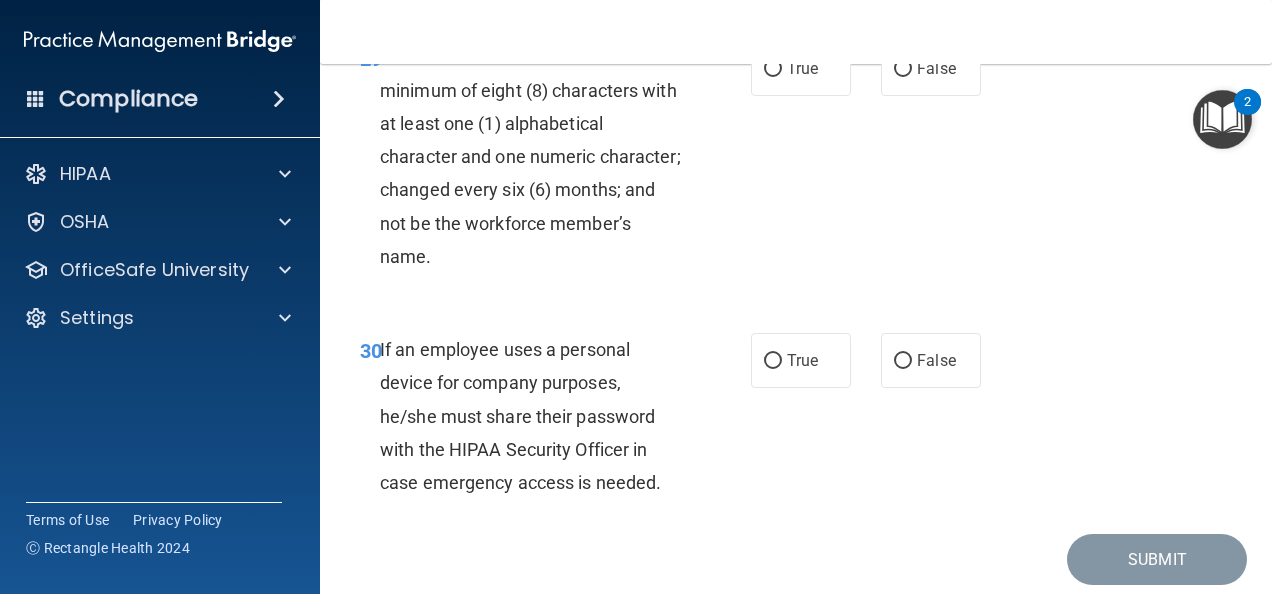 scroll, scrollTop: 6396, scrollLeft: 0, axis: vertical 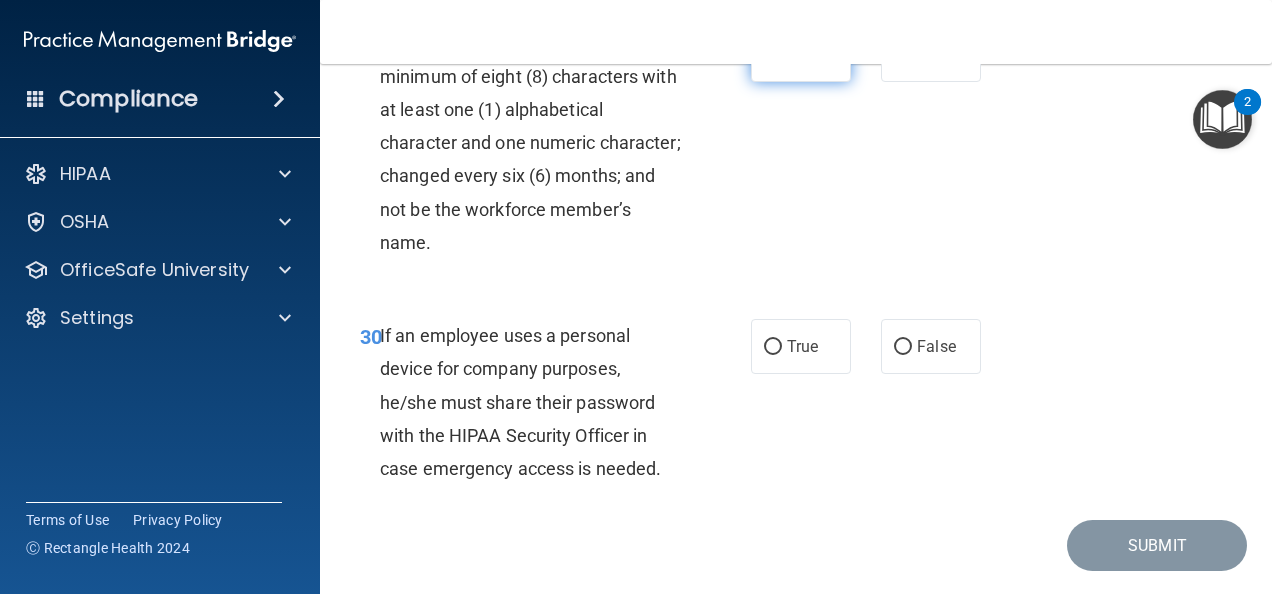click on "True" at bounding box center (801, 54) 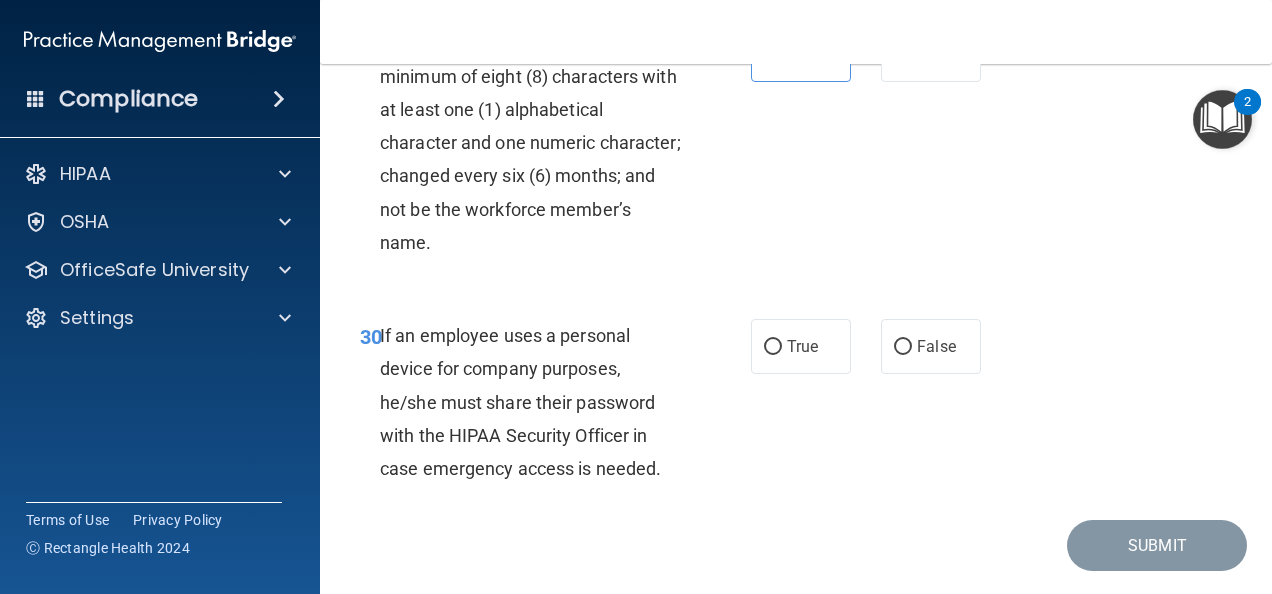 scroll, scrollTop: 6542, scrollLeft: 0, axis: vertical 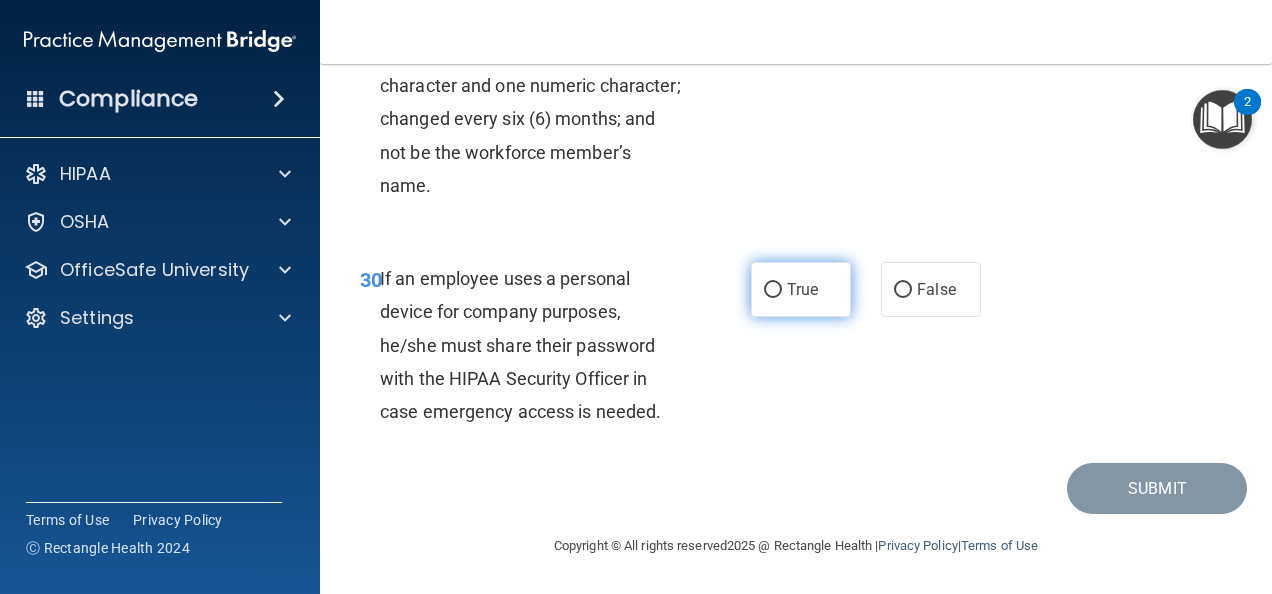 click on "True" at bounding box center [801, 289] 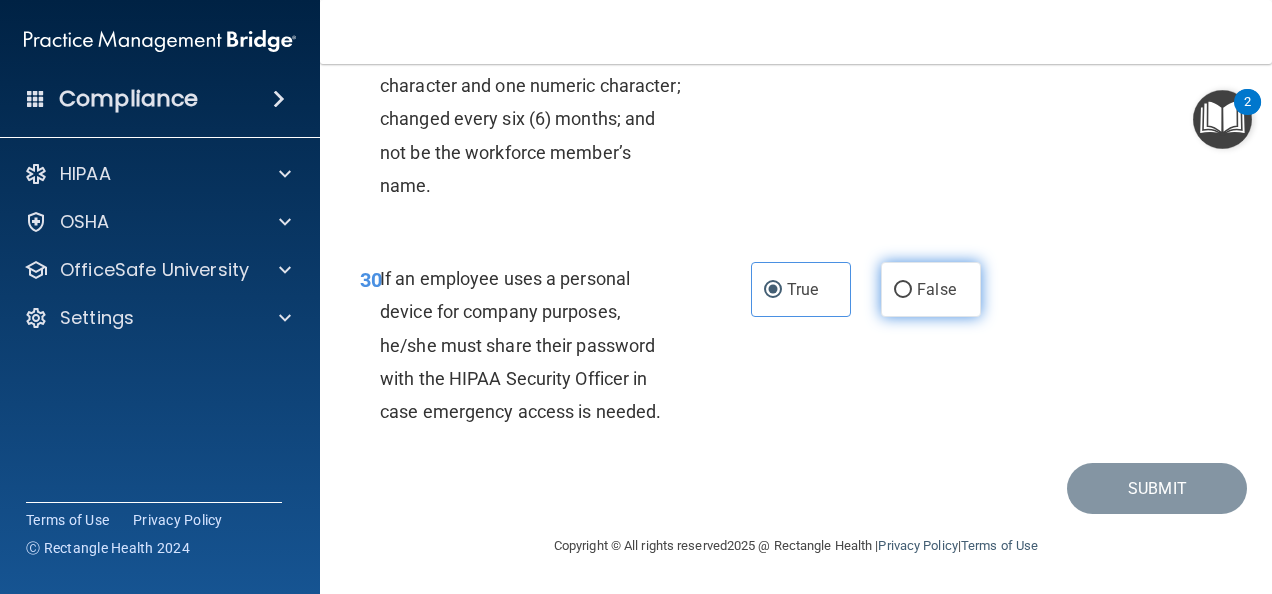 click on "False" at bounding box center (936, 289) 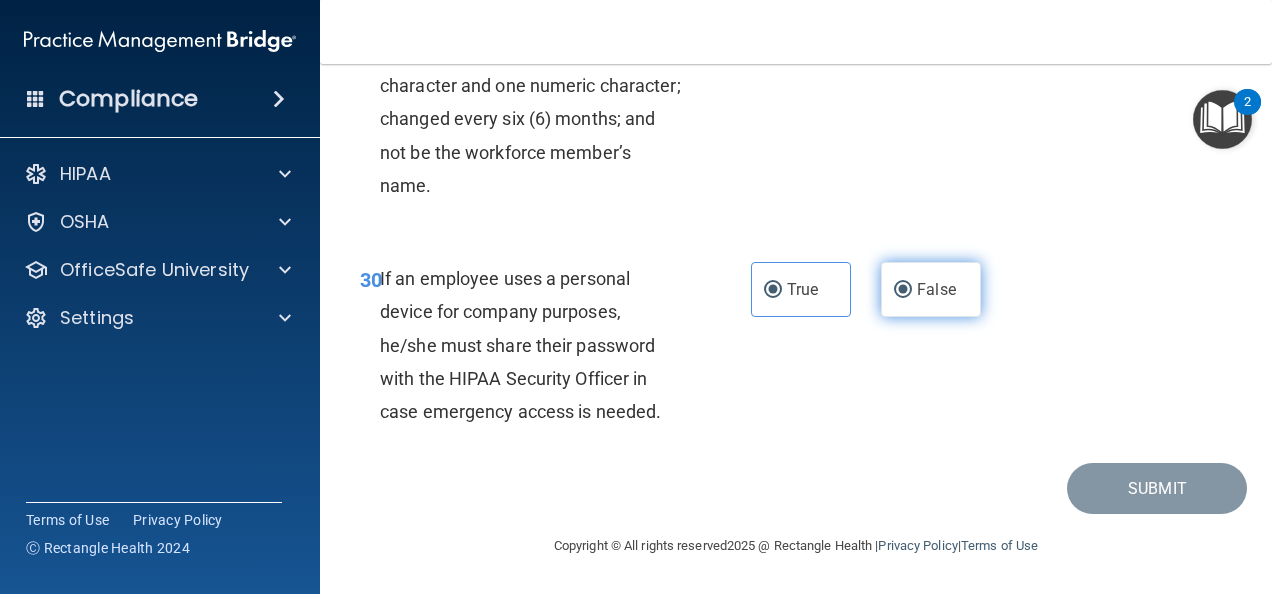 radio on "false" 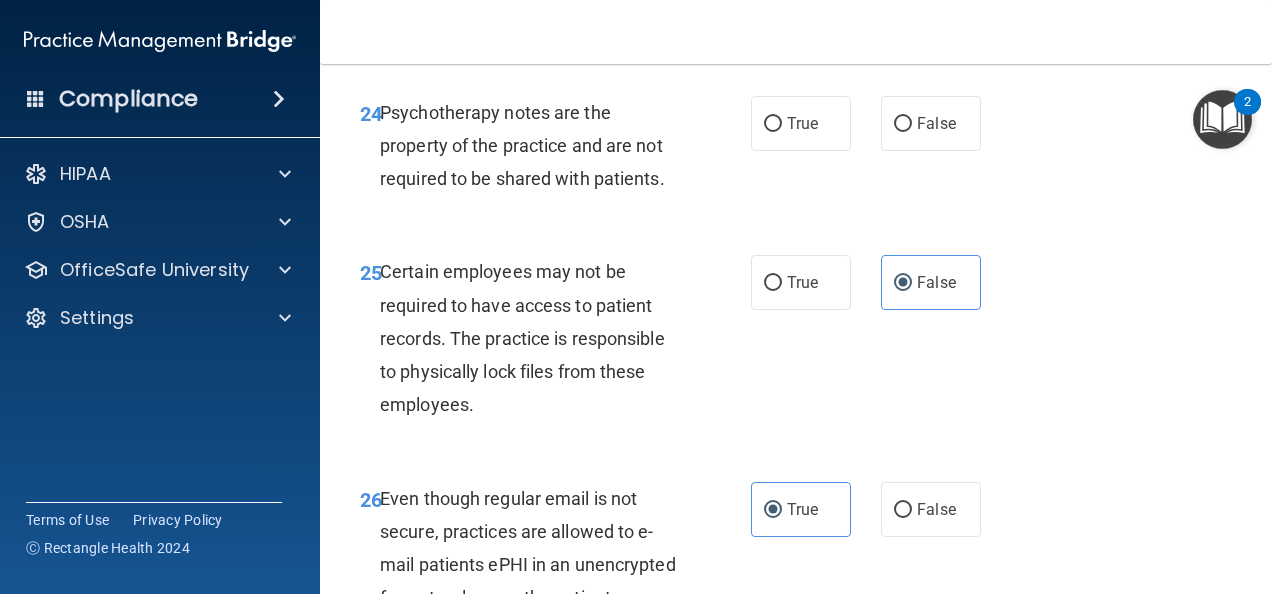 scroll, scrollTop: 5288, scrollLeft: 0, axis: vertical 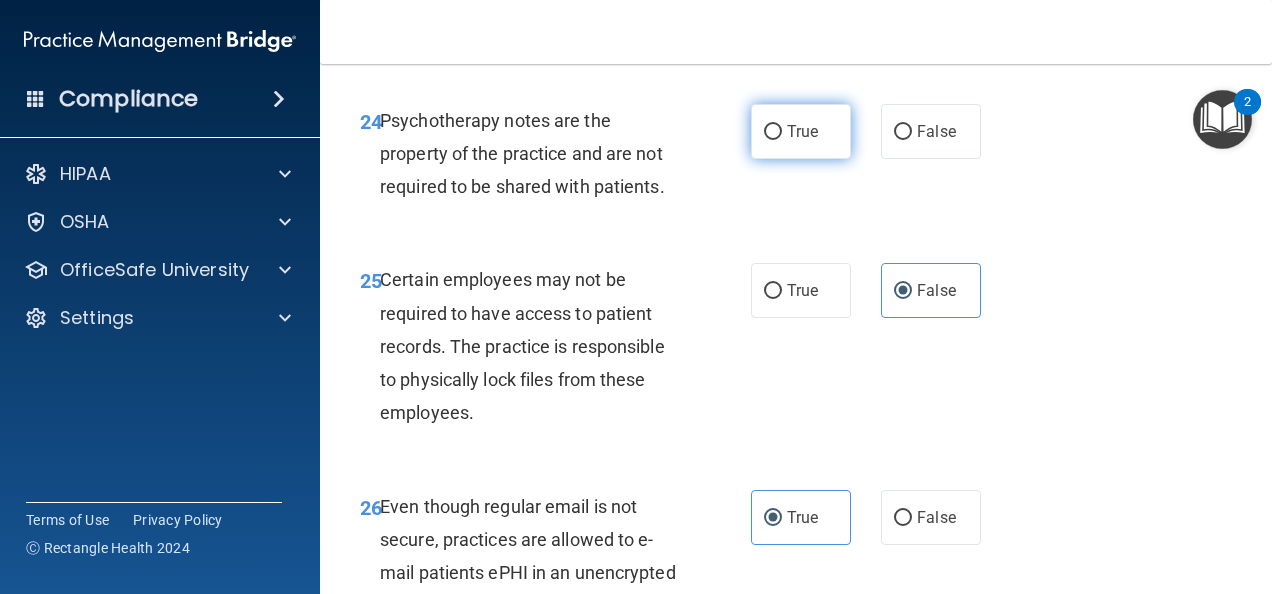 click on "True" at bounding box center [801, 131] 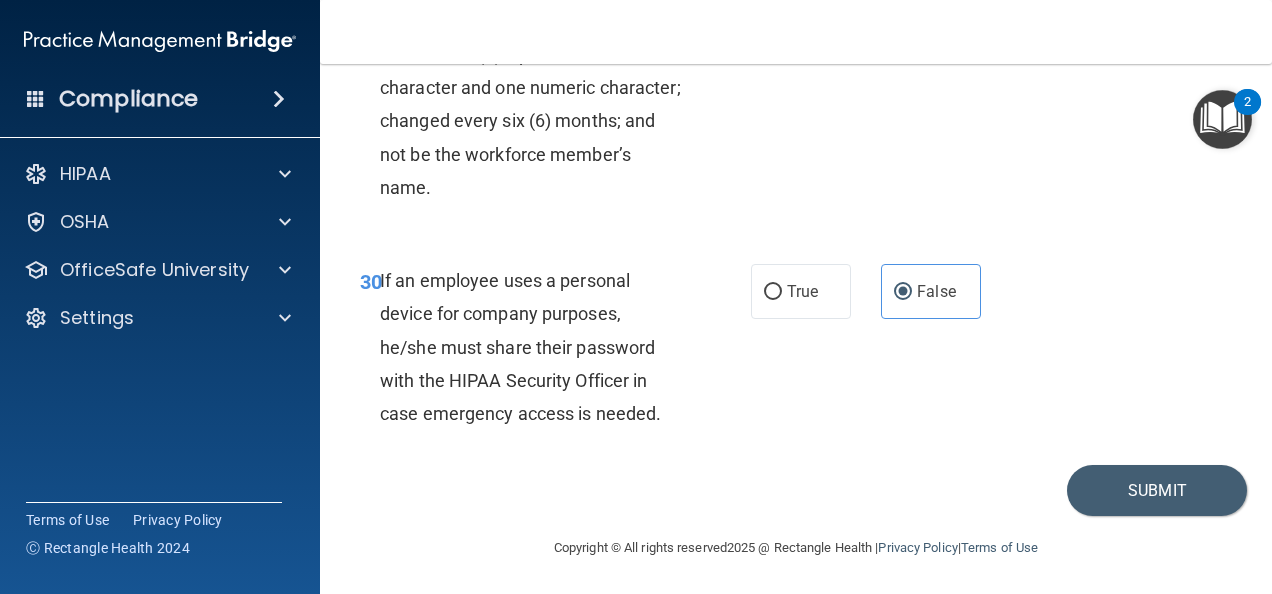 scroll, scrollTop: 6652, scrollLeft: 0, axis: vertical 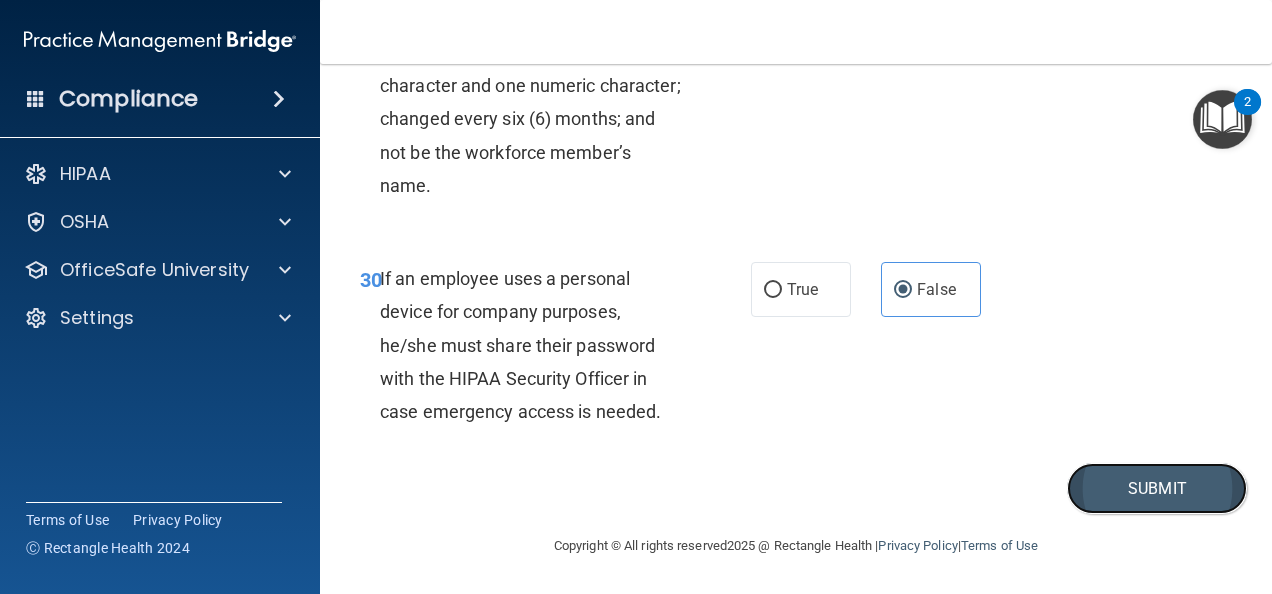 click on "Submit" at bounding box center (1157, 488) 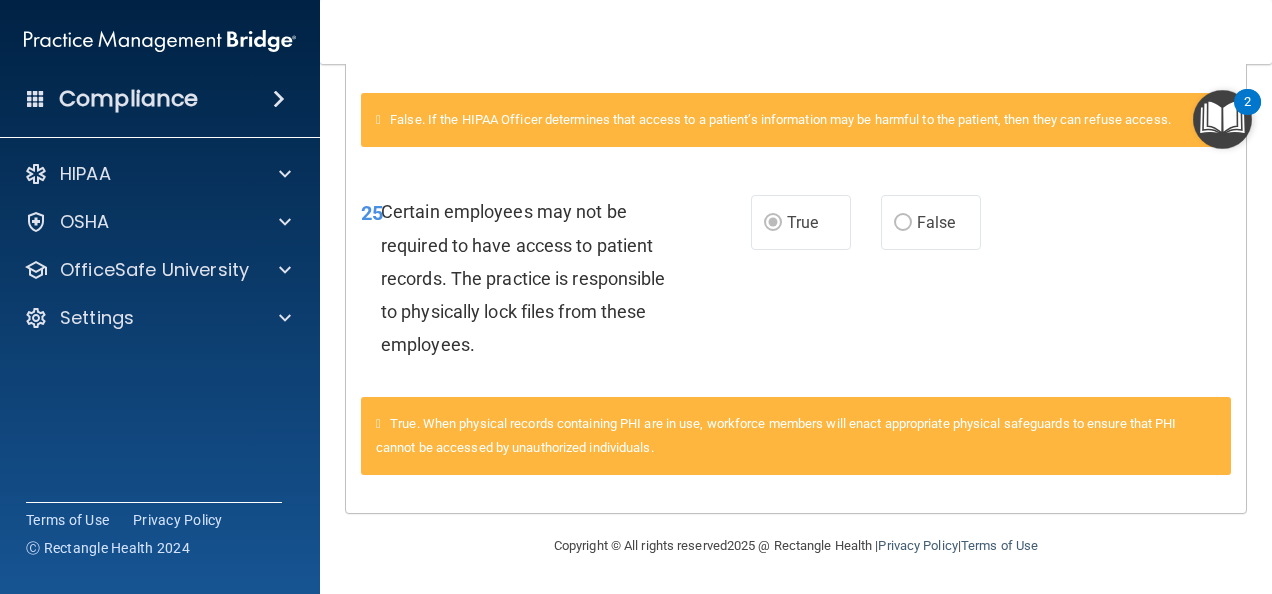 scroll, scrollTop: 2164, scrollLeft: 0, axis: vertical 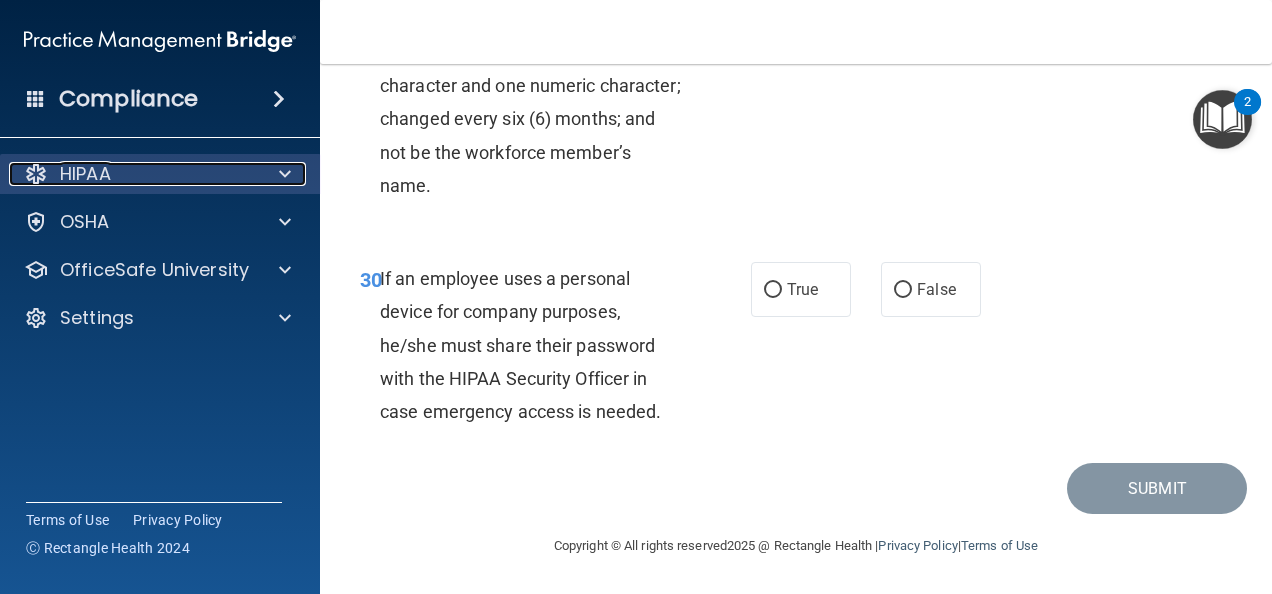 click on "HIPAA" at bounding box center (133, 174) 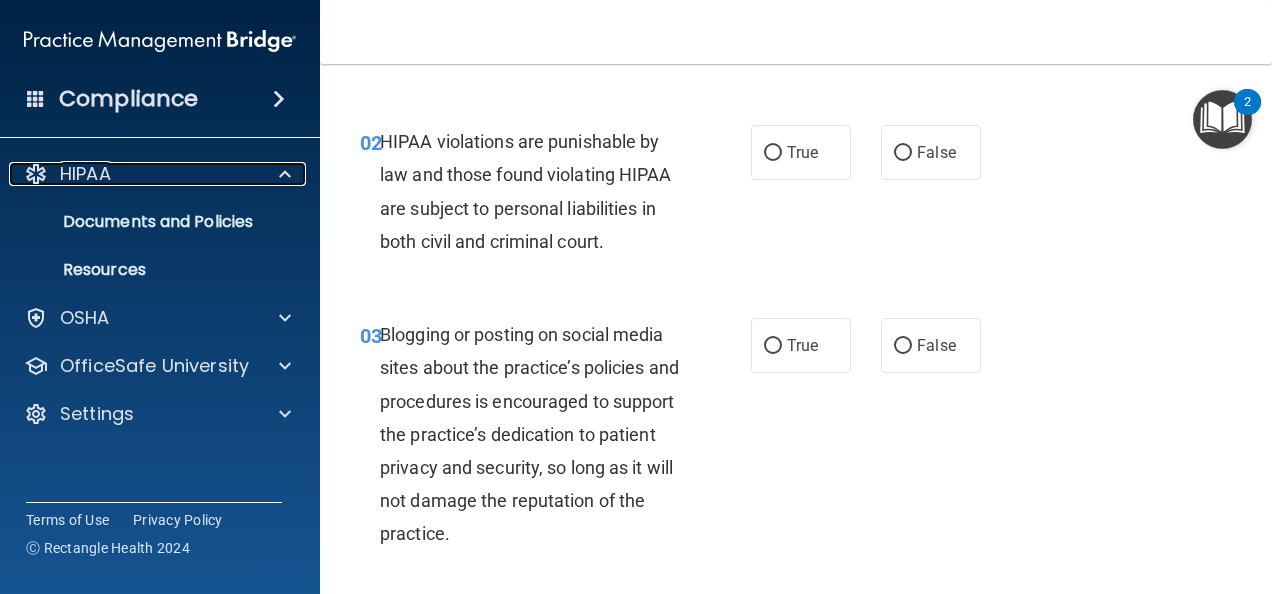 scroll, scrollTop: 0, scrollLeft: 0, axis: both 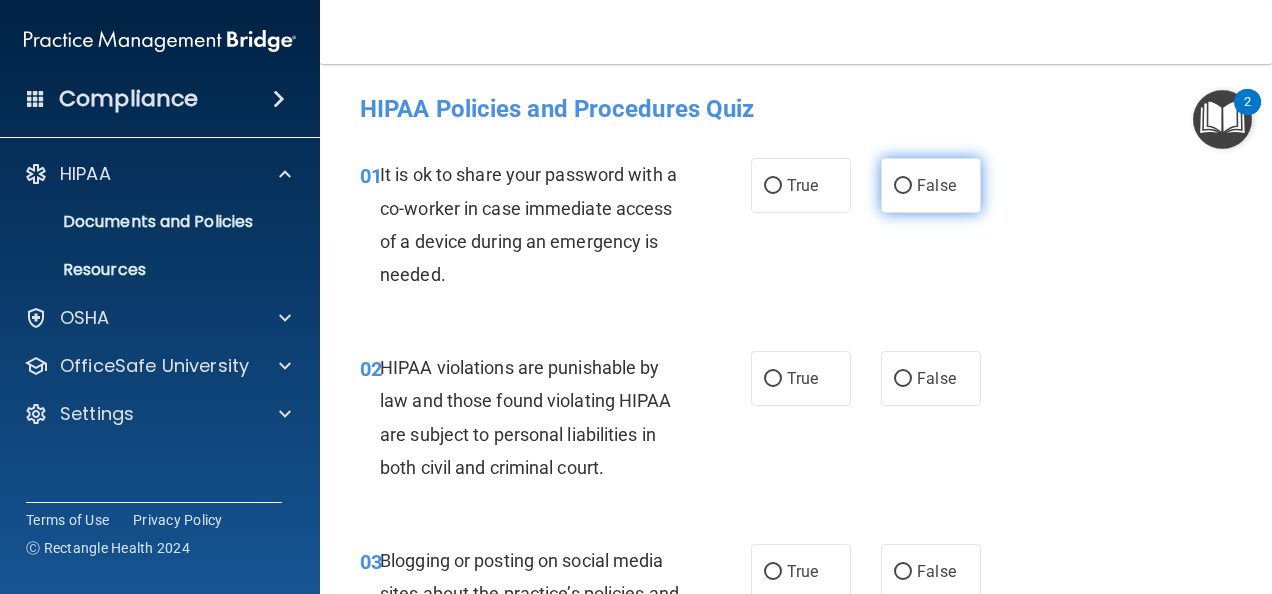 click on "False" at bounding box center [936, 185] 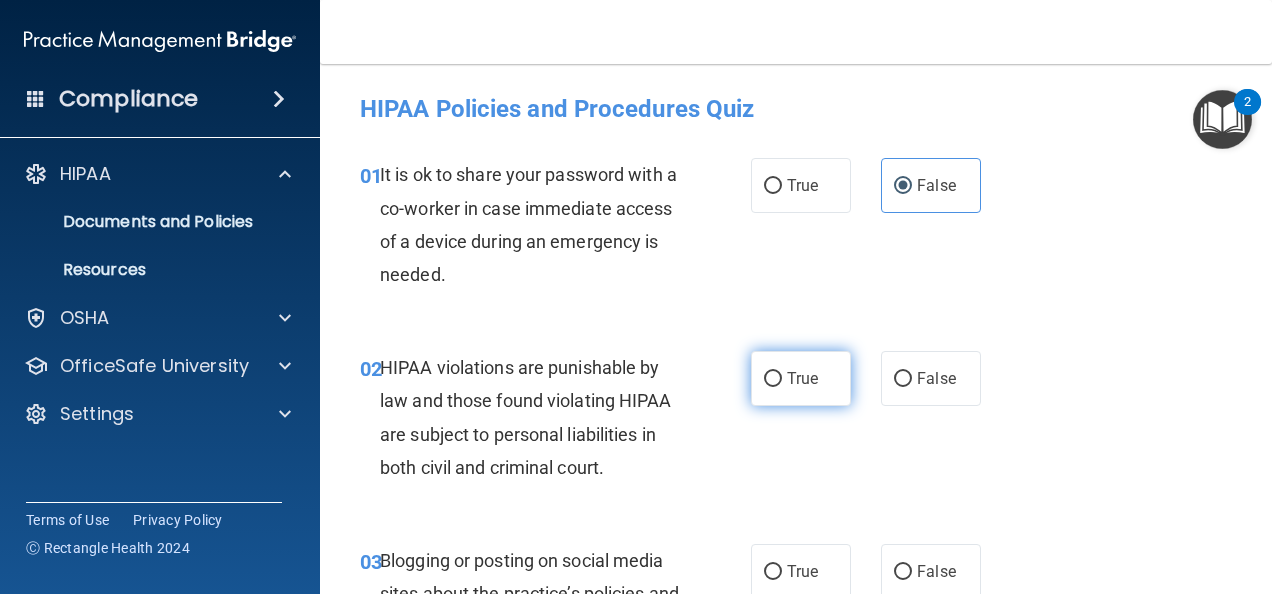 click on "True" at bounding box center [801, 378] 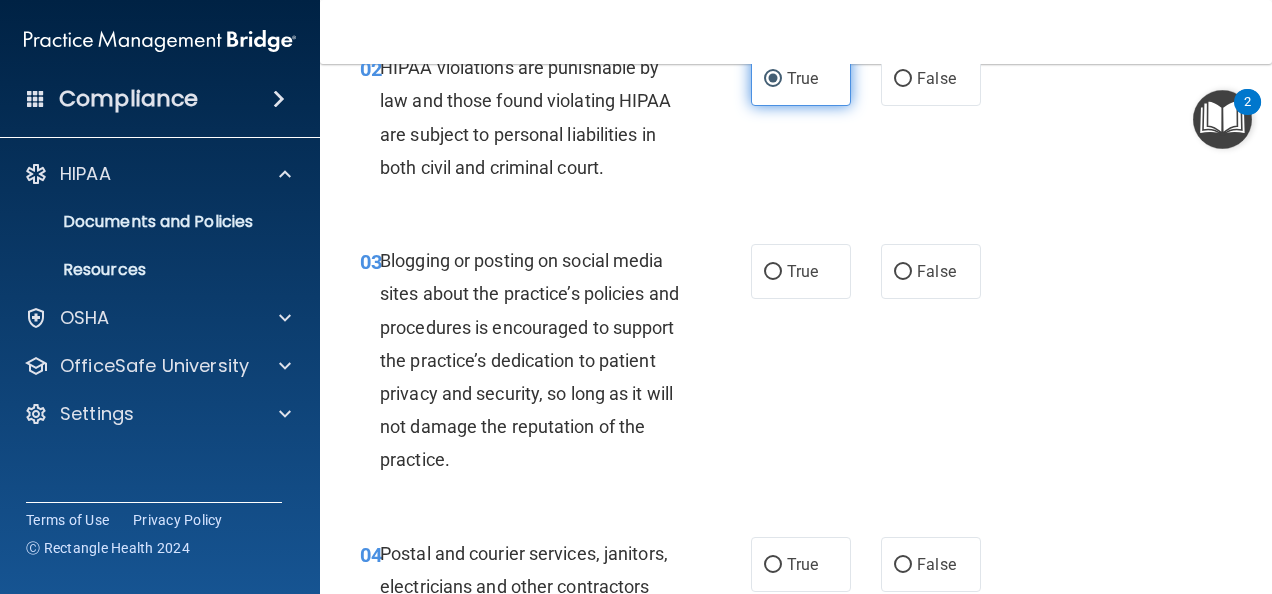 scroll, scrollTop: 303, scrollLeft: 0, axis: vertical 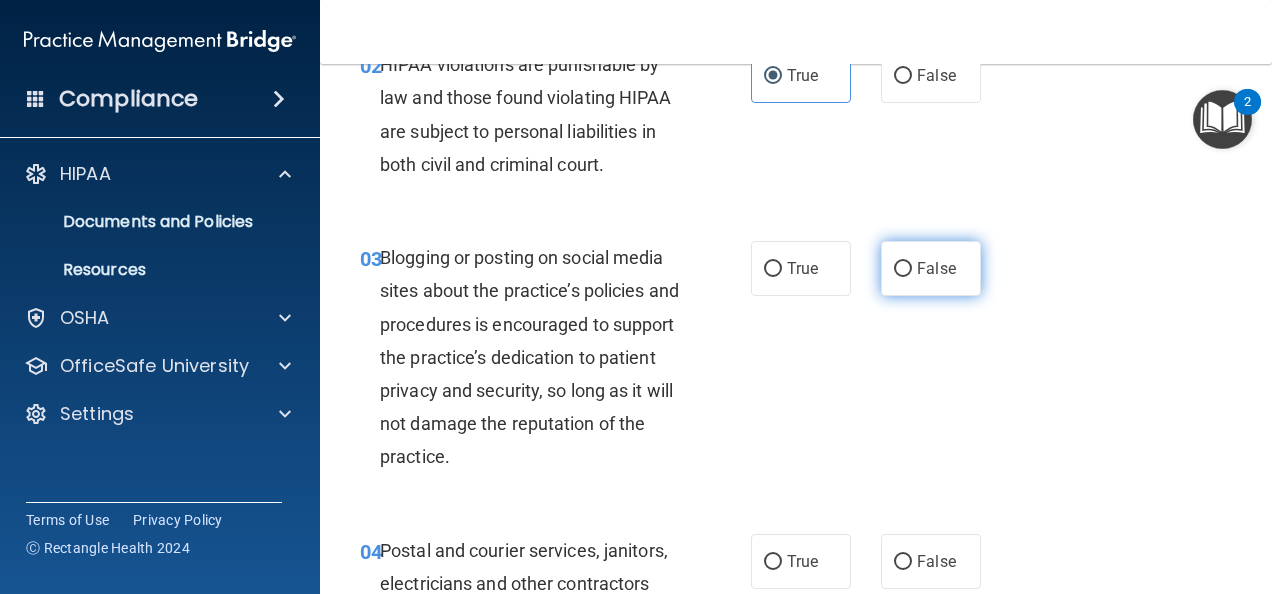click on "False" at bounding box center [903, 269] 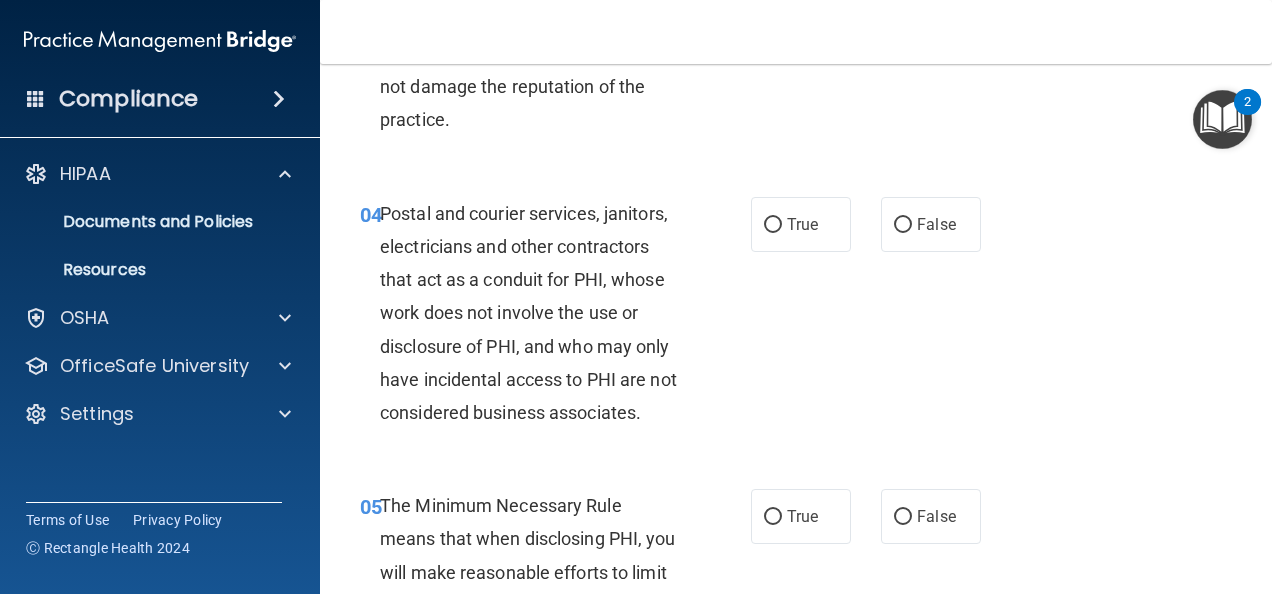 scroll, scrollTop: 641, scrollLeft: 0, axis: vertical 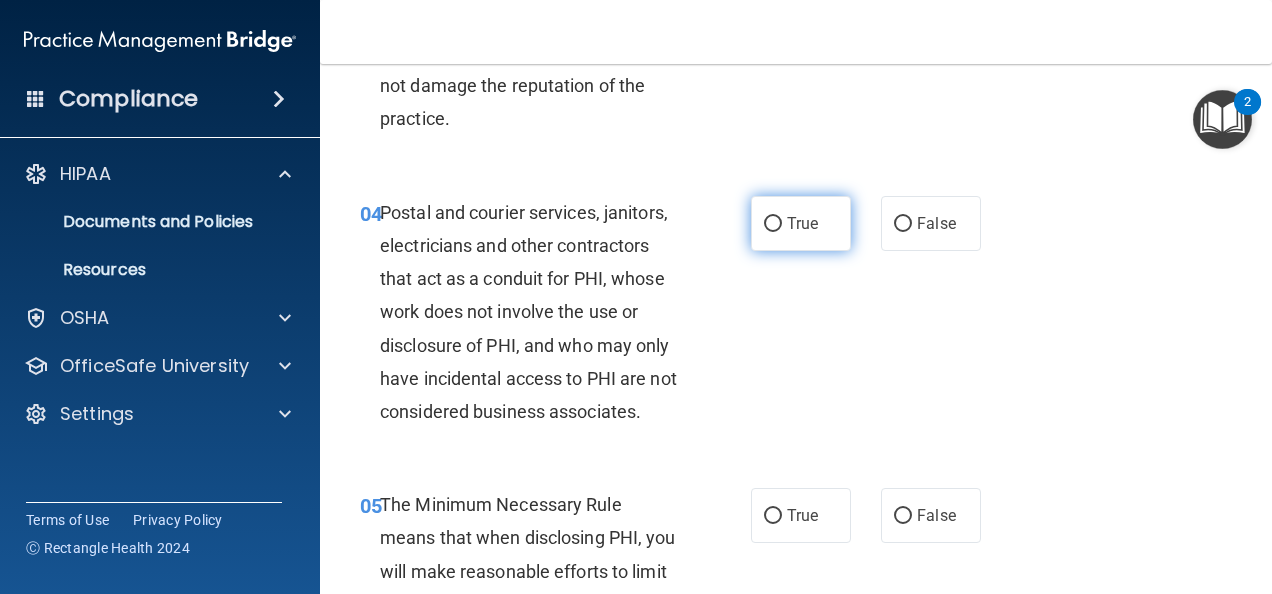 click on "True" at bounding box center [801, 223] 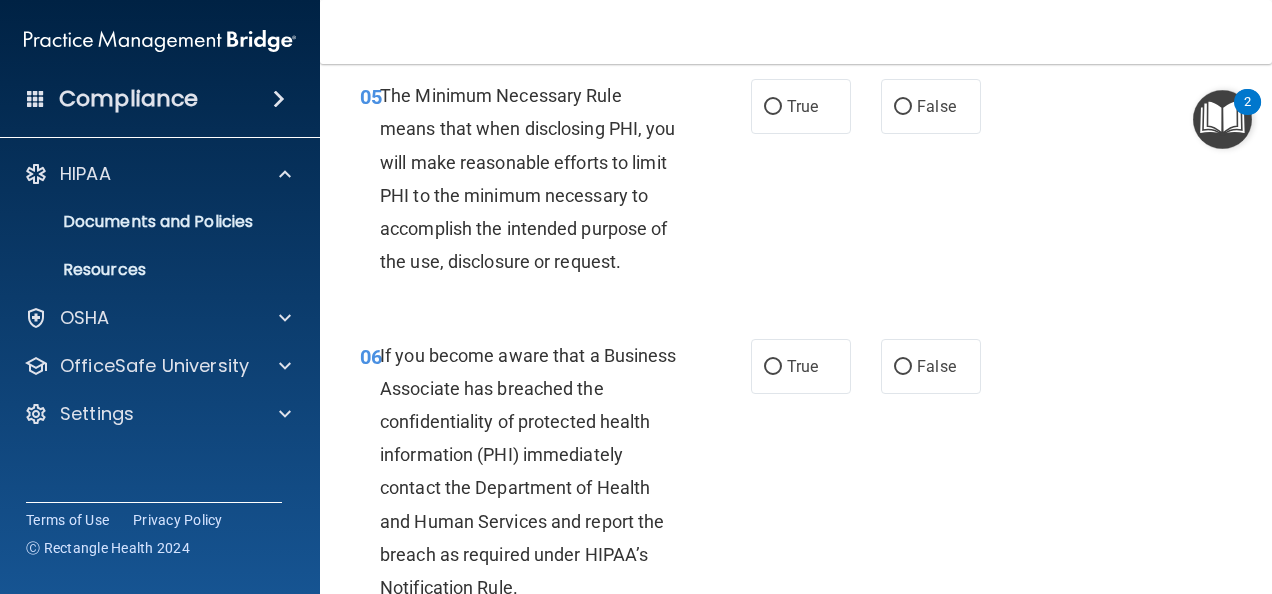 scroll, scrollTop: 1049, scrollLeft: 0, axis: vertical 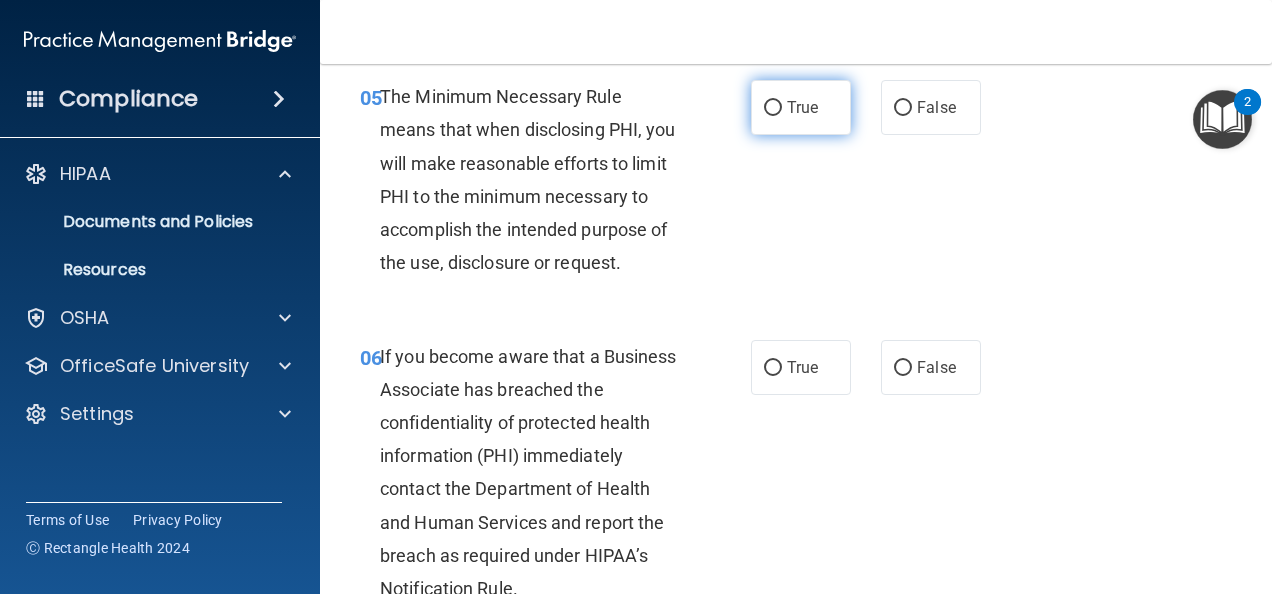 click on "True" at bounding box center [801, 107] 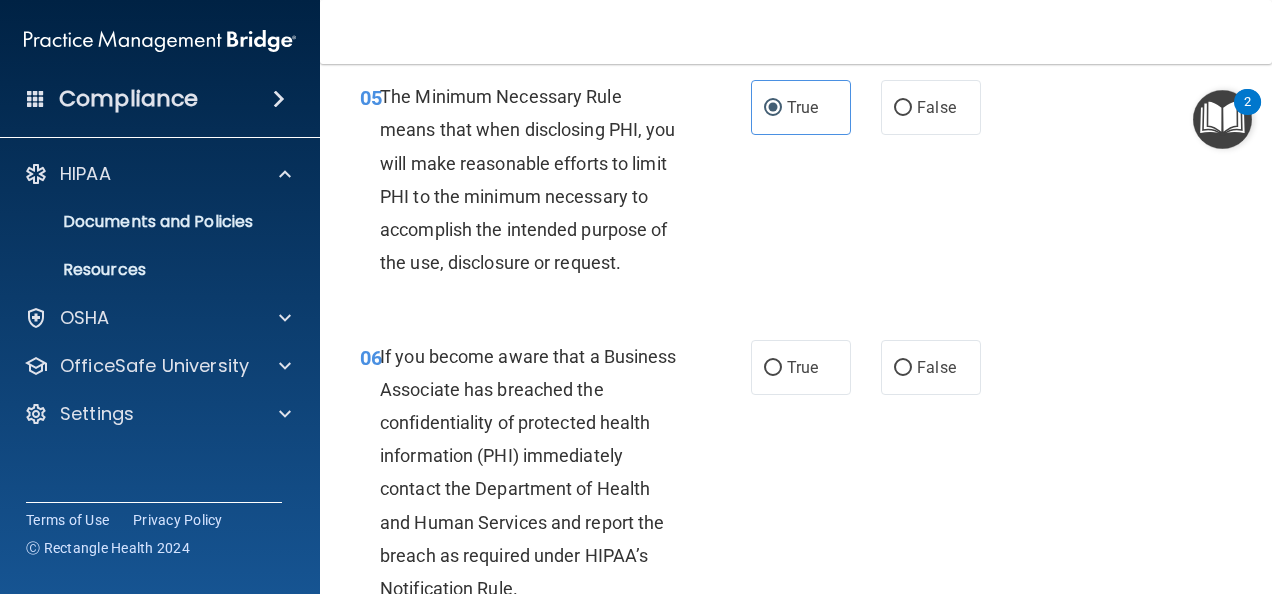 scroll, scrollTop: 1188, scrollLeft: 0, axis: vertical 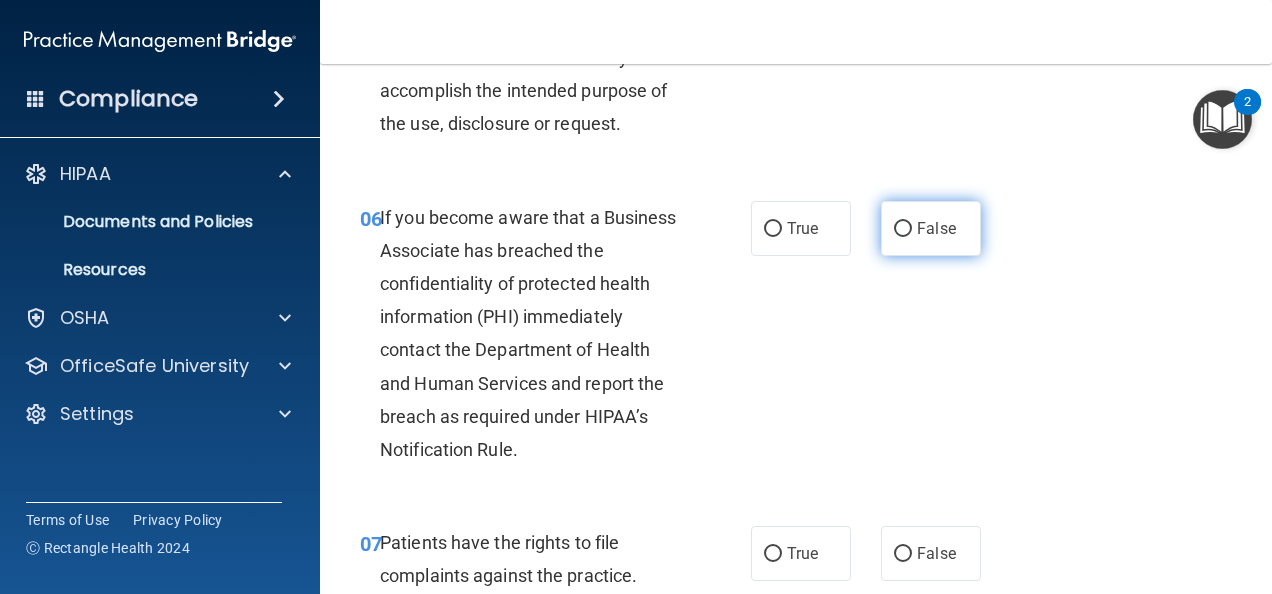 click on "False" at bounding box center (931, 228) 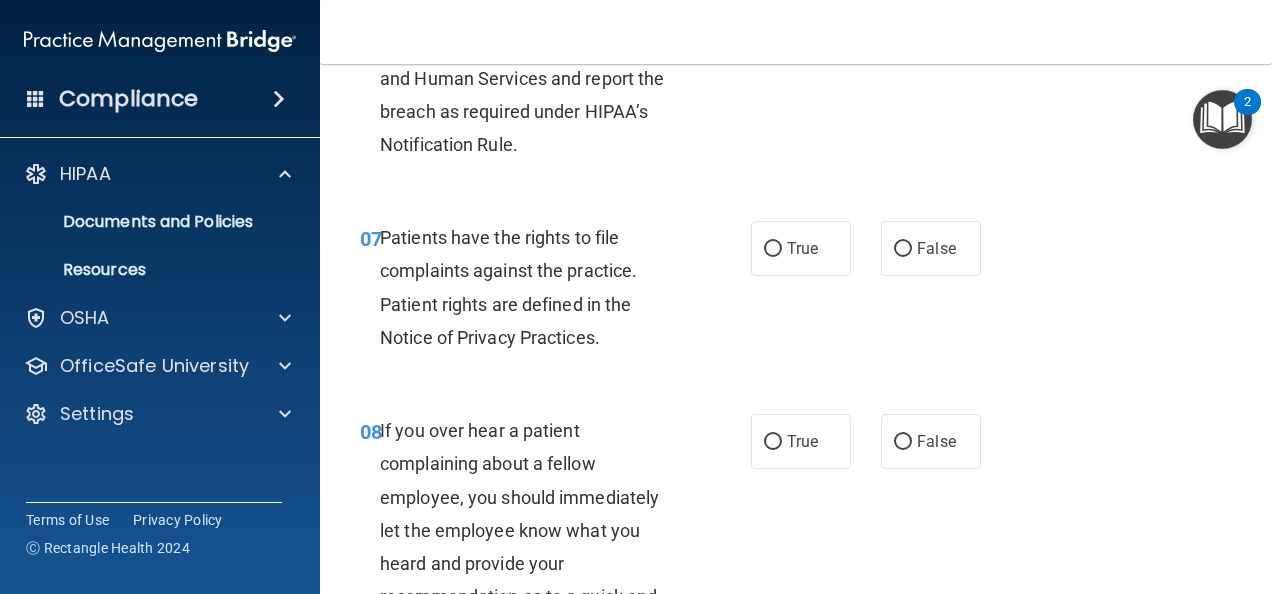 scroll, scrollTop: 1523, scrollLeft: 0, axis: vertical 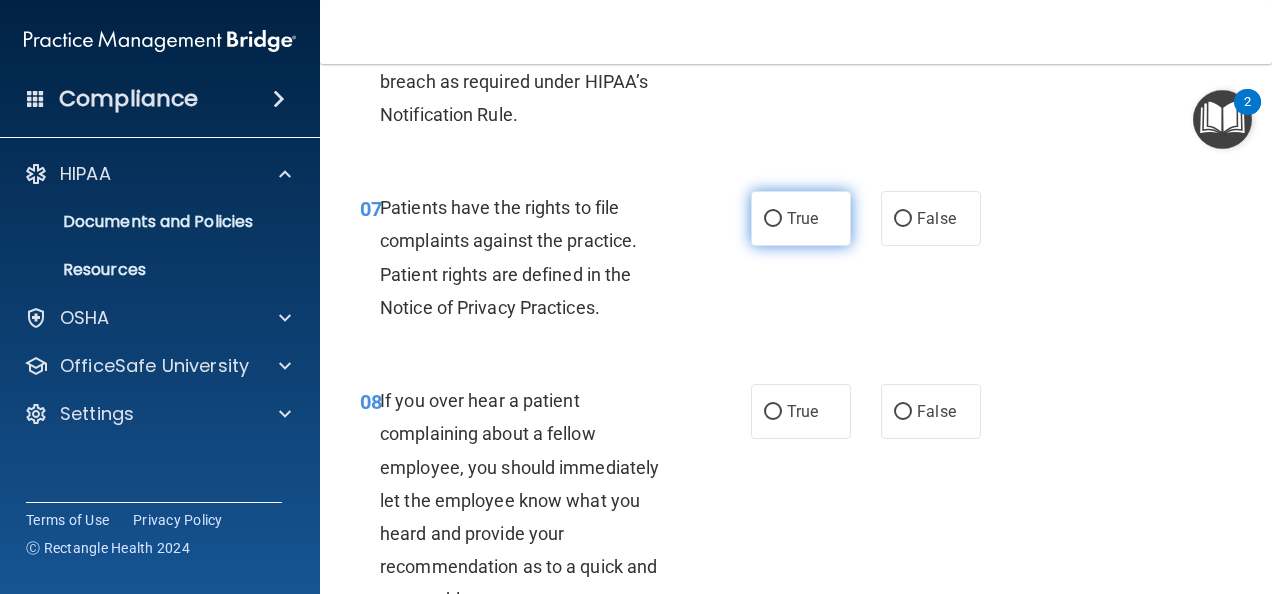 click on "True" at bounding box center (801, 218) 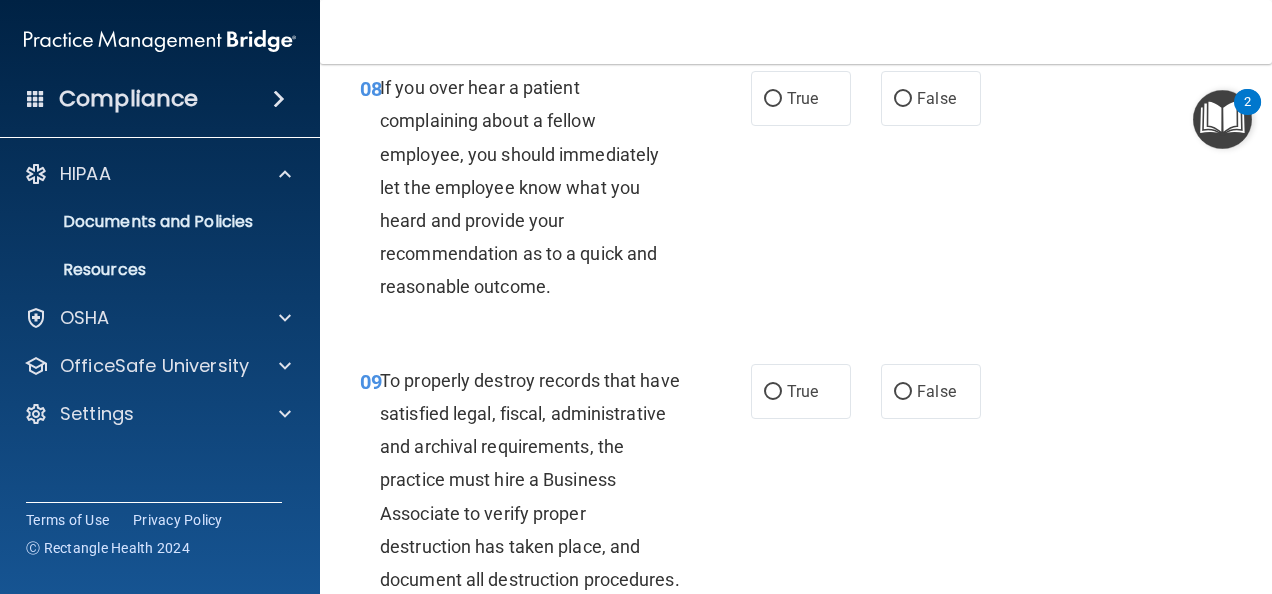 scroll, scrollTop: 1838, scrollLeft: 0, axis: vertical 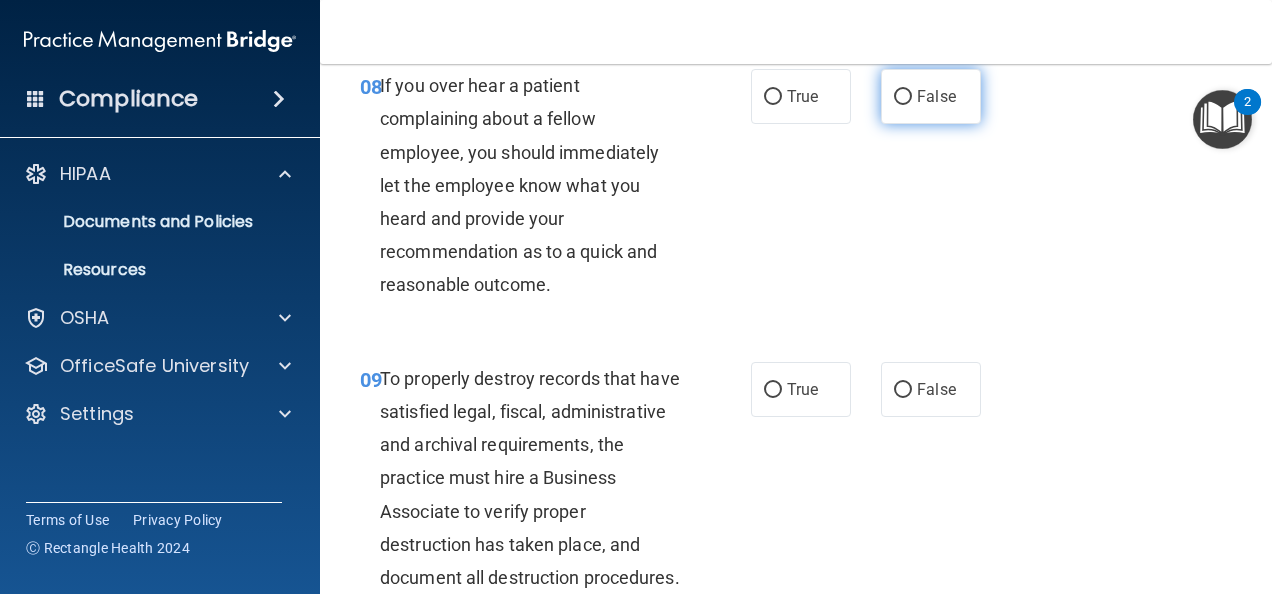 click on "False" at bounding box center (936, 96) 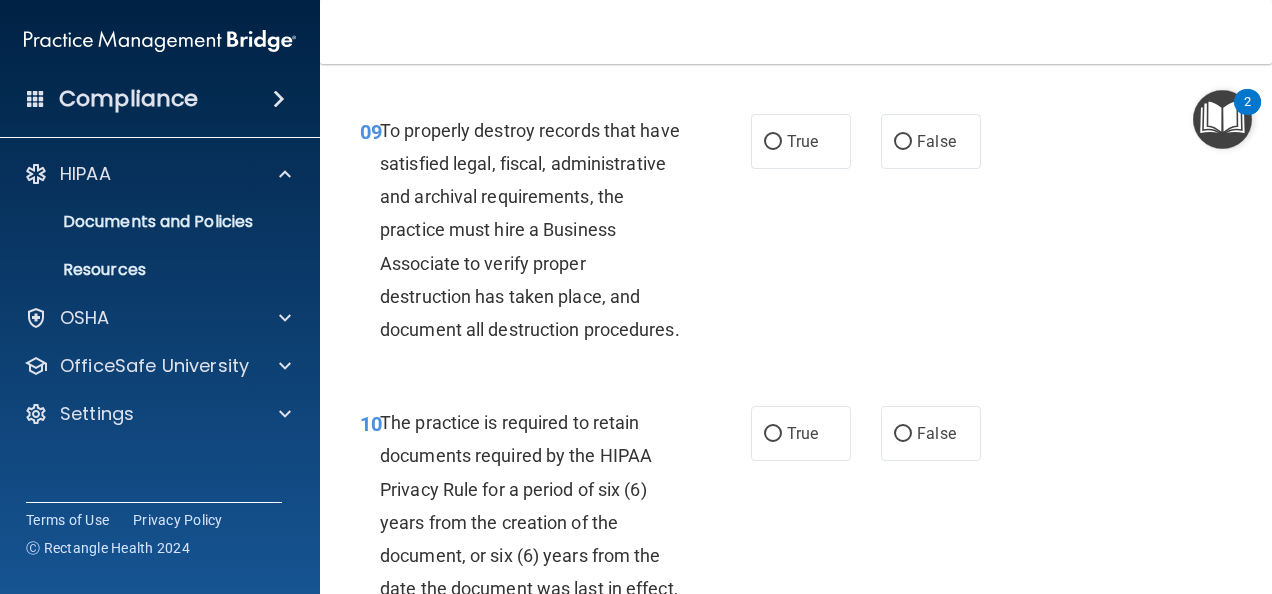 scroll, scrollTop: 2096, scrollLeft: 0, axis: vertical 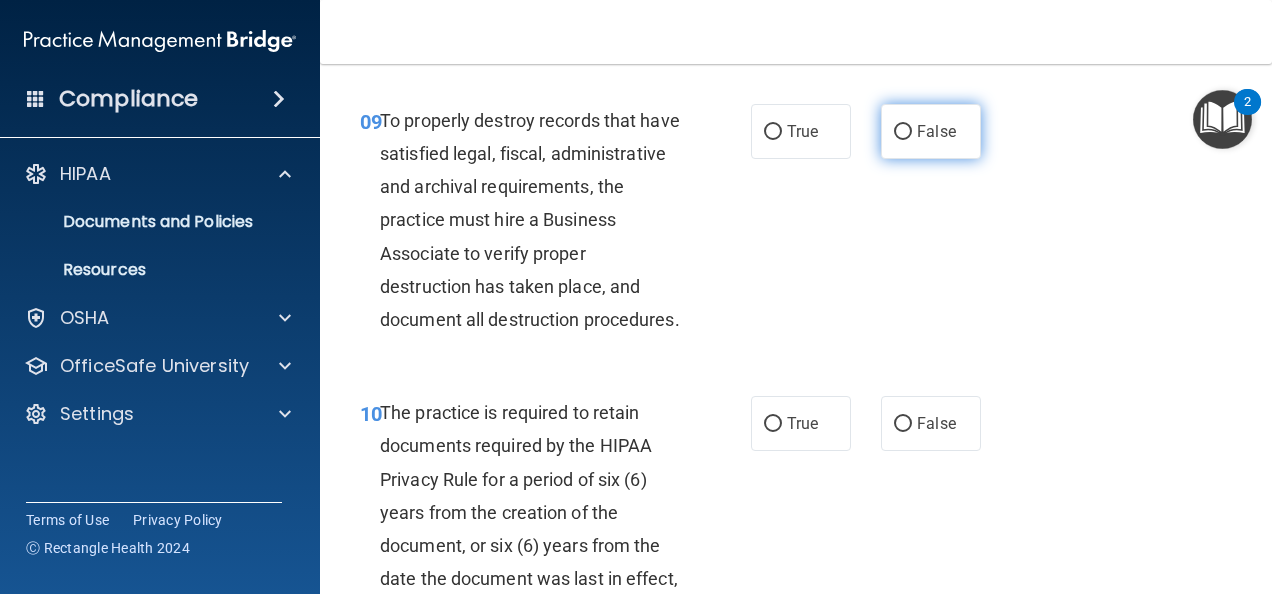 click on "False" at bounding box center (936, 131) 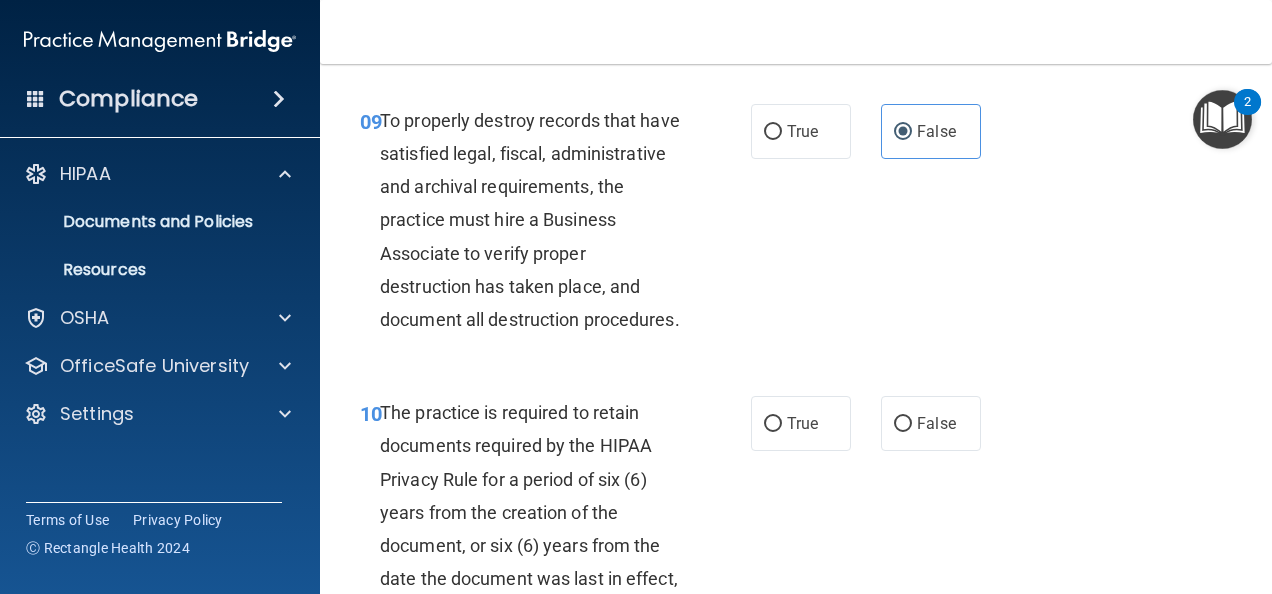 scroll, scrollTop: 2268, scrollLeft: 0, axis: vertical 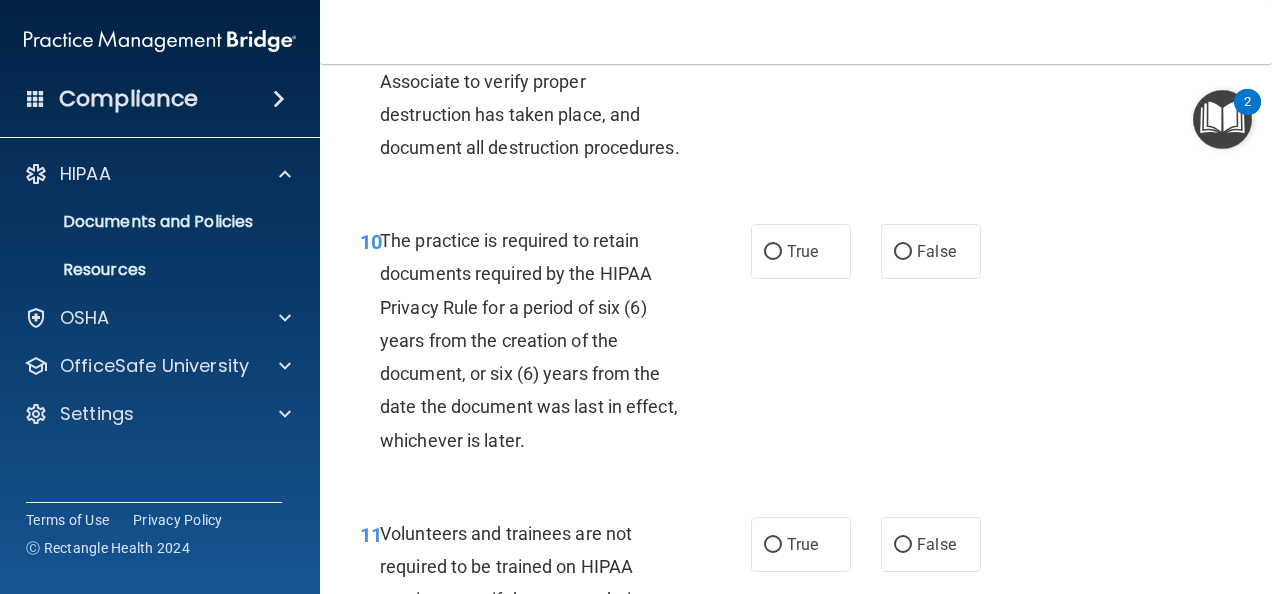 click on "True" at bounding box center [801, 251] 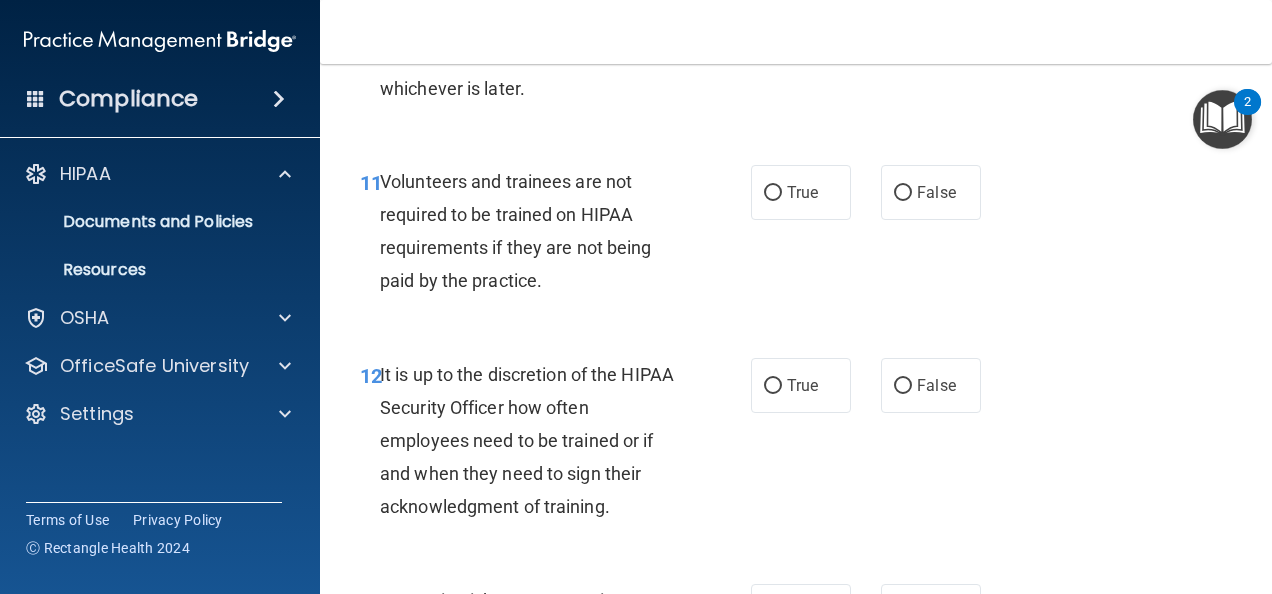 scroll, scrollTop: 2698, scrollLeft: 0, axis: vertical 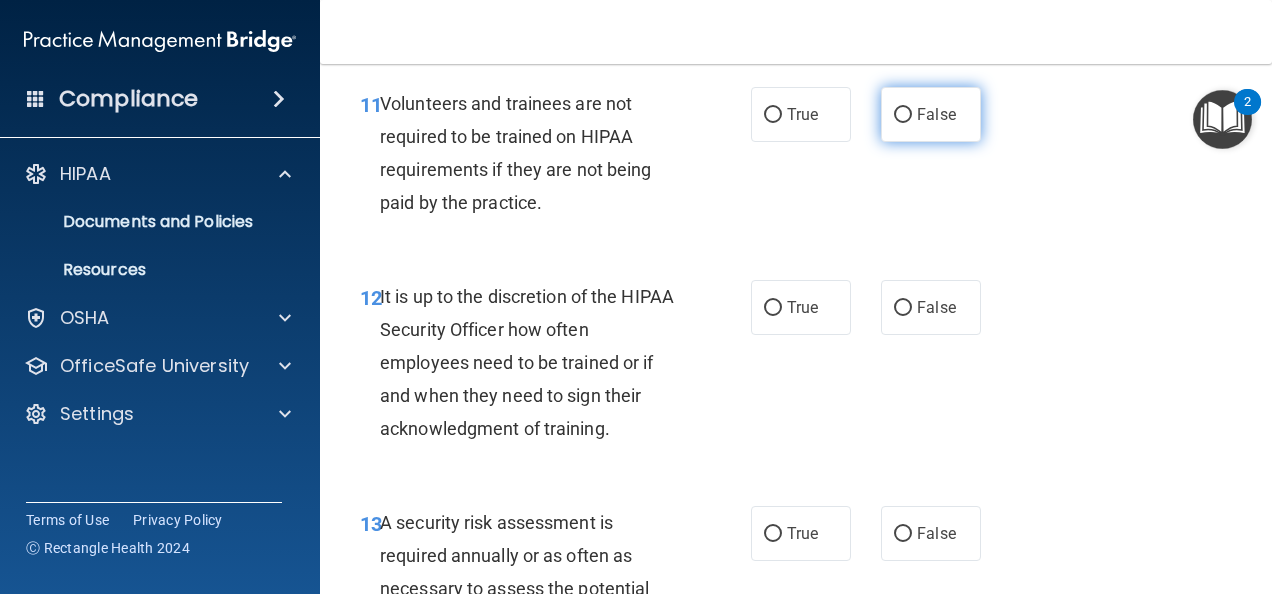 click on "False" at bounding box center [936, 114] 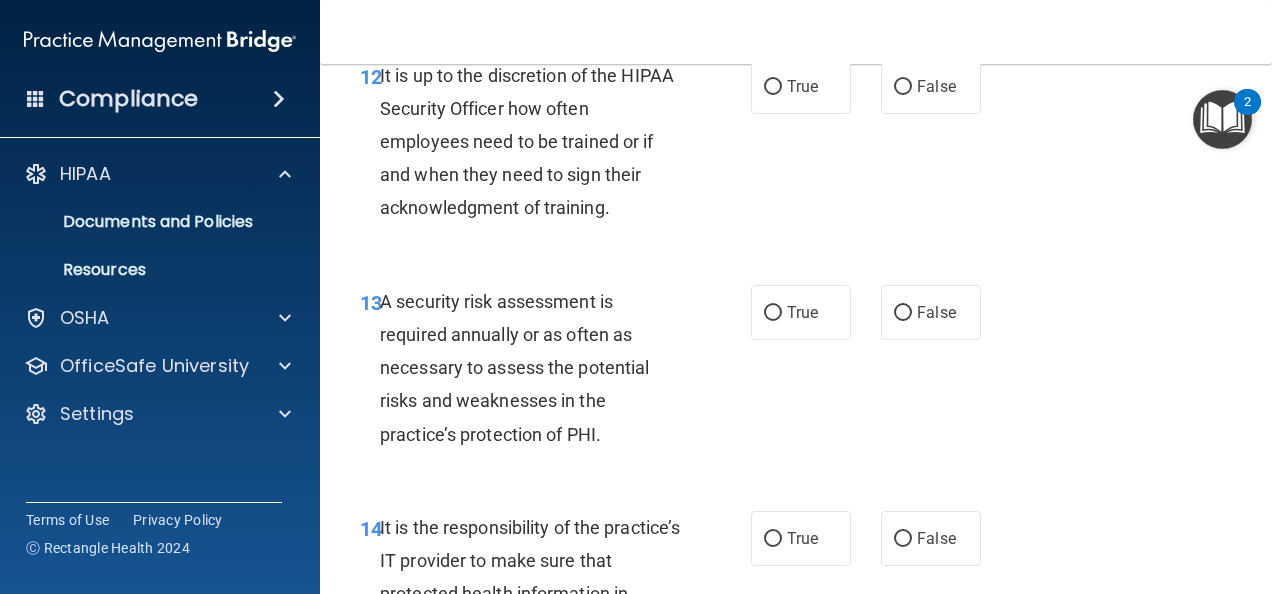 scroll, scrollTop: 2920, scrollLeft: 0, axis: vertical 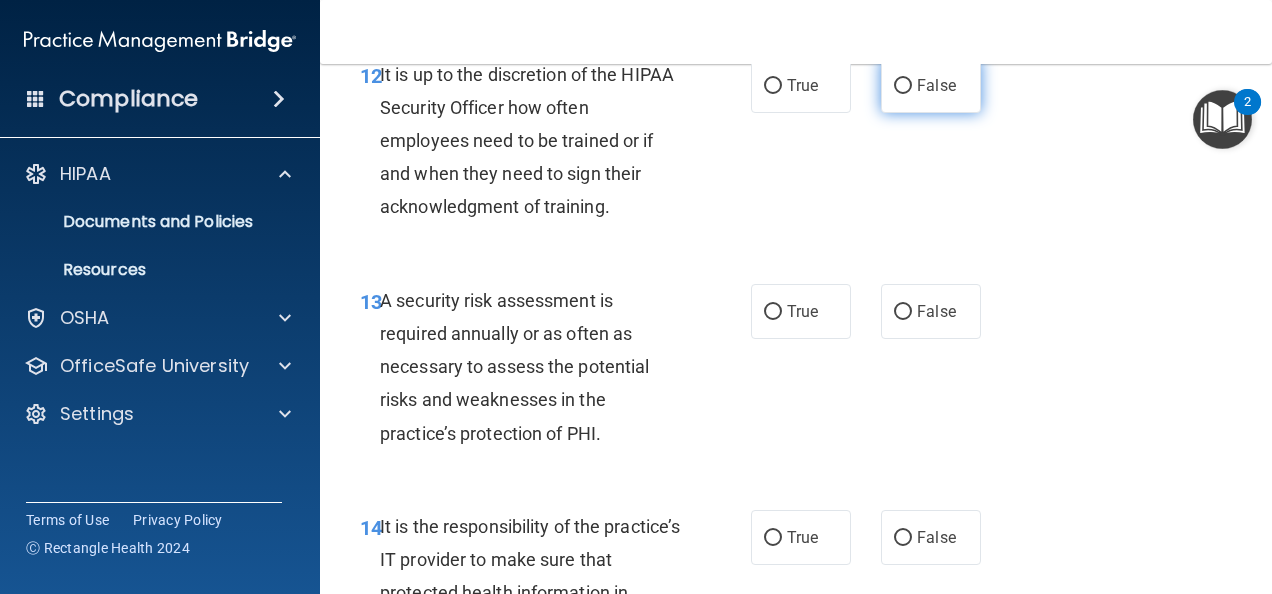 click on "False" at bounding box center [936, 85] 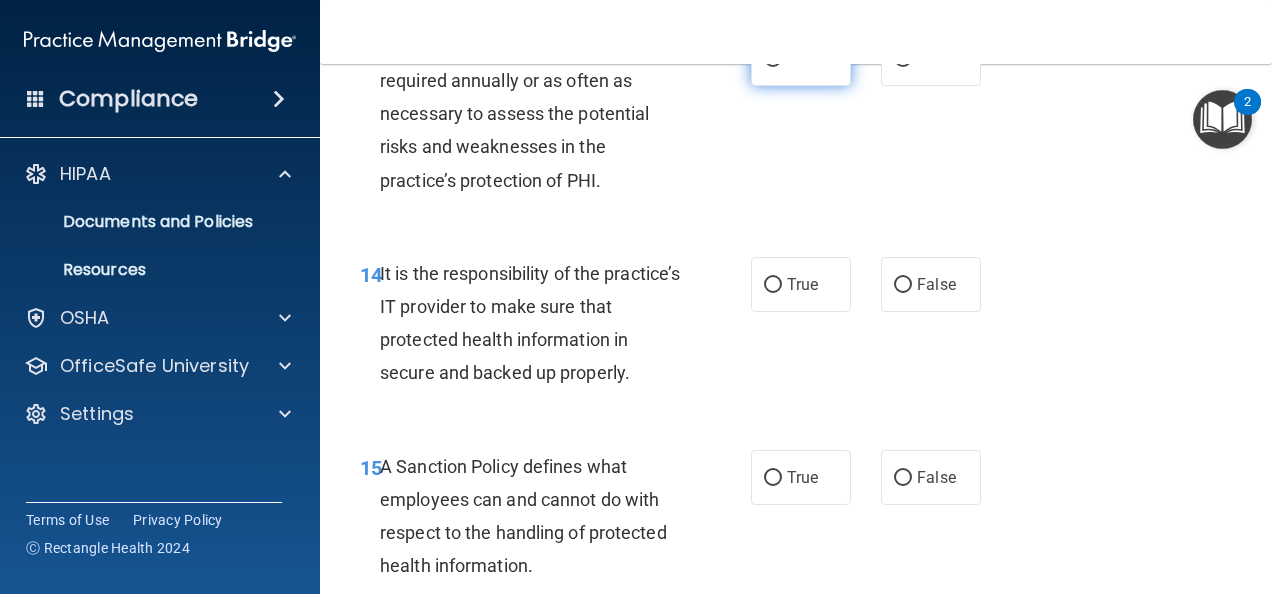scroll, scrollTop: 3192, scrollLeft: 0, axis: vertical 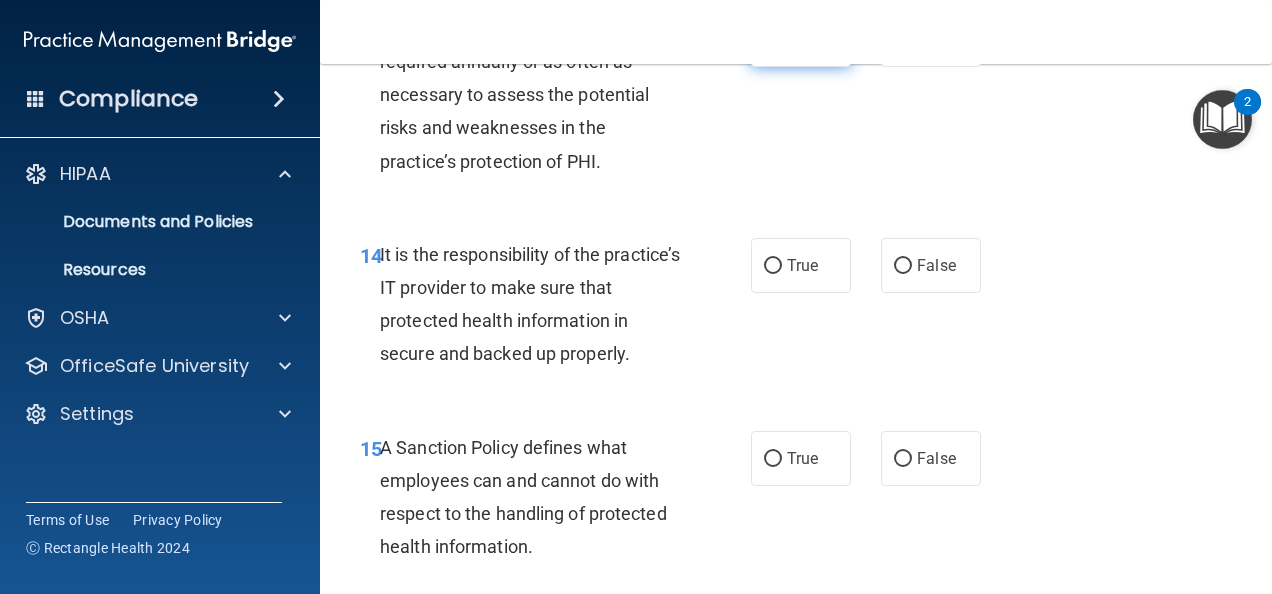 click on "True" at bounding box center [802, 39] 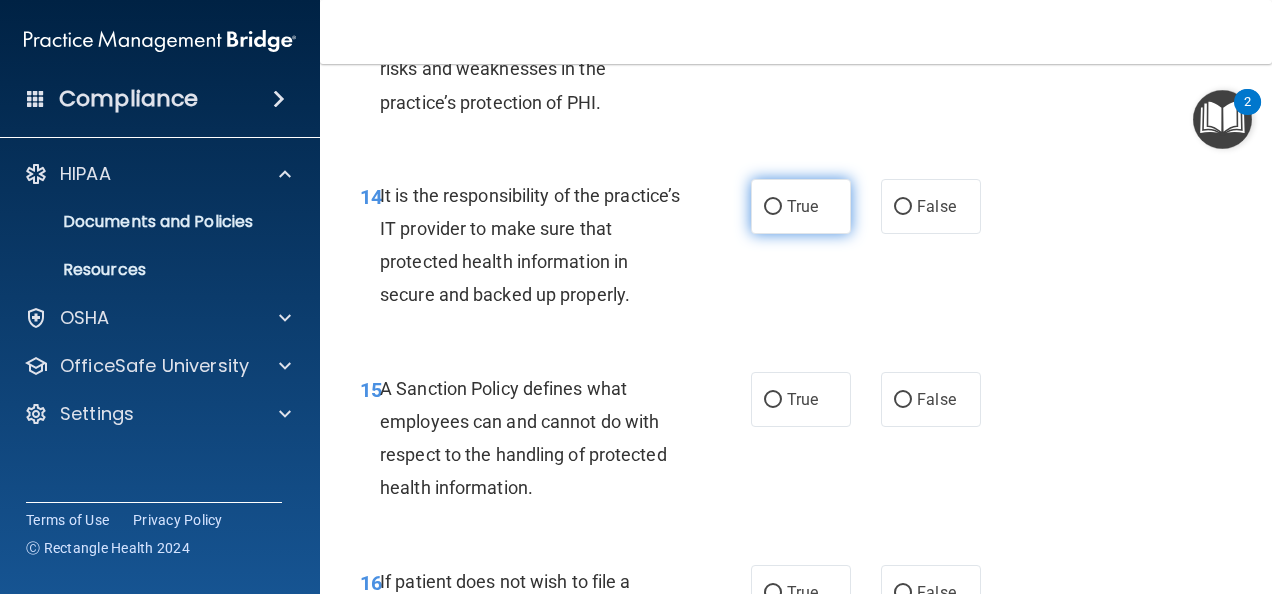 scroll, scrollTop: 3252, scrollLeft: 0, axis: vertical 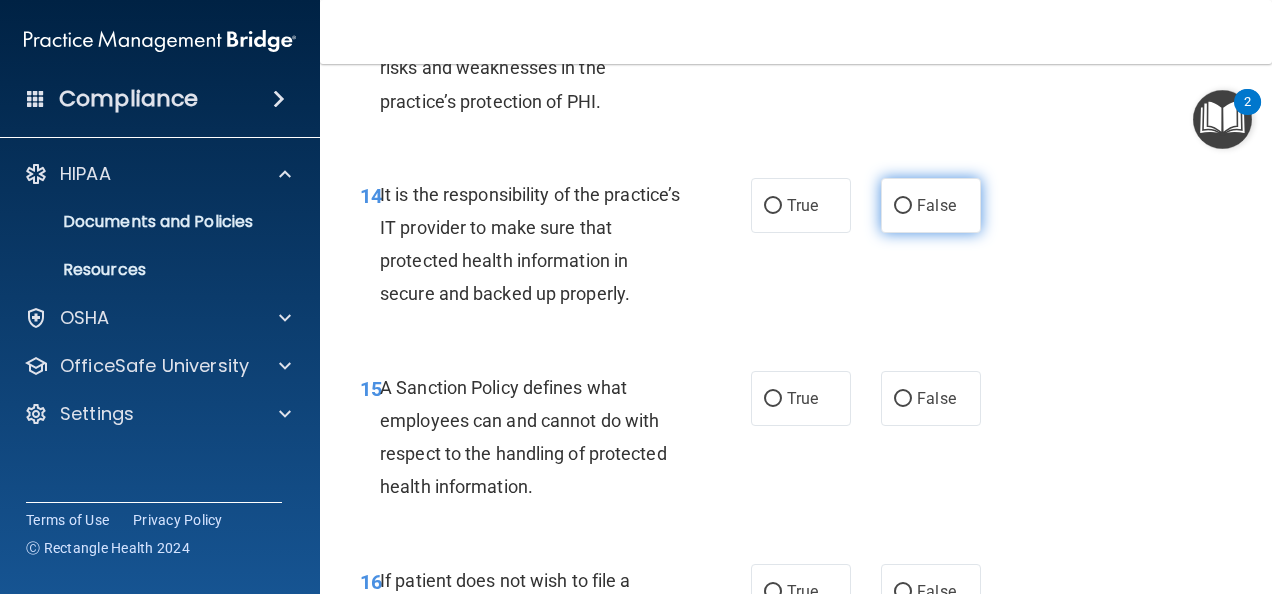 click on "False" at bounding box center (936, 205) 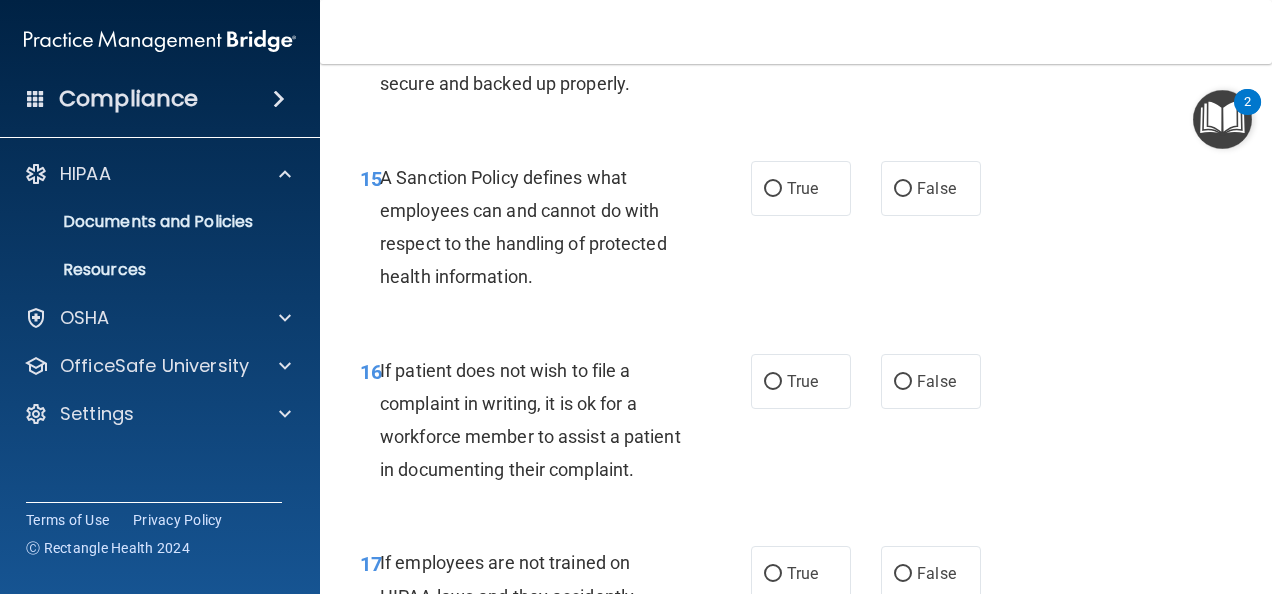 scroll, scrollTop: 3512, scrollLeft: 0, axis: vertical 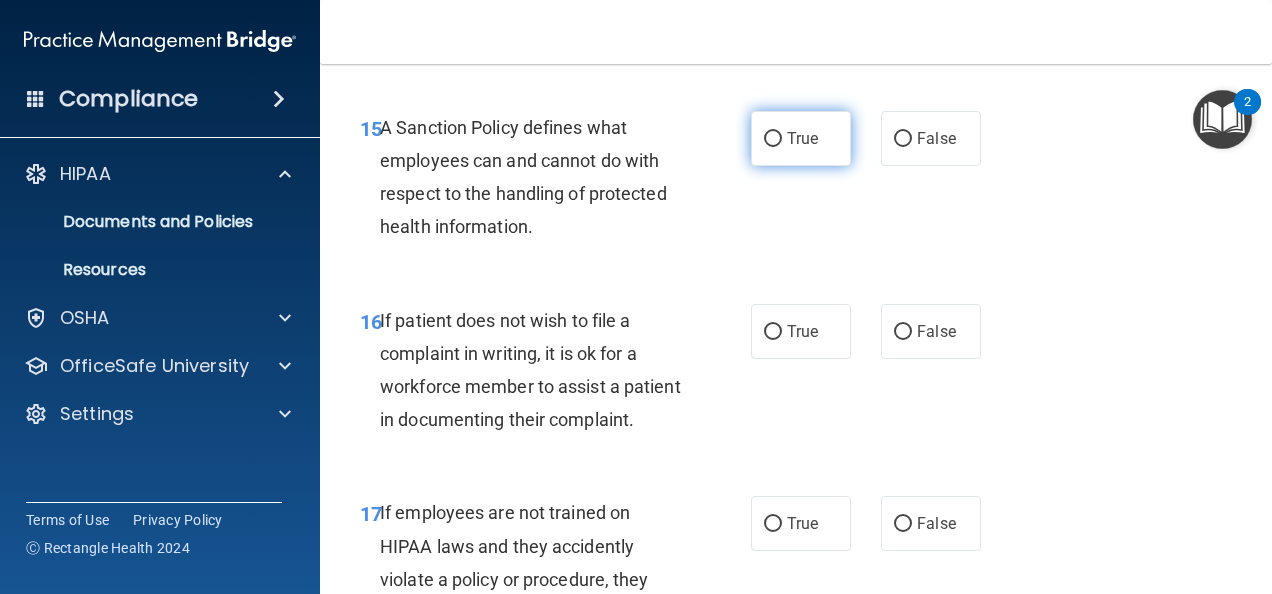 click on "True" at bounding box center (801, 138) 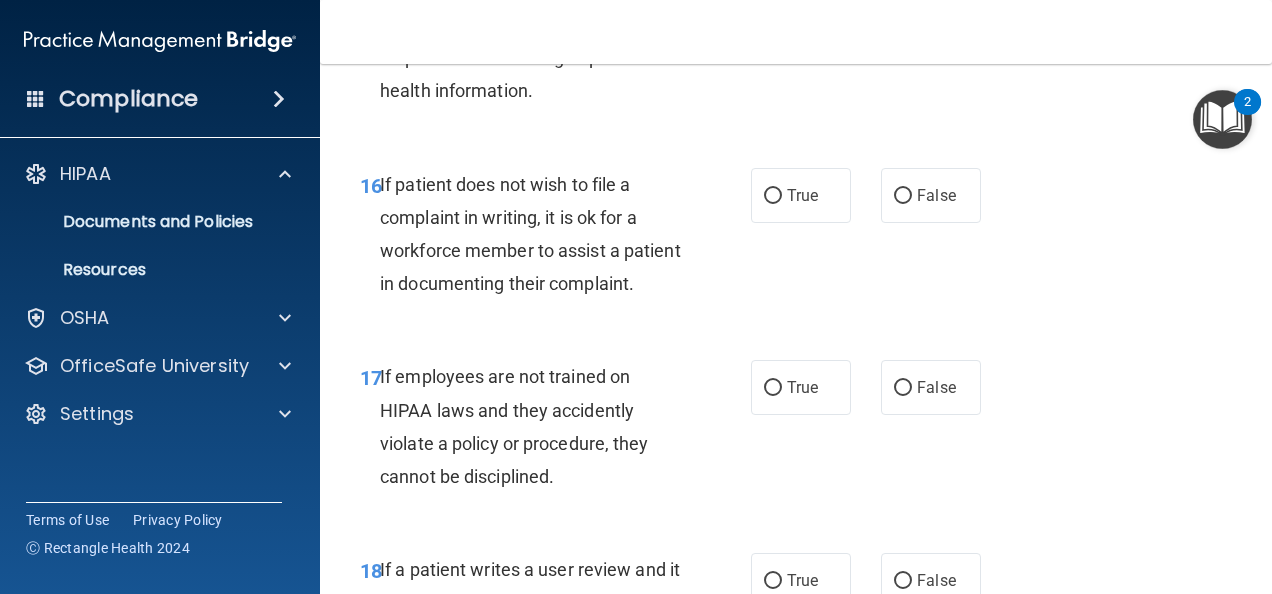 scroll, scrollTop: 3650, scrollLeft: 0, axis: vertical 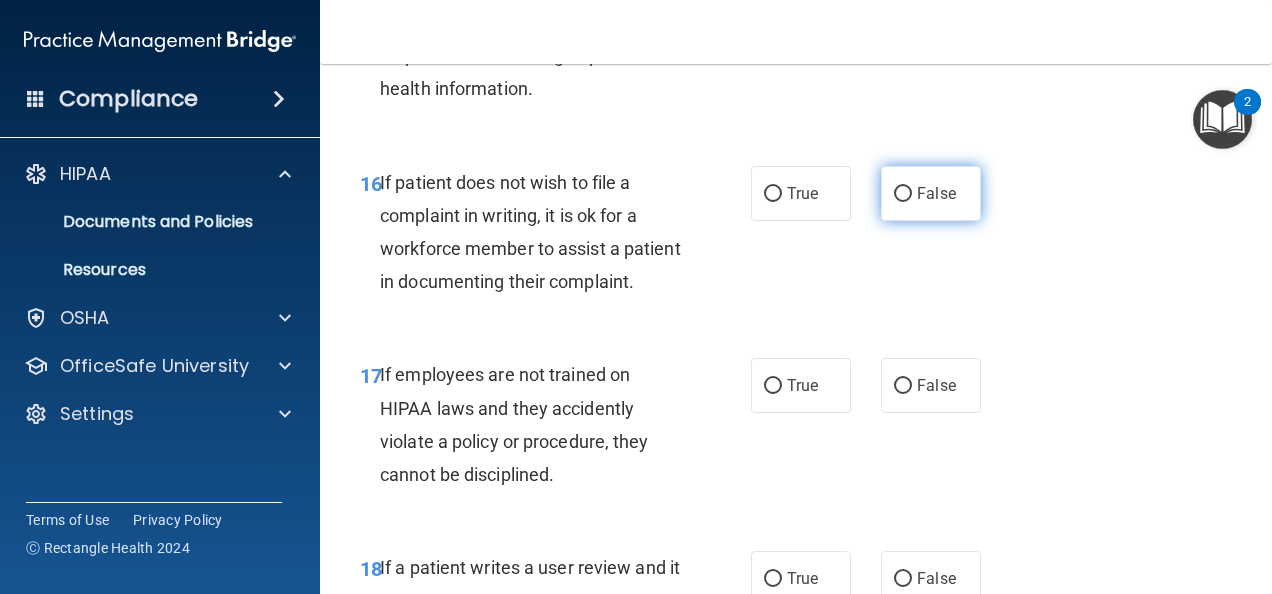 click on "False" at bounding box center [931, 193] 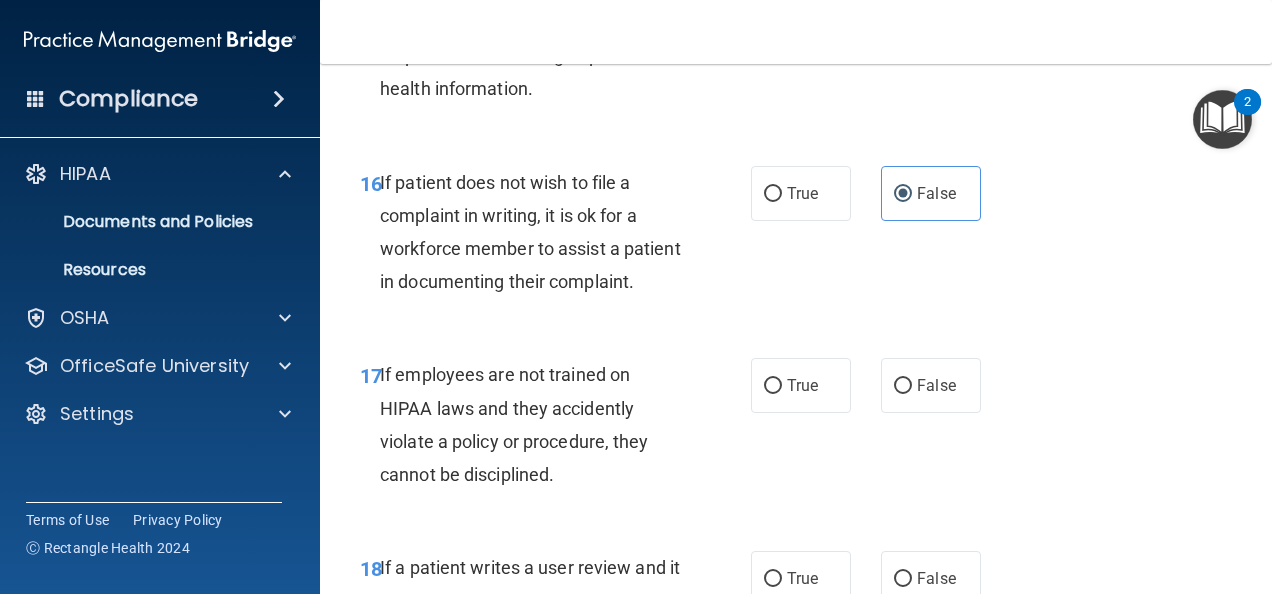 click on "False" at bounding box center [936, 0] 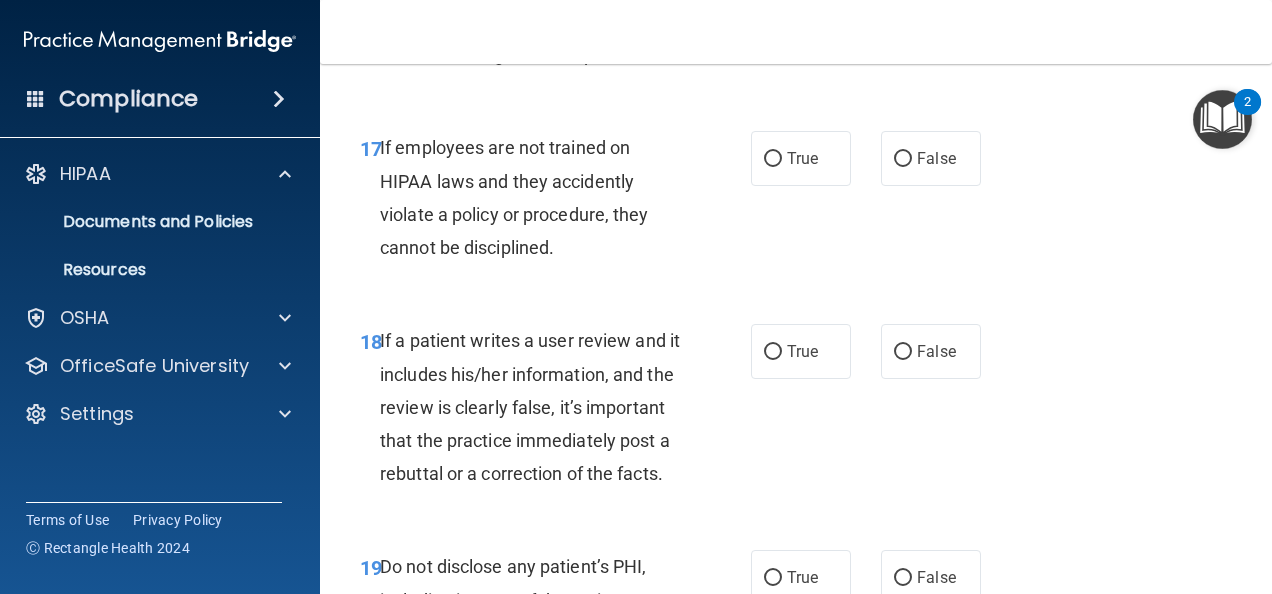 scroll, scrollTop: 3948, scrollLeft: 0, axis: vertical 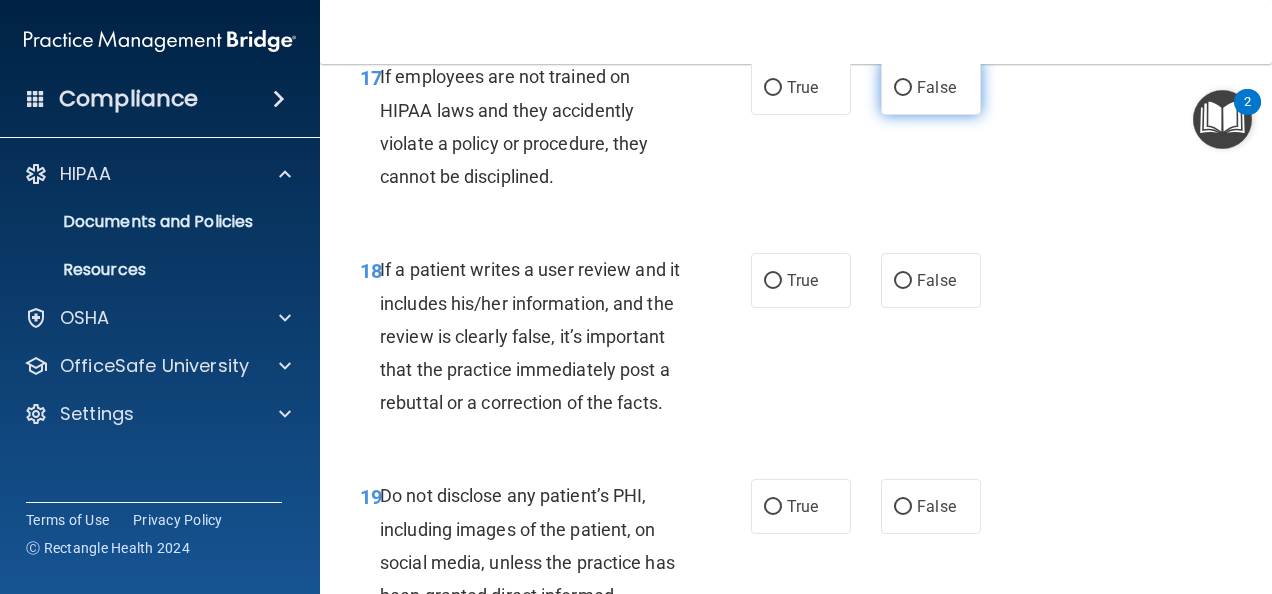 click on "False" at bounding box center [931, 87] 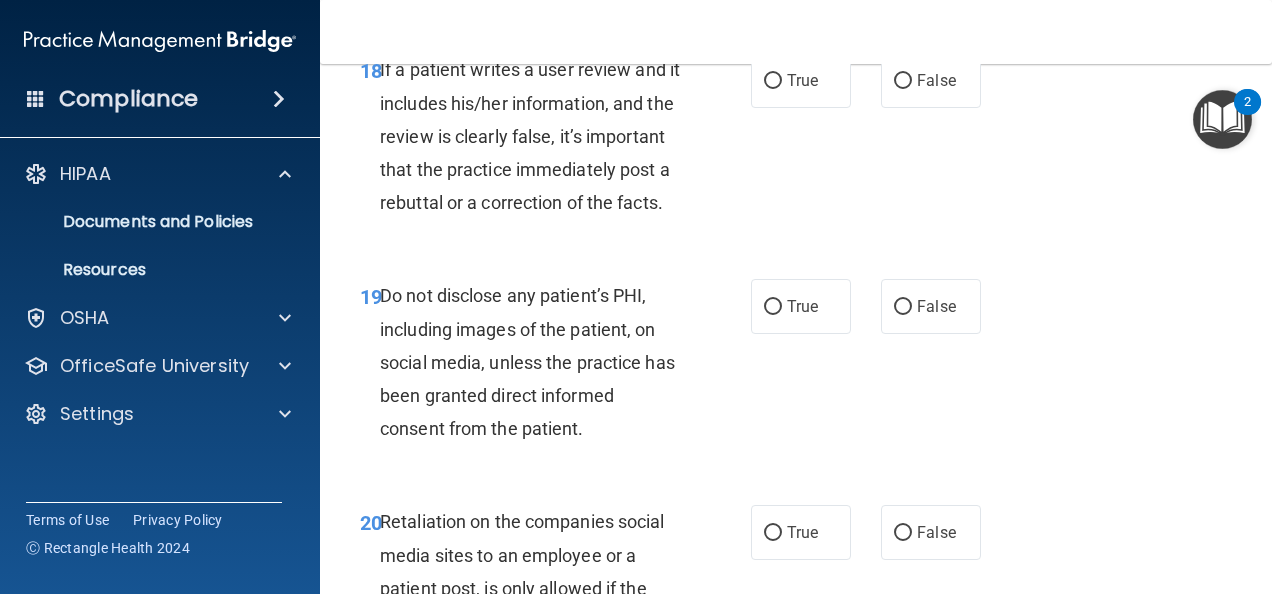 scroll, scrollTop: 4170, scrollLeft: 0, axis: vertical 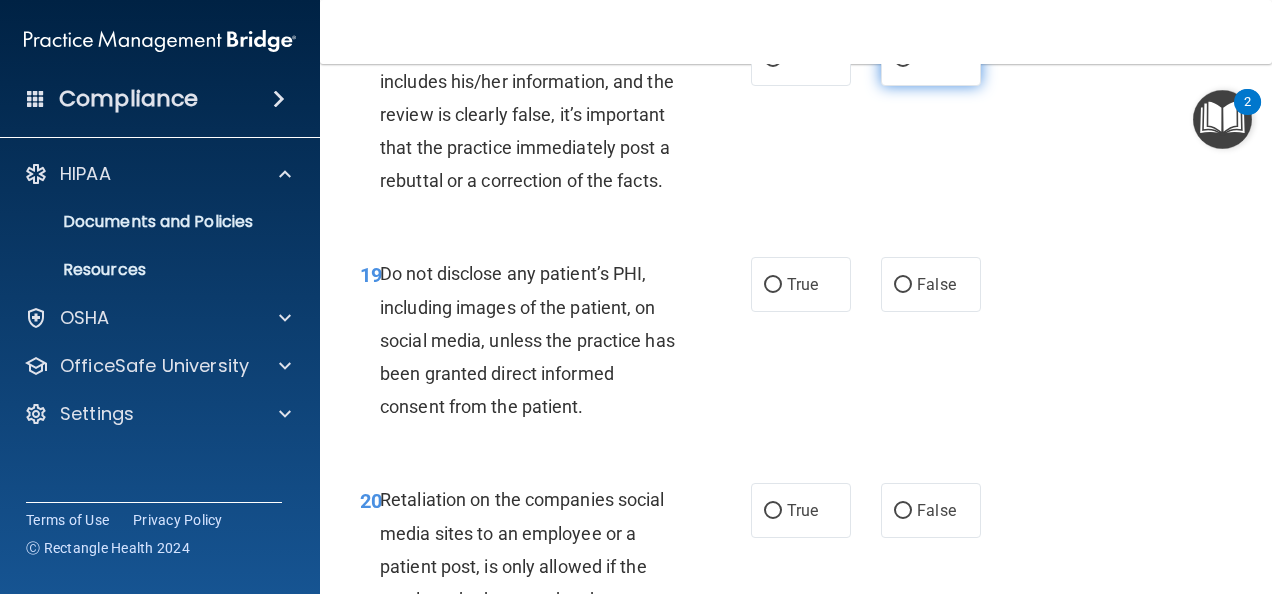 click on "False" at bounding box center [931, 58] 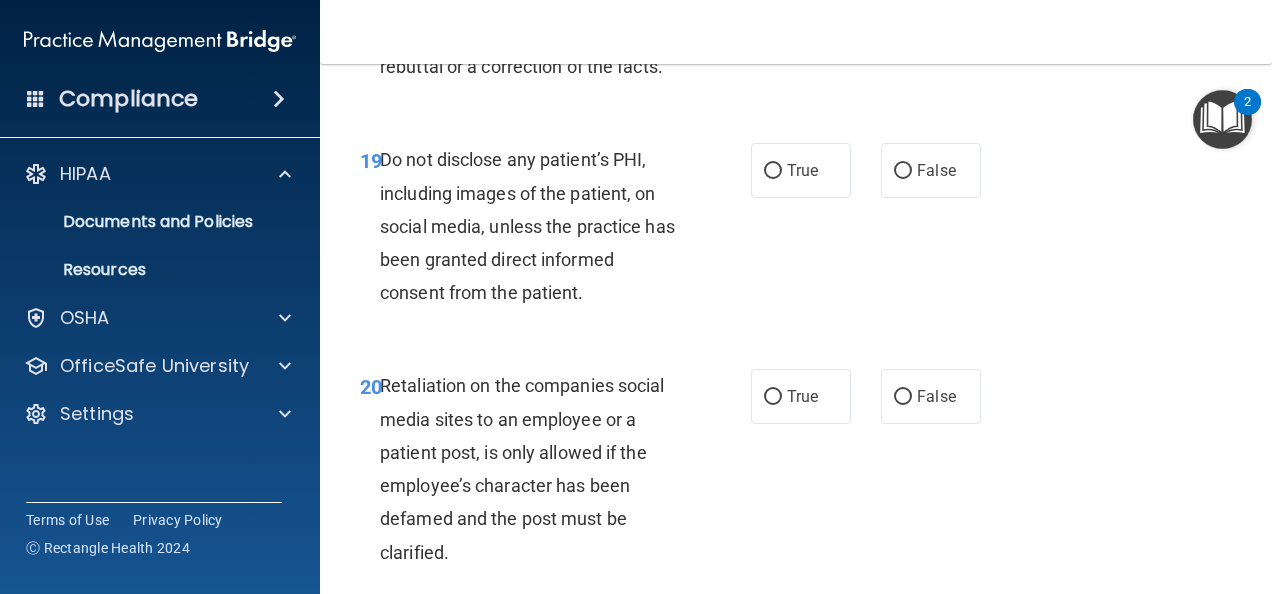 scroll, scrollTop: 4342, scrollLeft: 0, axis: vertical 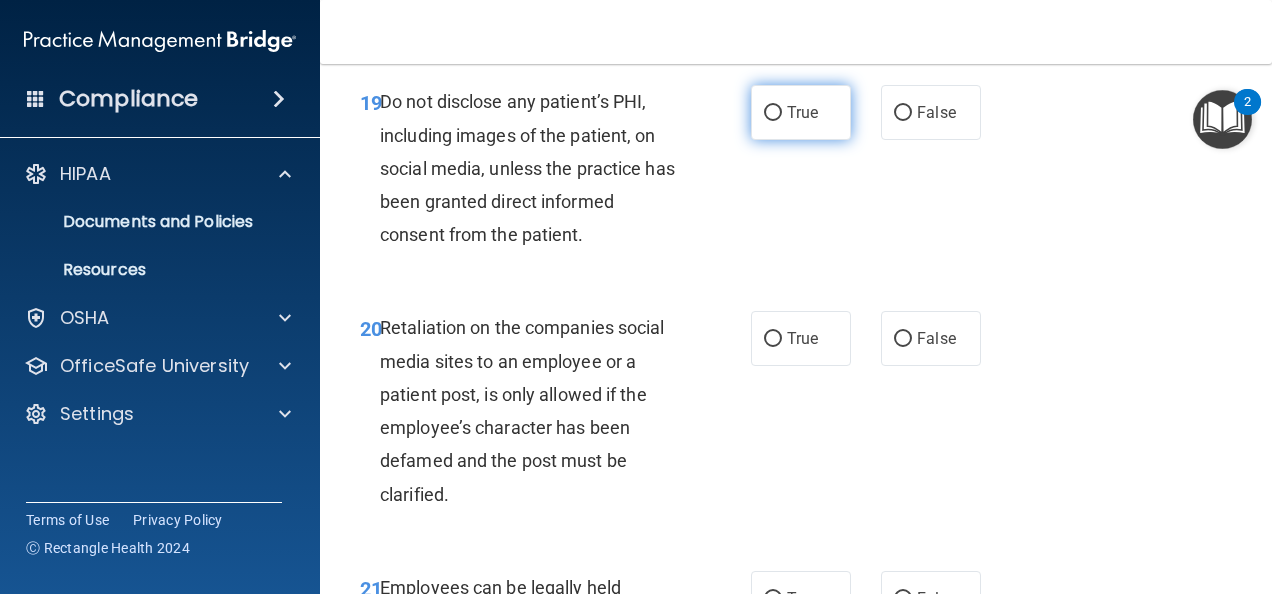 click on "True" at bounding box center [802, 112] 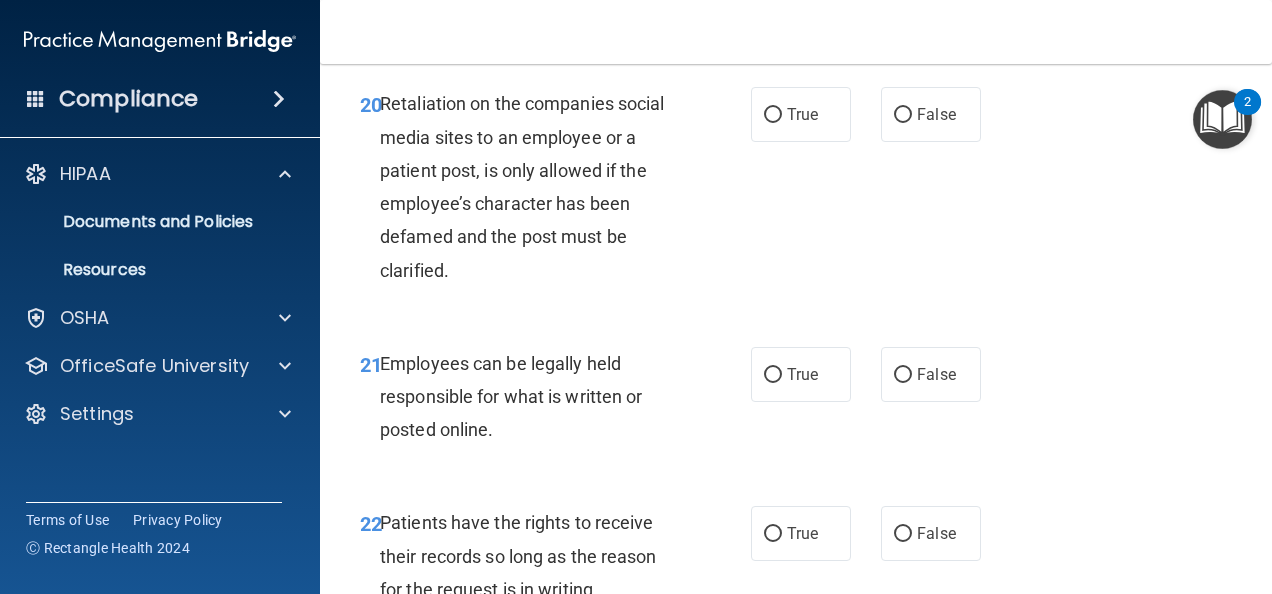 scroll, scrollTop: 4567, scrollLeft: 0, axis: vertical 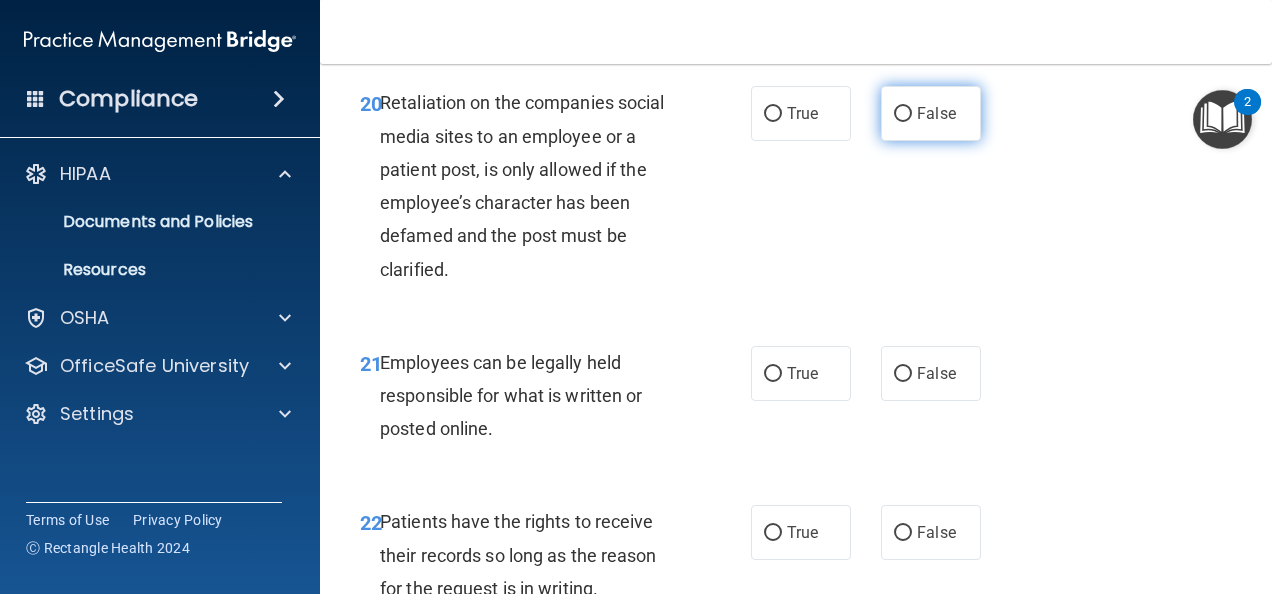 click on "False" at bounding box center [936, 113] 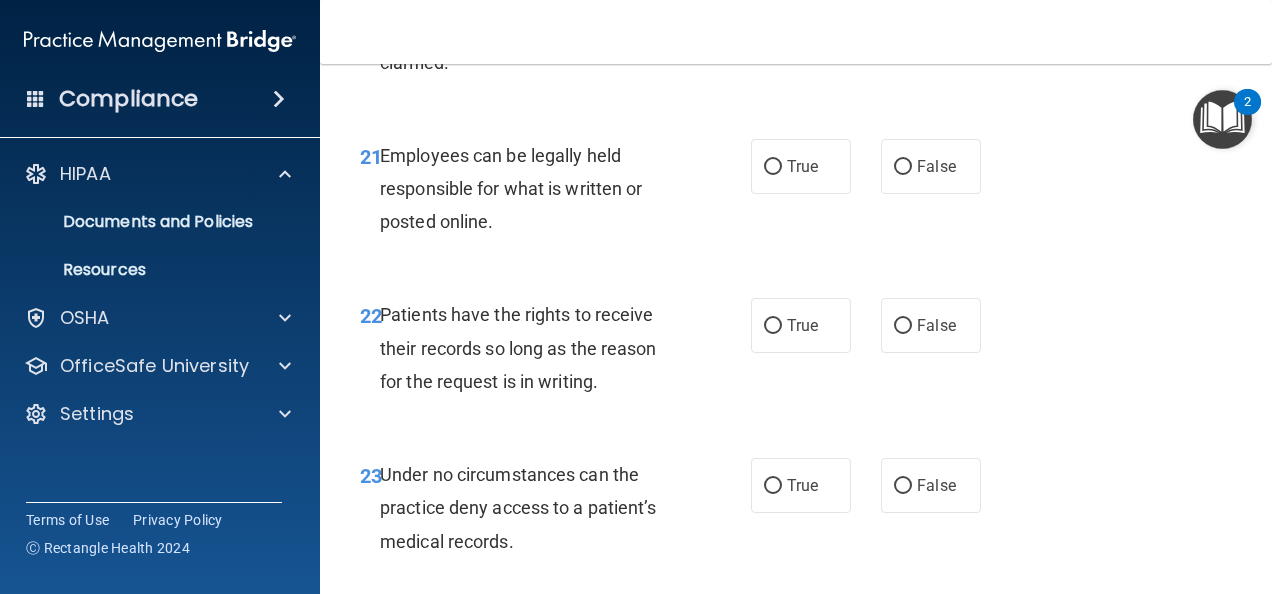 scroll, scrollTop: 4775, scrollLeft: 0, axis: vertical 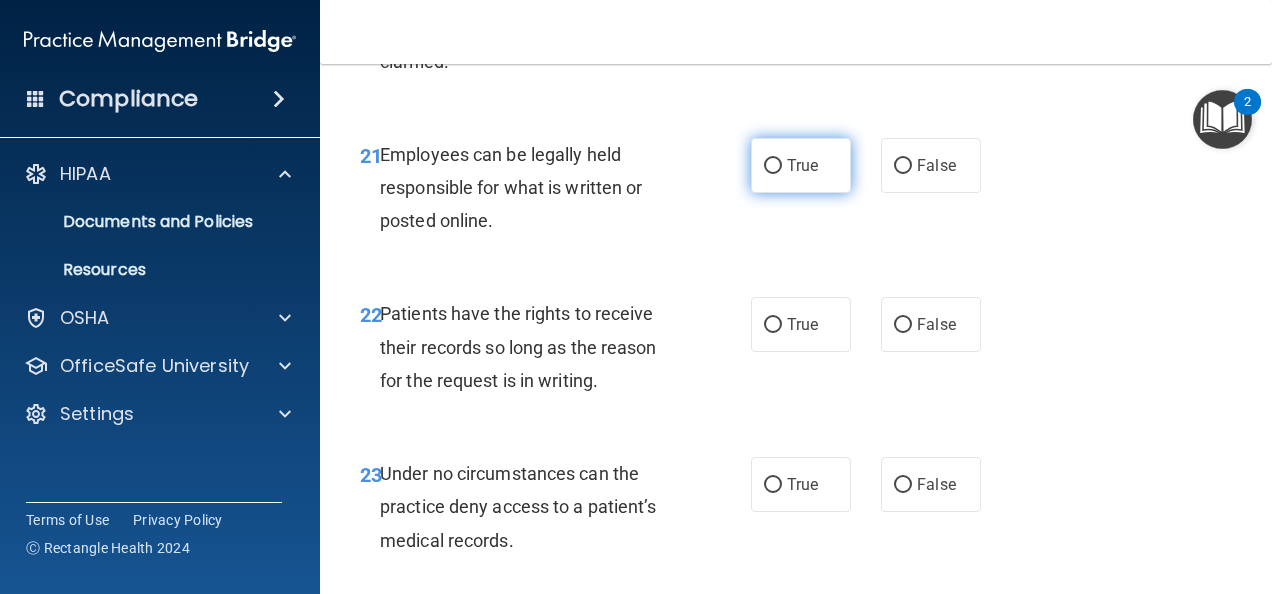 click on "True" at bounding box center (801, 165) 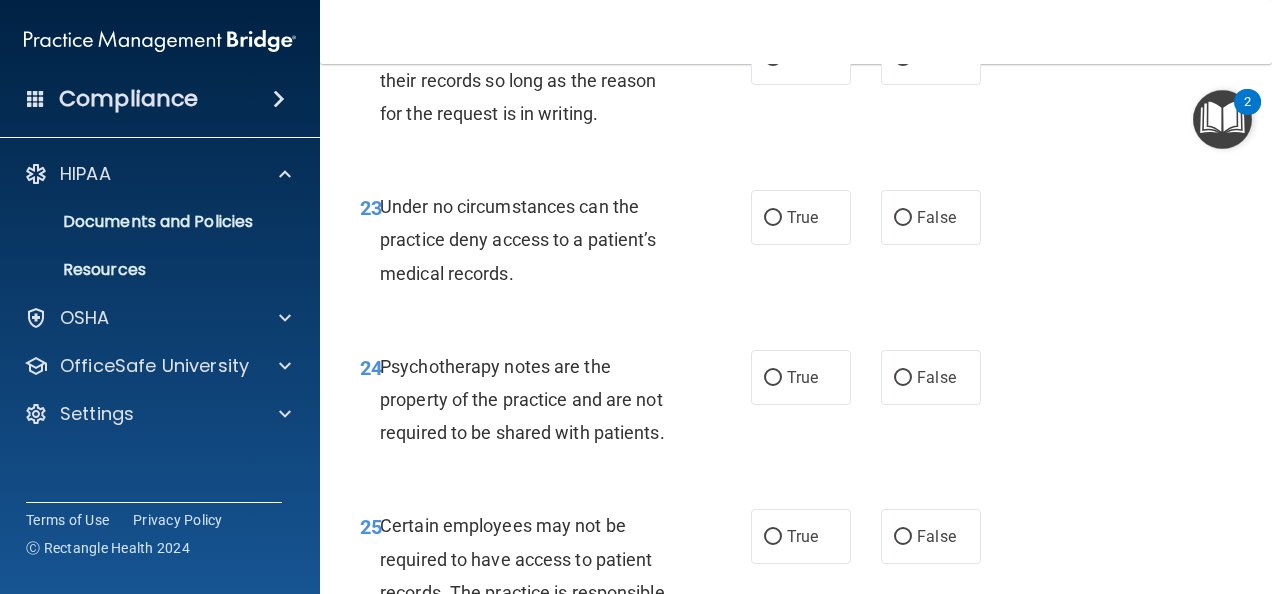 scroll, scrollTop: 5048, scrollLeft: 0, axis: vertical 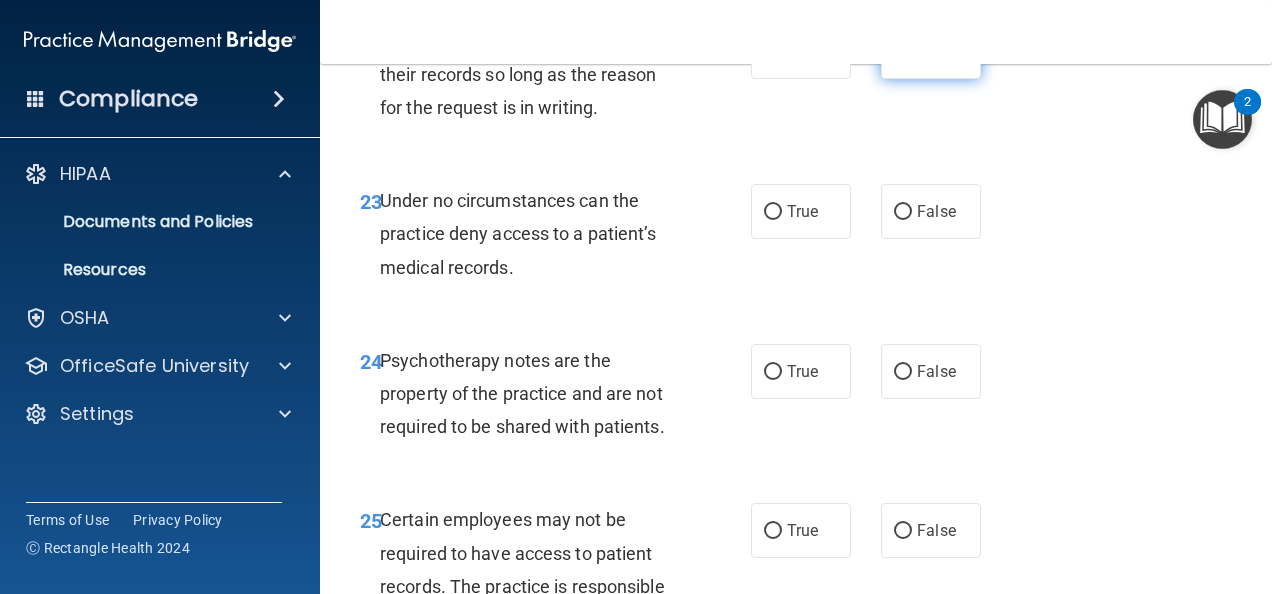 click on "False" at bounding box center [936, 51] 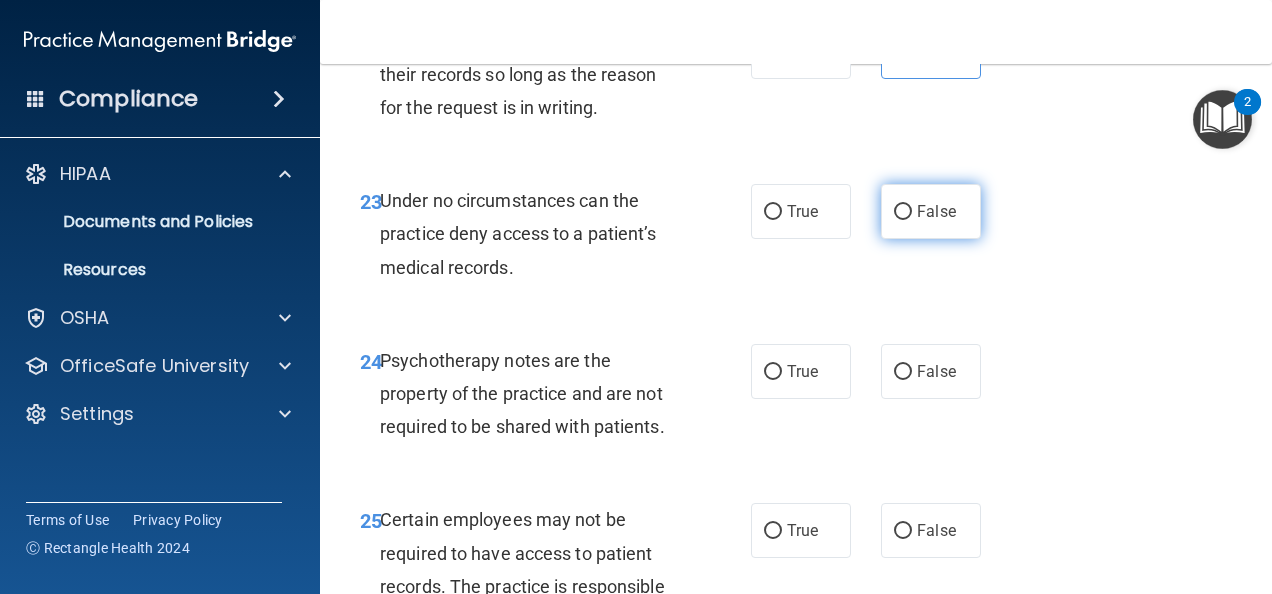 click on "False" at bounding box center [931, 211] 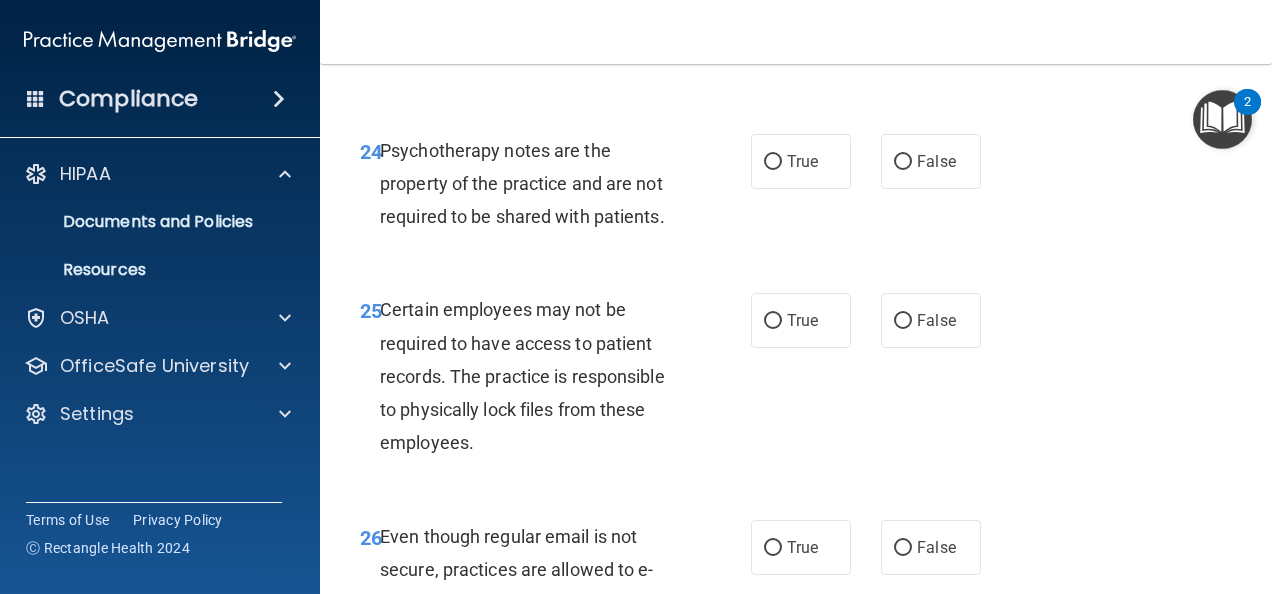 scroll, scrollTop: 5260, scrollLeft: 0, axis: vertical 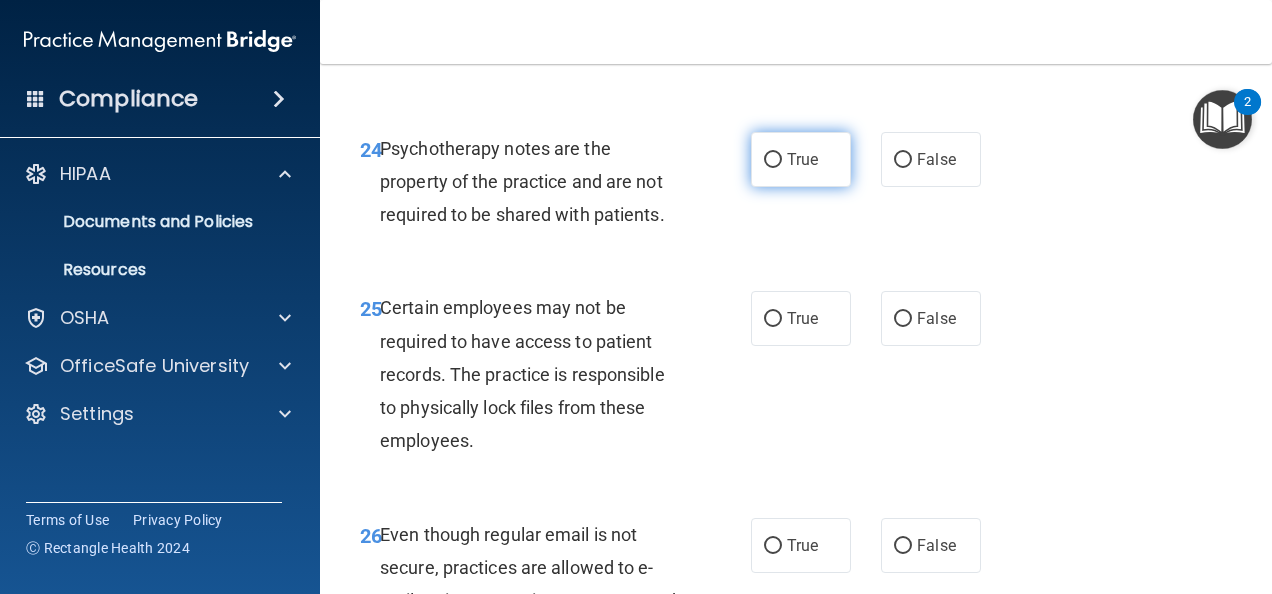 click on "True" at bounding box center [801, 159] 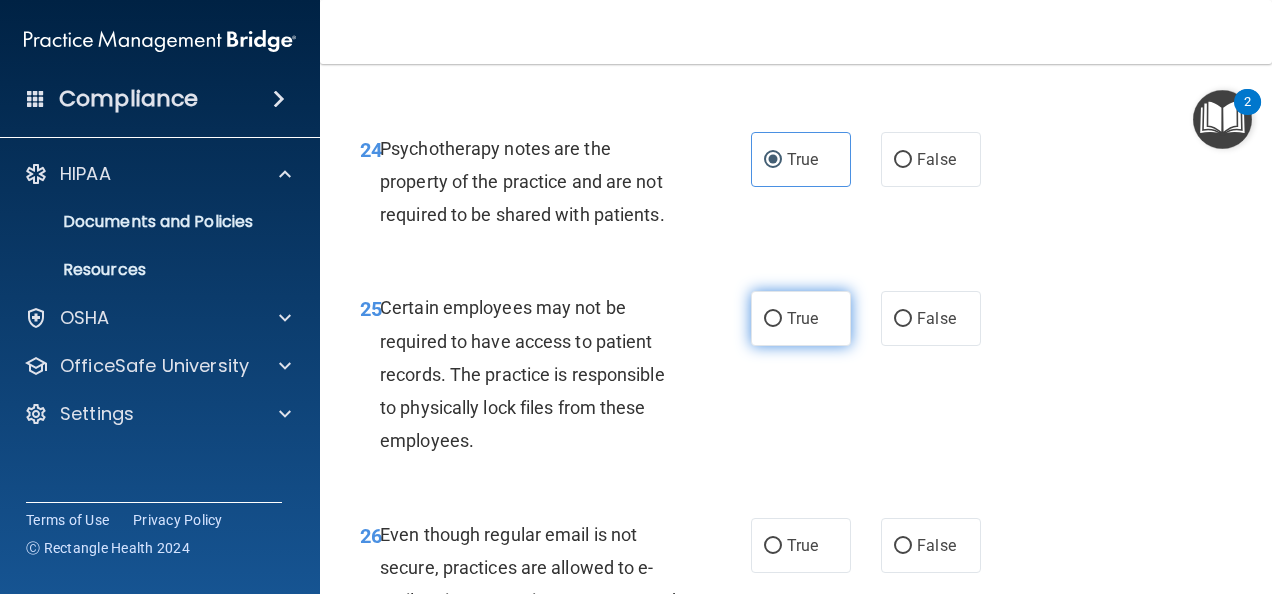 scroll, scrollTop: 5449, scrollLeft: 0, axis: vertical 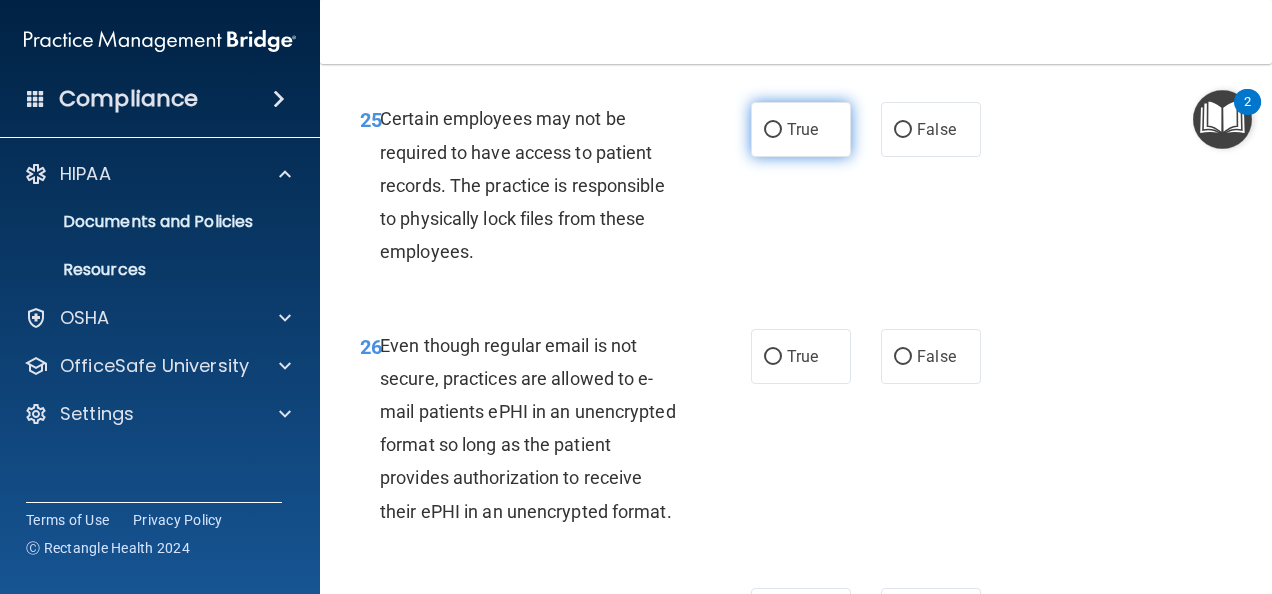 click on "True" at bounding box center (802, 129) 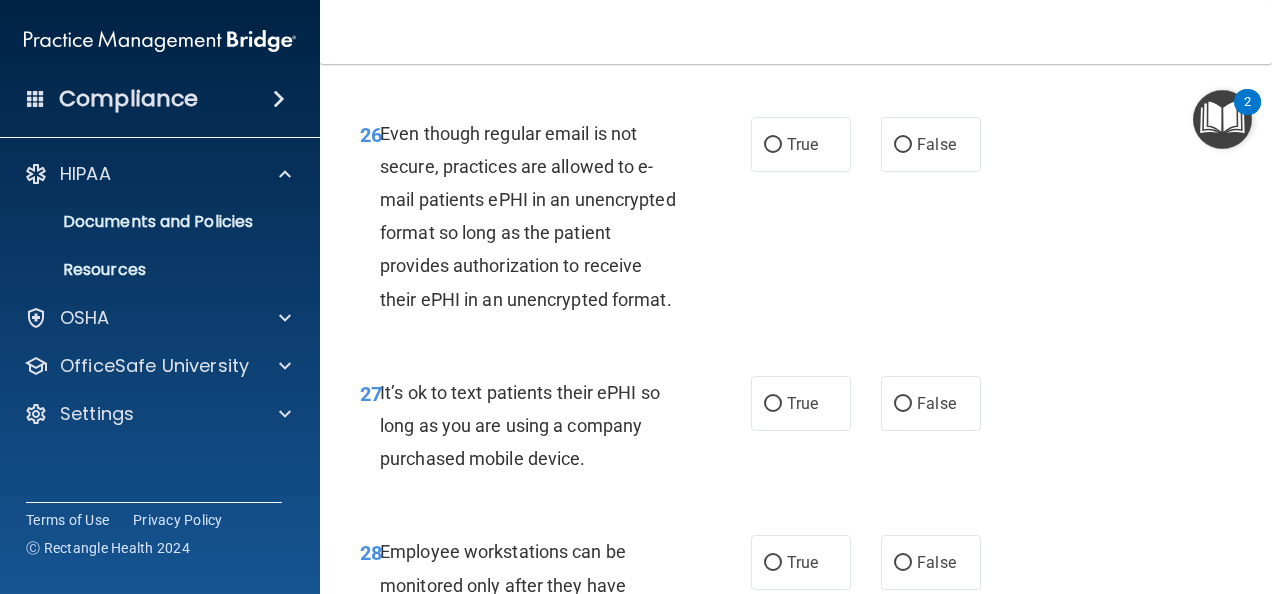 scroll, scrollTop: 5721, scrollLeft: 0, axis: vertical 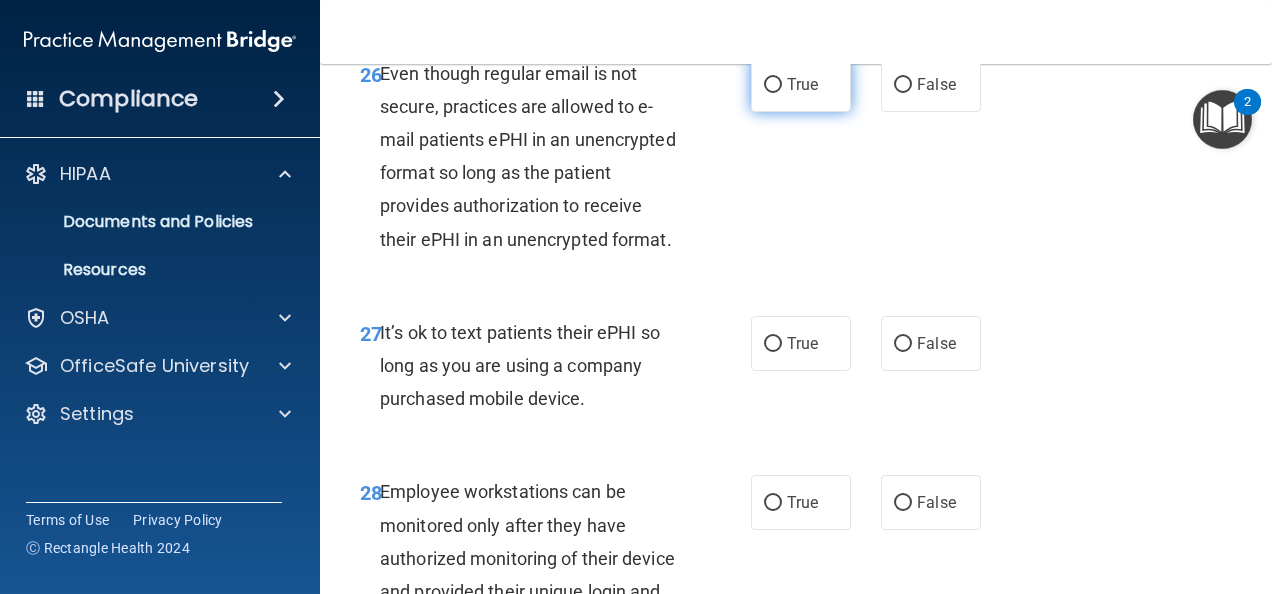 click on "True" at bounding box center [802, 84] 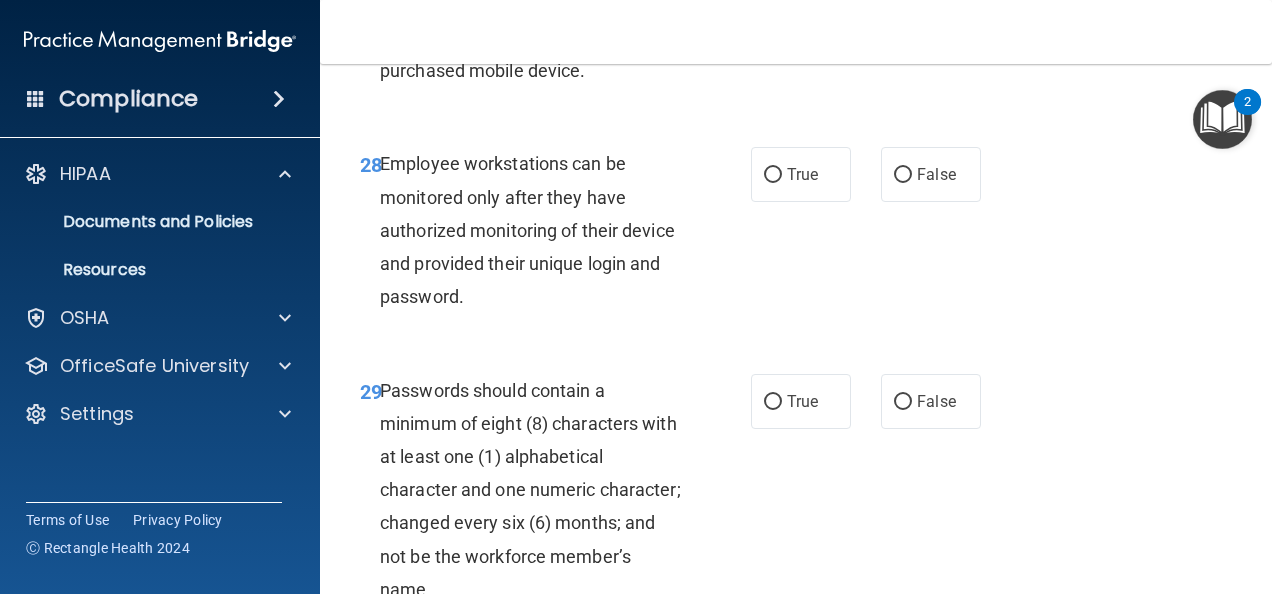 scroll, scrollTop: 6057, scrollLeft: 0, axis: vertical 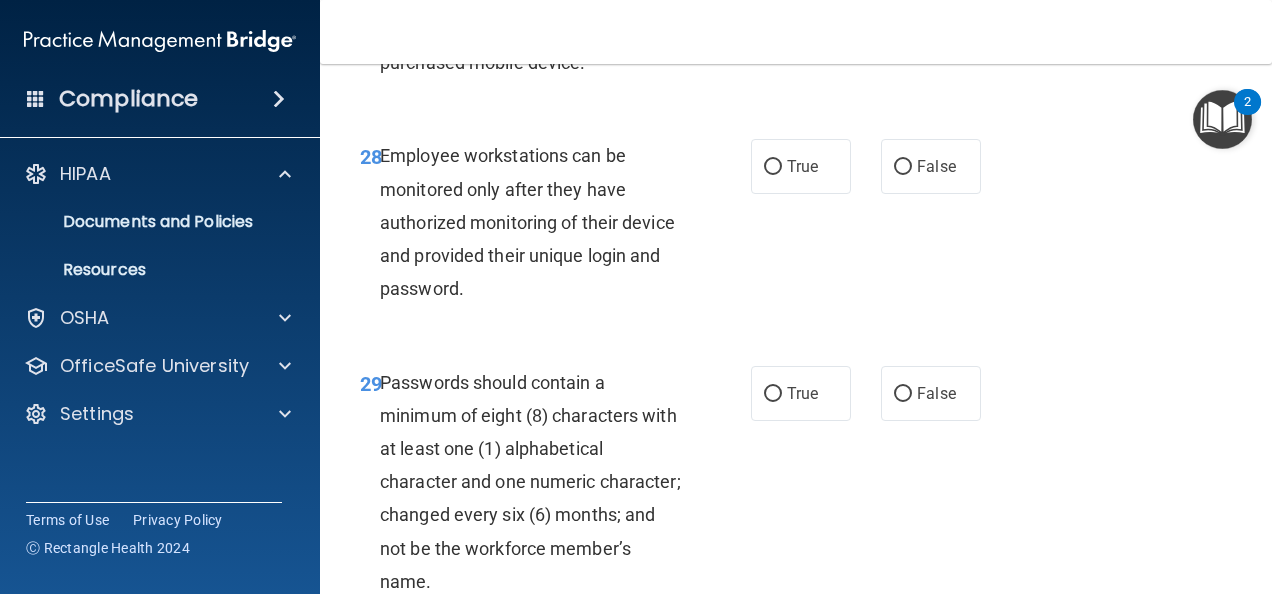 click on "False" at bounding box center (903, 8) 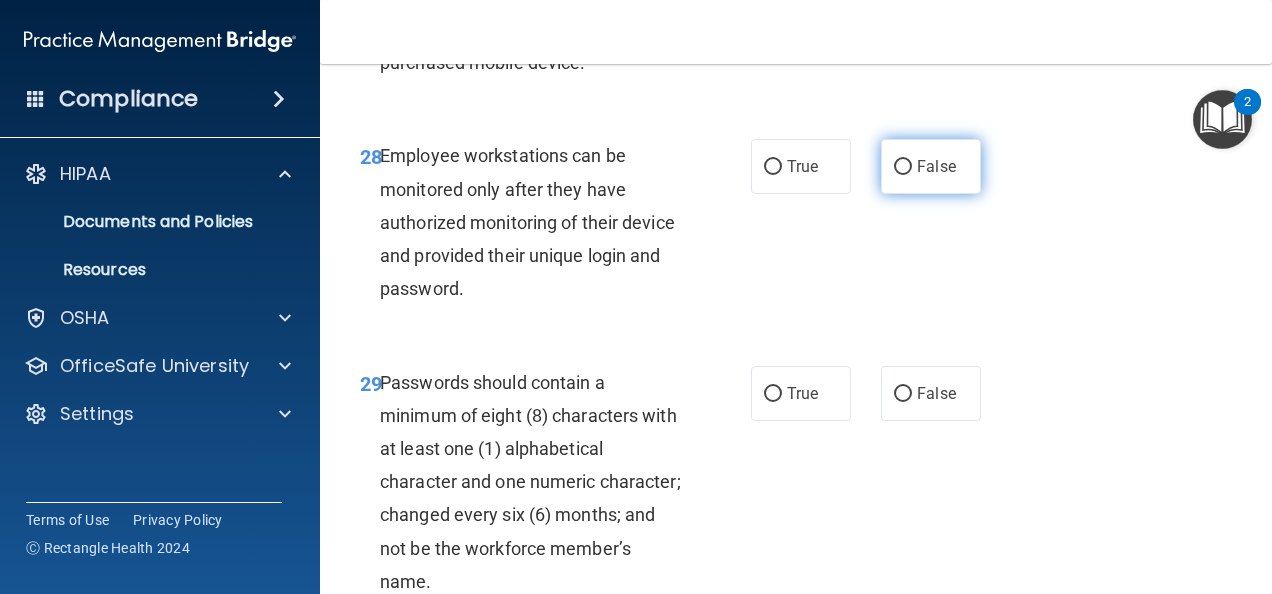 click on "False" at bounding box center [931, 166] 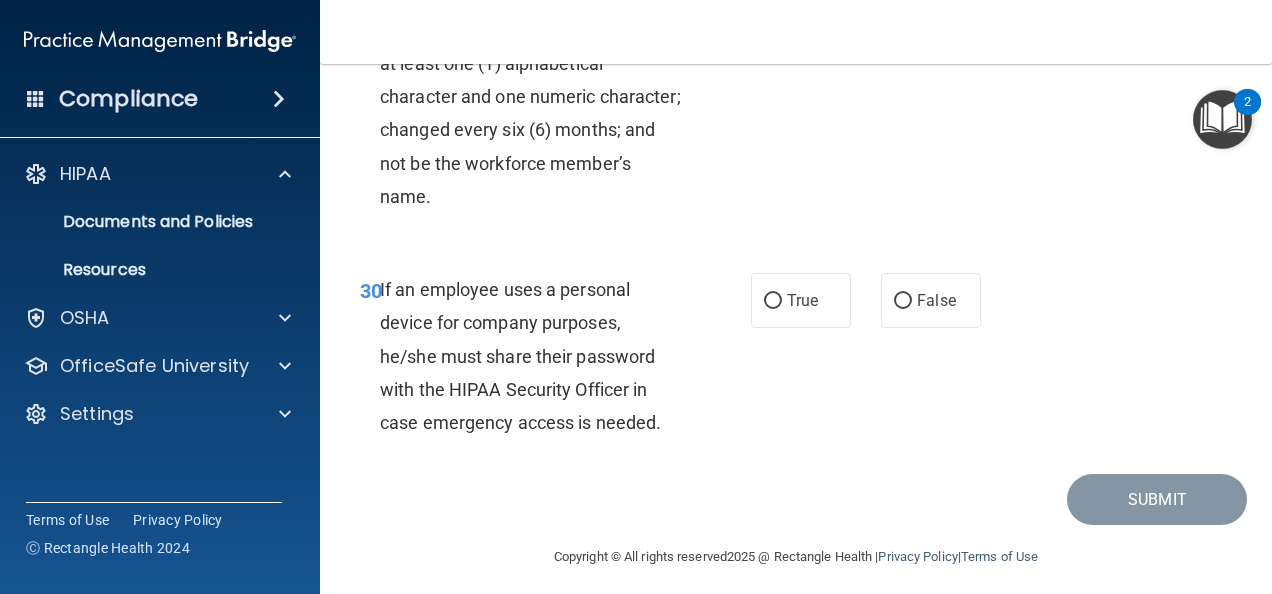 scroll, scrollTop: 6506, scrollLeft: 0, axis: vertical 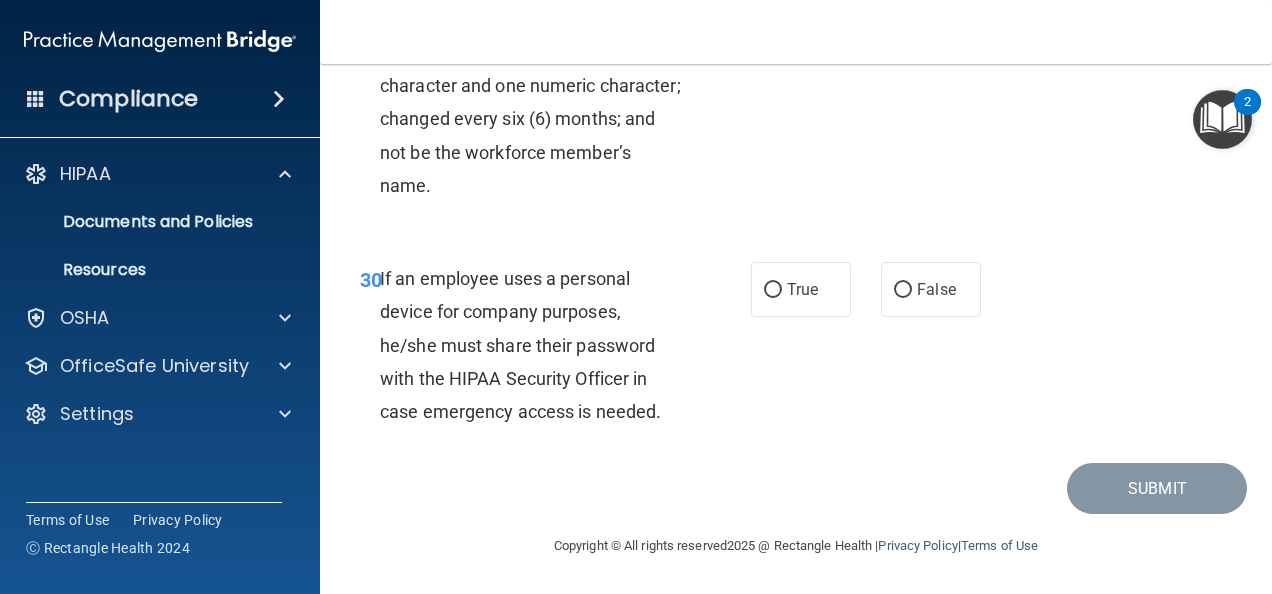 click on "True" at bounding box center (801, -3) 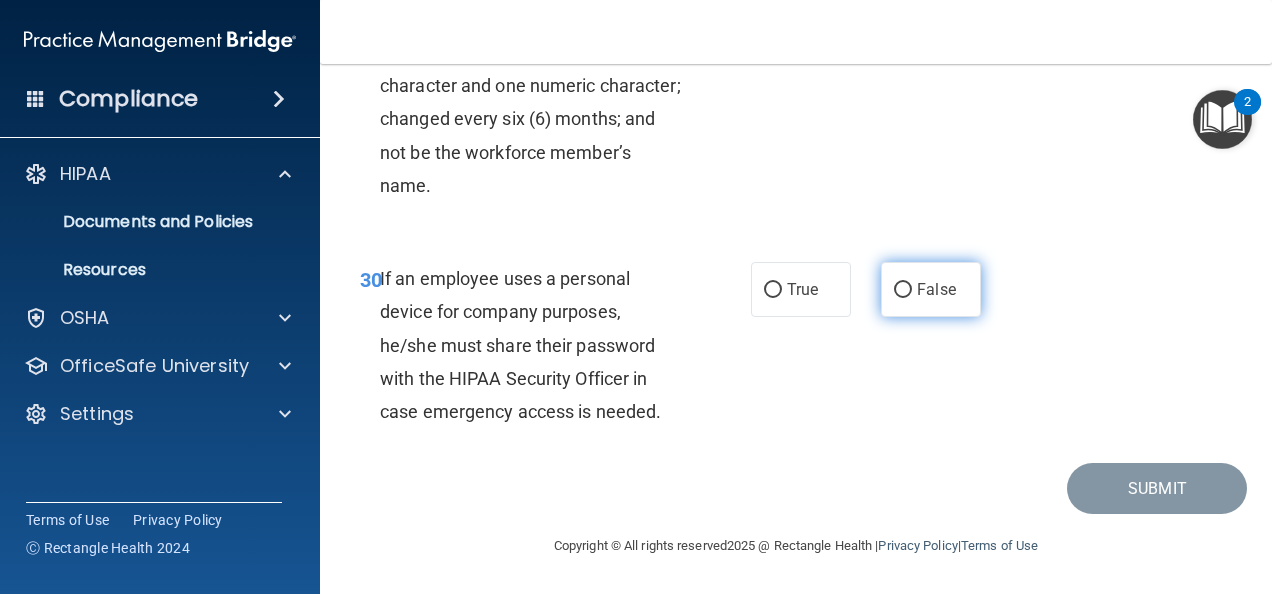 click on "False" at bounding box center (931, 289) 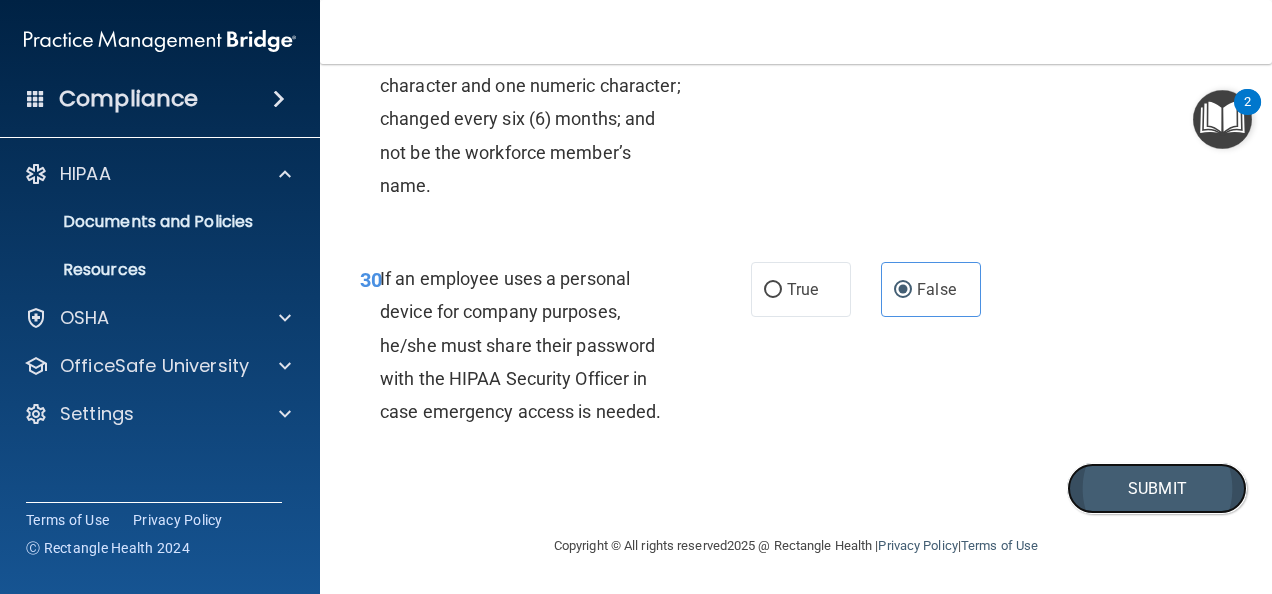 click on "Submit" at bounding box center (1157, 488) 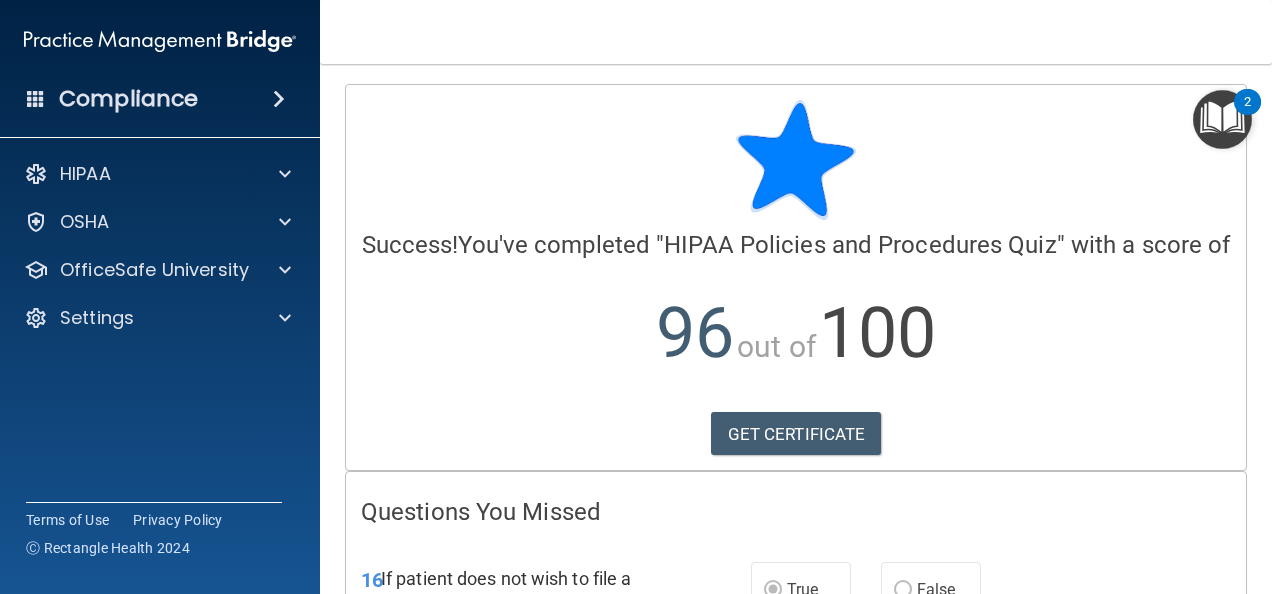 scroll, scrollTop: 390, scrollLeft: 0, axis: vertical 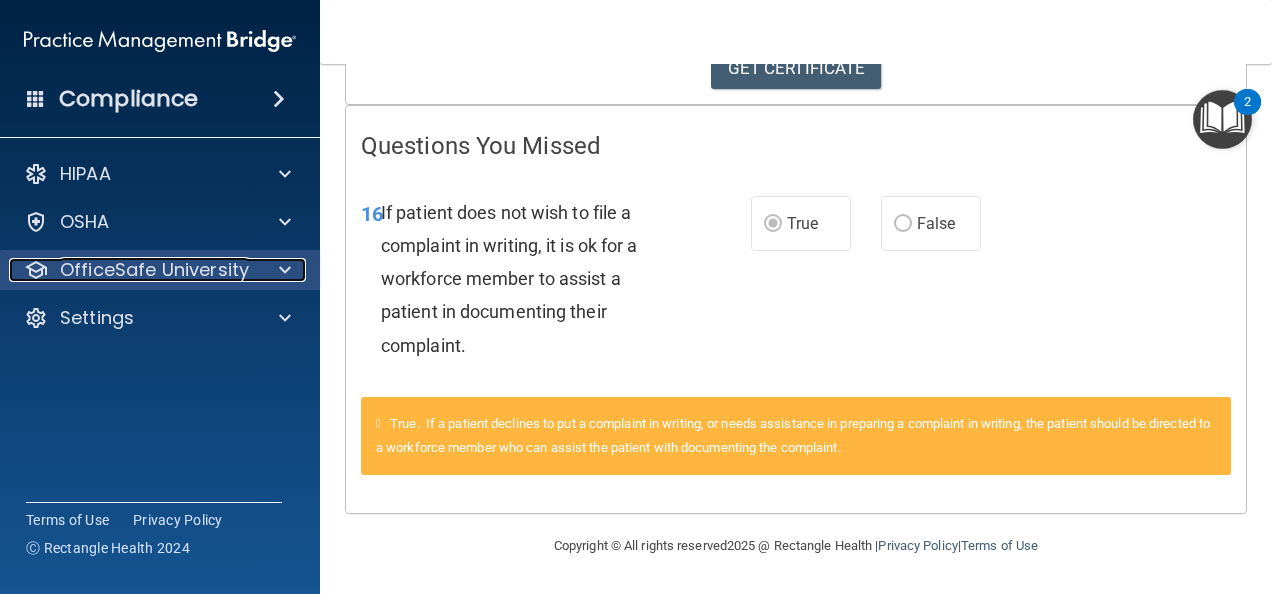 click at bounding box center (282, 270) 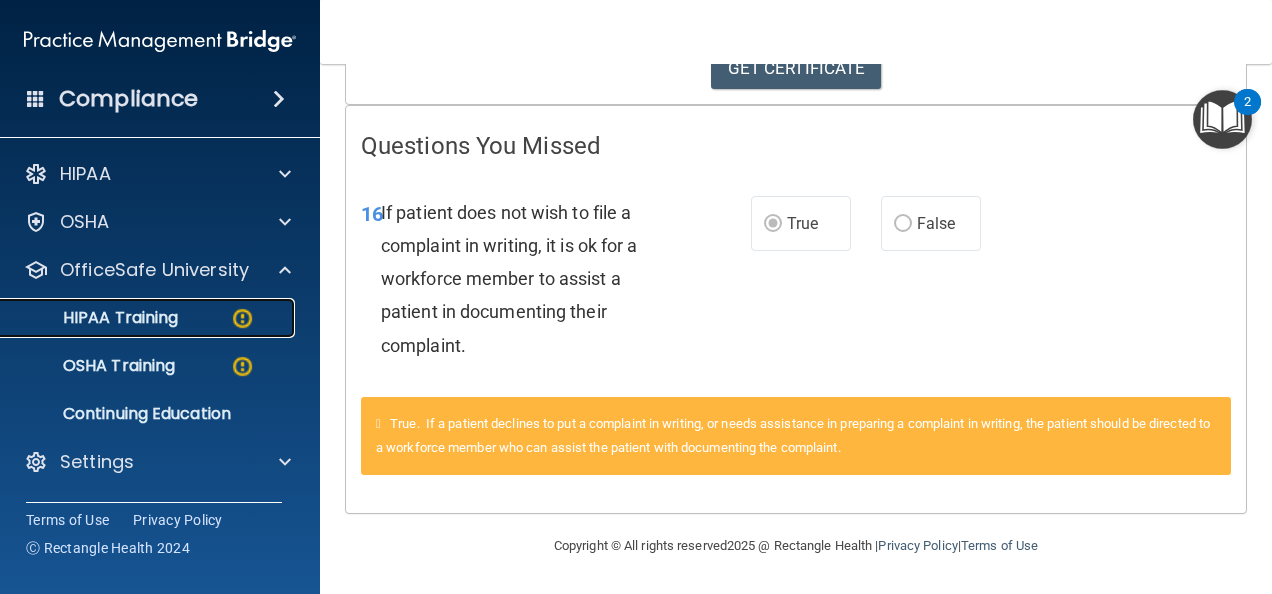 click on "HIPAA Training" at bounding box center [149, 318] 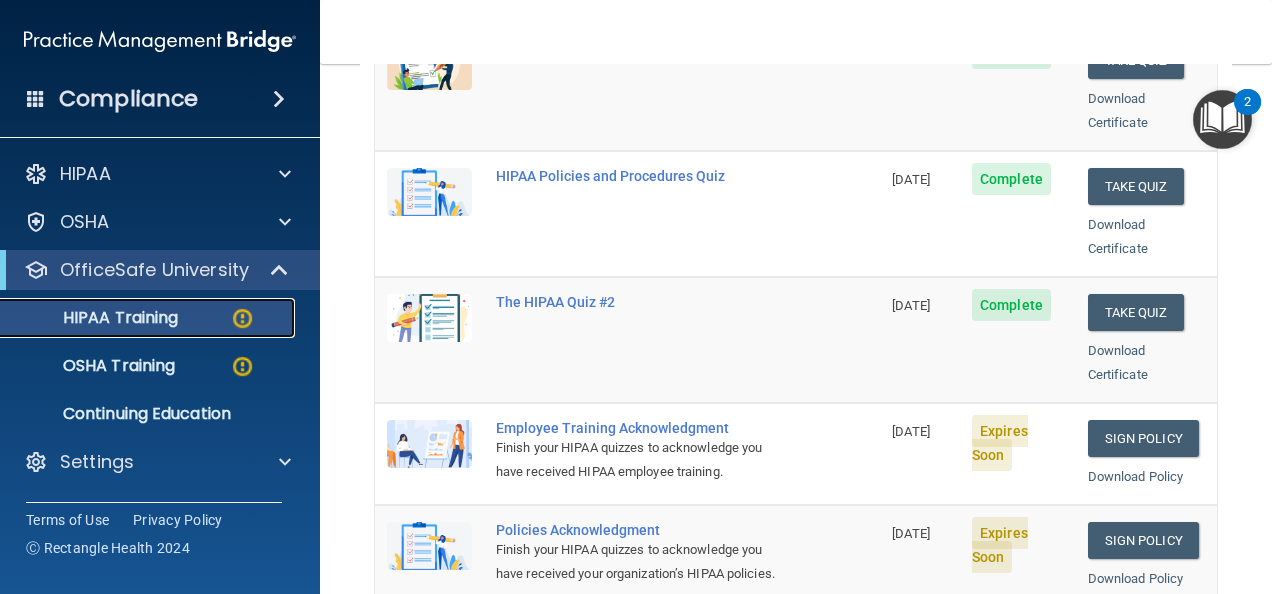 scroll, scrollTop: 357, scrollLeft: 0, axis: vertical 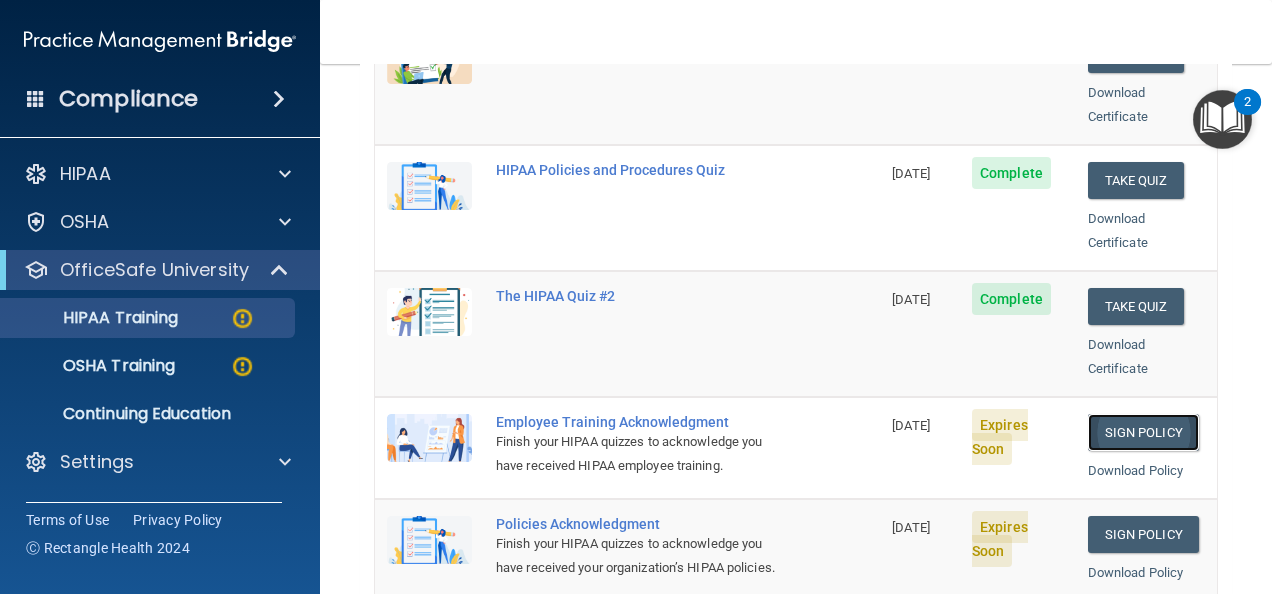 click on "Sign Policy" at bounding box center (1143, 432) 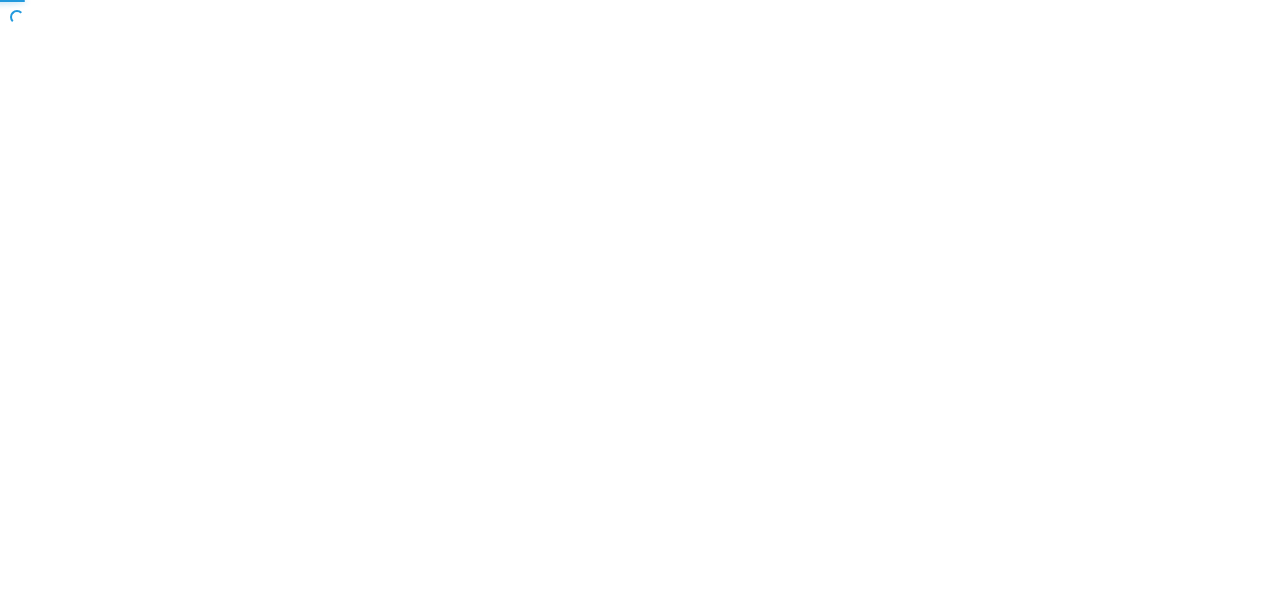 scroll, scrollTop: 0, scrollLeft: 0, axis: both 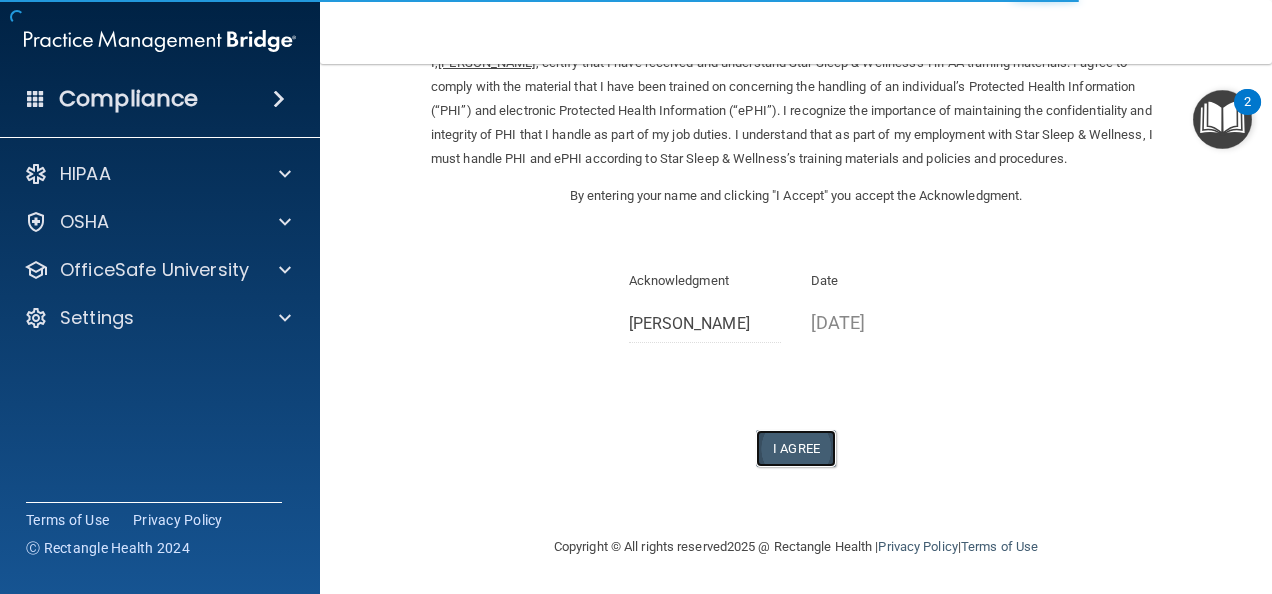 click on "I Agree" at bounding box center (796, 448) 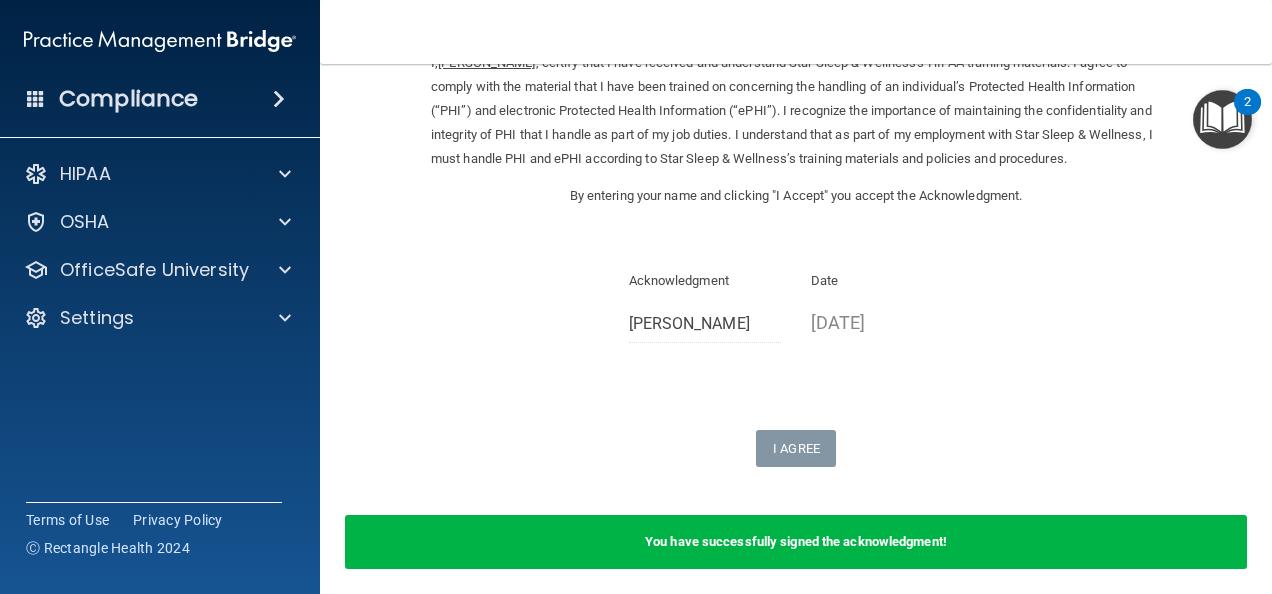scroll, scrollTop: 183, scrollLeft: 0, axis: vertical 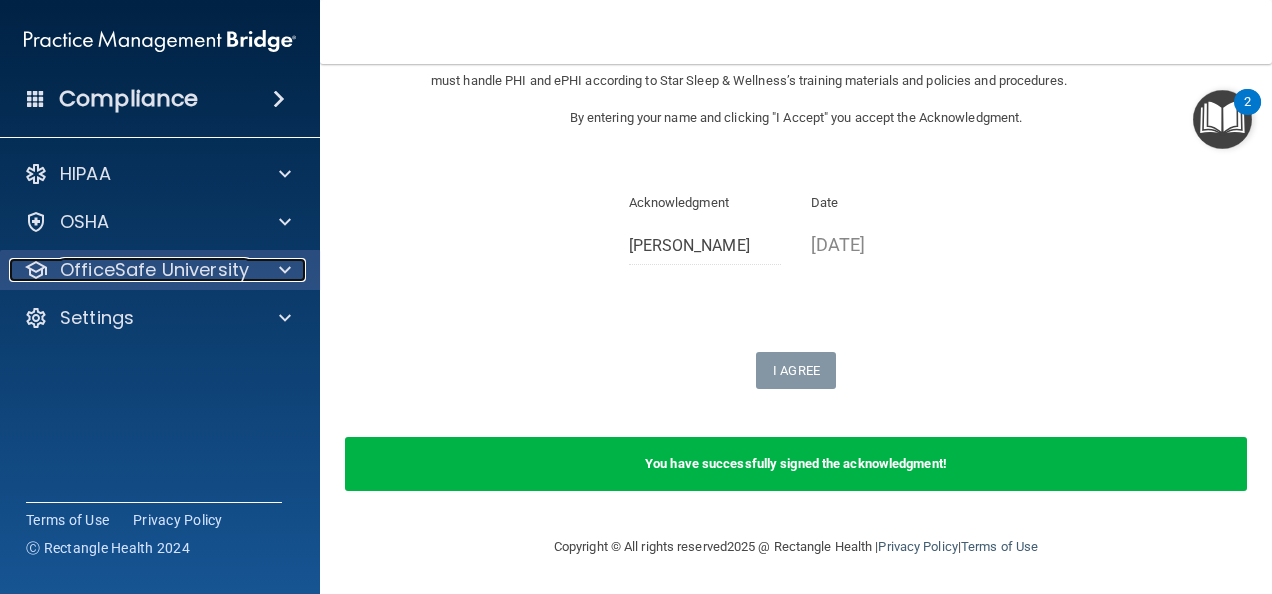 click on "OfficeSafe University" at bounding box center (154, 270) 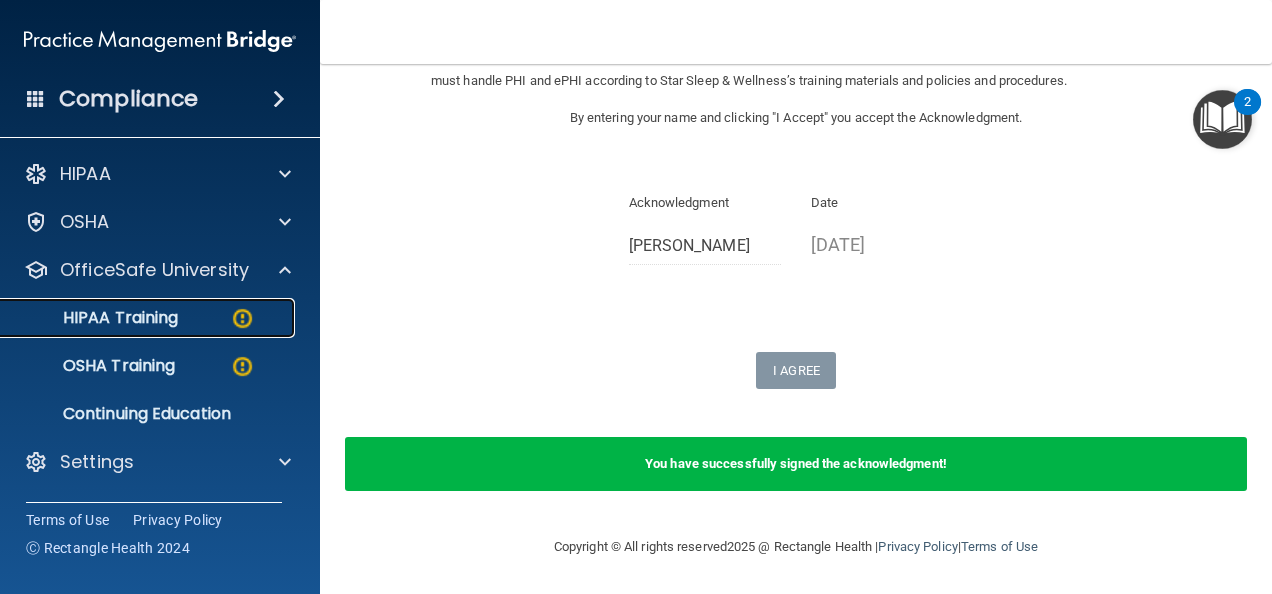 click on "HIPAA Training" at bounding box center (95, 318) 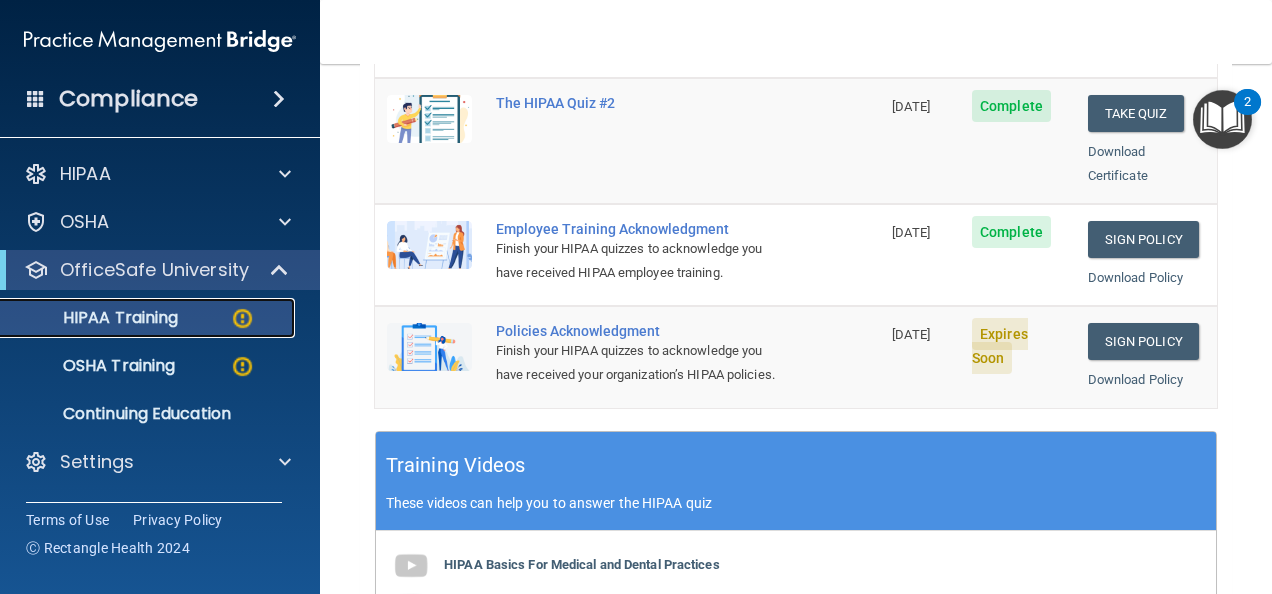 scroll, scrollTop: 548, scrollLeft: 0, axis: vertical 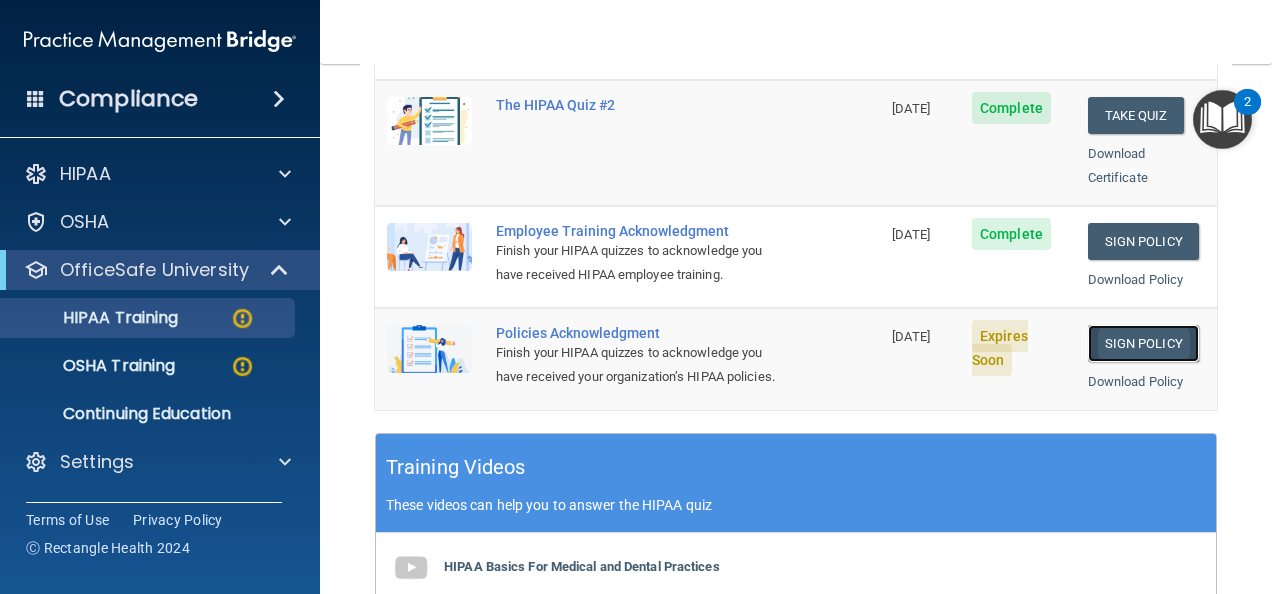 click on "Sign Policy" at bounding box center [1143, 343] 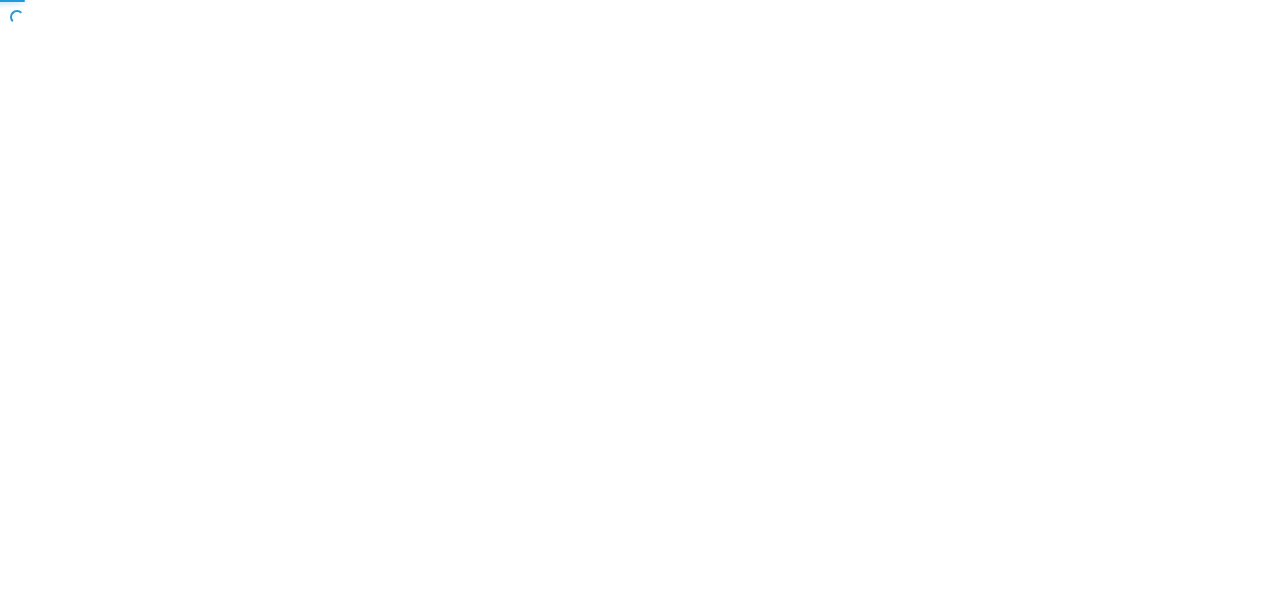 scroll, scrollTop: 0, scrollLeft: 0, axis: both 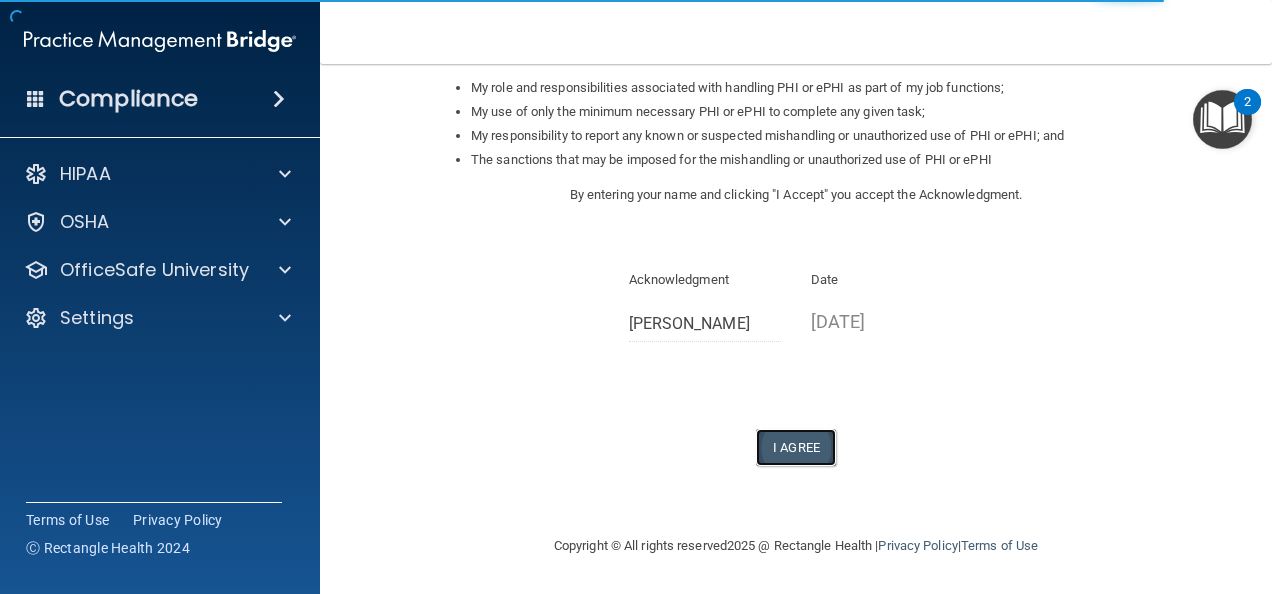click on "I Agree" at bounding box center (796, 447) 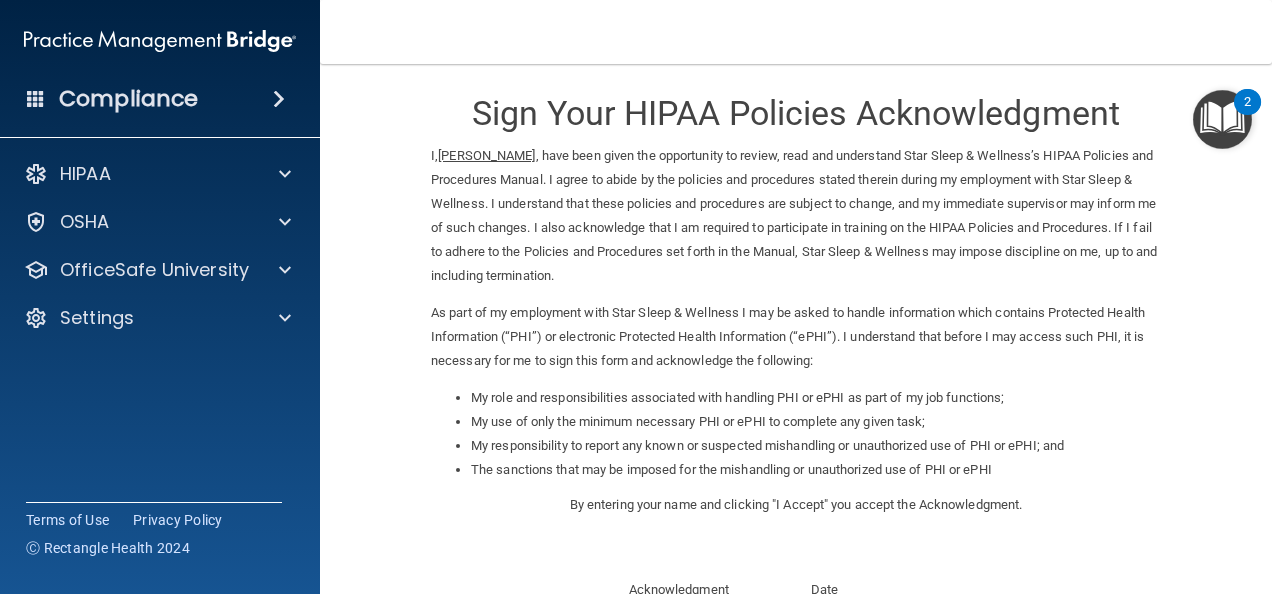 scroll, scrollTop: 8, scrollLeft: 0, axis: vertical 